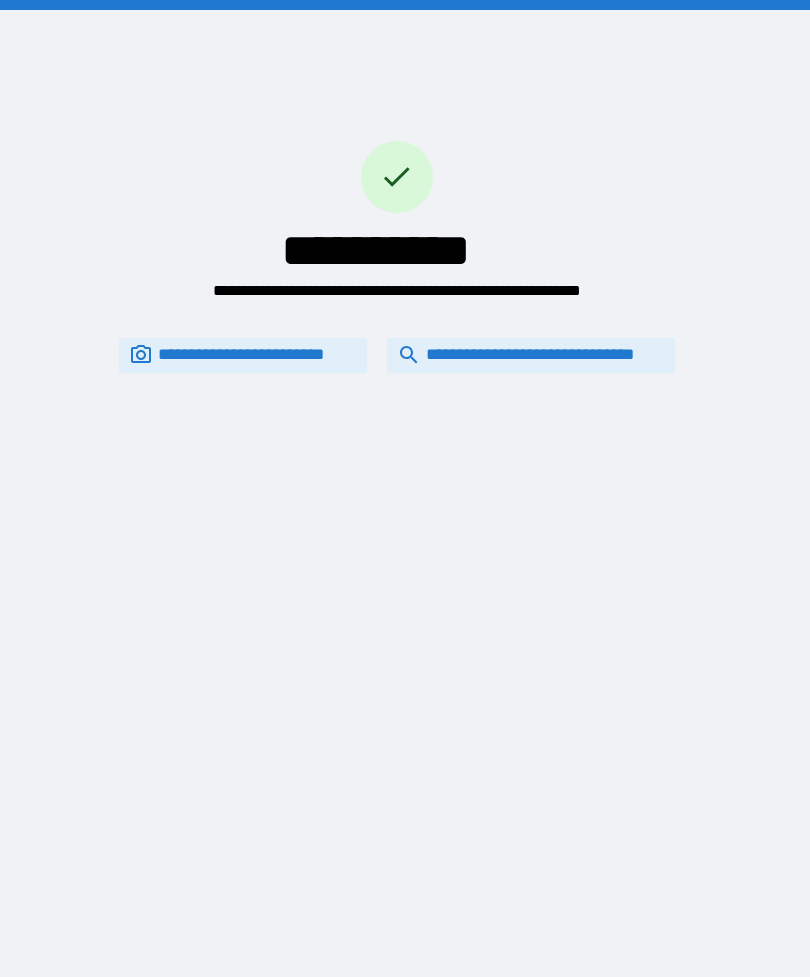 scroll, scrollTop: 0, scrollLeft: 0, axis: both 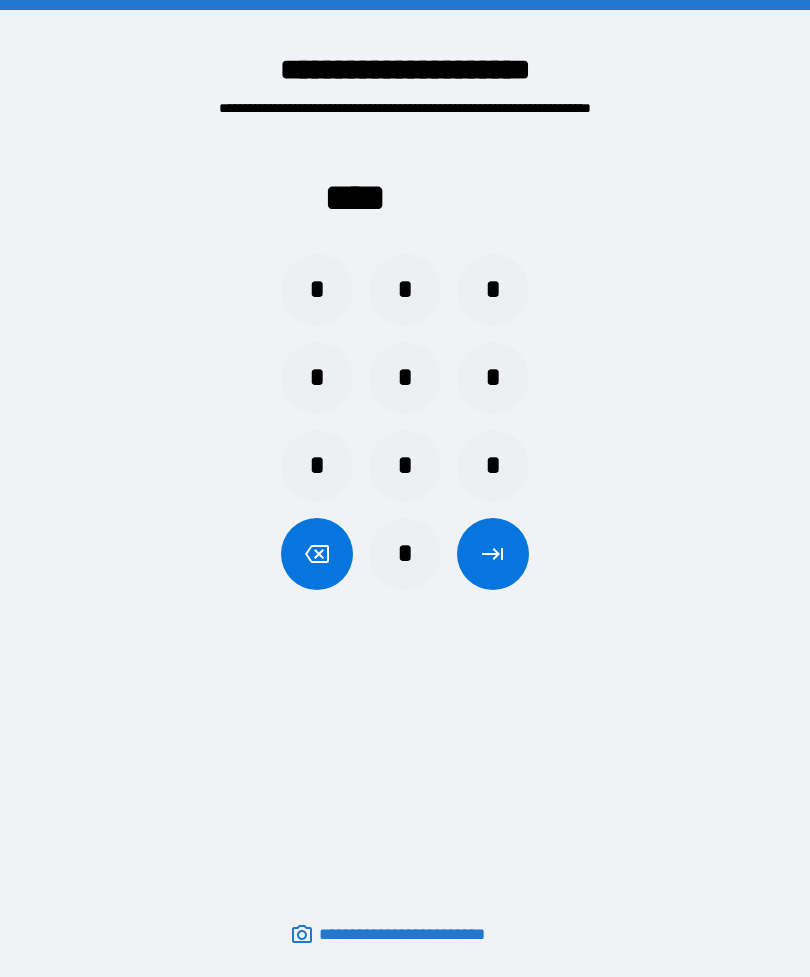click on "*" at bounding box center [317, 290] 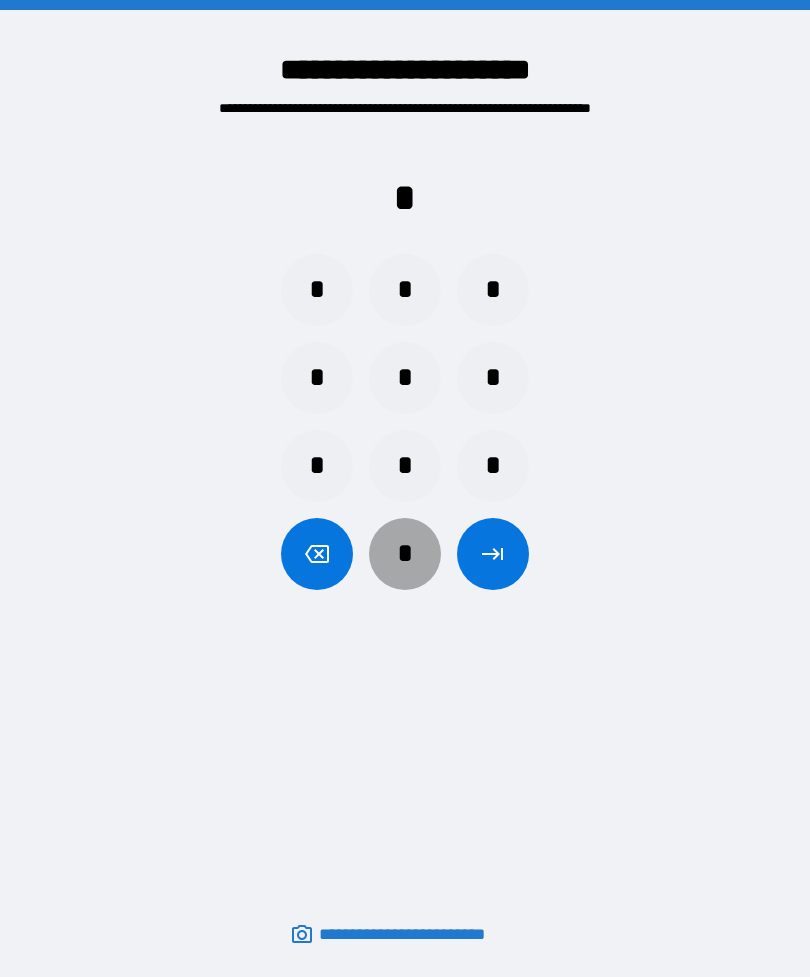click on "*" at bounding box center (405, 554) 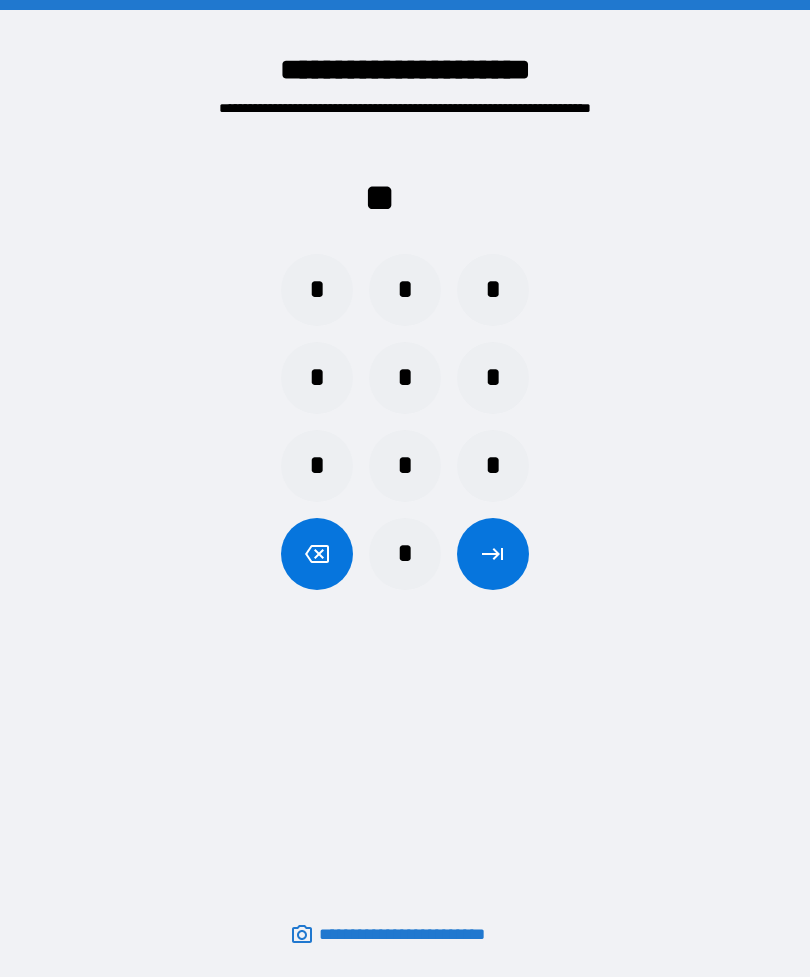 click on "*" at bounding box center [493, 290] 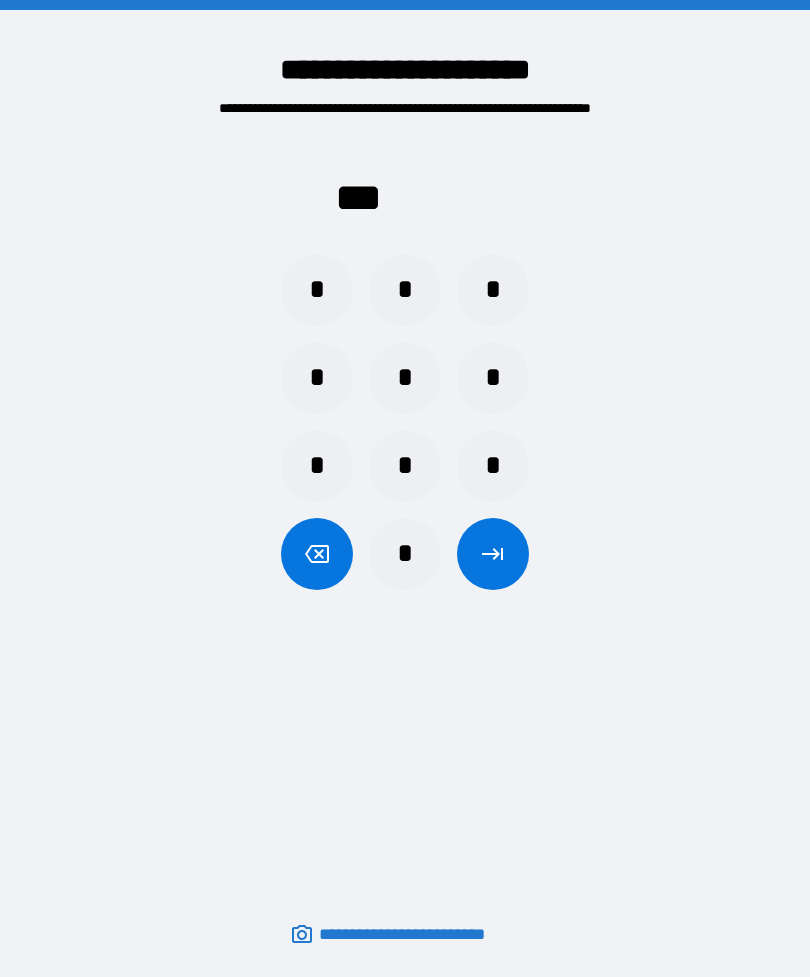 click on "*" at bounding box center [405, 554] 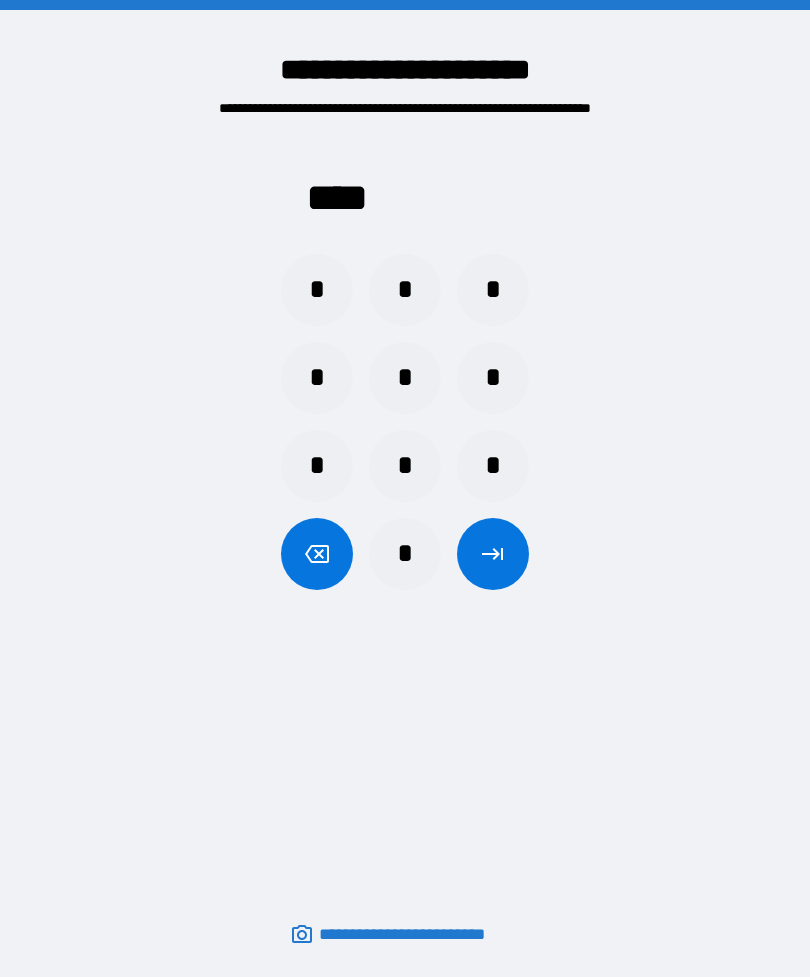 click 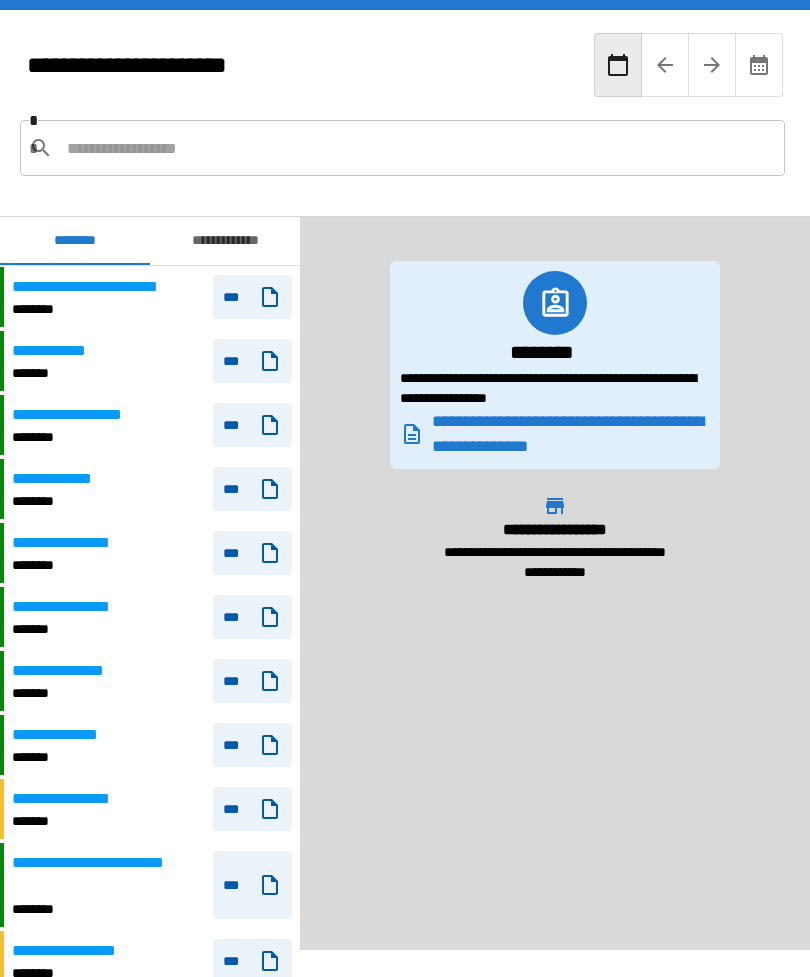 scroll, scrollTop: 244, scrollLeft: 0, axis: vertical 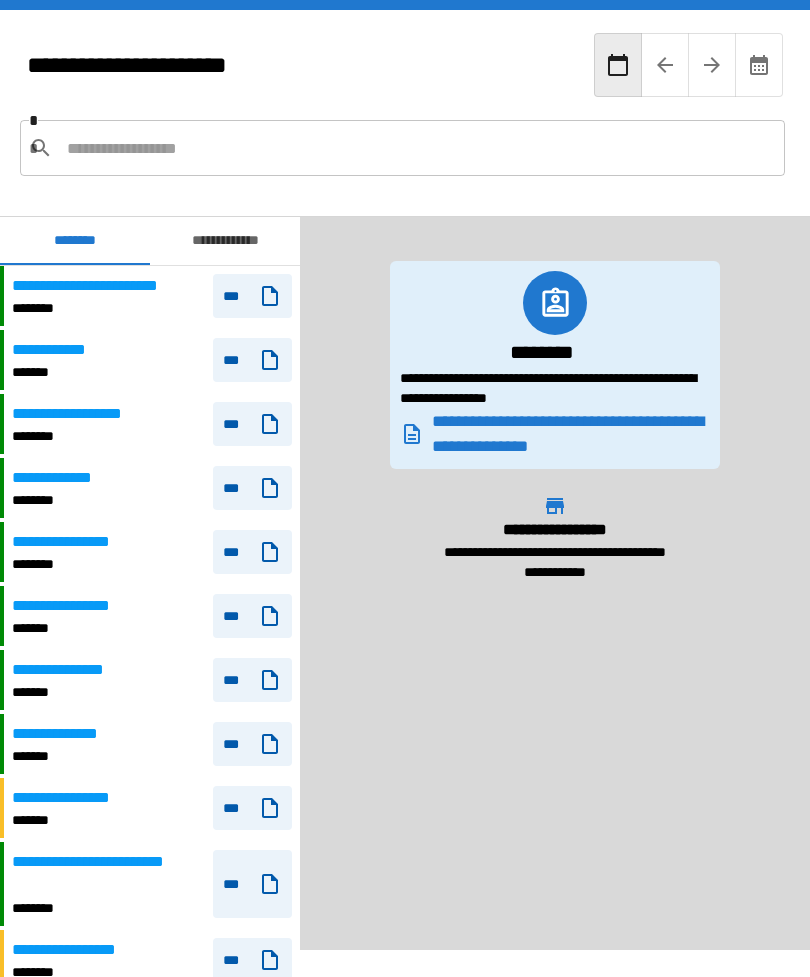 click on "**********" at bounding box center (152, 360) 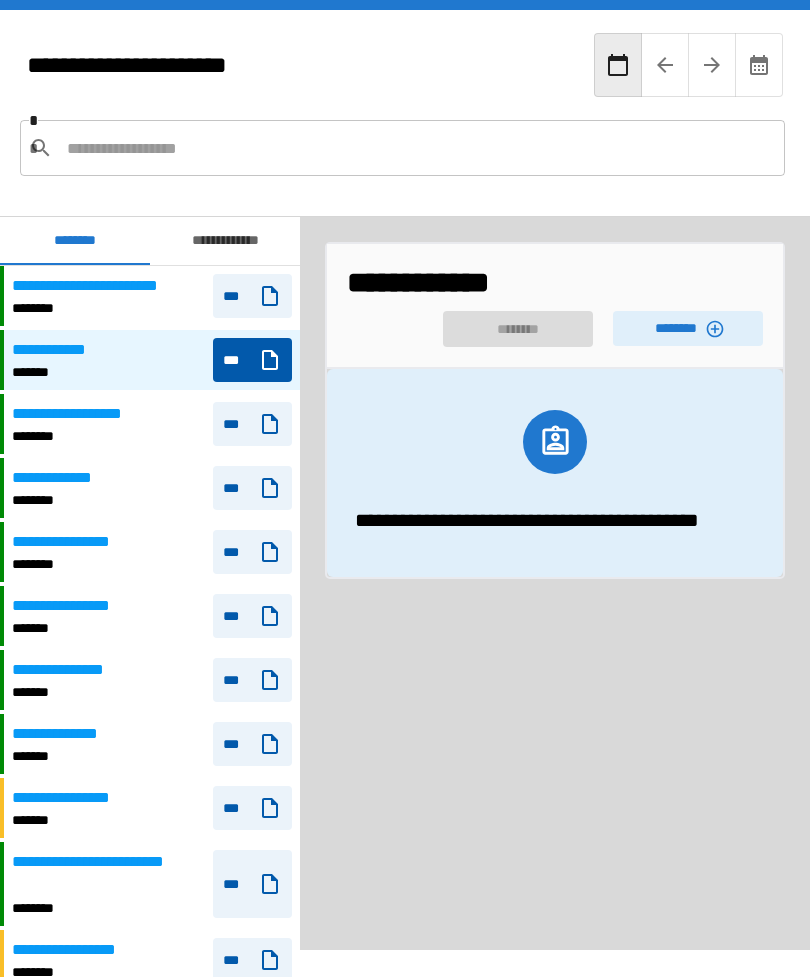click on "********" at bounding box center [688, 328] 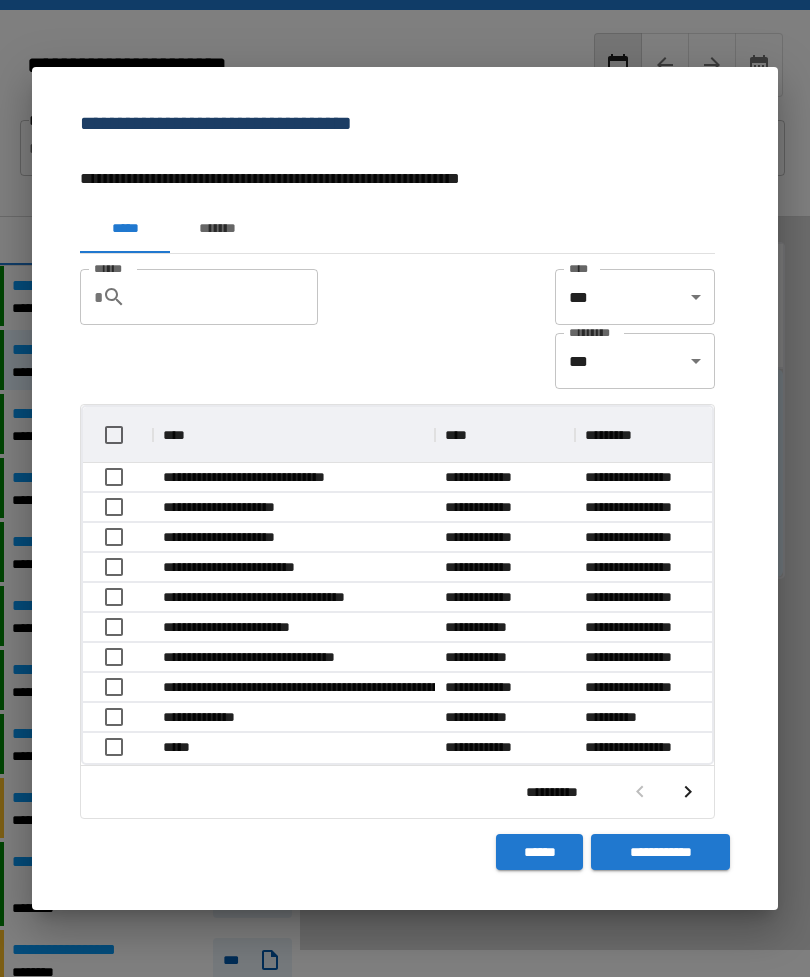 scroll, scrollTop: 1, scrollLeft: 1, axis: both 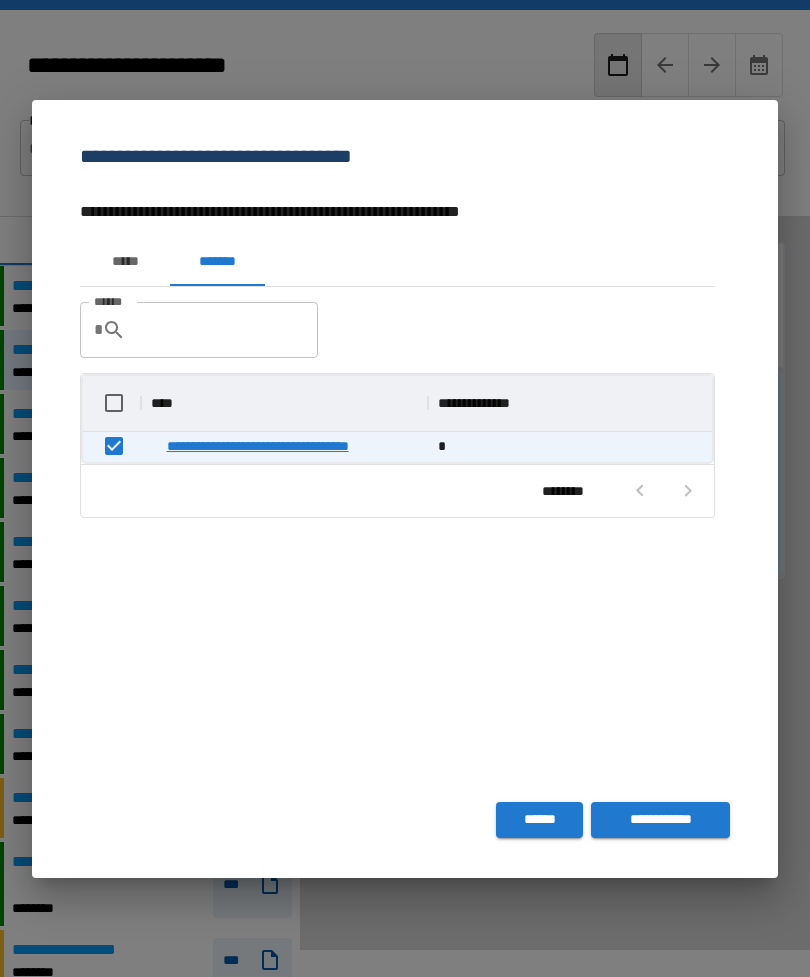 click on "*****" at bounding box center [125, 262] 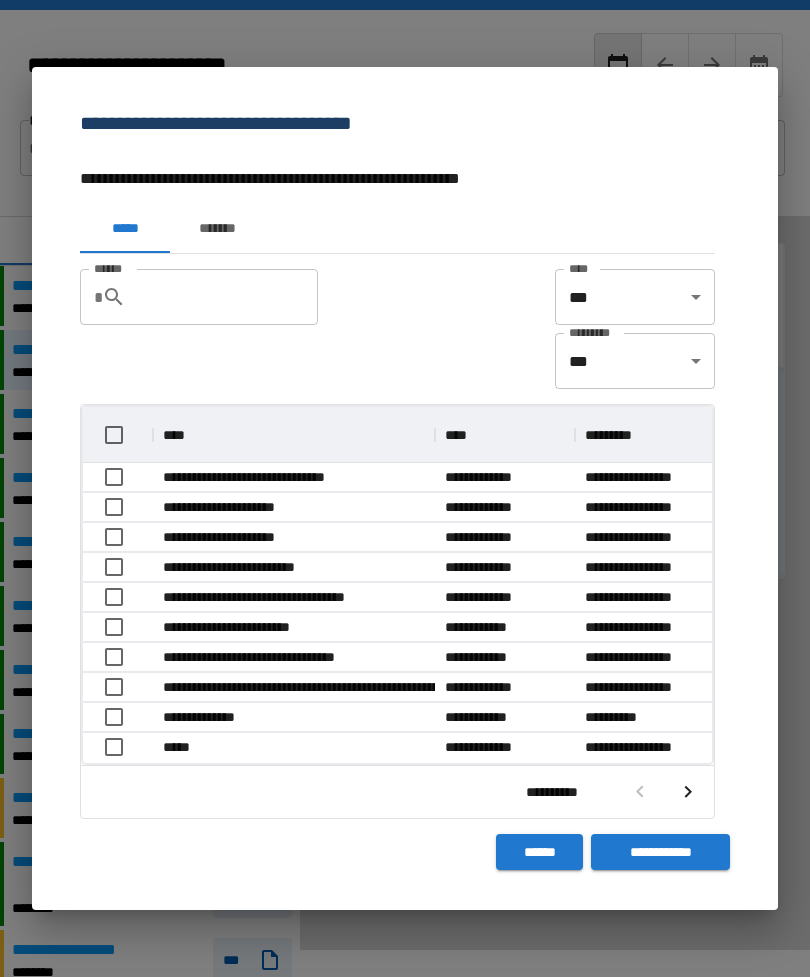 scroll, scrollTop: 1, scrollLeft: 1, axis: both 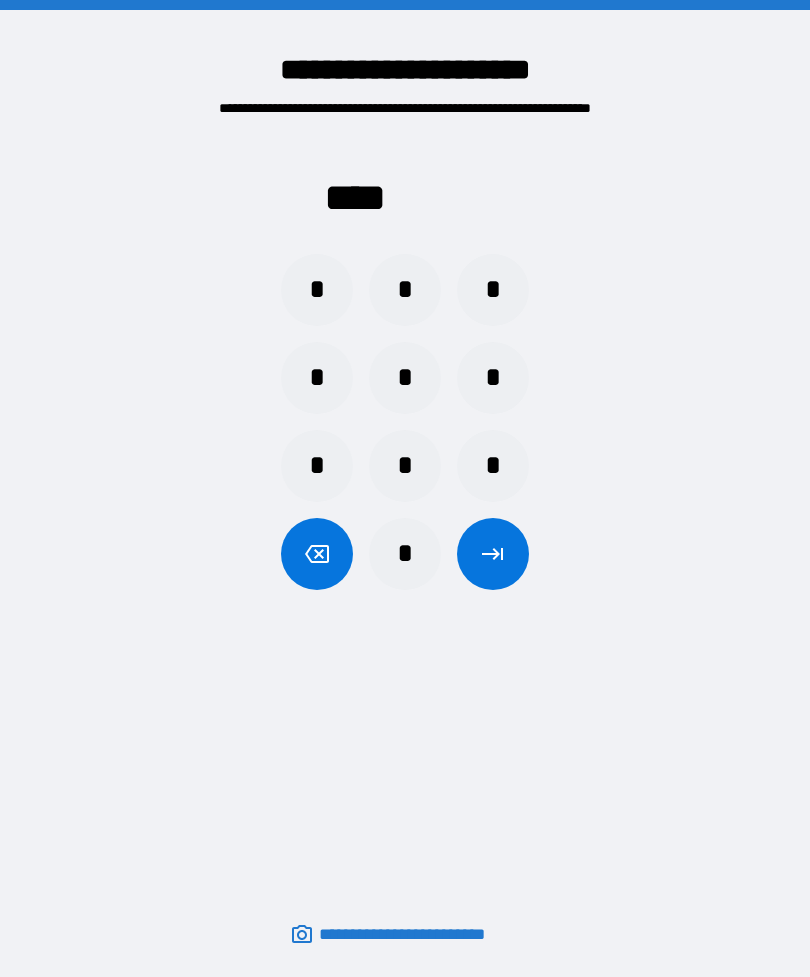 click on "*" at bounding box center [317, 290] 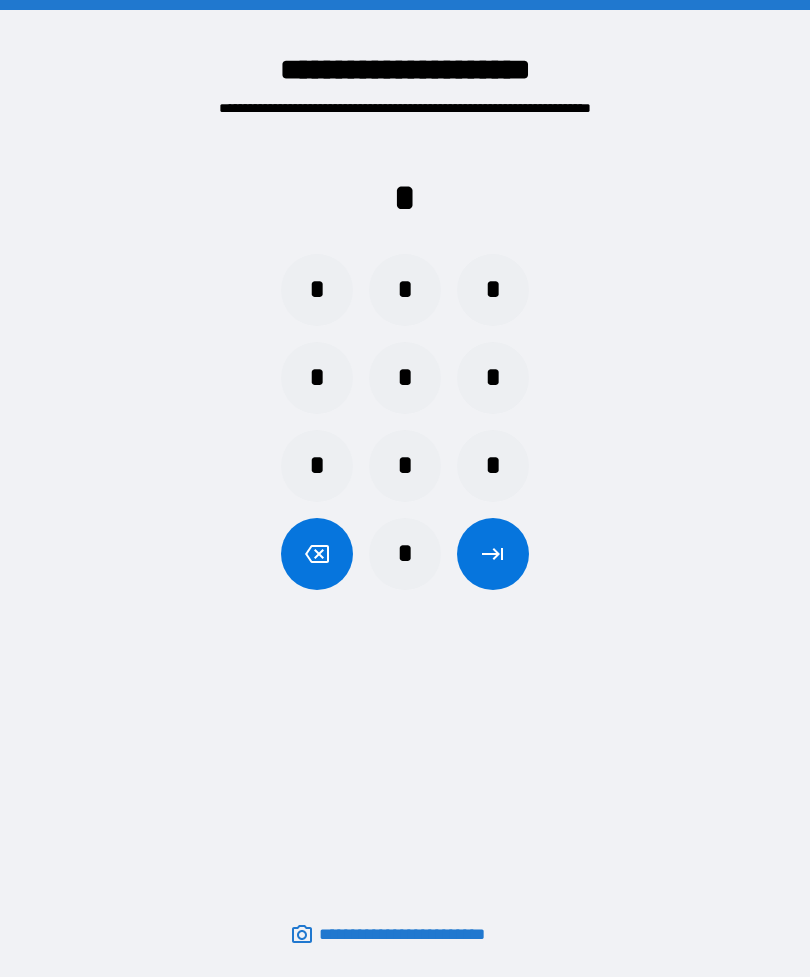 click on "*" at bounding box center (405, 554) 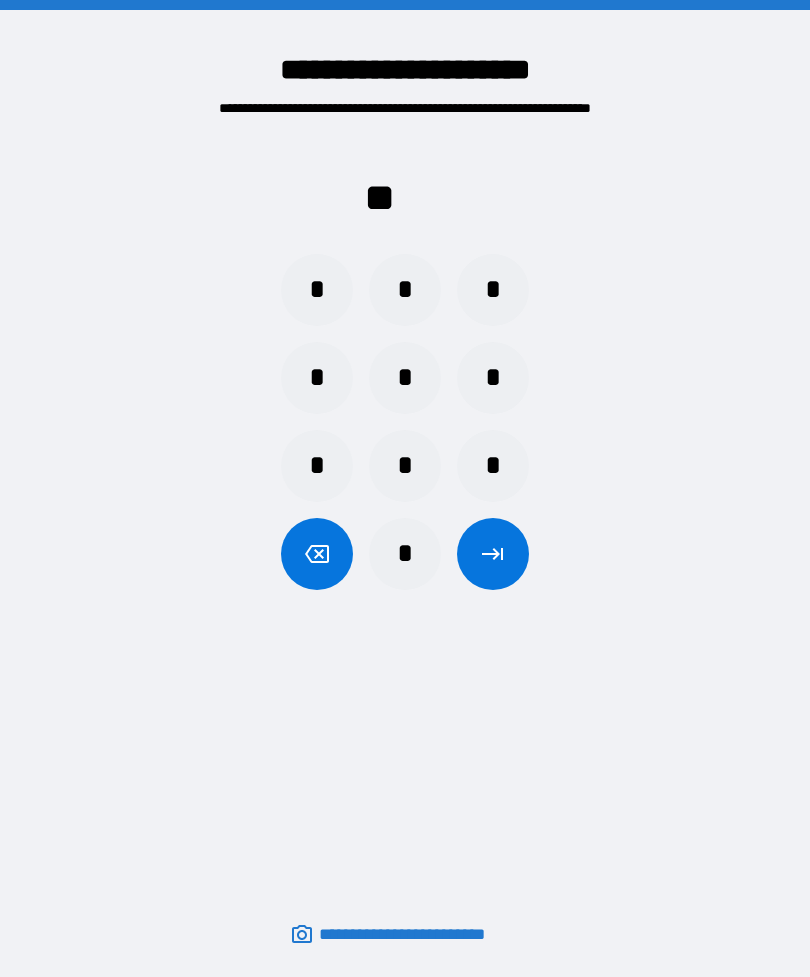 click on "*" at bounding box center (493, 290) 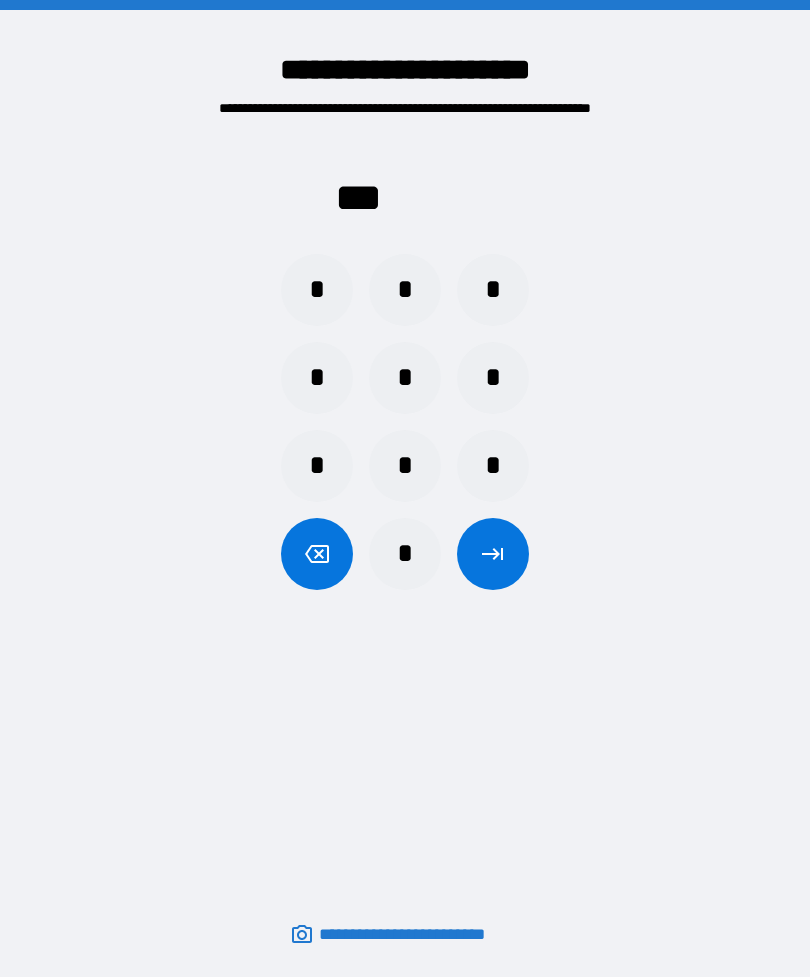 click on "*" at bounding box center [405, 554] 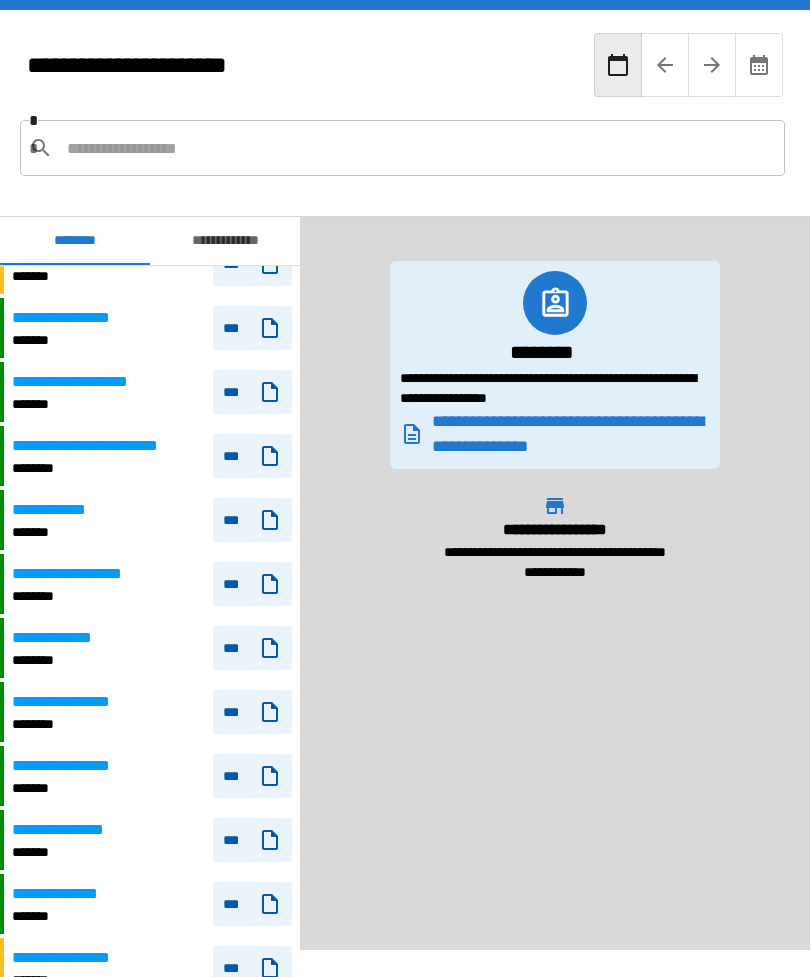 scroll, scrollTop: 97, scrollLeft: 0, axis: vertical 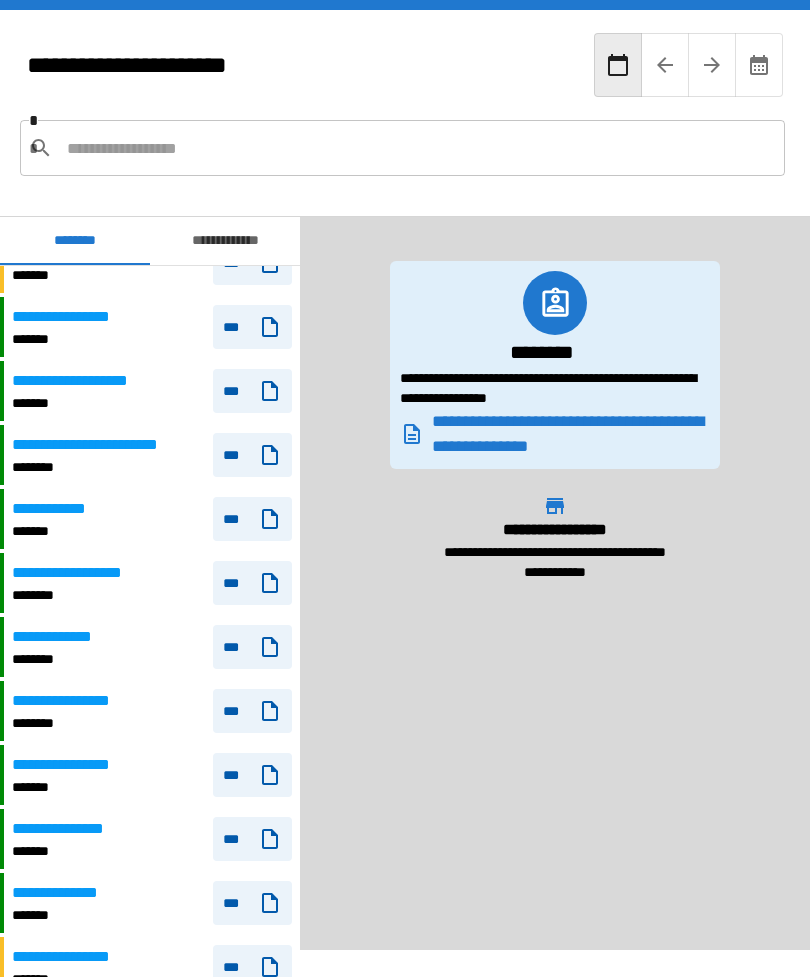 click on "*******" at bounding box center (62, 531) 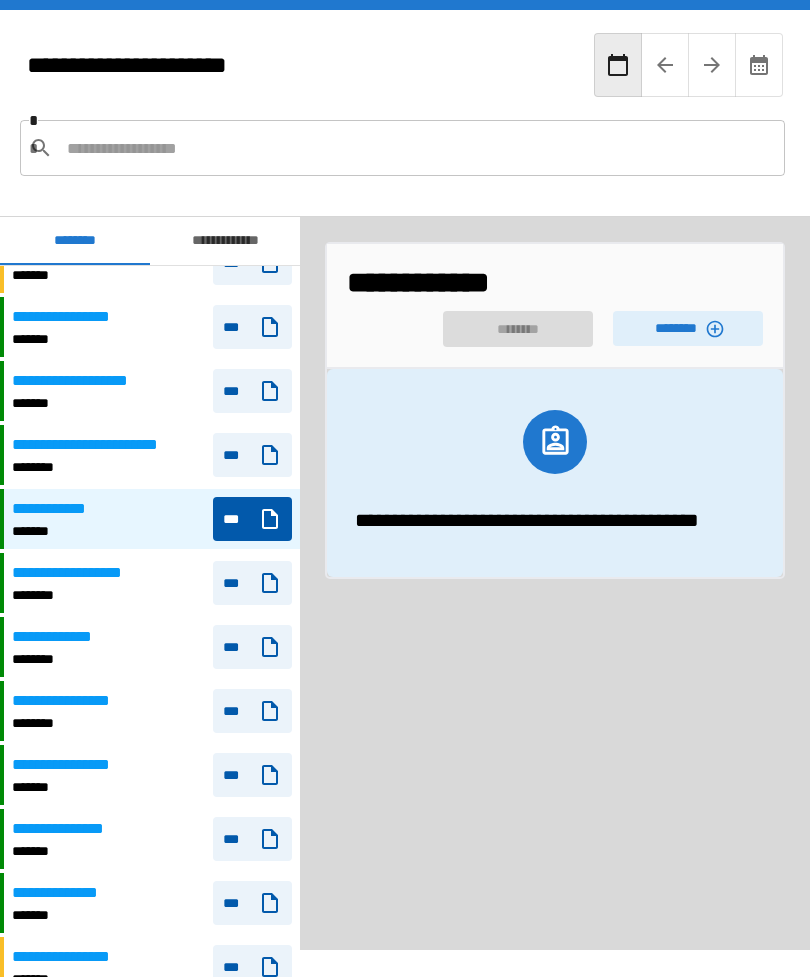 click 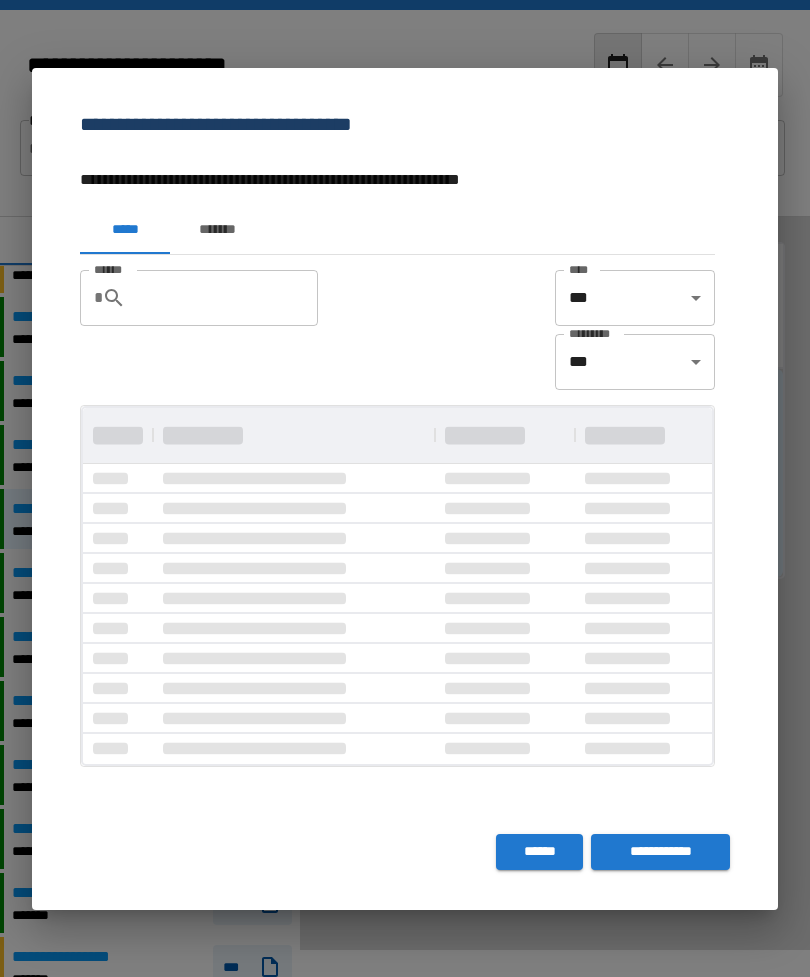 scroll, scrollTop: 0, scrollLeft: 0, axis: both 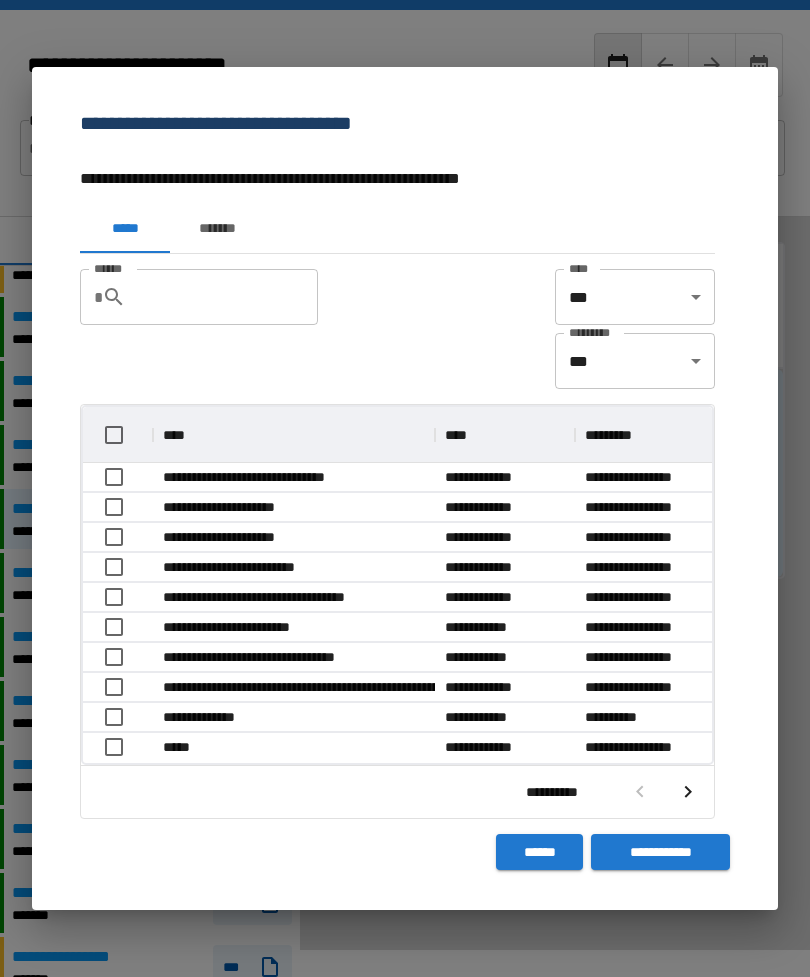 click at bounding box center [688, 792] 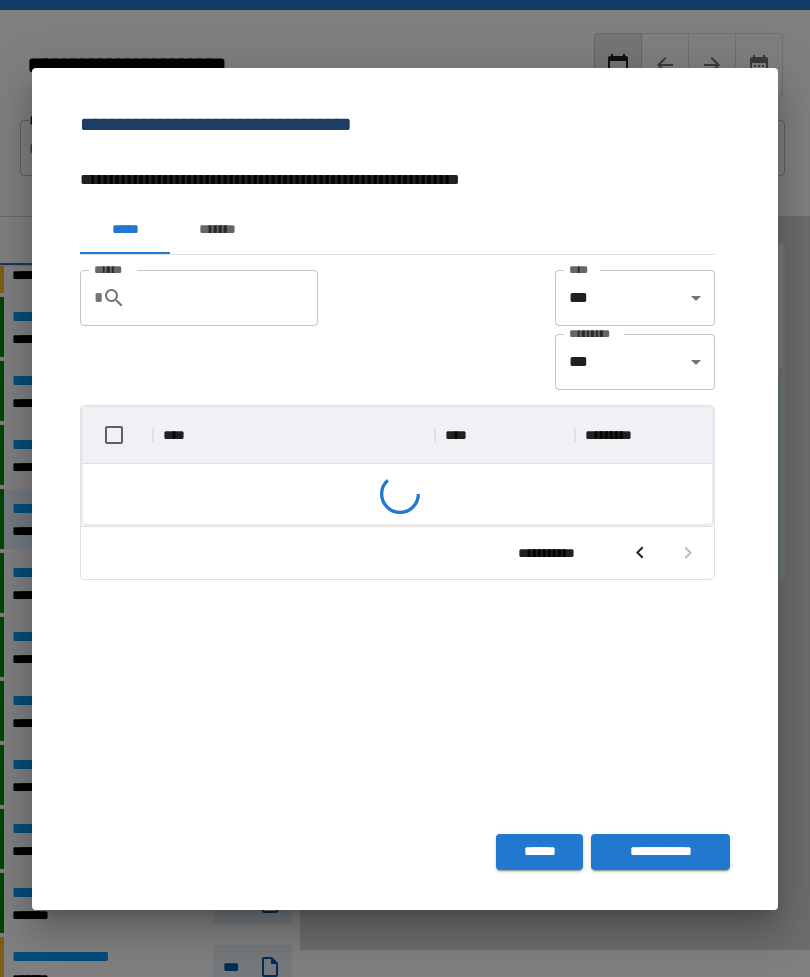scroll, scrollTop: 266, scrollLeft: 629, axis: both 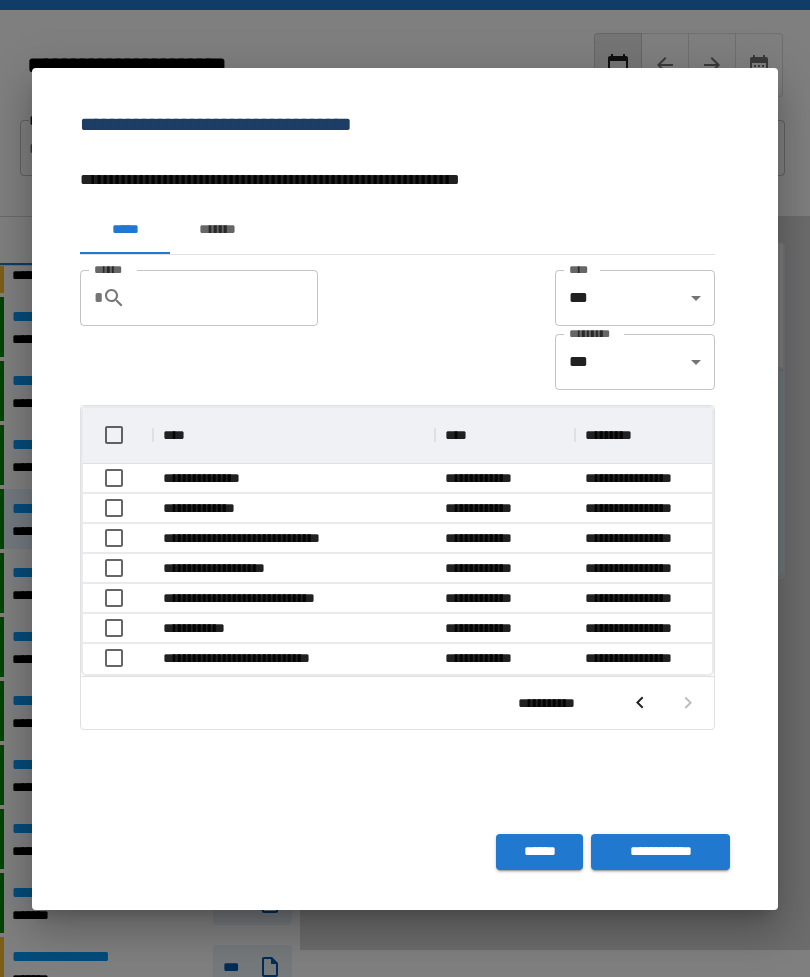 click on "*******" at bounding box center [217, 230] 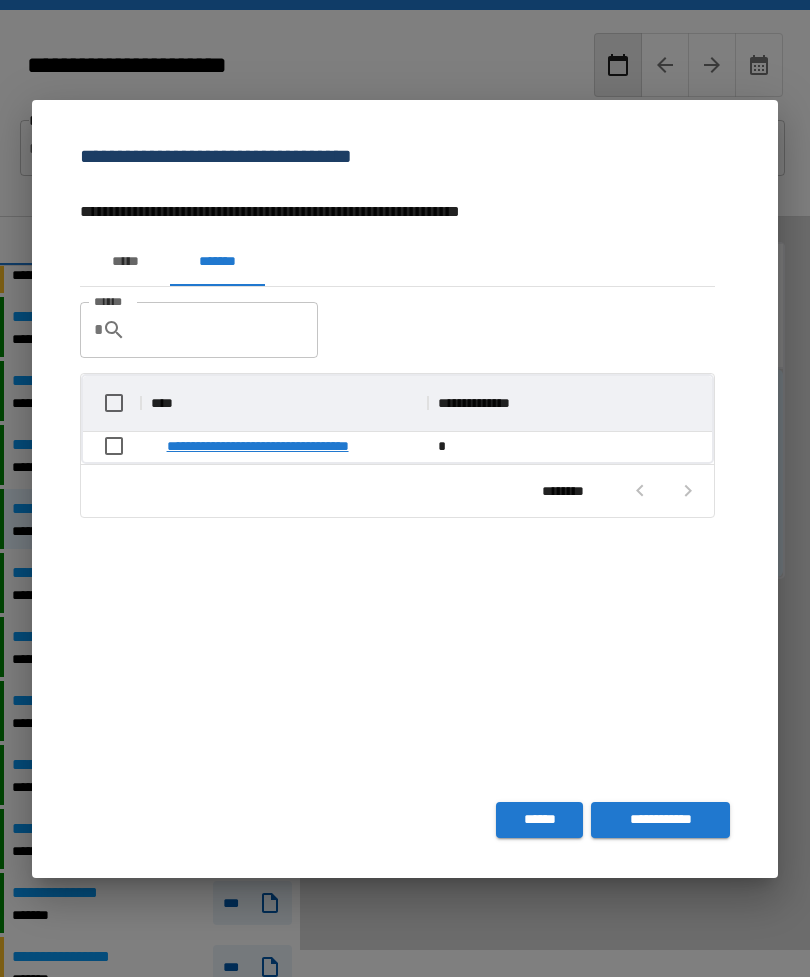 scroll, scrollTop: 86, scrollLeft: 629, axis: both 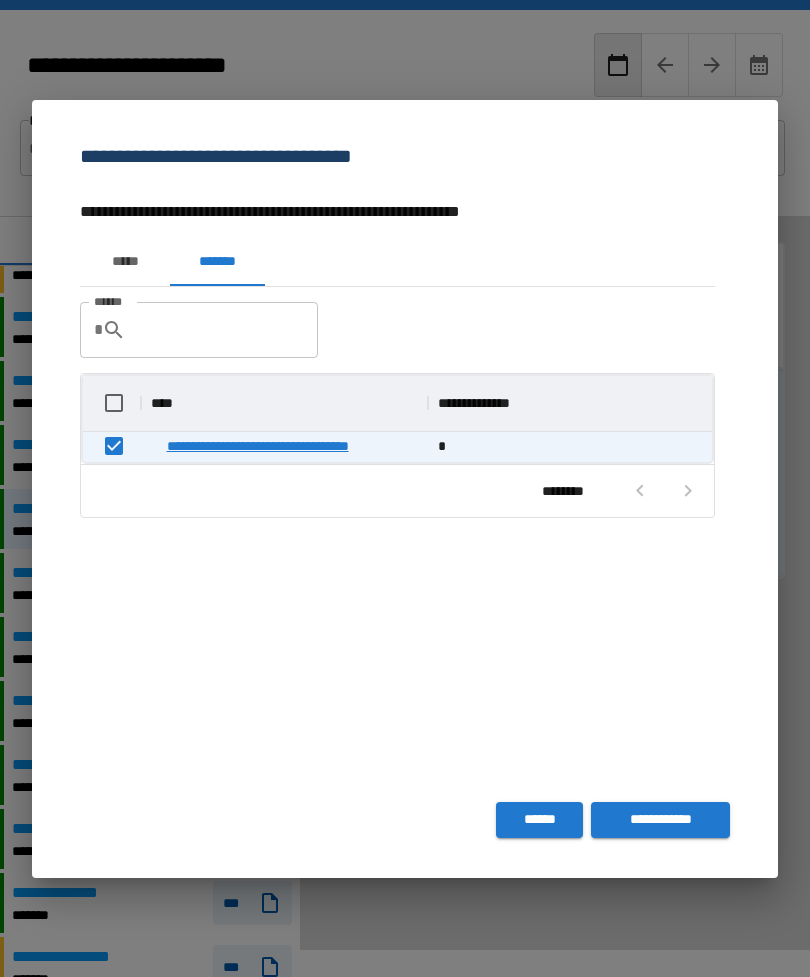 click on "**********" at bounding box center [660, 820] 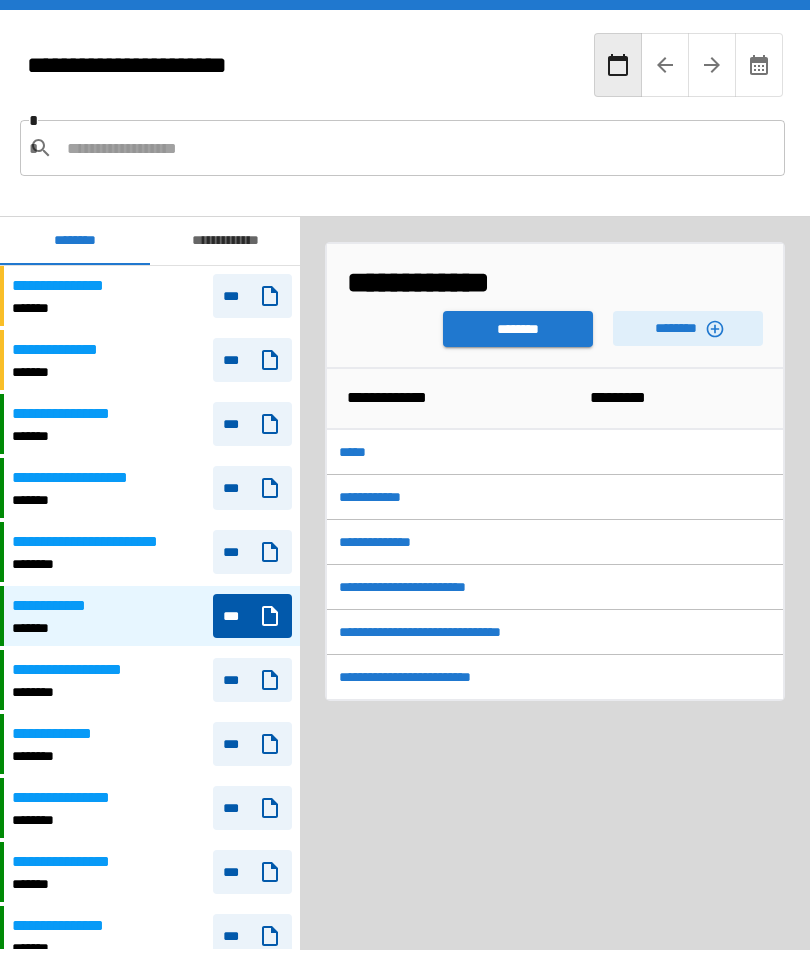 click on "********" at bounding box center [688, 328] 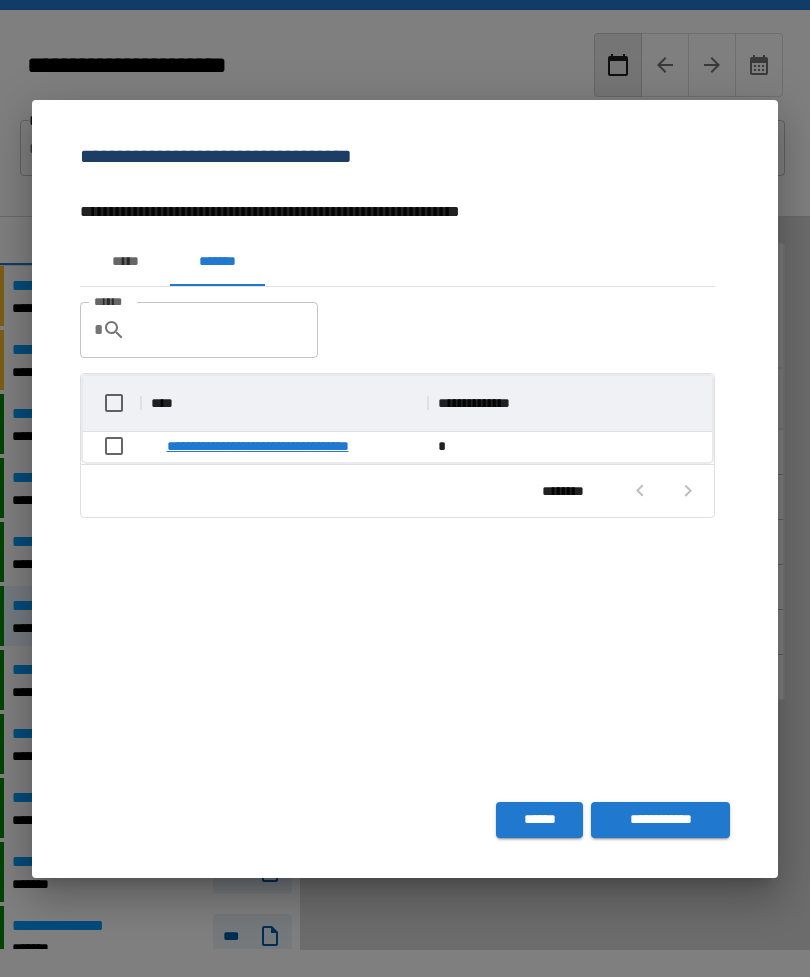 scroll, scrollTop: 1, scrollLeft: 1, axis: both 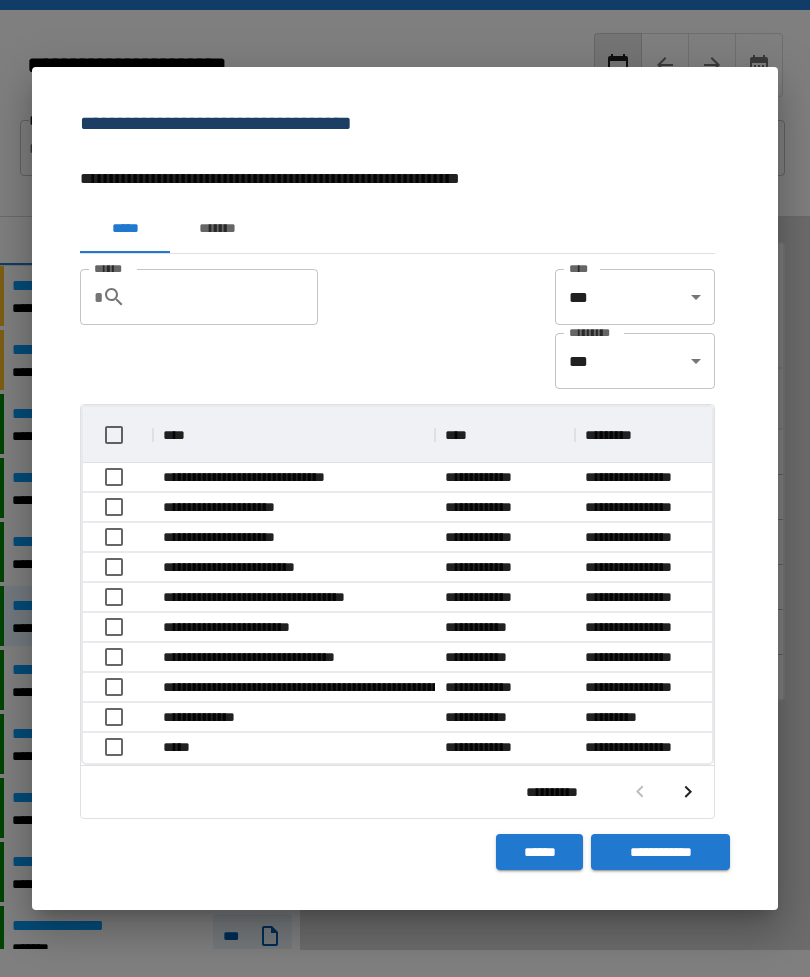 click 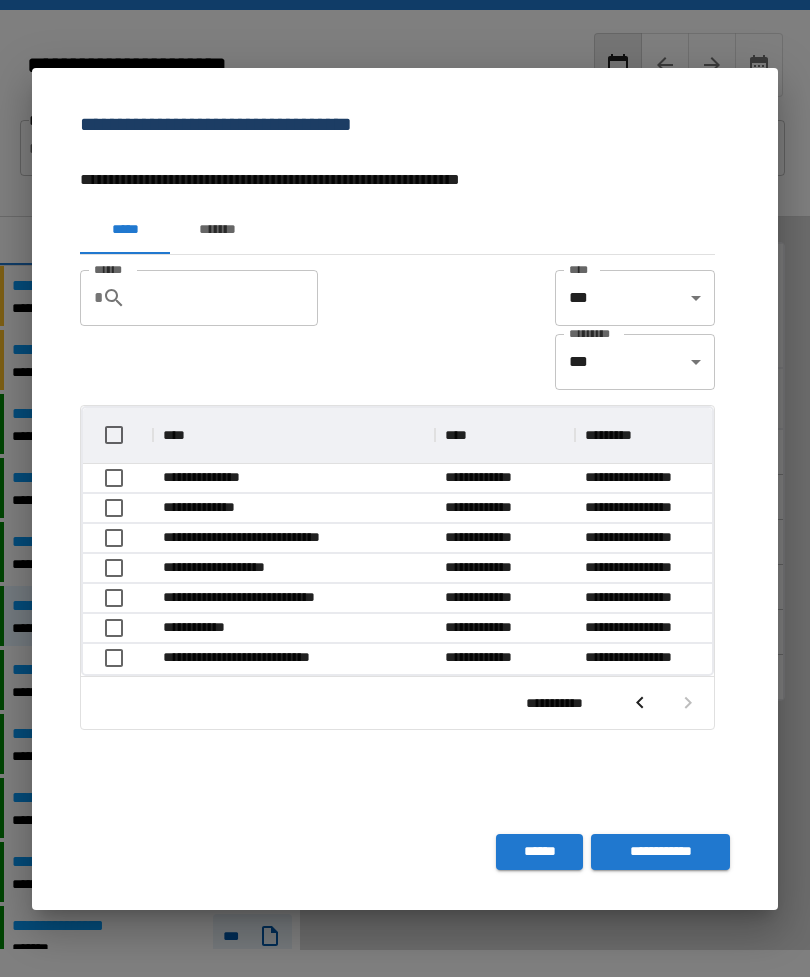 scroll, scrollTop: 266, scrollLeft: 629, axis: both 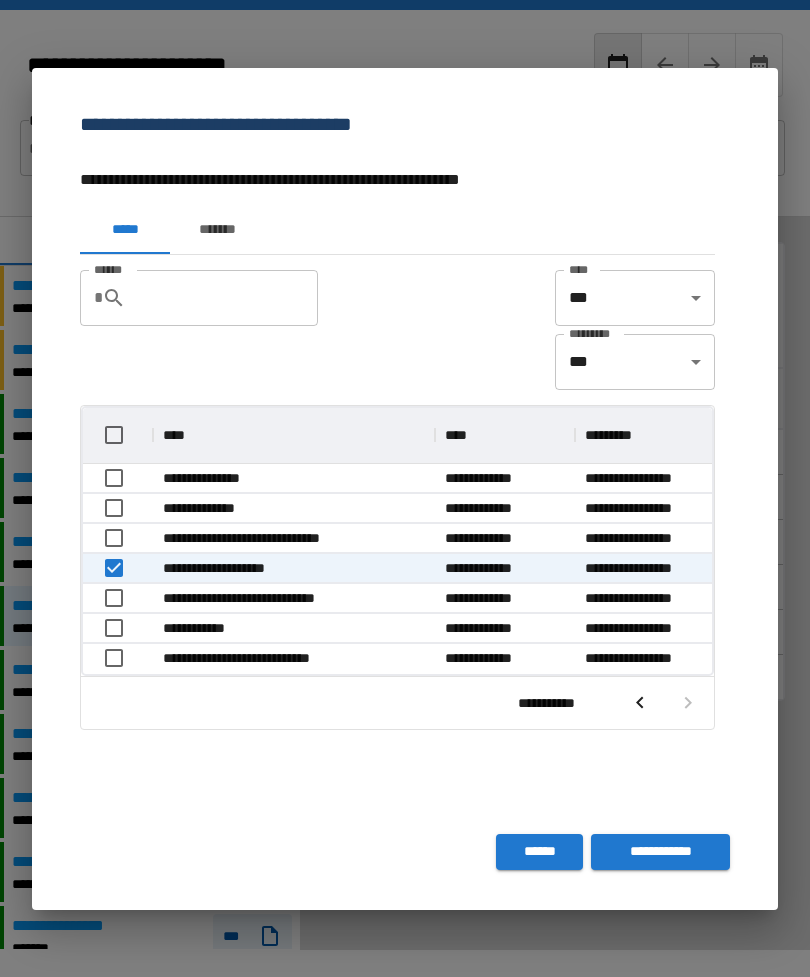 click 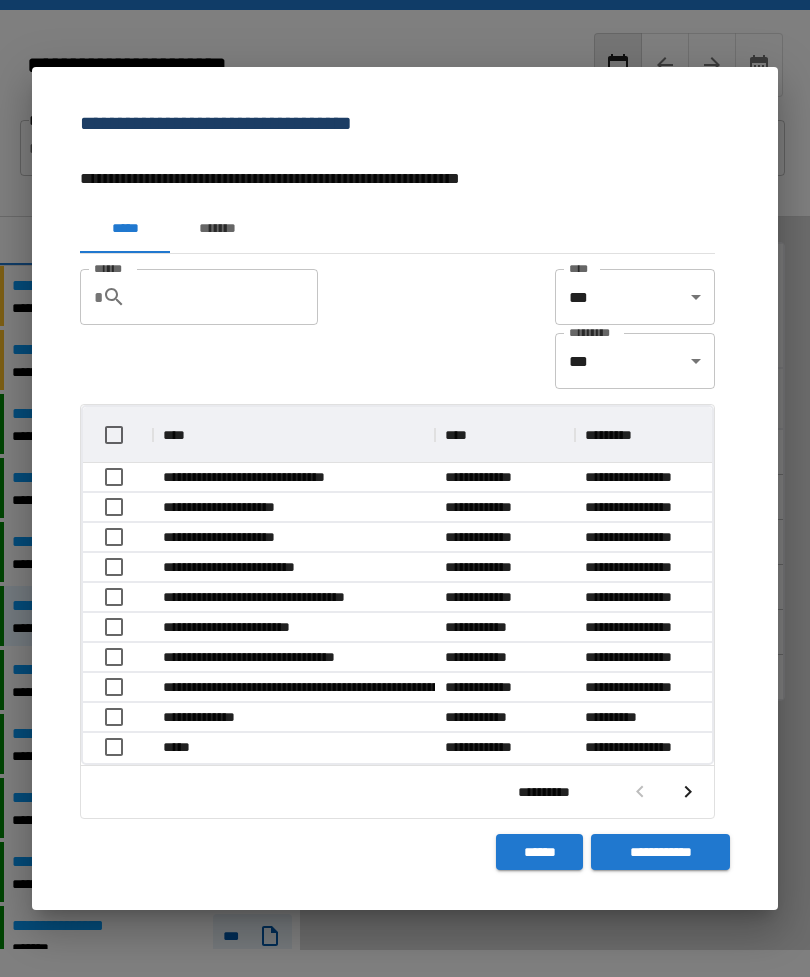 scroll, scrollTop: 1, scrollLeft: 1, axis: both 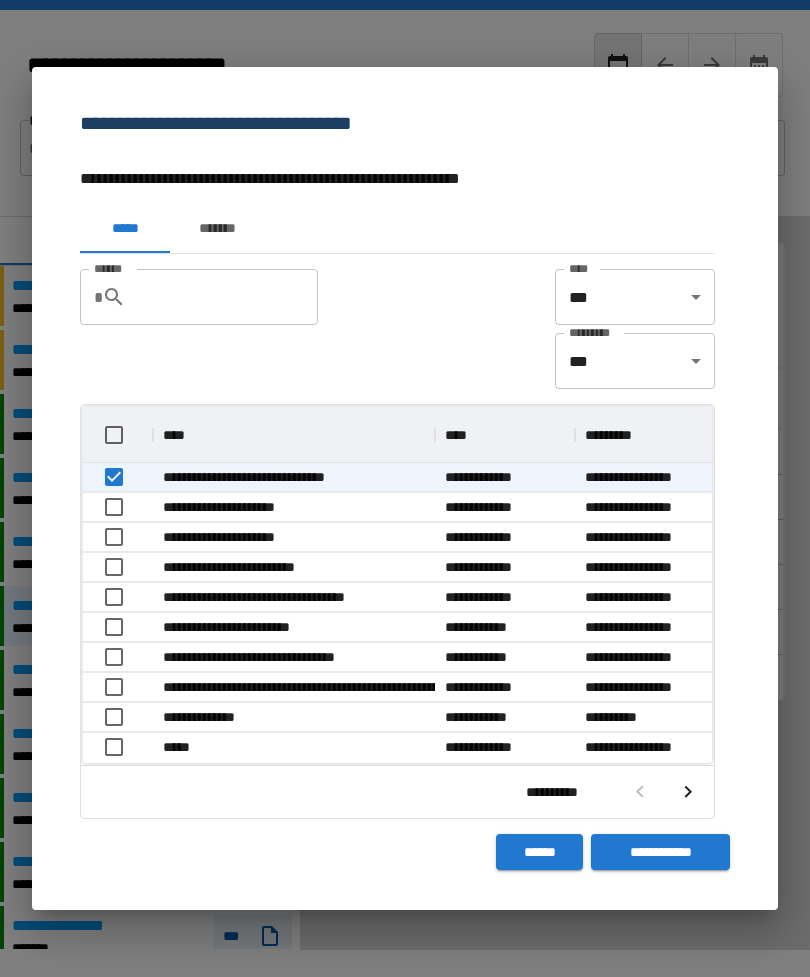 click on "**********" at bounding box center (660, 852) 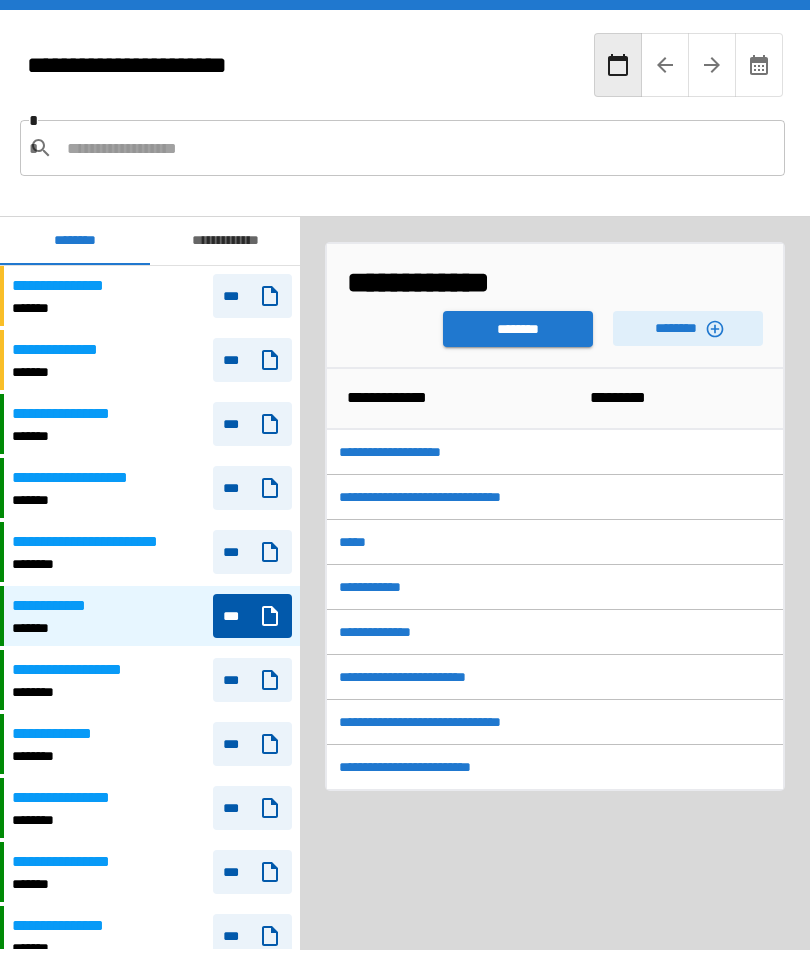click on "********" at bounding box center [518, 329] 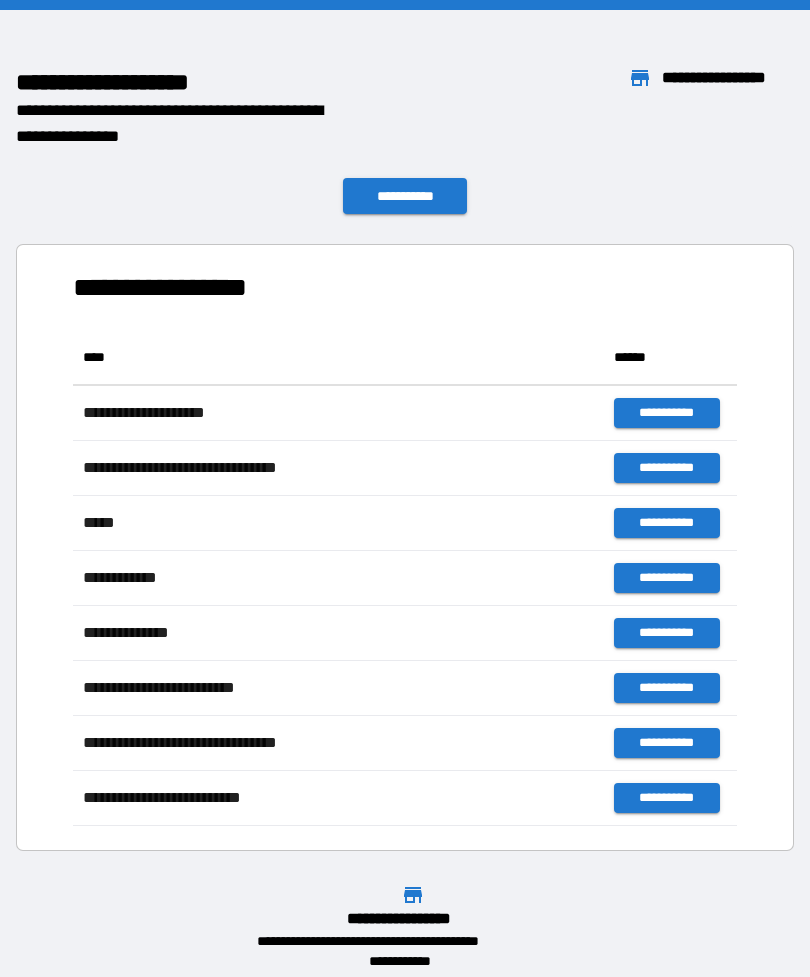 scroll, scrollTop: 1, scrollLeft: 1, axis: both 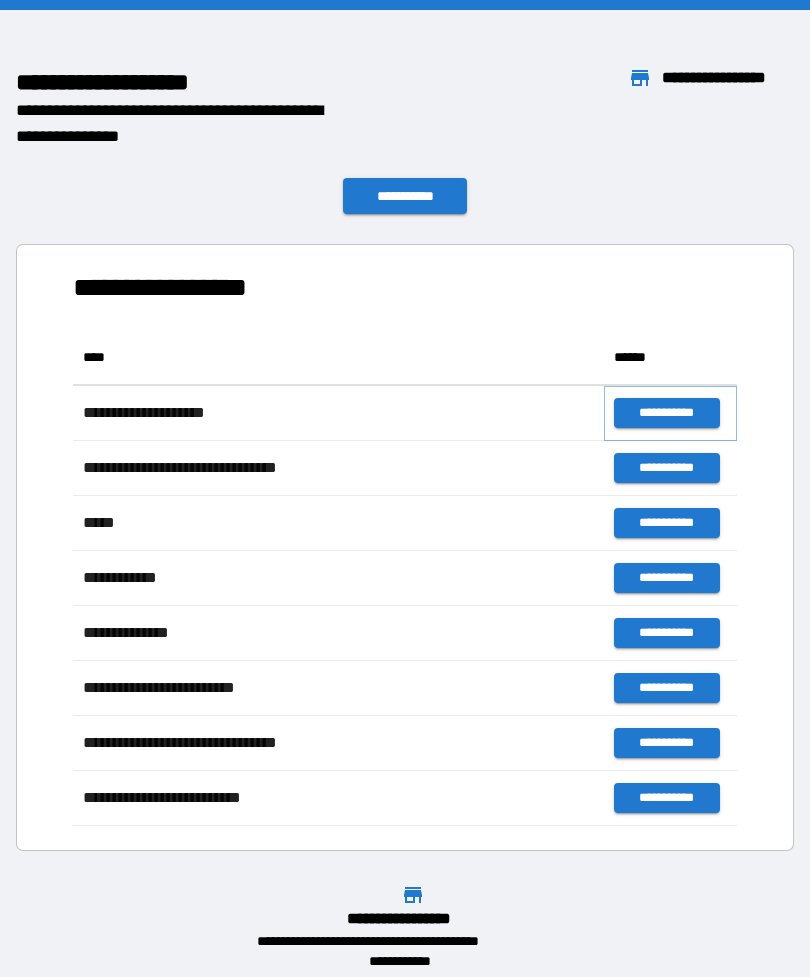 click on "**********" at bounding box center [666, 413] 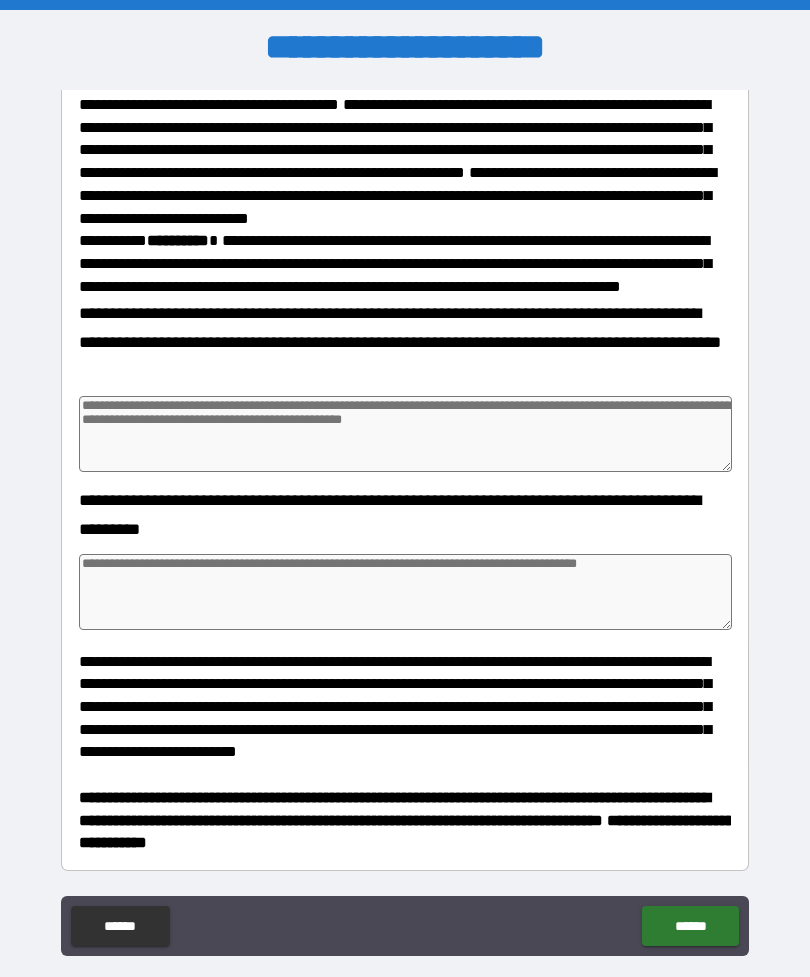 scroll, scrollTop: 1343, scrollLeft: 0, axis: vertical 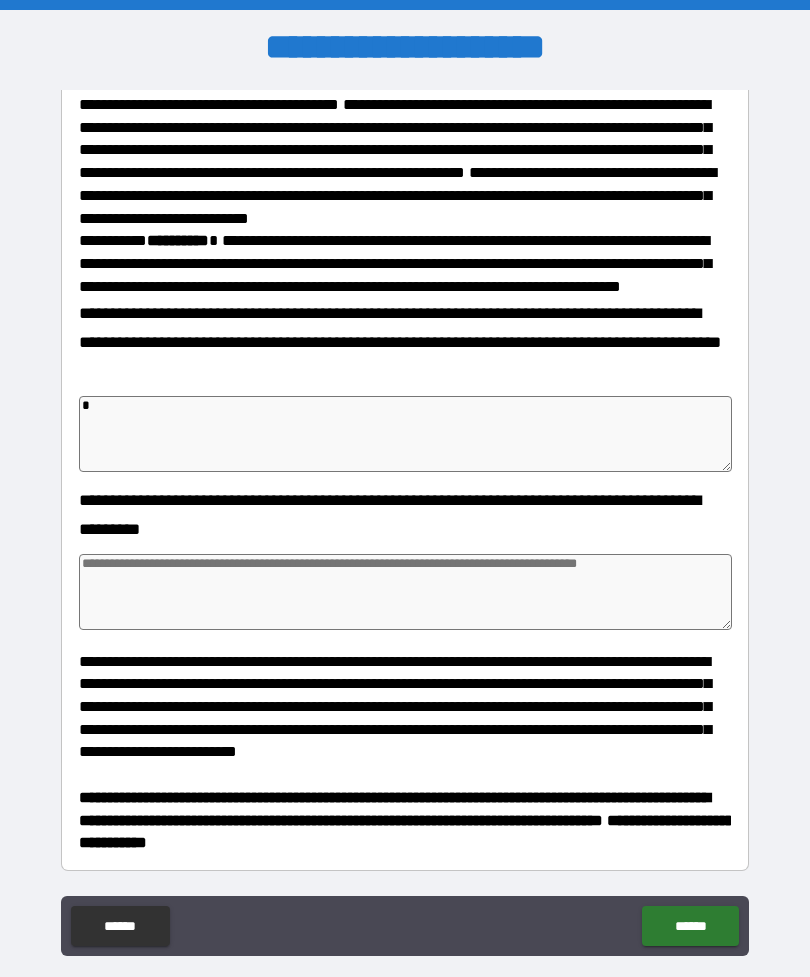 type on "*" 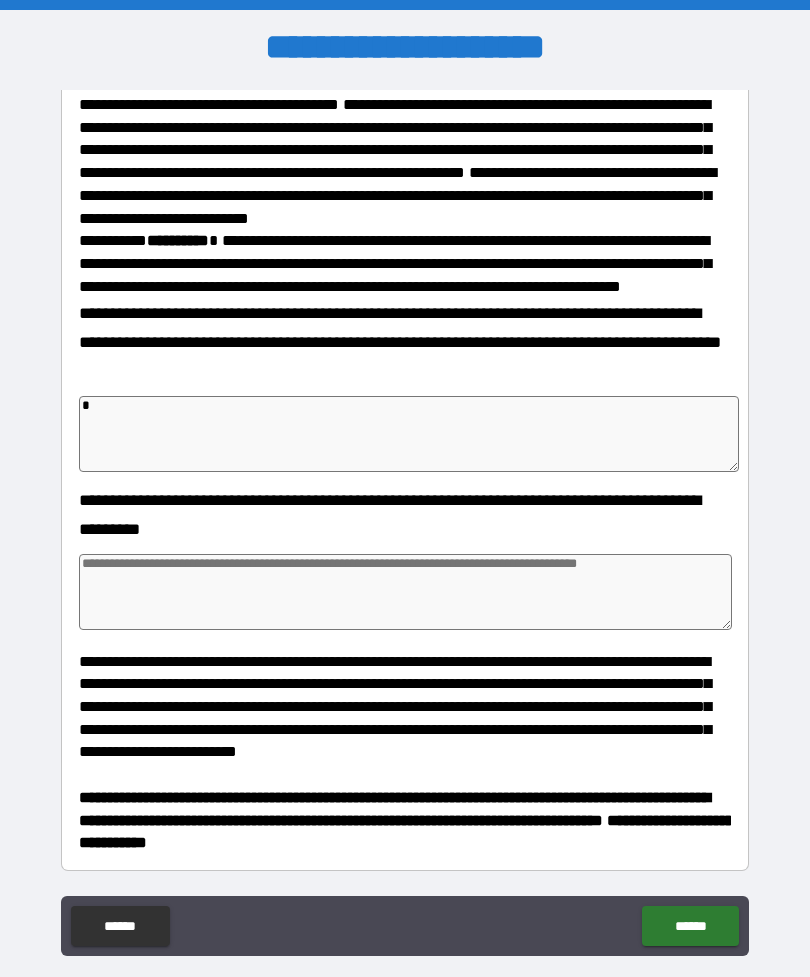 type on "*" 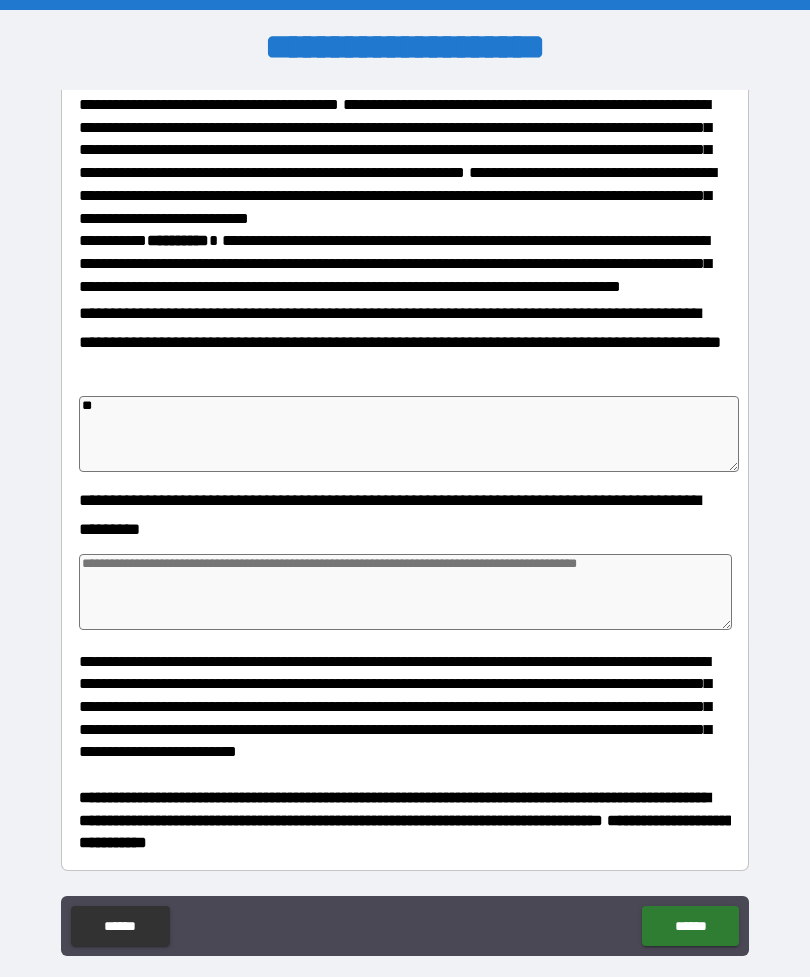 type on "*" 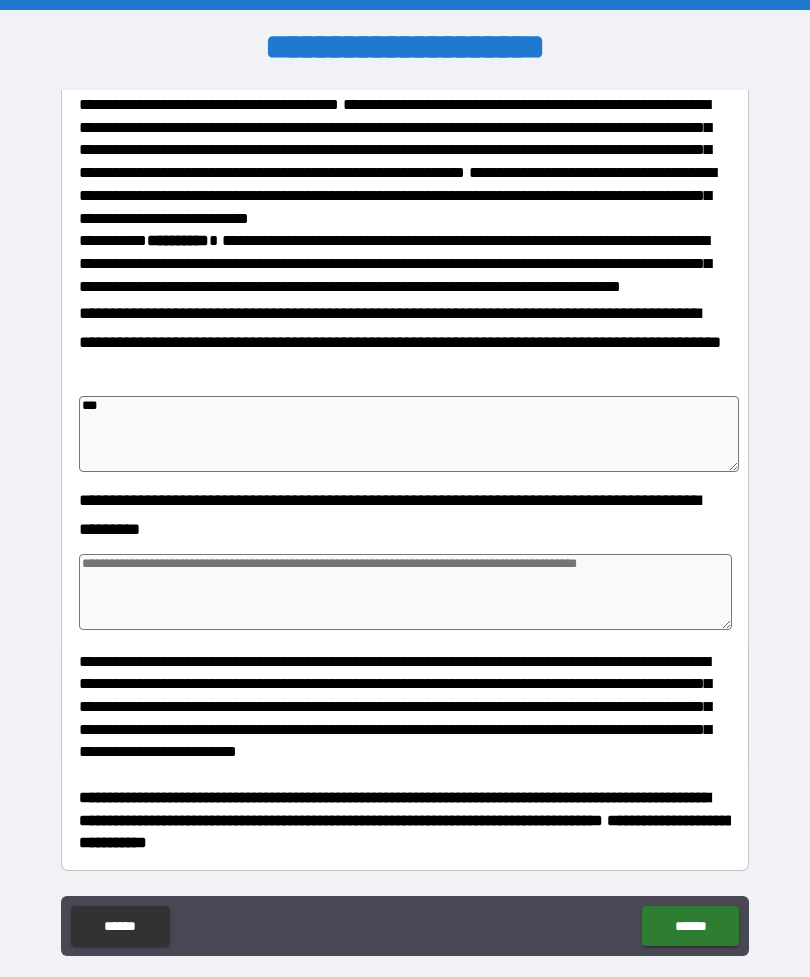type on "*" 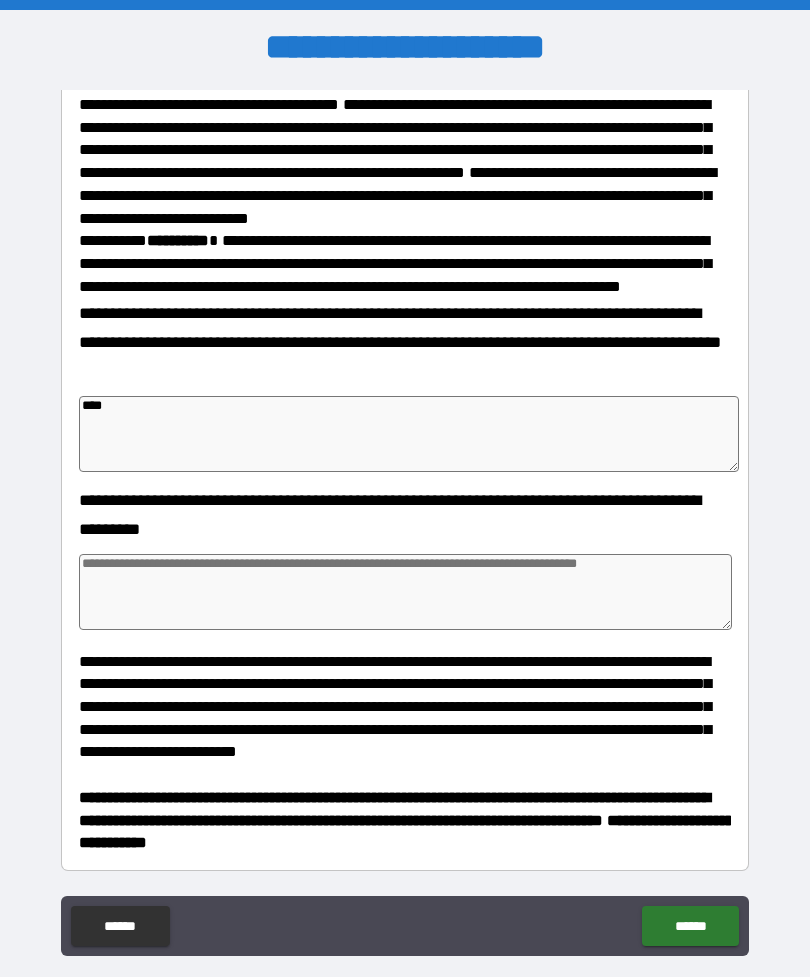 type on "*" 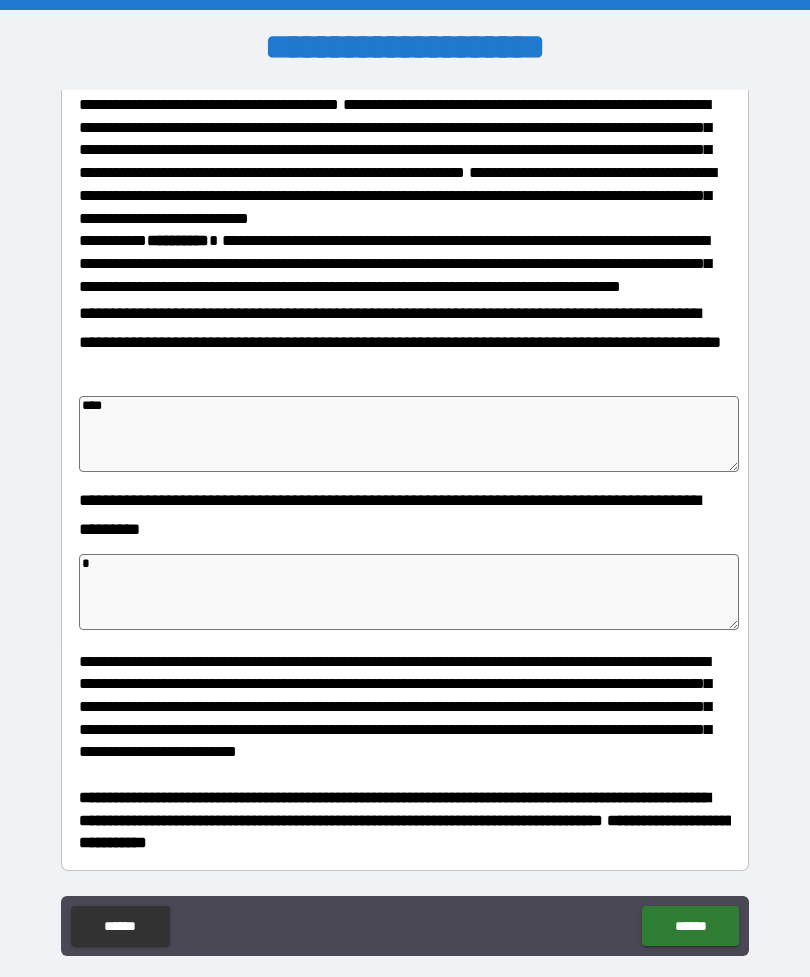 type on "*" 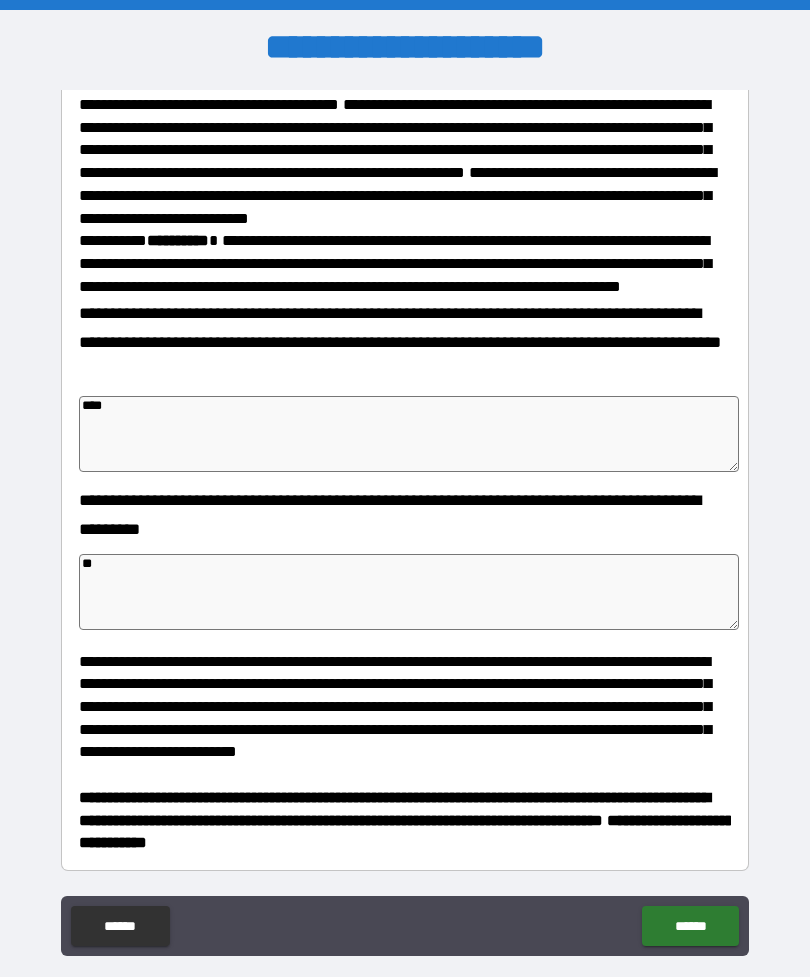type on "*" 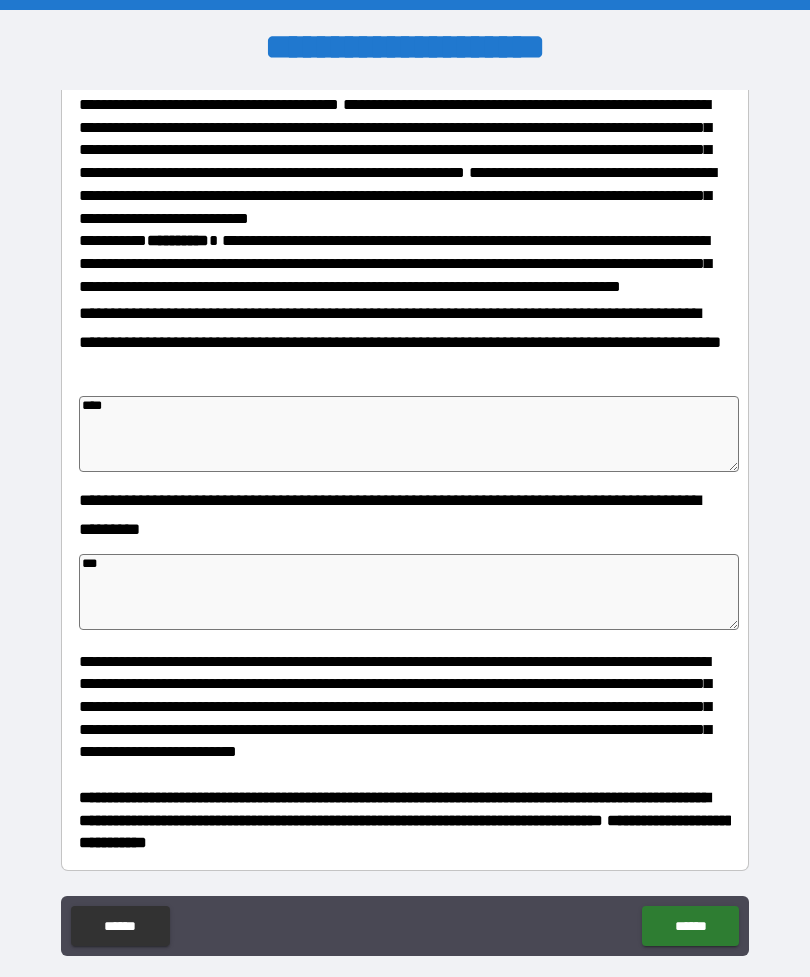 type on "*" 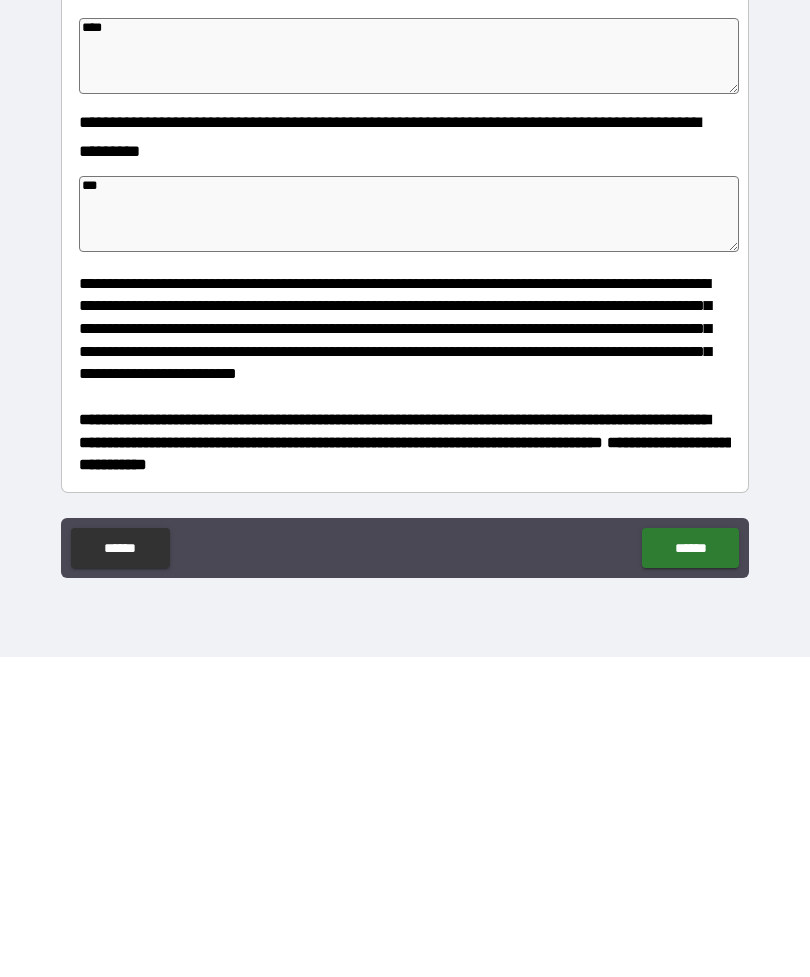 scroll, scrollTop: 64, scrollLeft: 0, axis: vertical 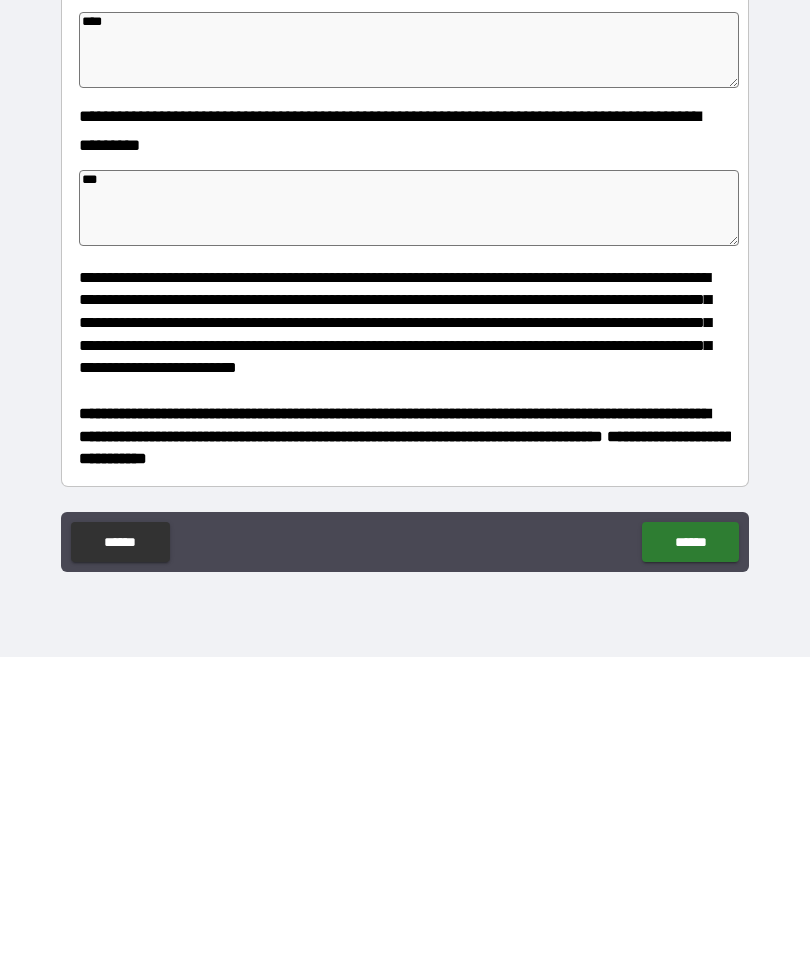 click on "******" at bounding box center (690, 862) 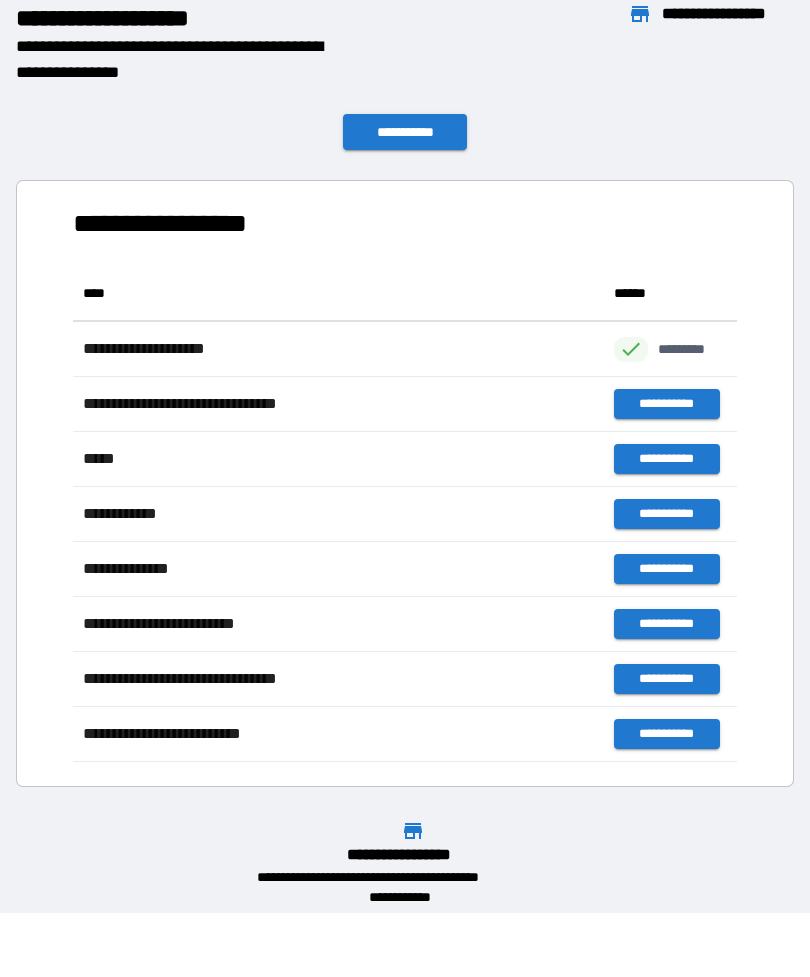 scroll, scrollTop: 496, scrollLeft: 664, axis: both 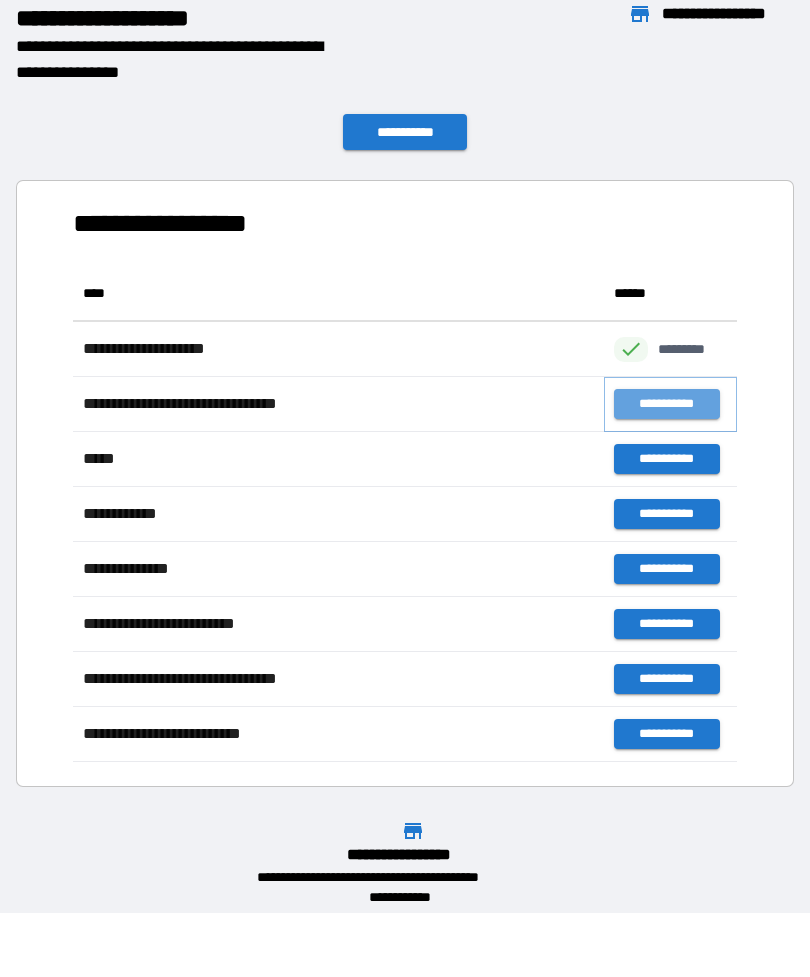 click on "**********" at bounding box center [666, 404] 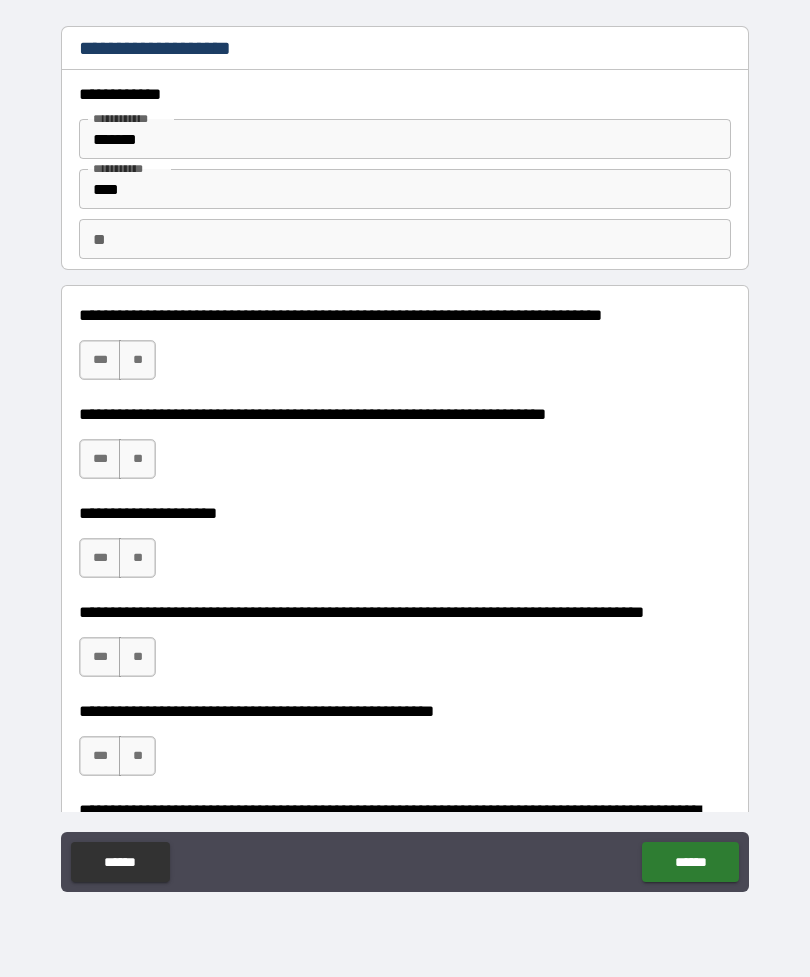 click on "**" at bounding box center (137, 360) 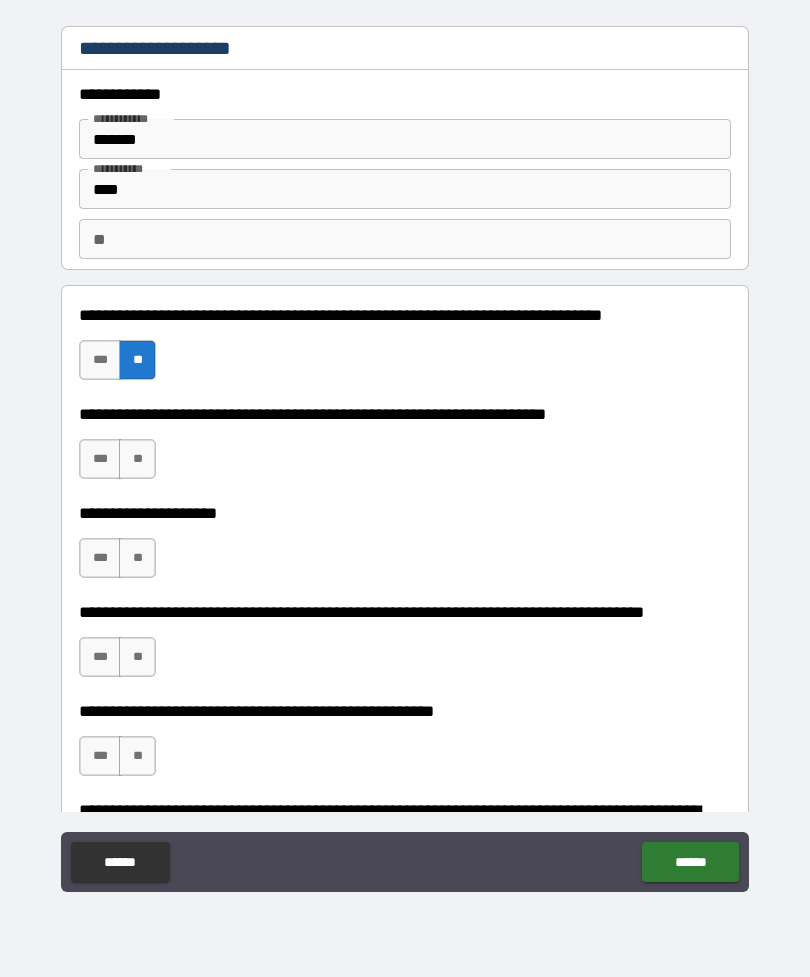 click on "**" at bounding box center (137, 459) 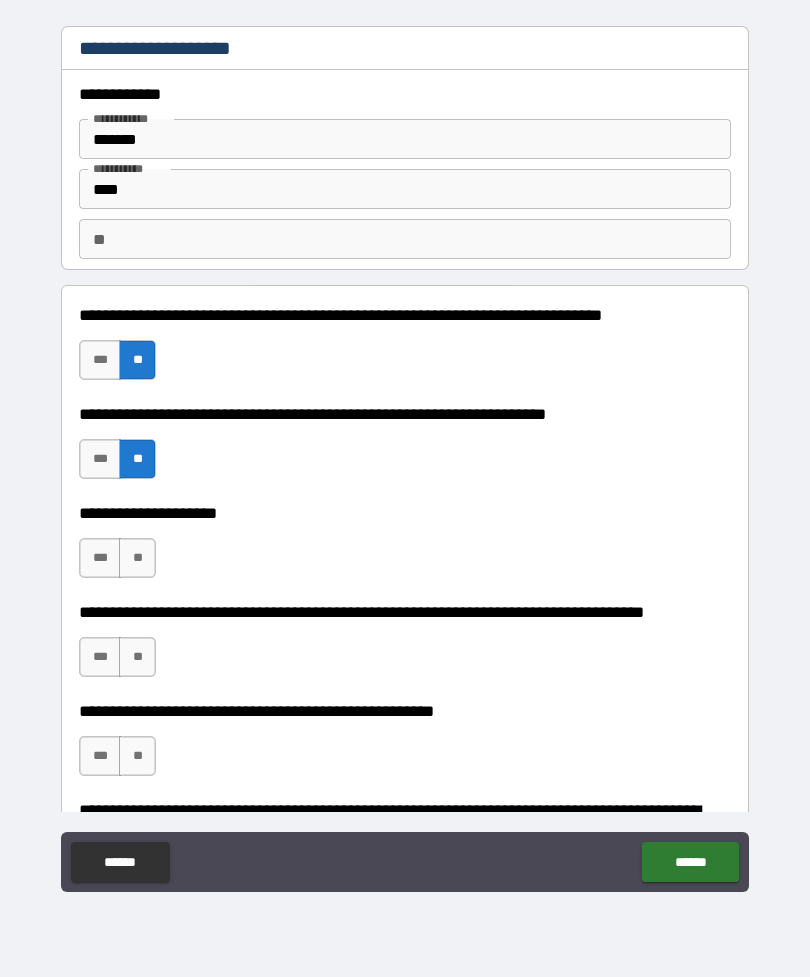 click on "**" at bounding box center [137, 558] 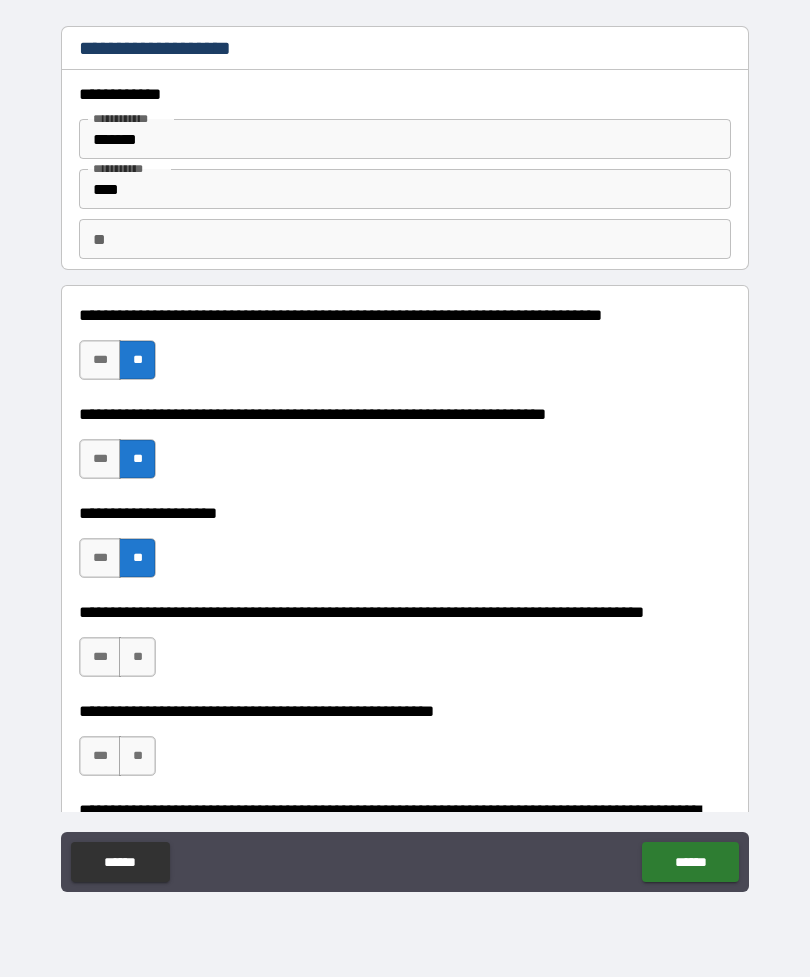 click on "**" at bounding box center [137, 657] 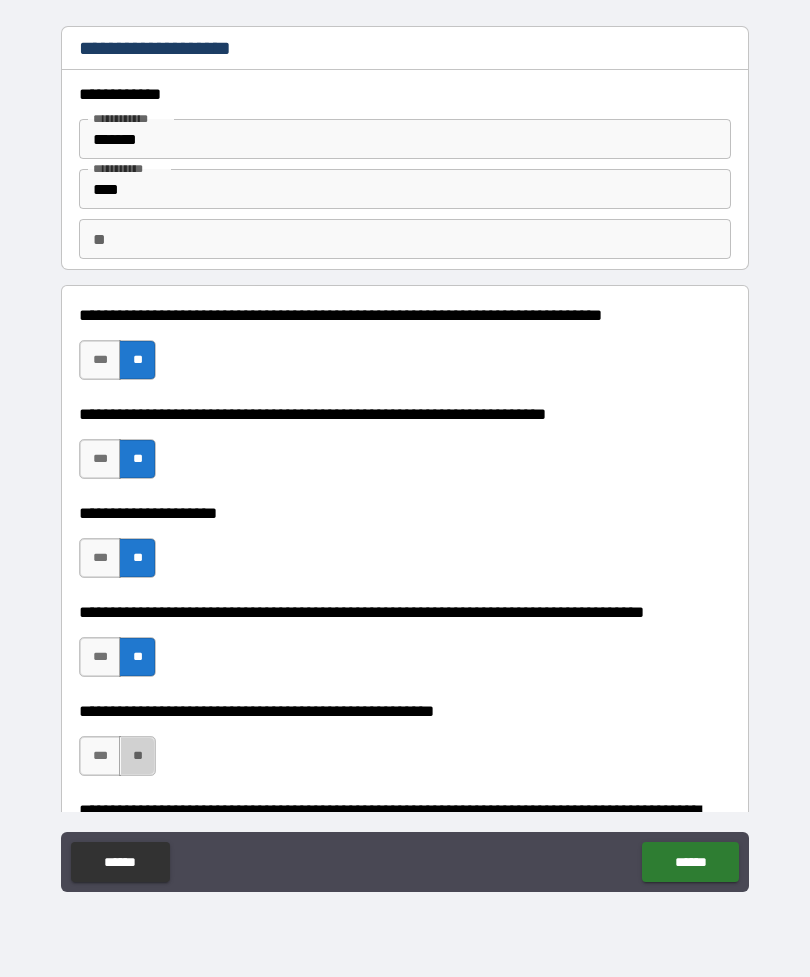 click on "**" at bounding box center (137, 756) 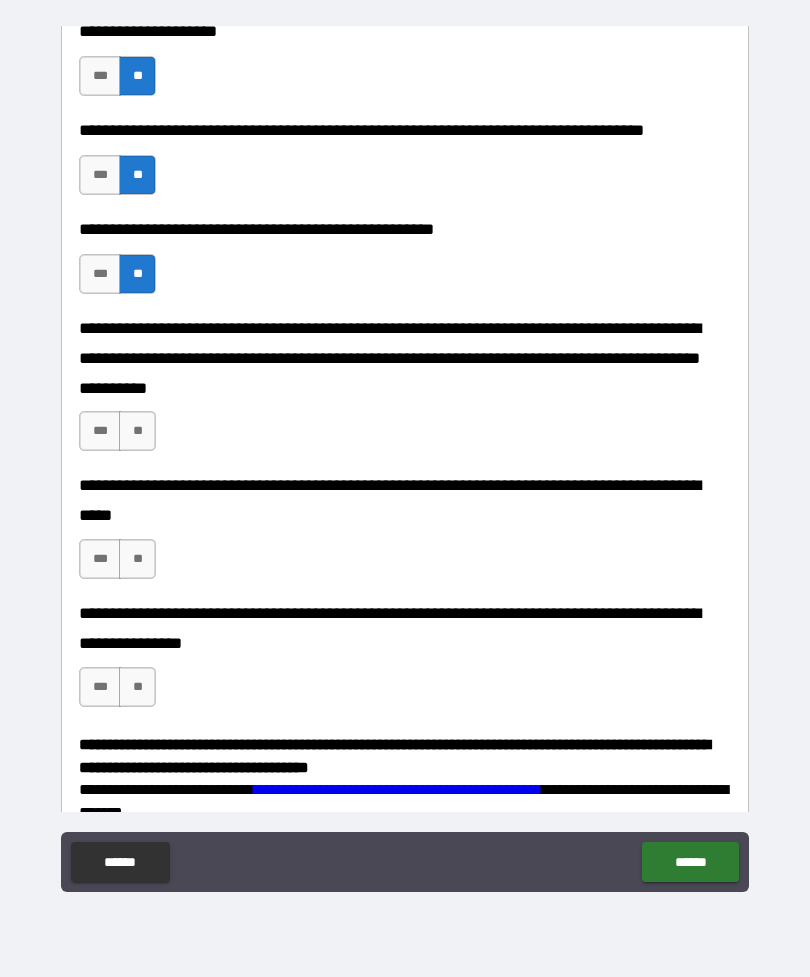 scroll, scrollTop: 488, scrollLeft: 0, axis: vertical 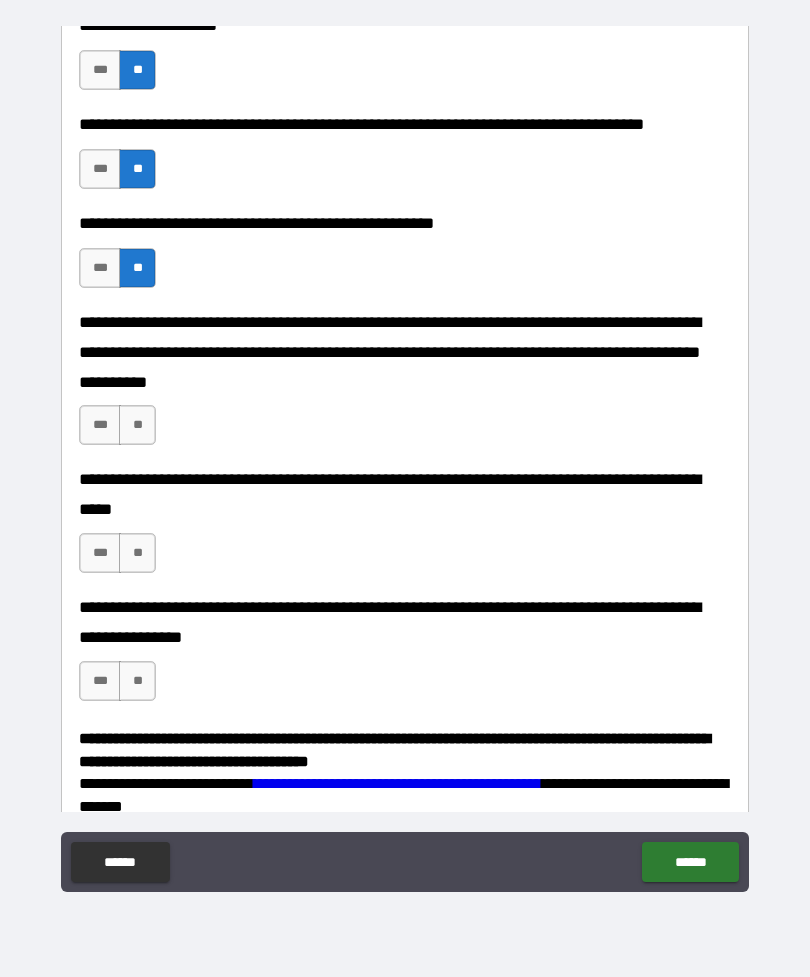 click on "**" at bounding box center [137, 425] 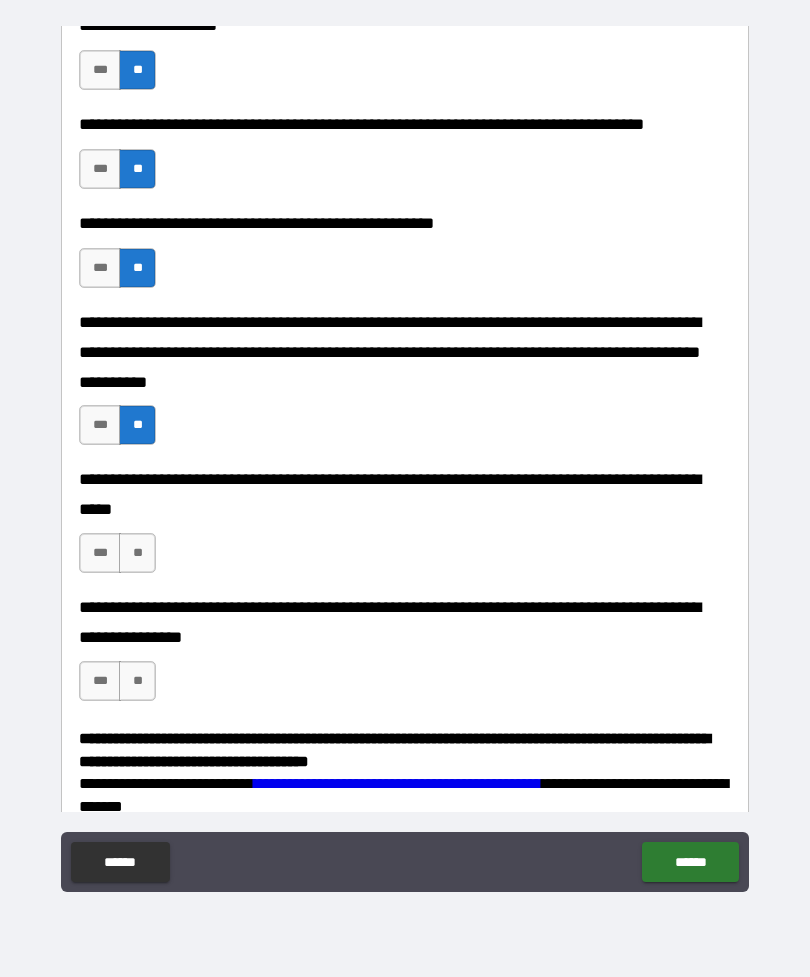 click on "**" at bounding box center [137, 553] 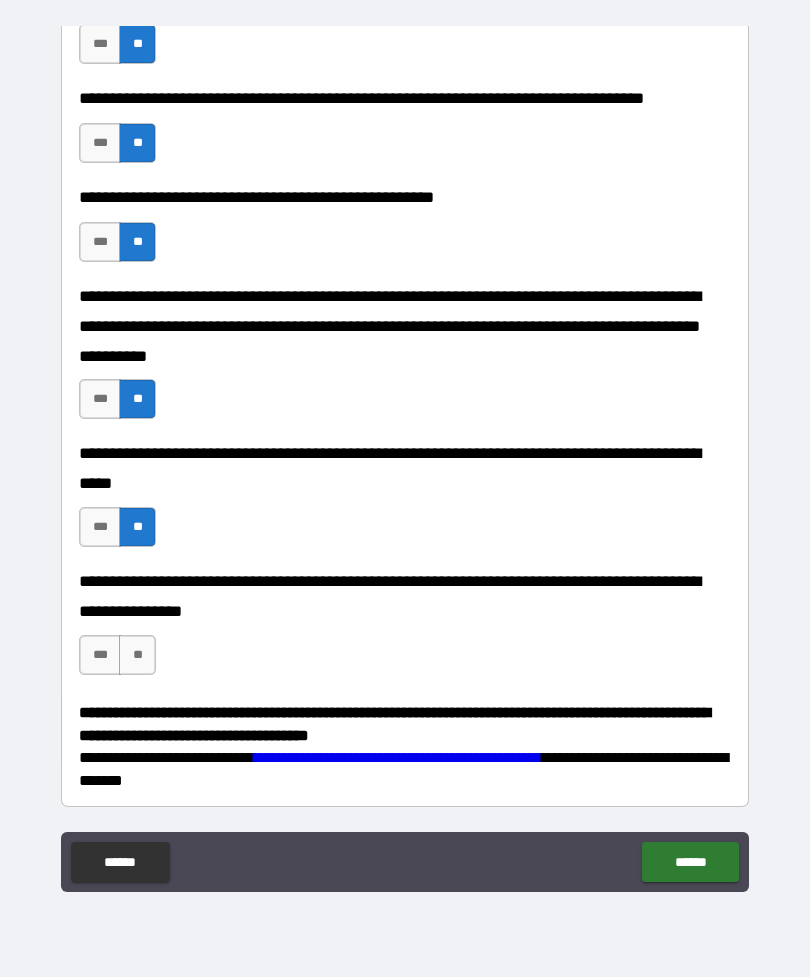 scroll, scrollTop: 513, scrollLeft: 0, axis: vertical 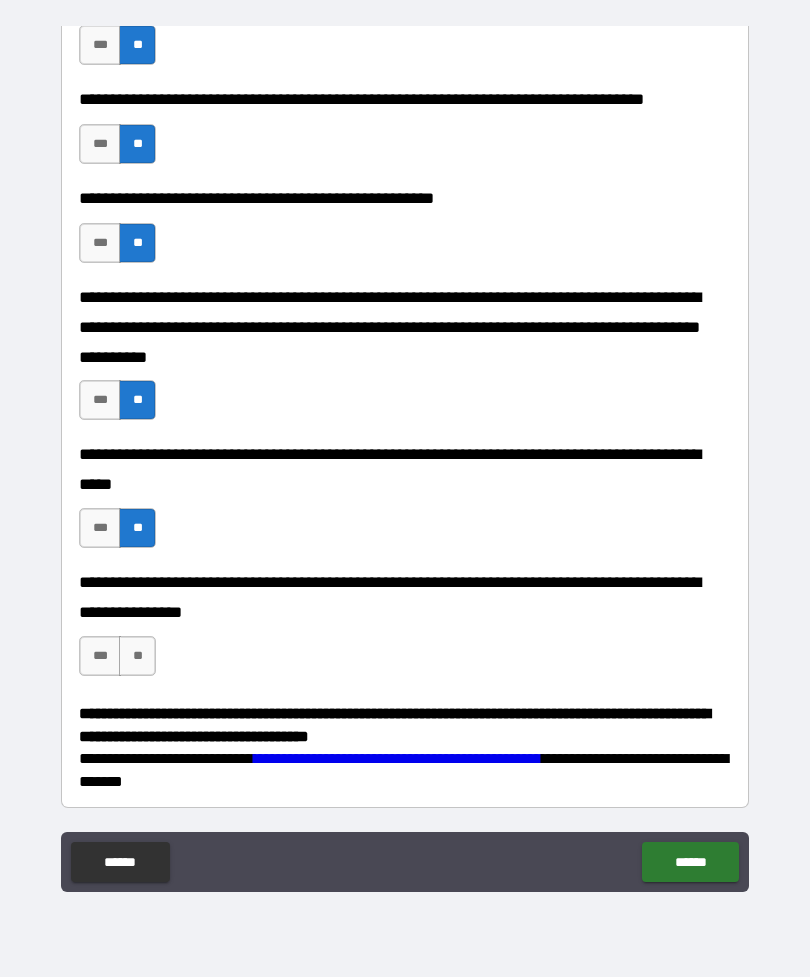 click on "**" at bounding box center (137, 656) 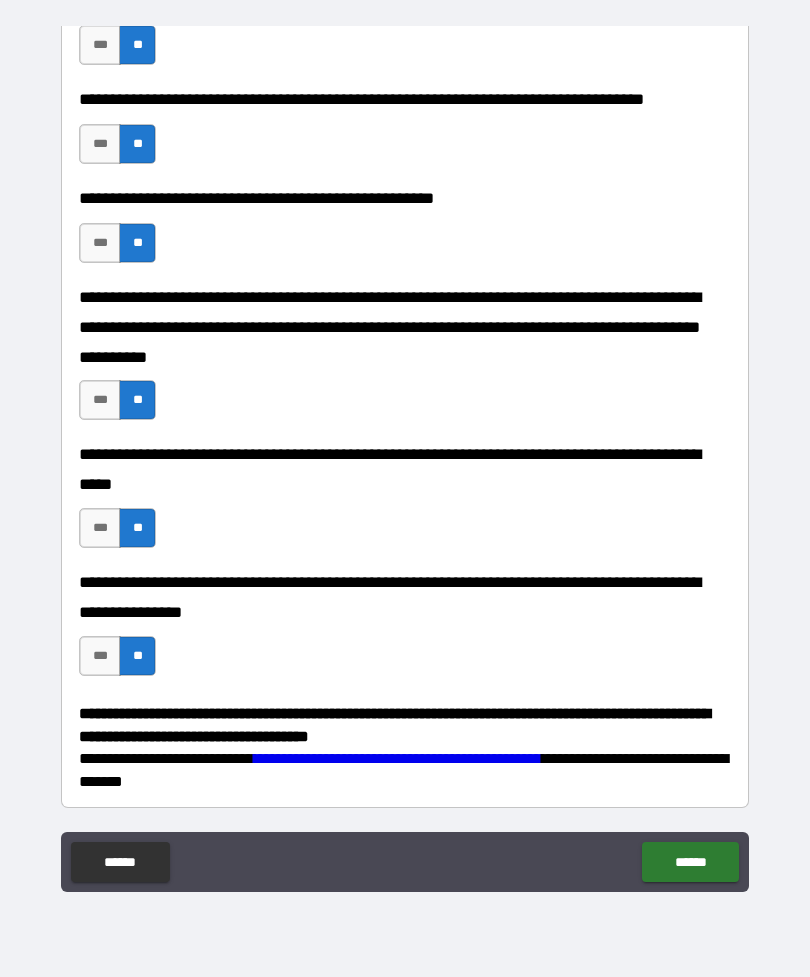 click on "******" at bounding box center [690, 862] 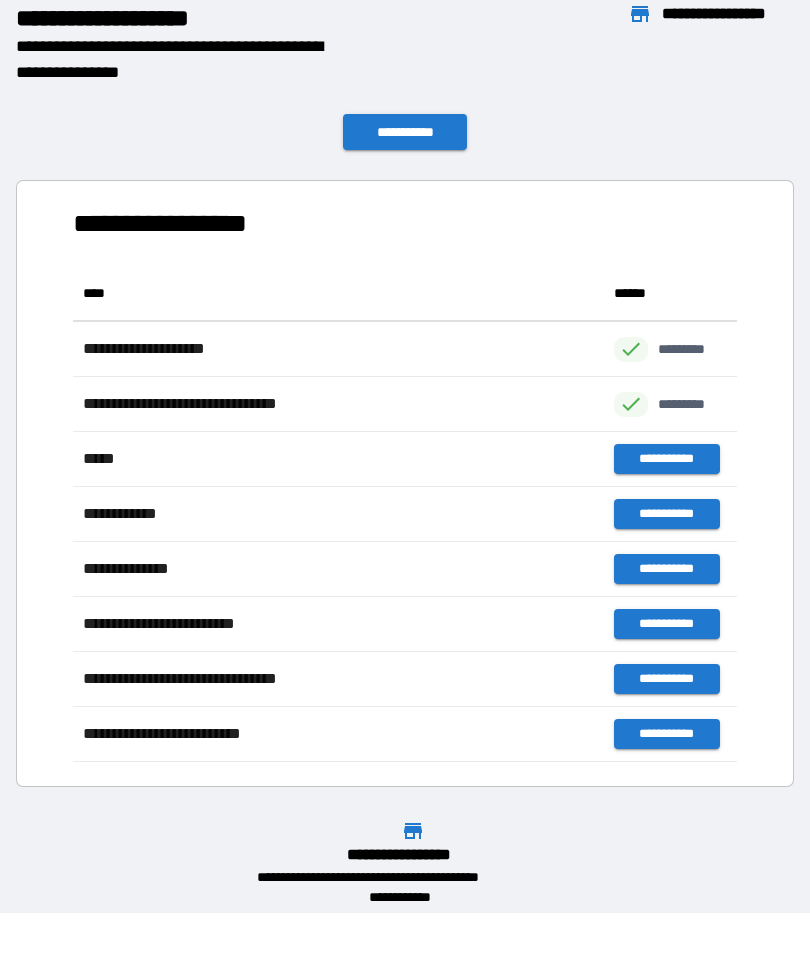scroll, scrollTop: 496, scrollLeft: 664, axis: both 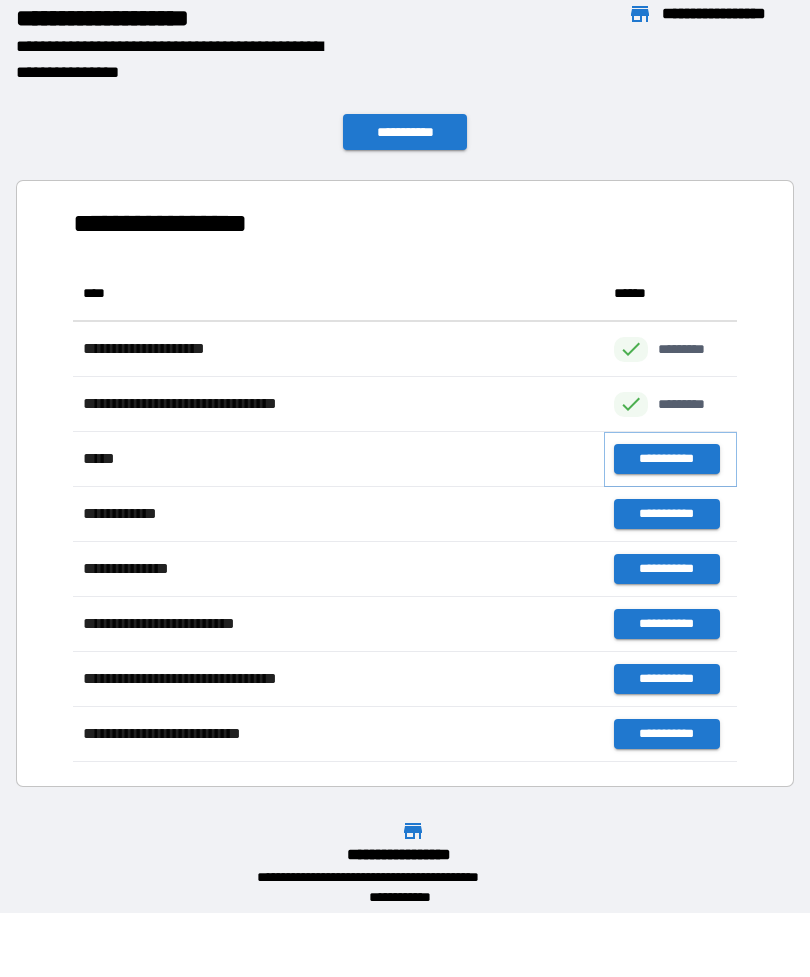click on "**********" at bounding box center [666, 459] 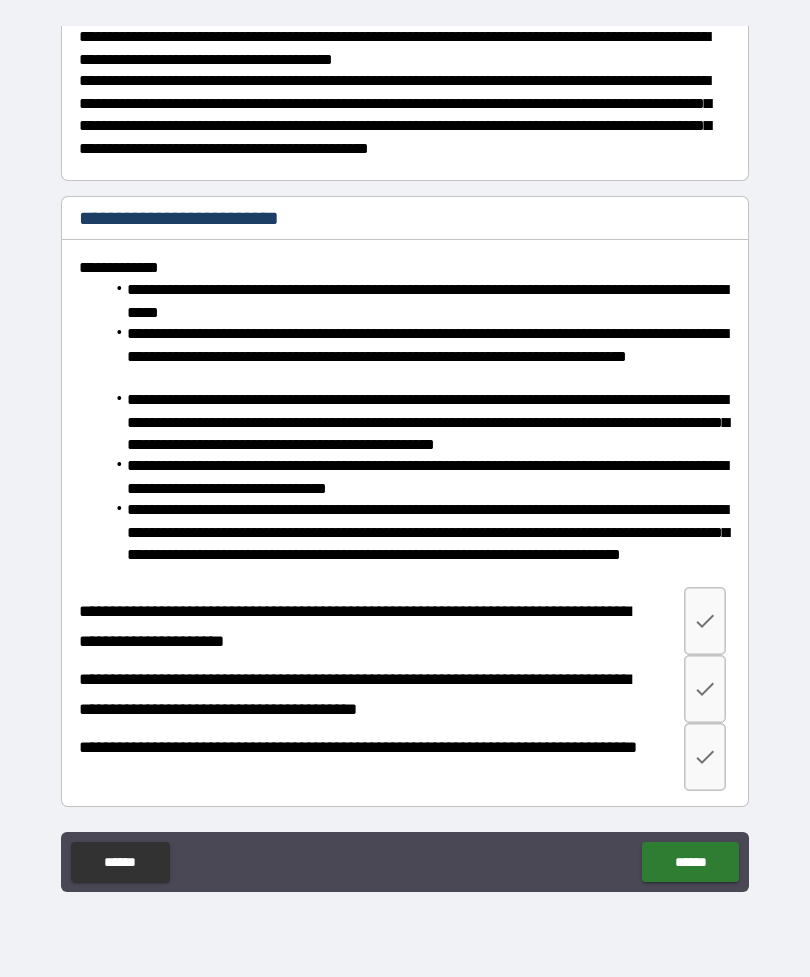 scroll, scrollTop: 859, scrollLeft: 0, axis: vertical 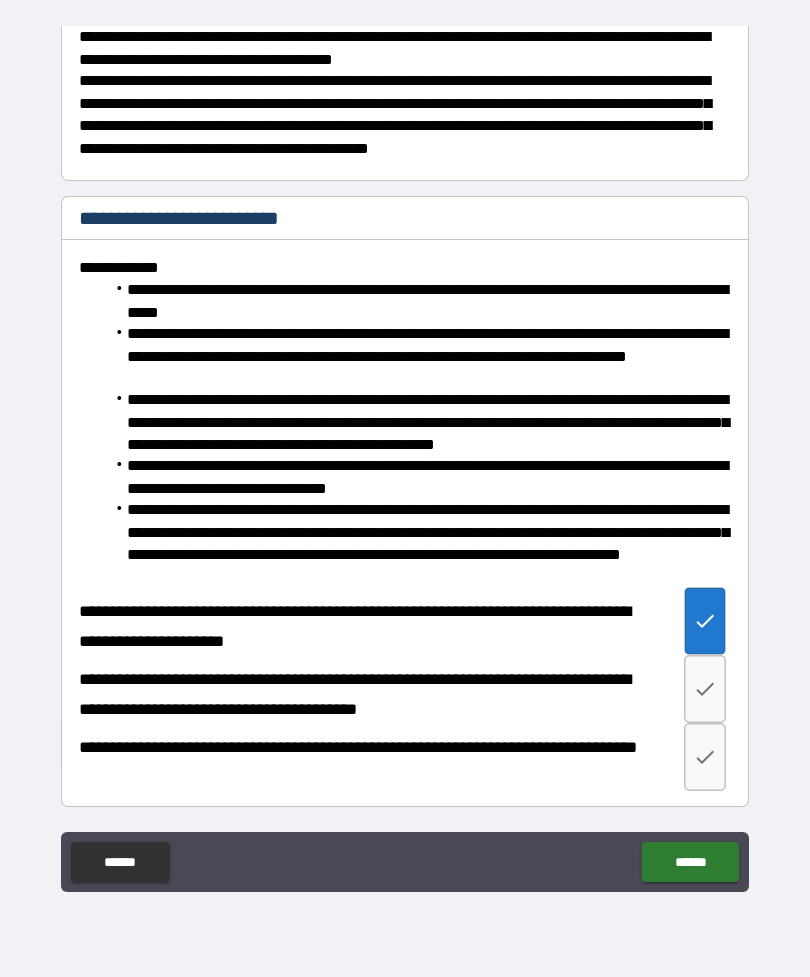 click 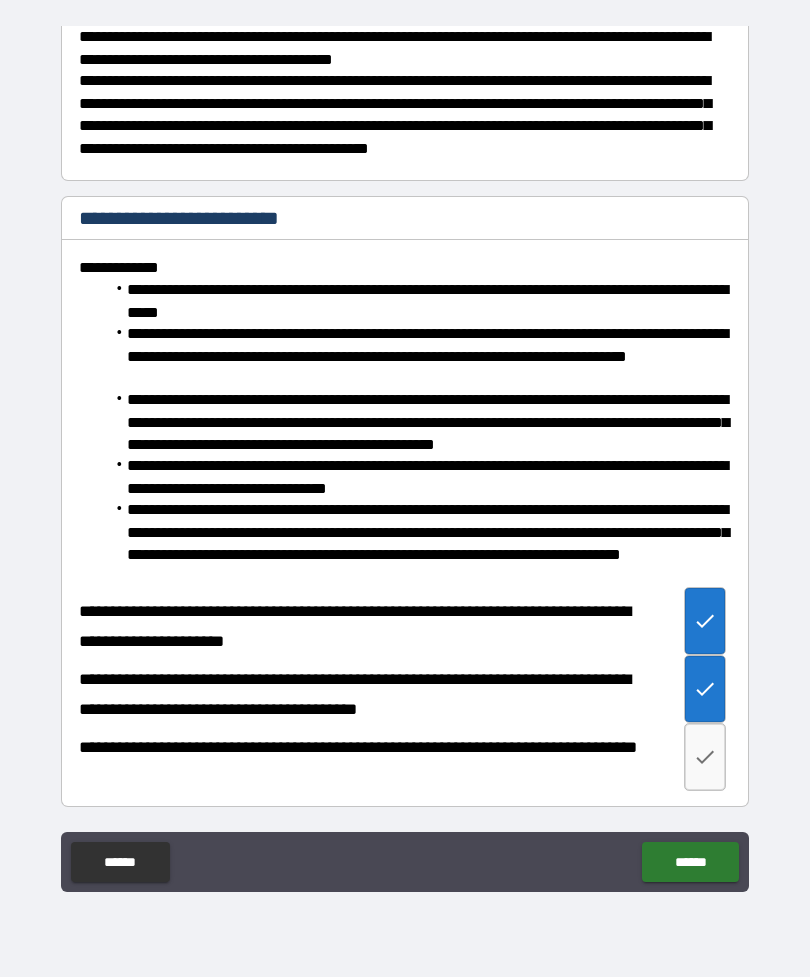 click 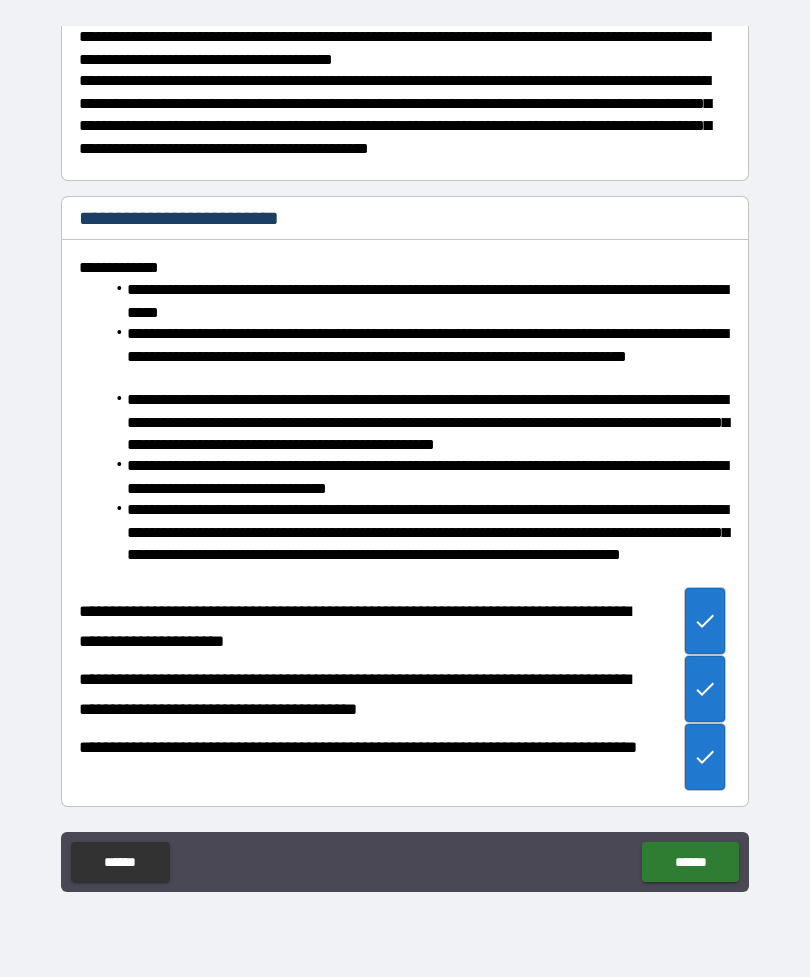 click on "******" at bounding box center (690, 862) 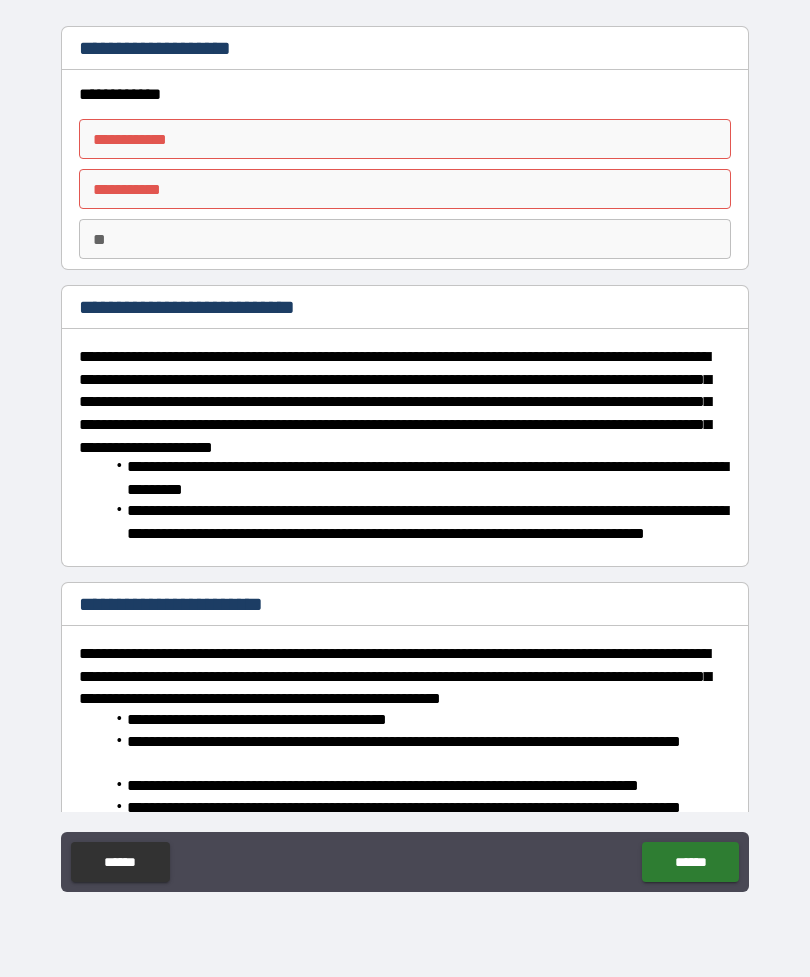 scroll, scrollTop: 0, scrollLeft: 0, axis: both 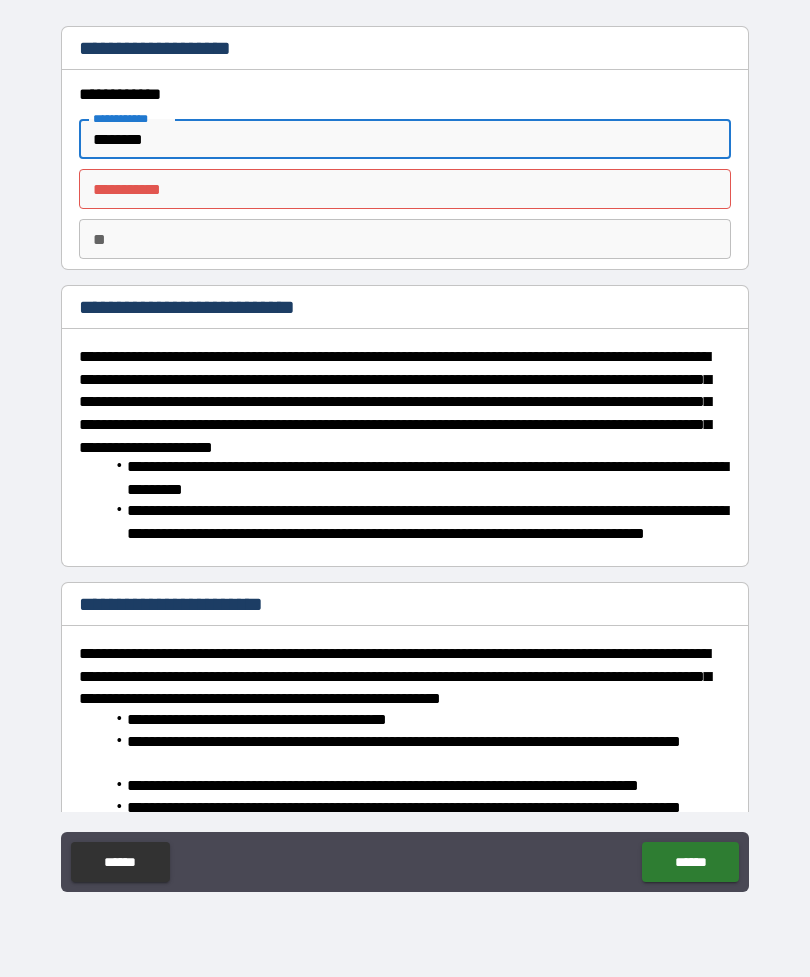 type on "*******" 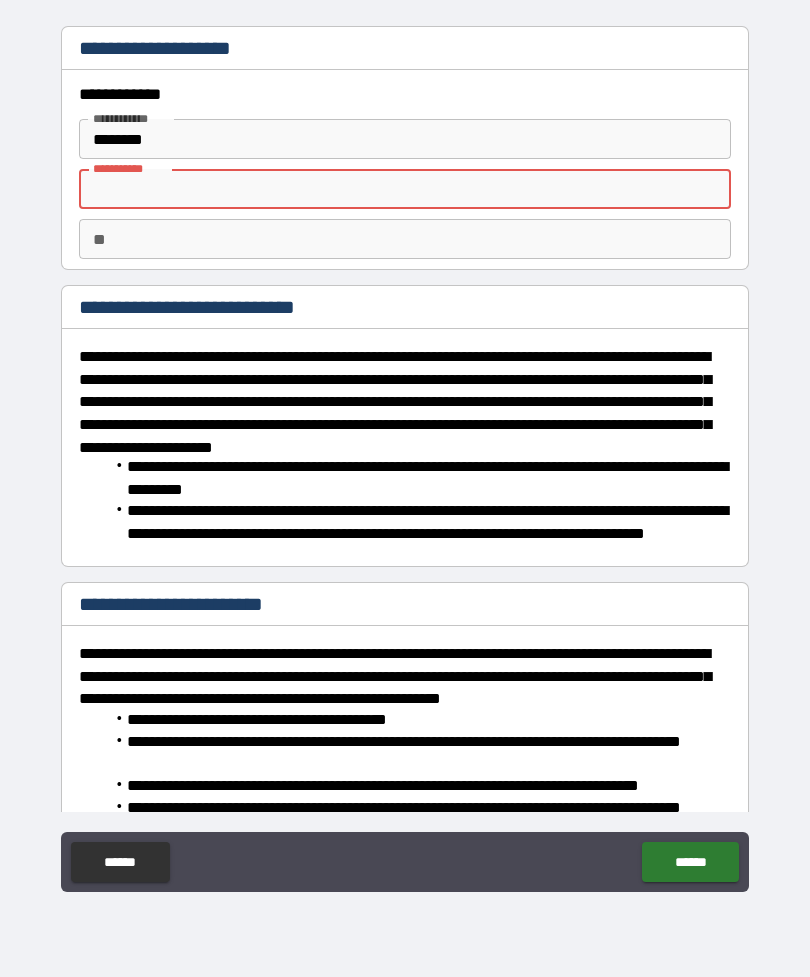 click on "*********   *" at bounding box center (405, 189) 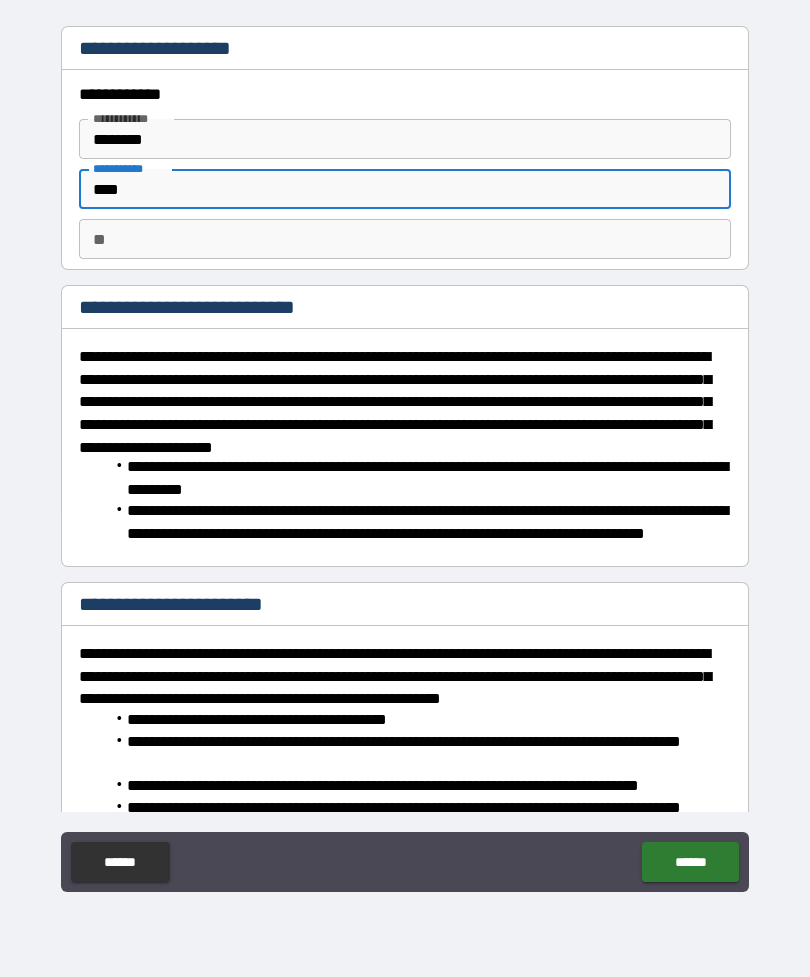 type on "****" 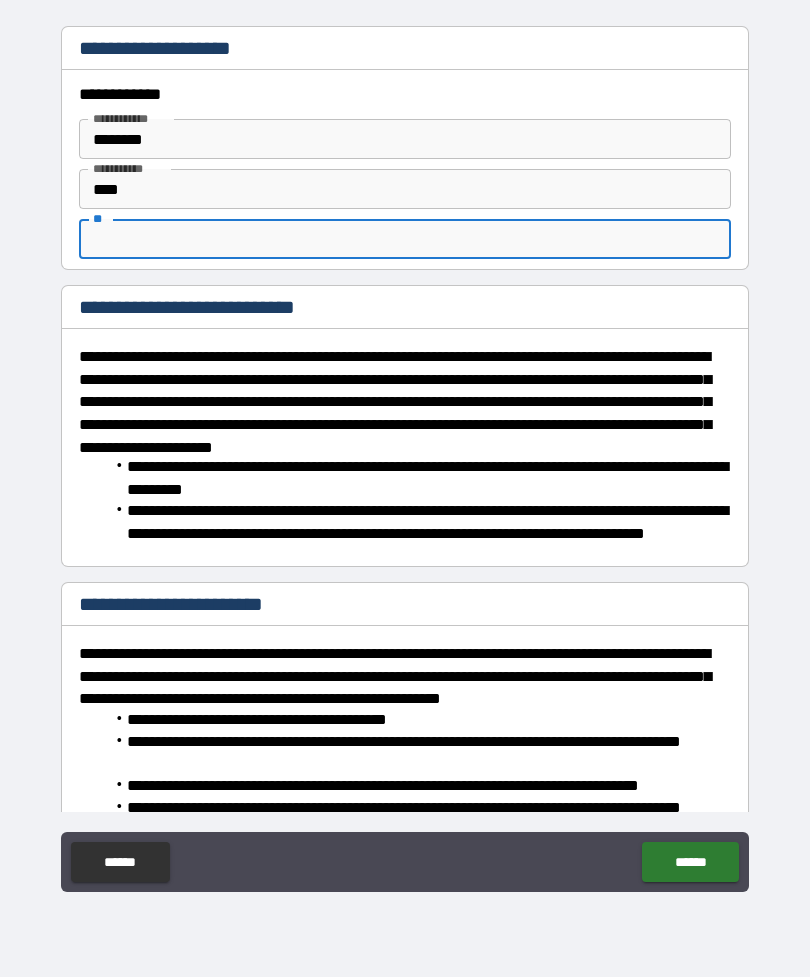 type on "*" 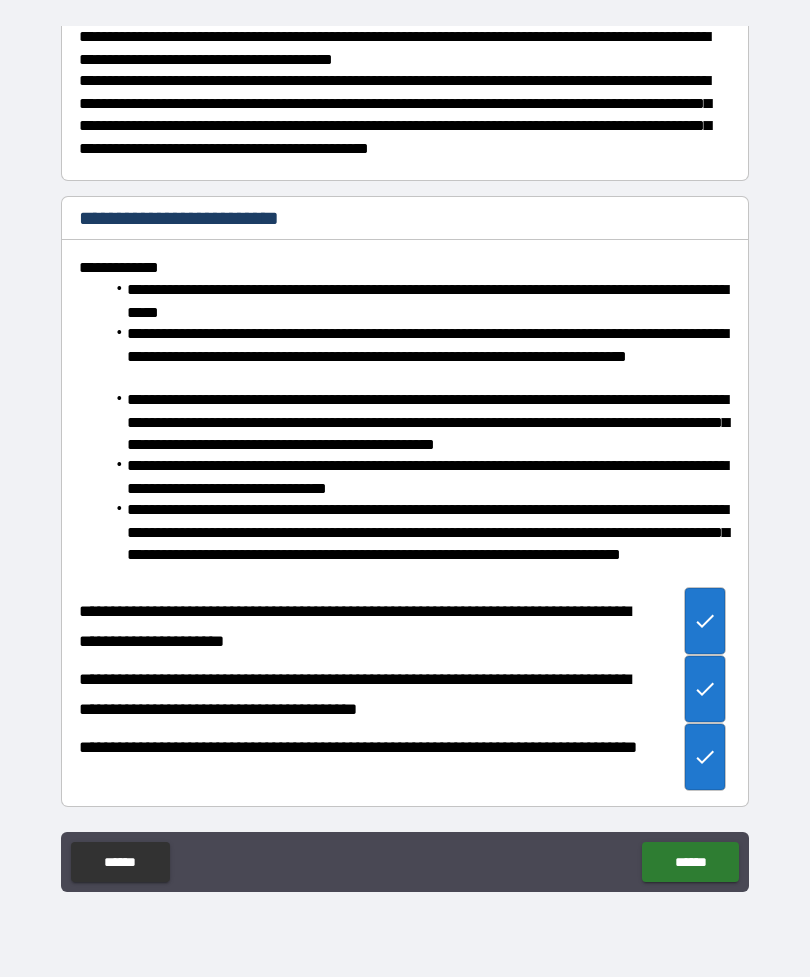 scroll, scrollTop: 859, scrollLeft: 0, axis: vertical 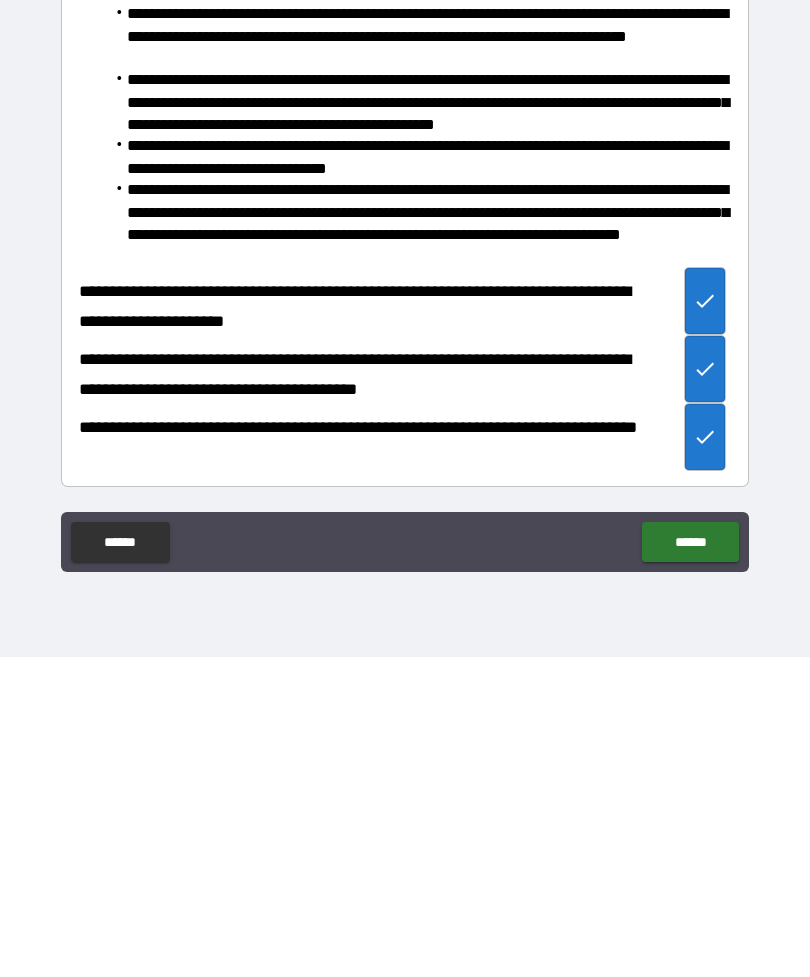 click on "******" at bounding box center [690, 862] 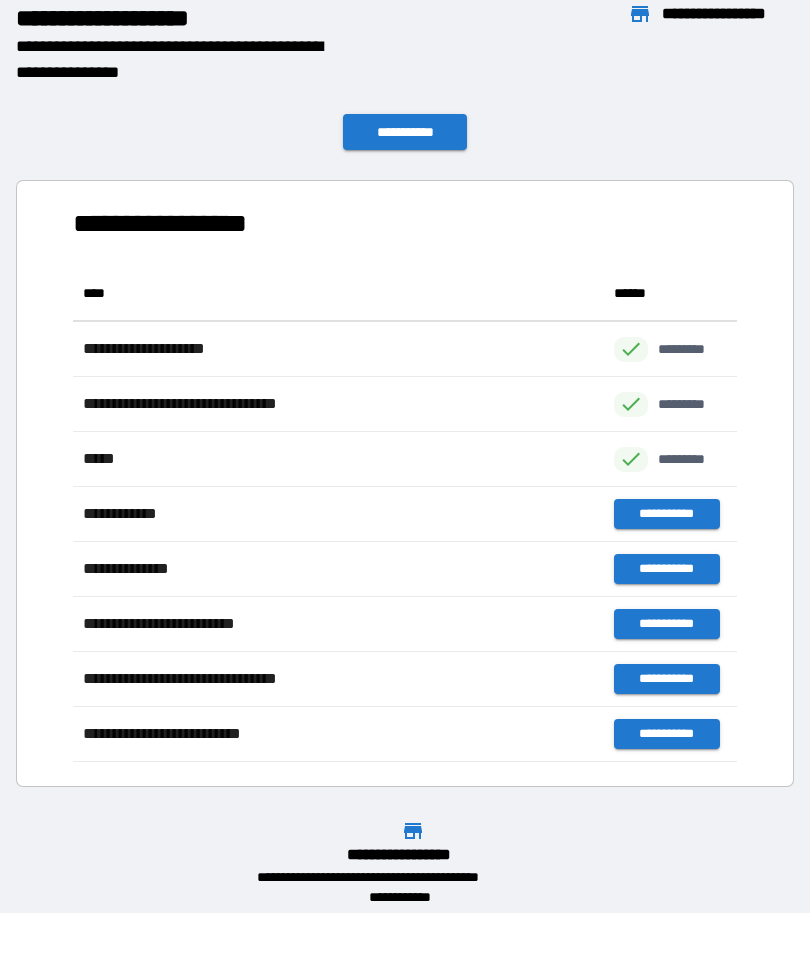 scroll, scrollTop: 1, scrollLeft: 1, axis: both 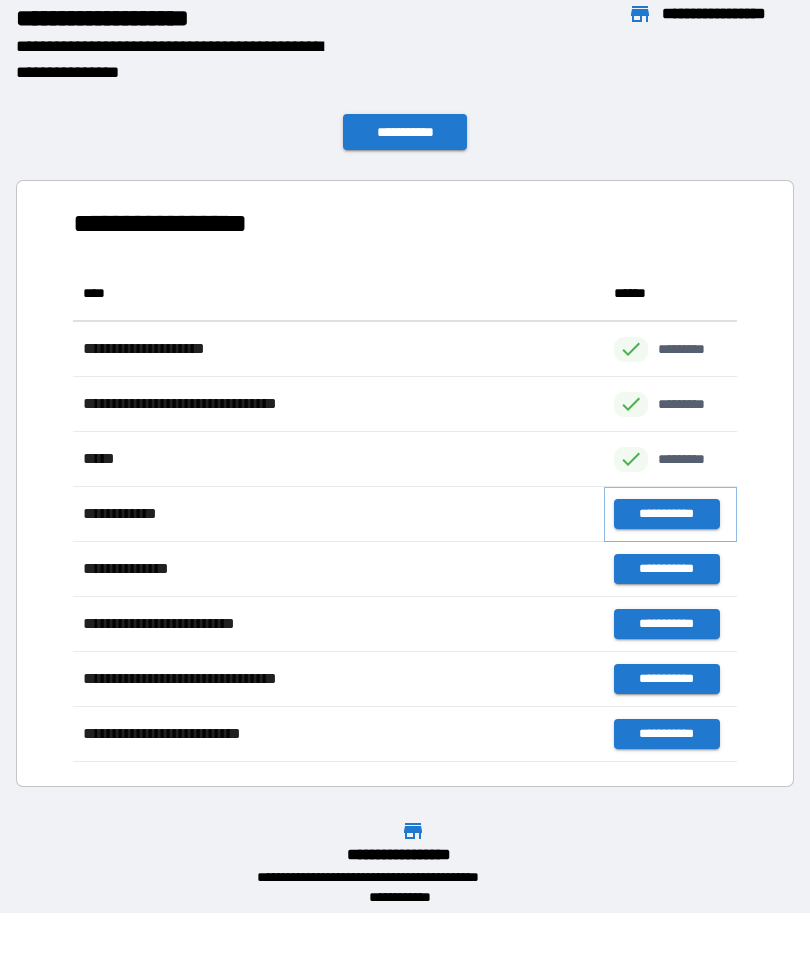click on "**********" at bounding box center [666, 514] 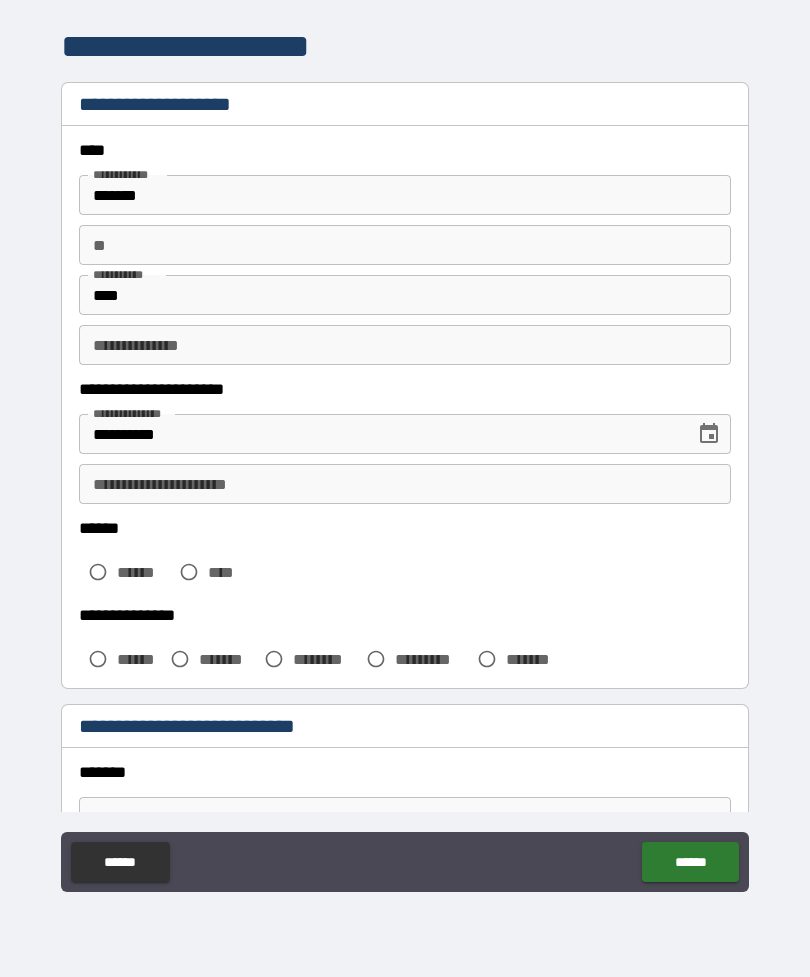 click on "** **" at bounding box center (405, 245) 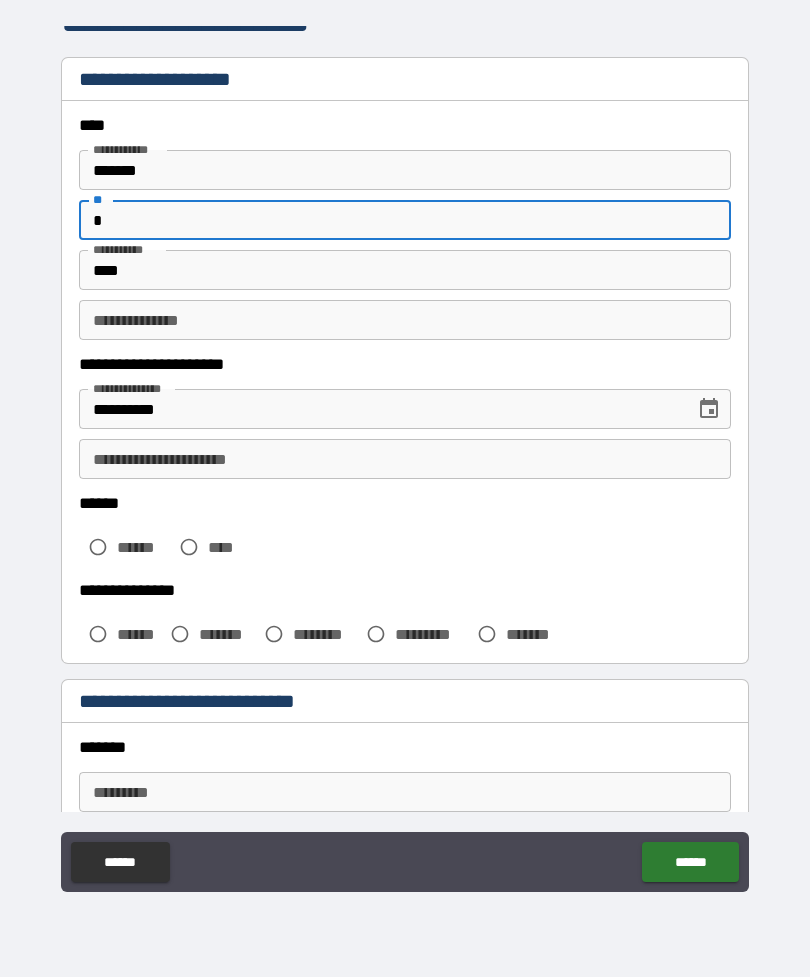scroll, scrollTop: 30, scrollLeft: 0, axis: vertical 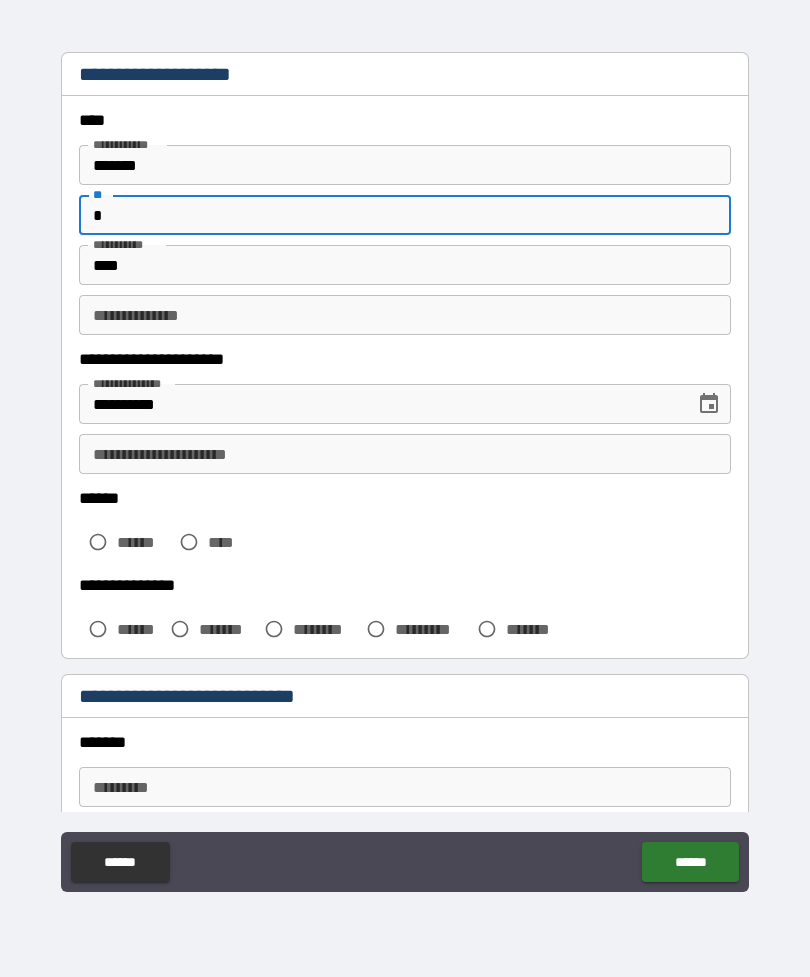 type on "*" 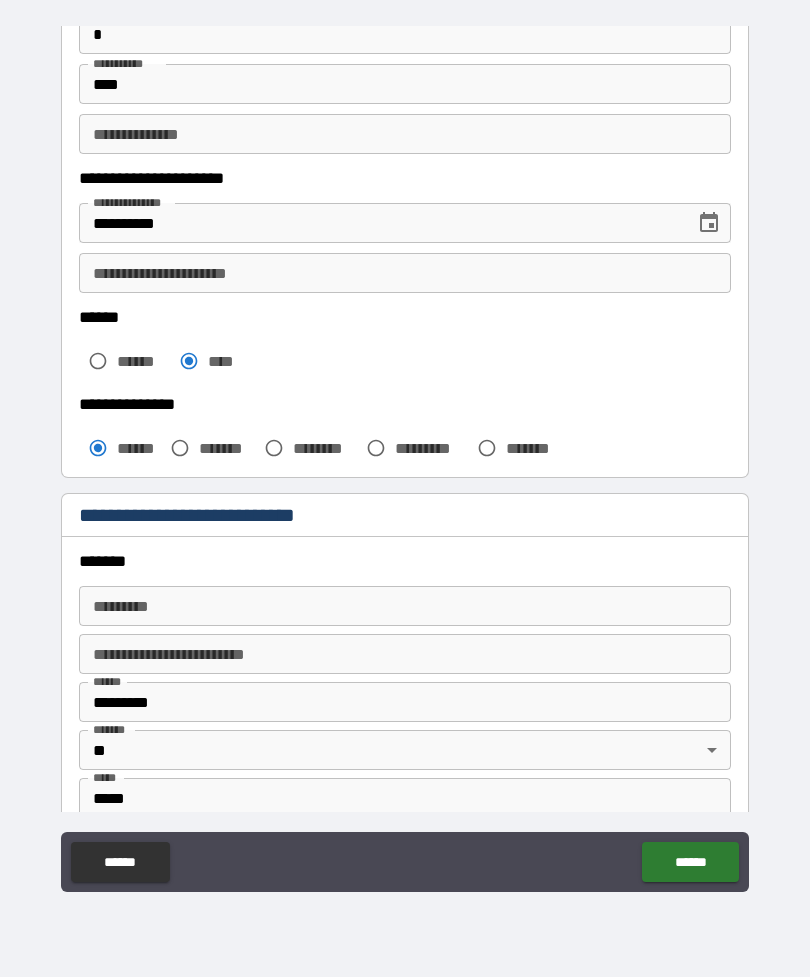 scroll, scrollTop: 232, scrollLeft: 0, axis: vertical 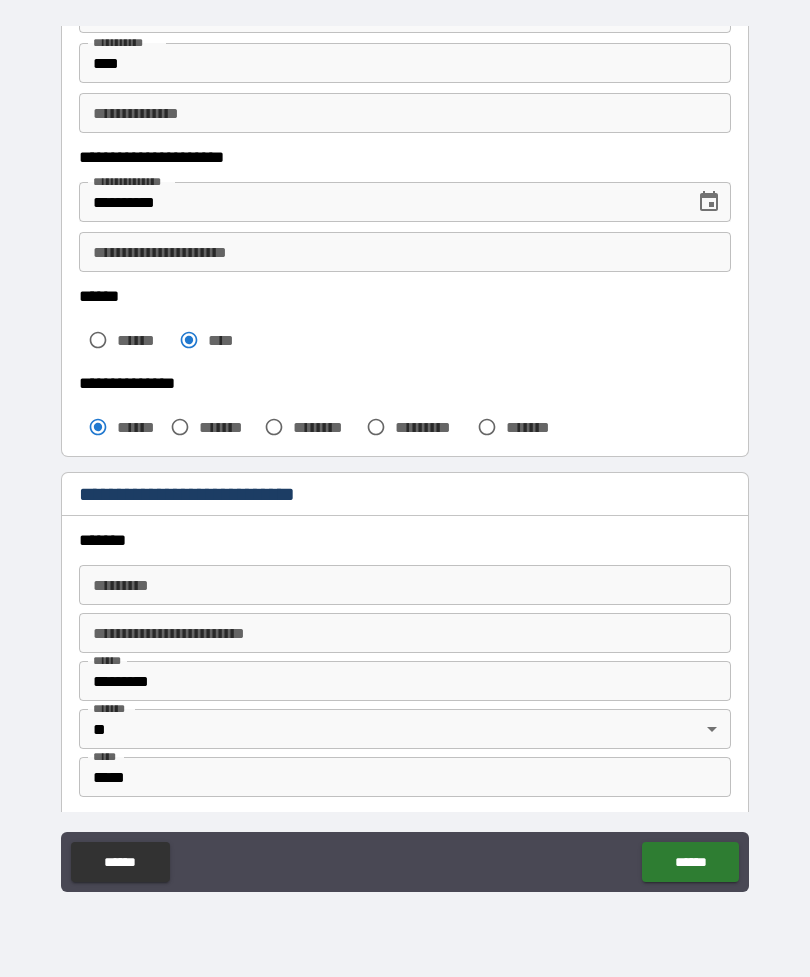 click on "*******   * *******   *" at bounding box center (405, 585) 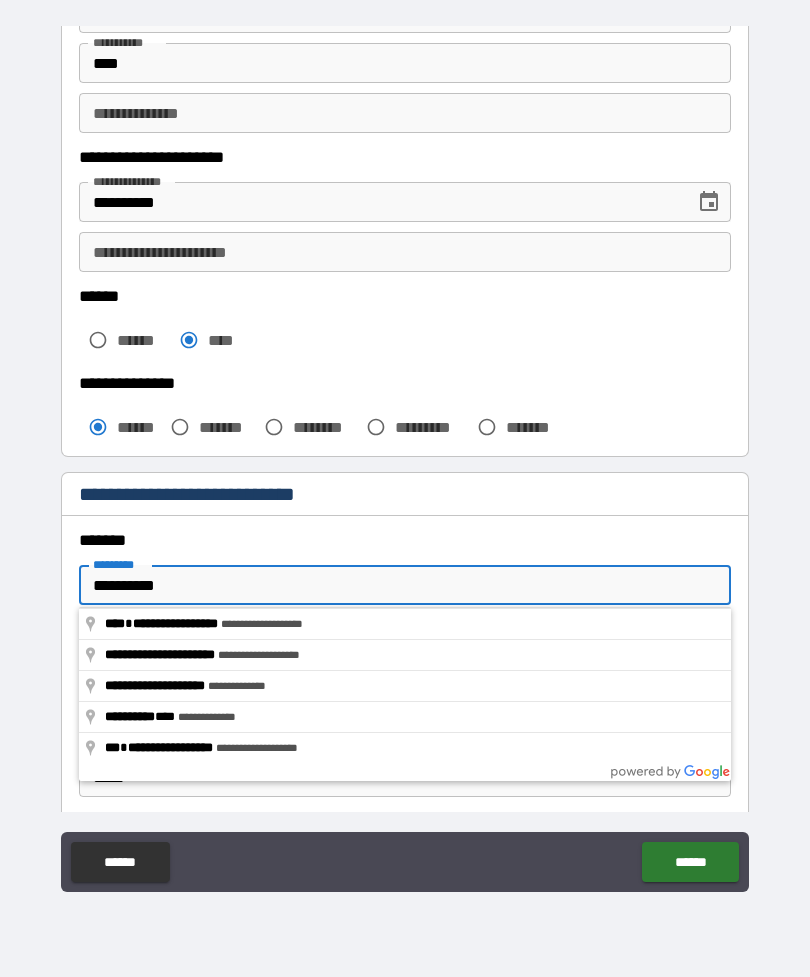 type on "**********" 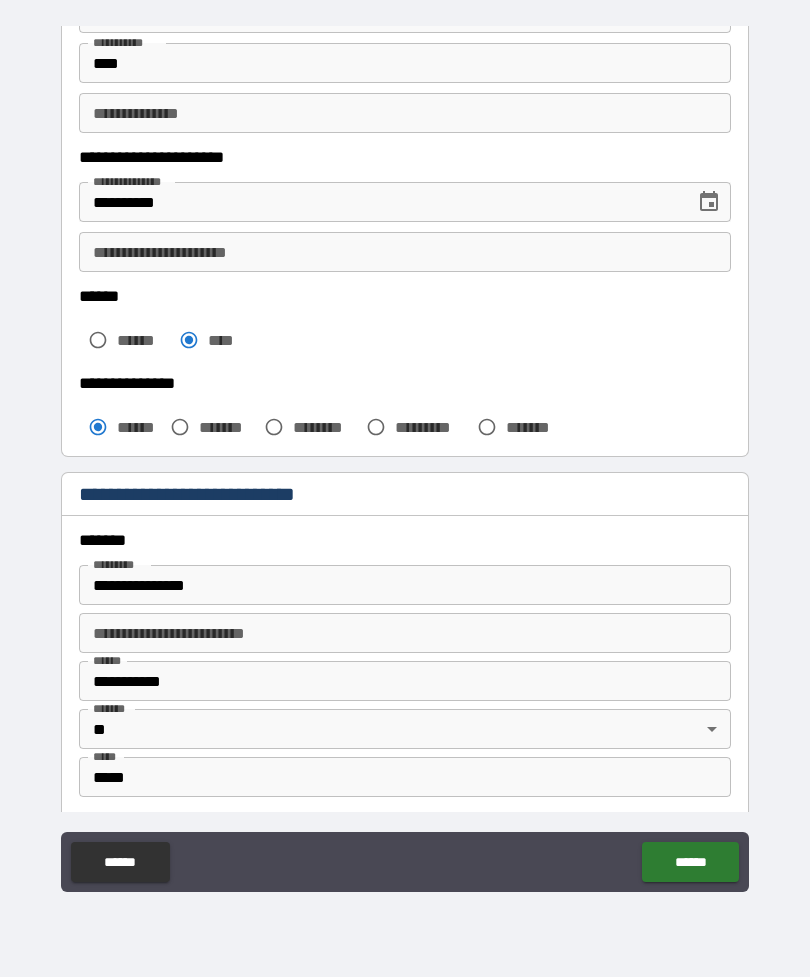 click on "******" at bounding box center [690, 862] 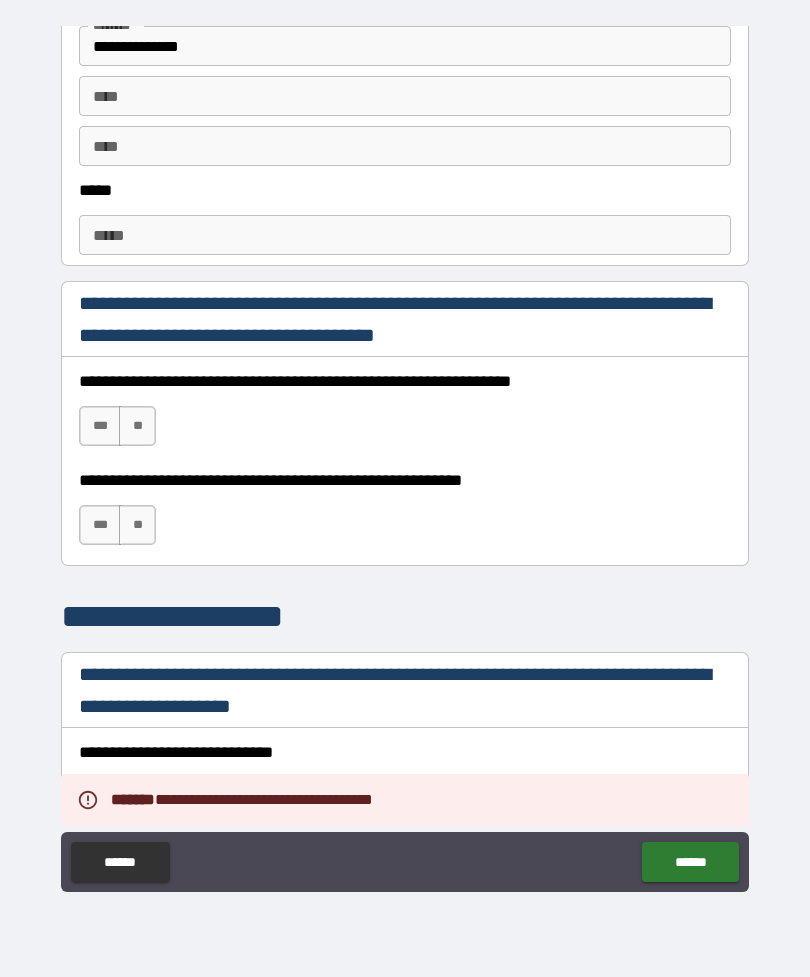 scroll, scrollTop: 1053, scrollLeft: 0, axis: vertical 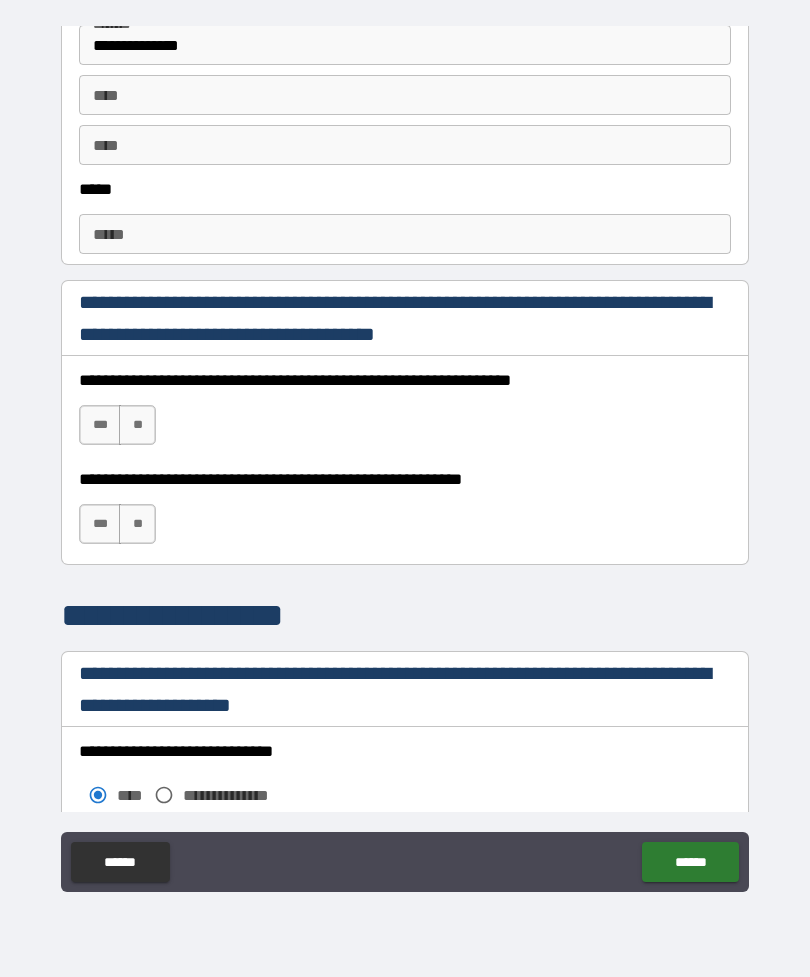 click on "***" at bounding box center [100, 425] 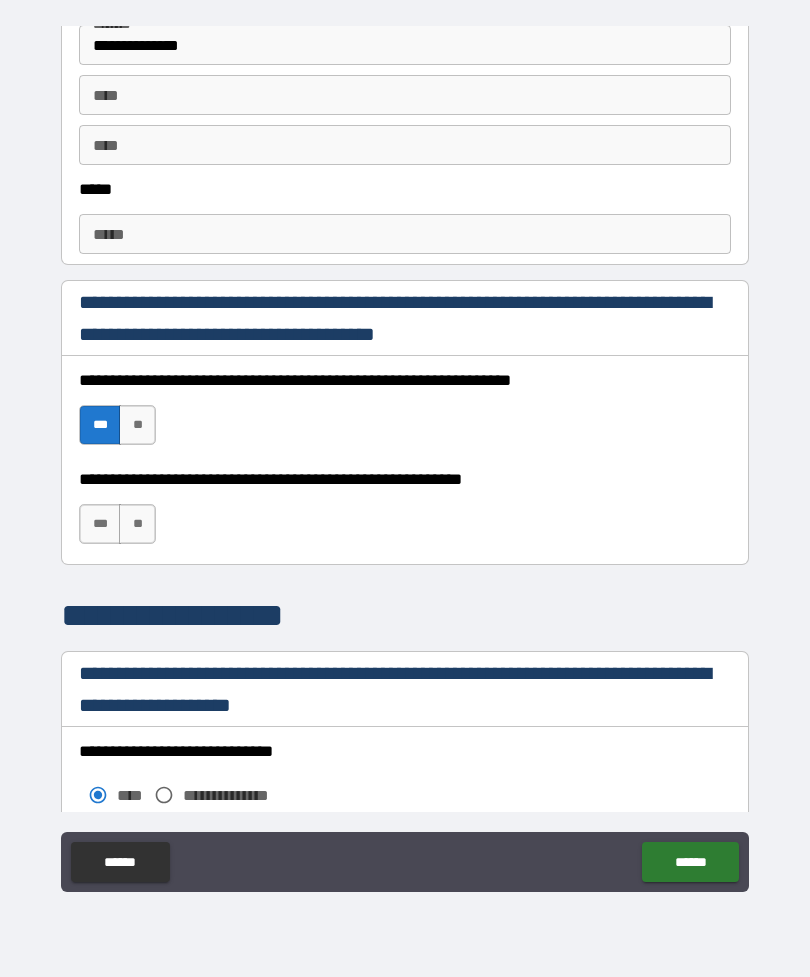 click on "**" at bounding box center (137, 524) 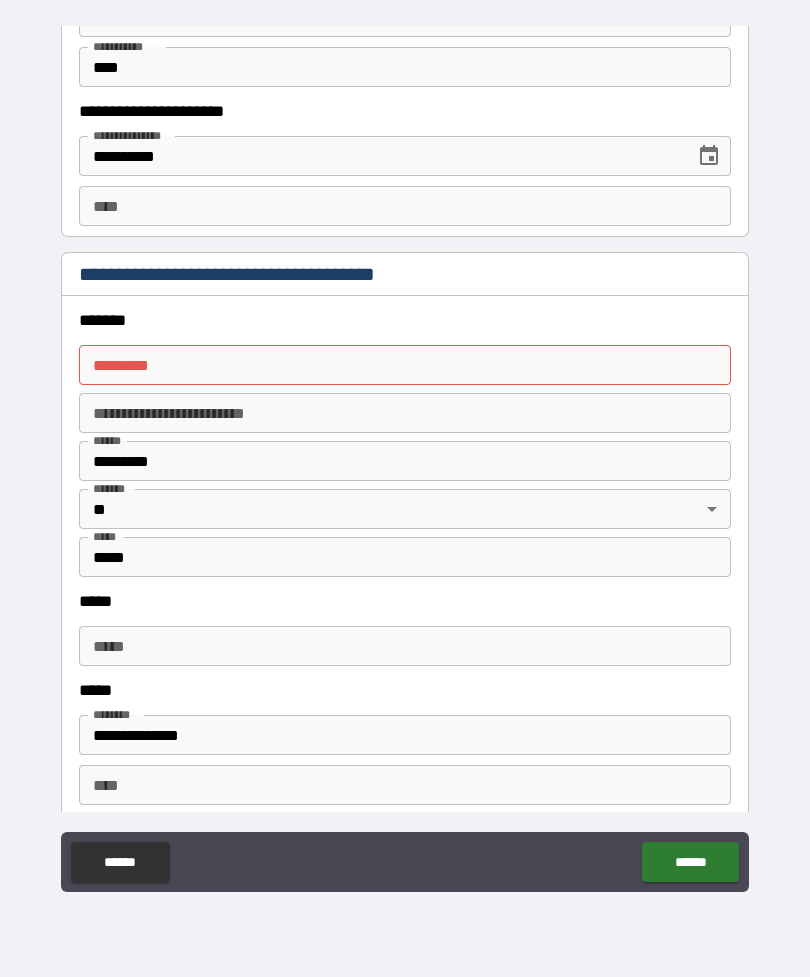 scroll, scrollTop: 2041, scrollLeft: 0, axis: vertical 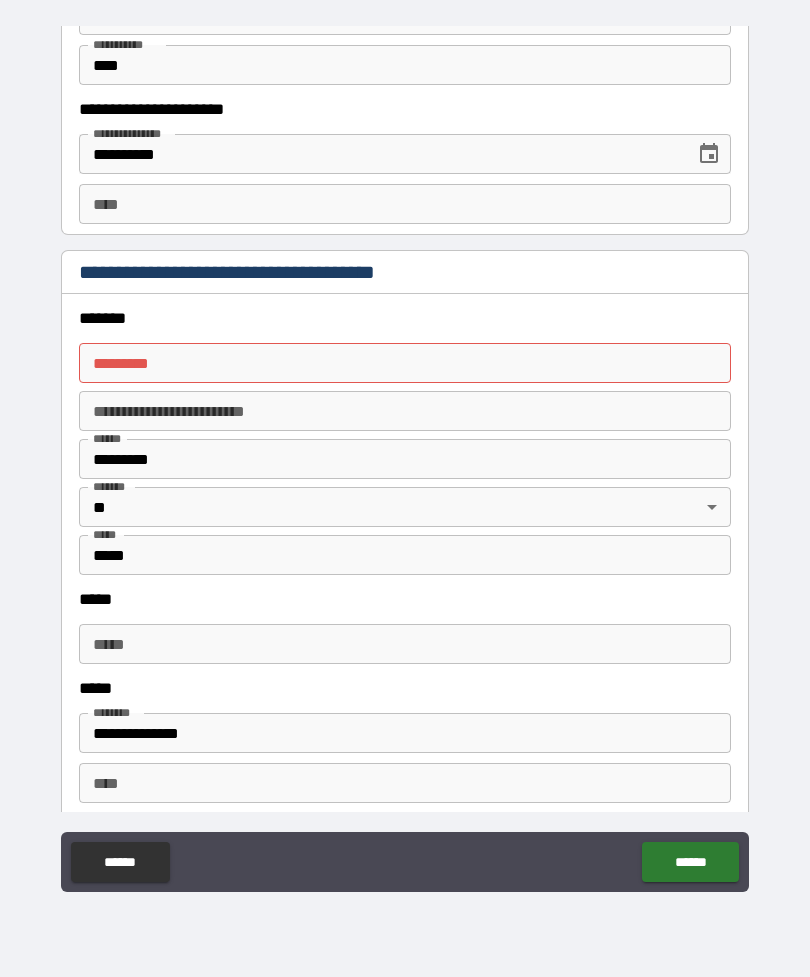 click on "*******   *" at bounding box center (405, 363) 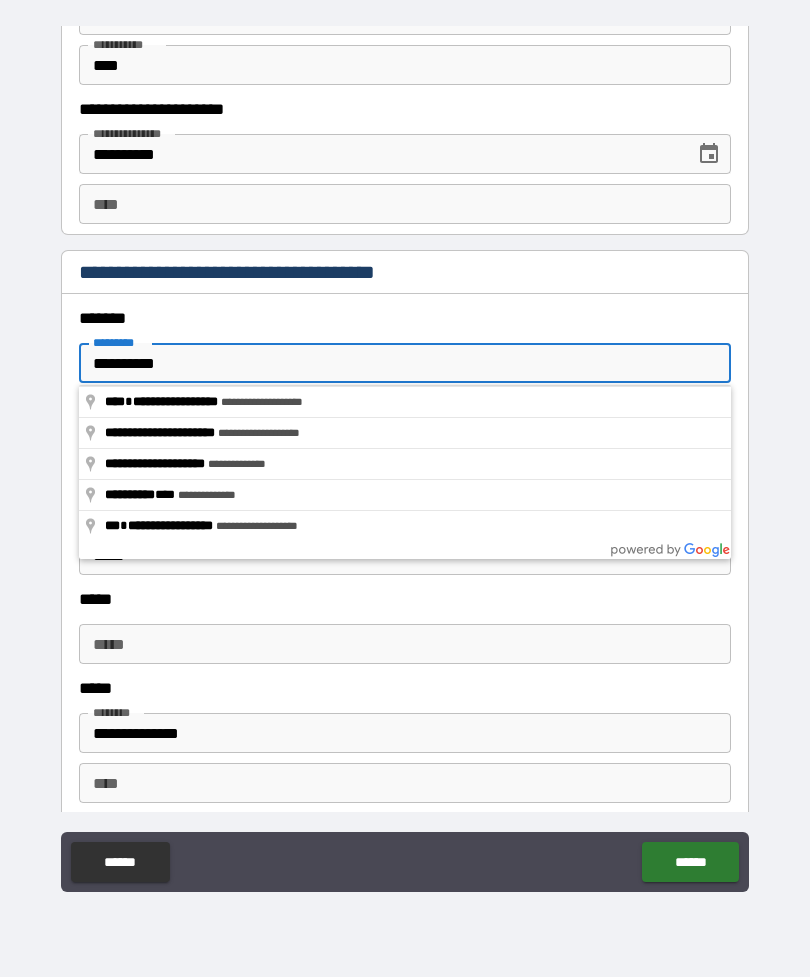 type on "**********" 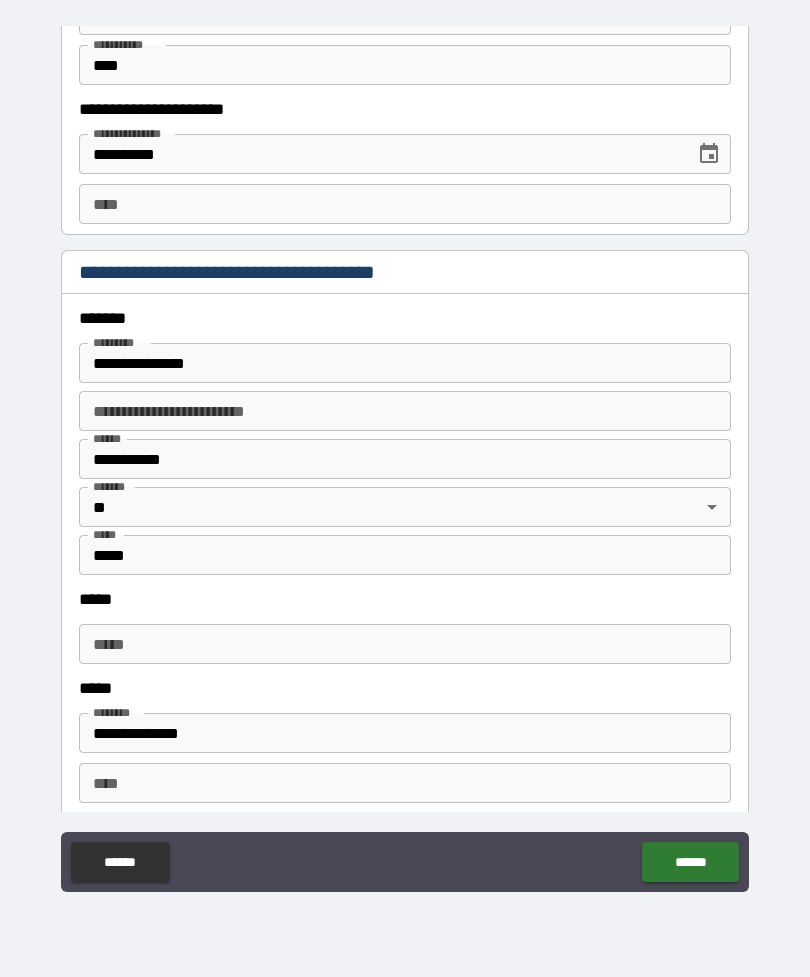click on "***** *****" at bounding box center [405, 644] 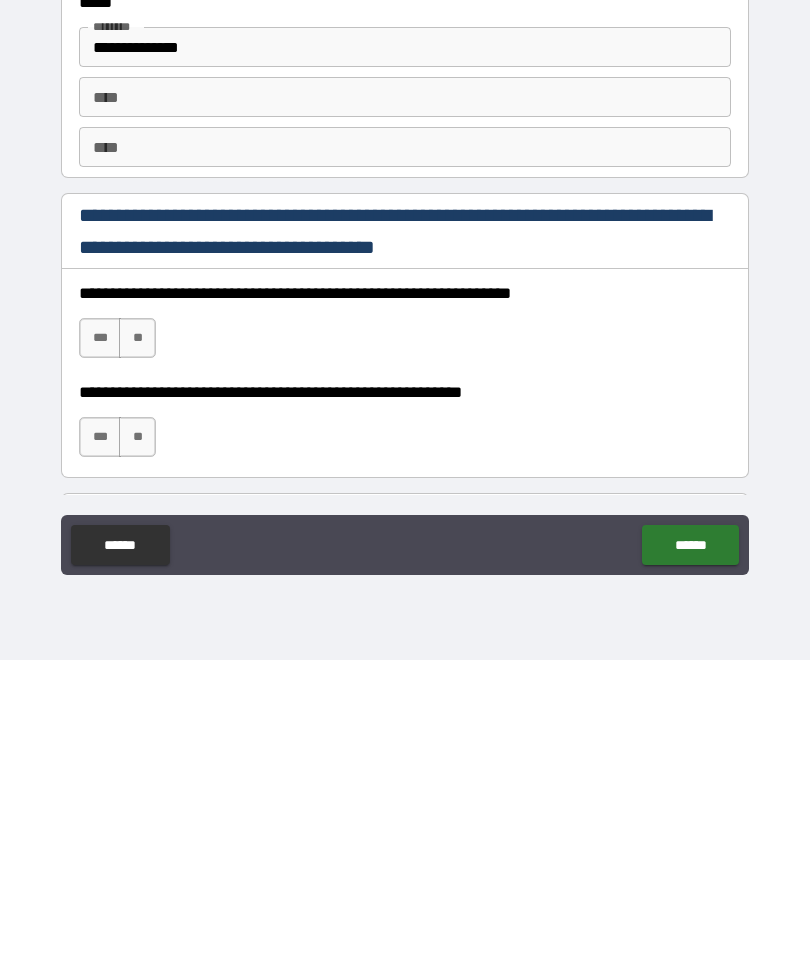 scroll, scrollTop: 2412, scrollLeft: 0, axis: vertical 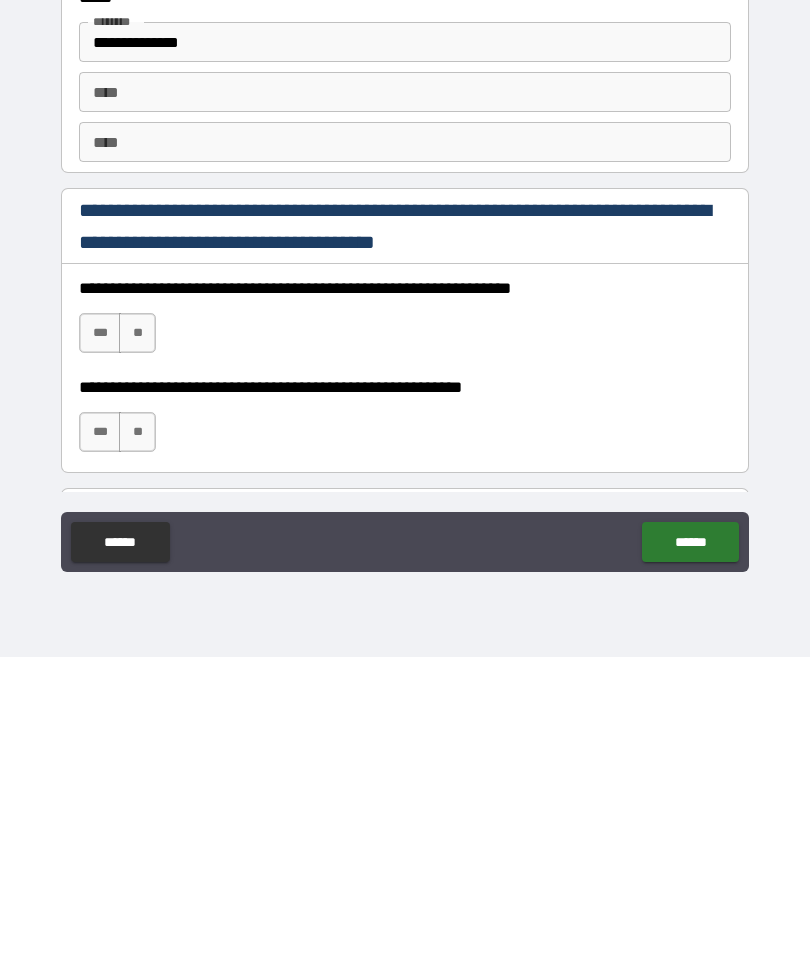 type on "**********" 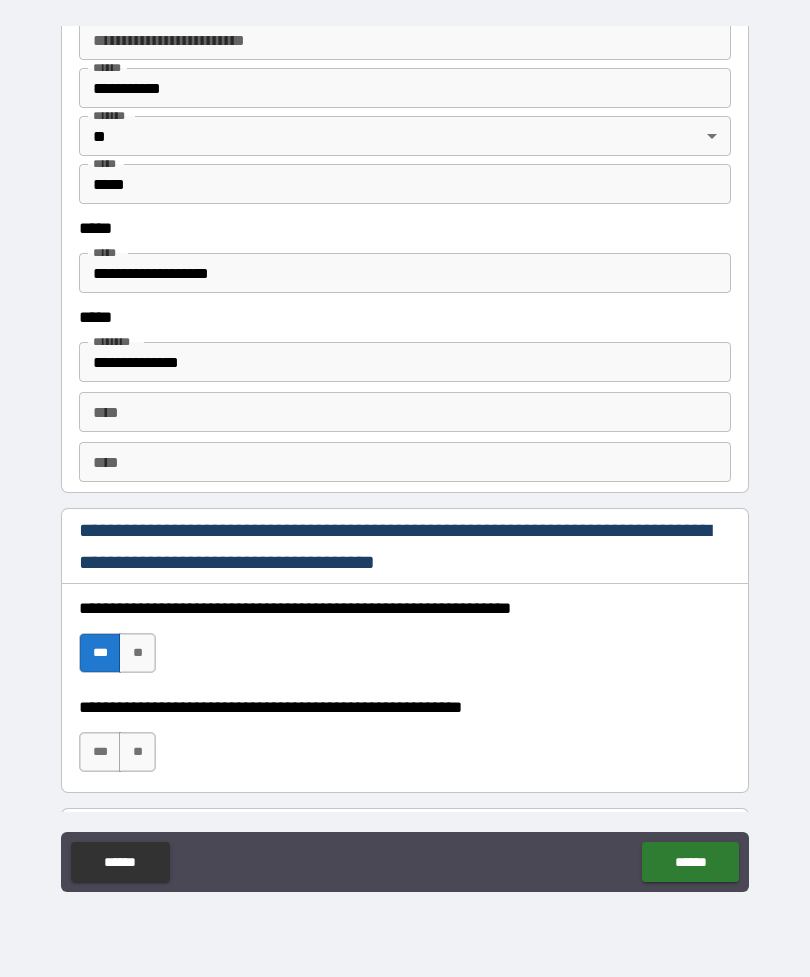 click on "**" at bounding box center (137, 752) 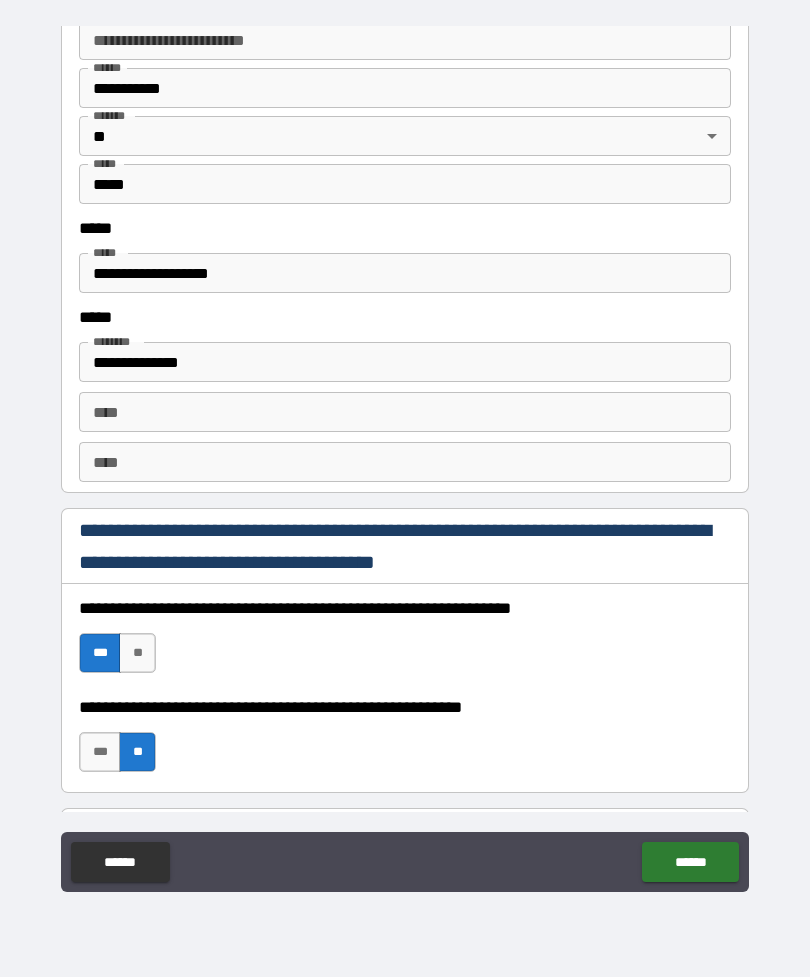 click on "******" at bounding box center [690, 862] 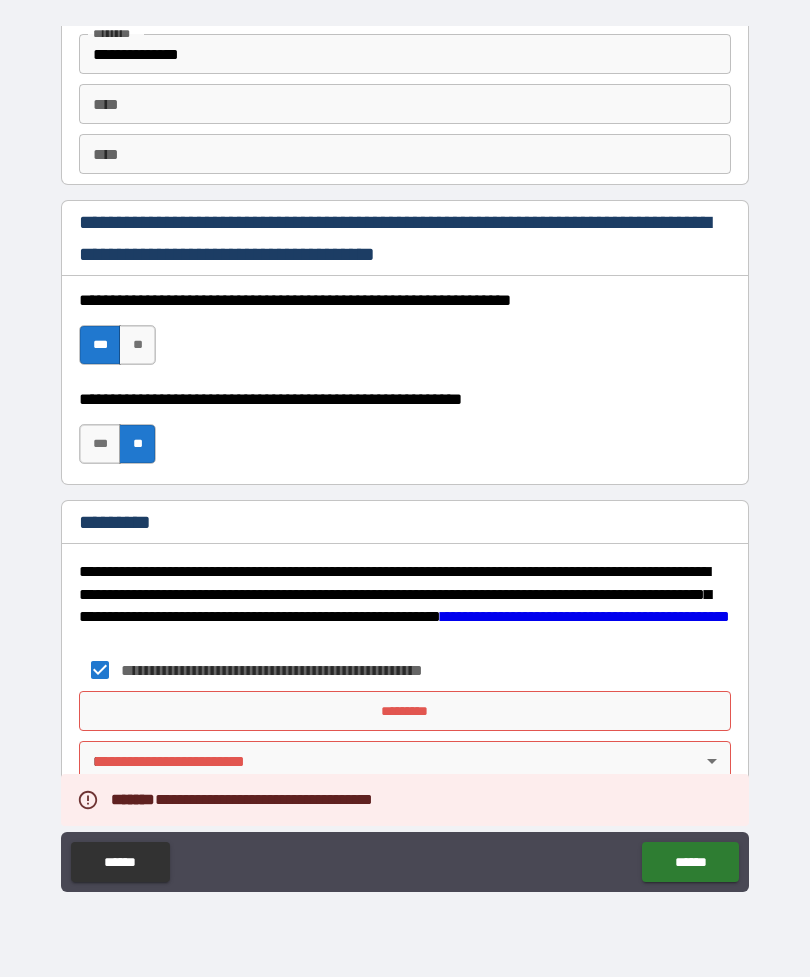 scroll, scrollTop: 2720, scrollLeft: 0, axis: vertical 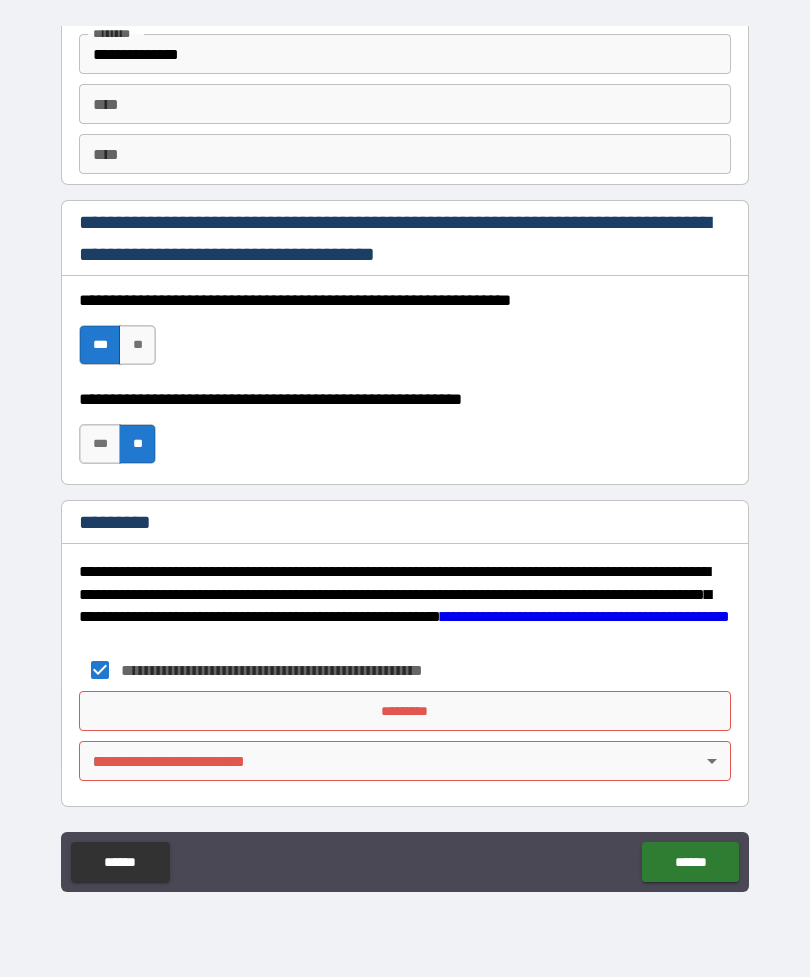 click on "*********" at bounding box center (405, 711) 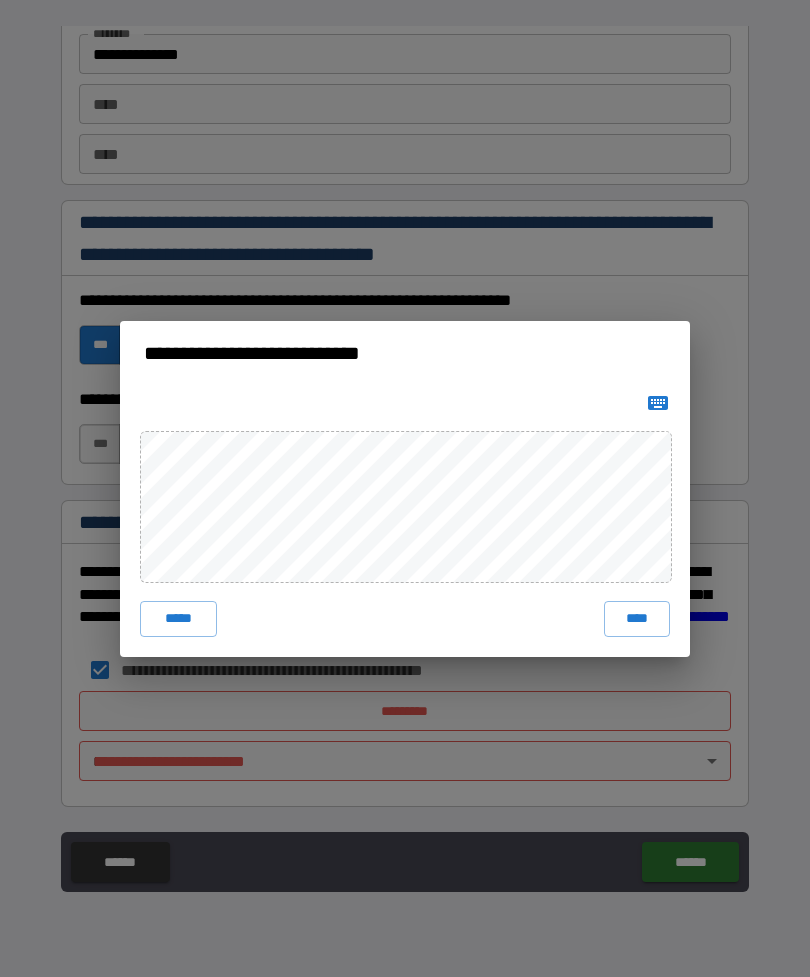 click on "****" at bounding box center (637, 619) 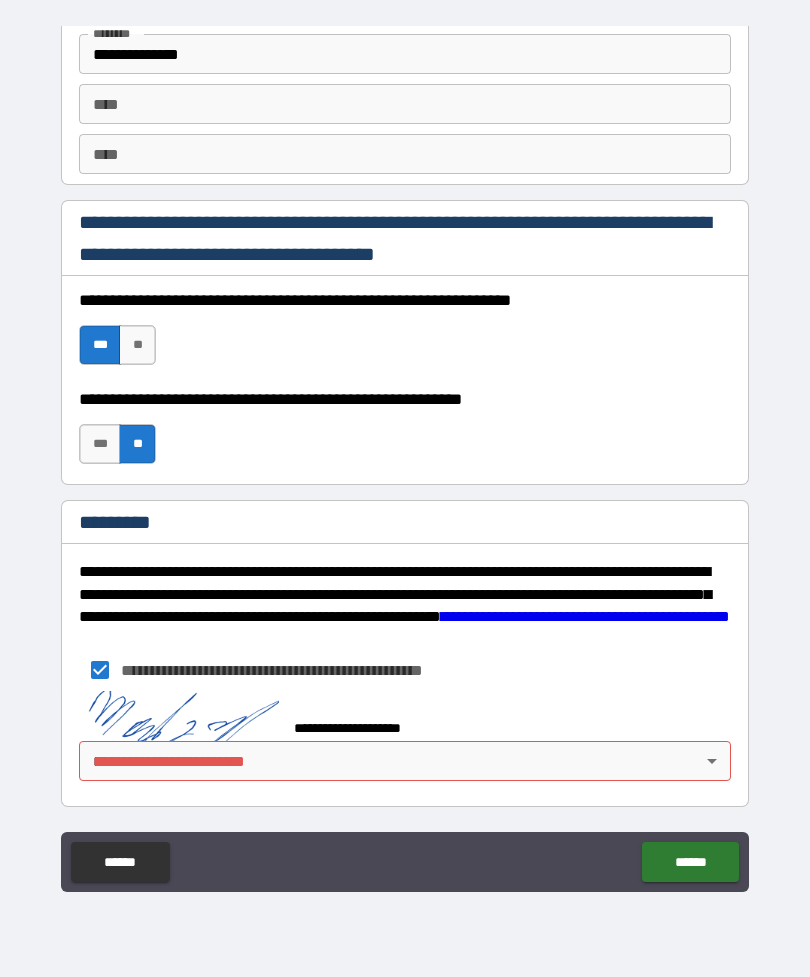 scroll, scrollTop: 2710, scrollLeft: 0, axis: vertical 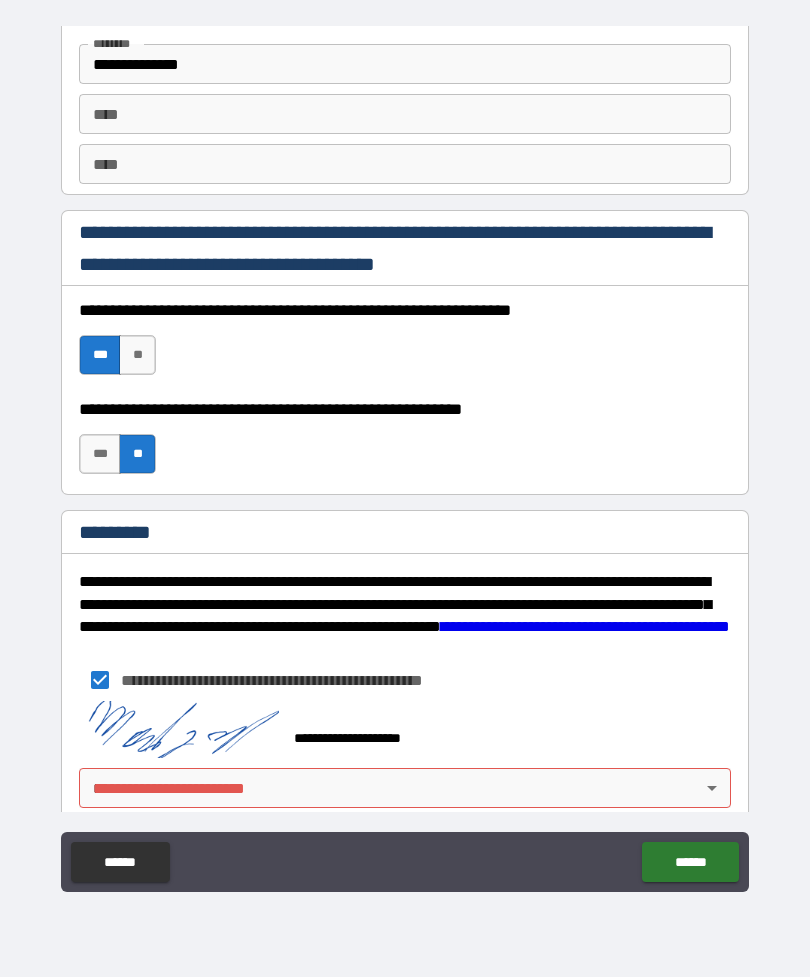 click on "******" at bounding box center (690, 862) 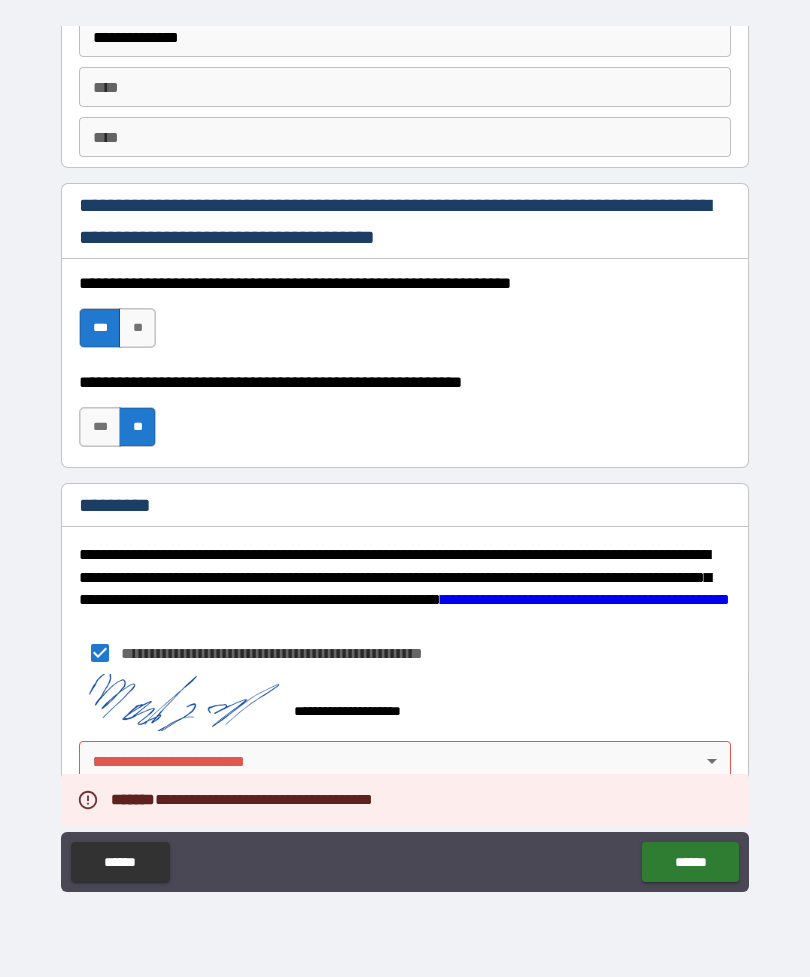 scroll, scrollTop: 2737, scrollLeft: 0, axis: vertical 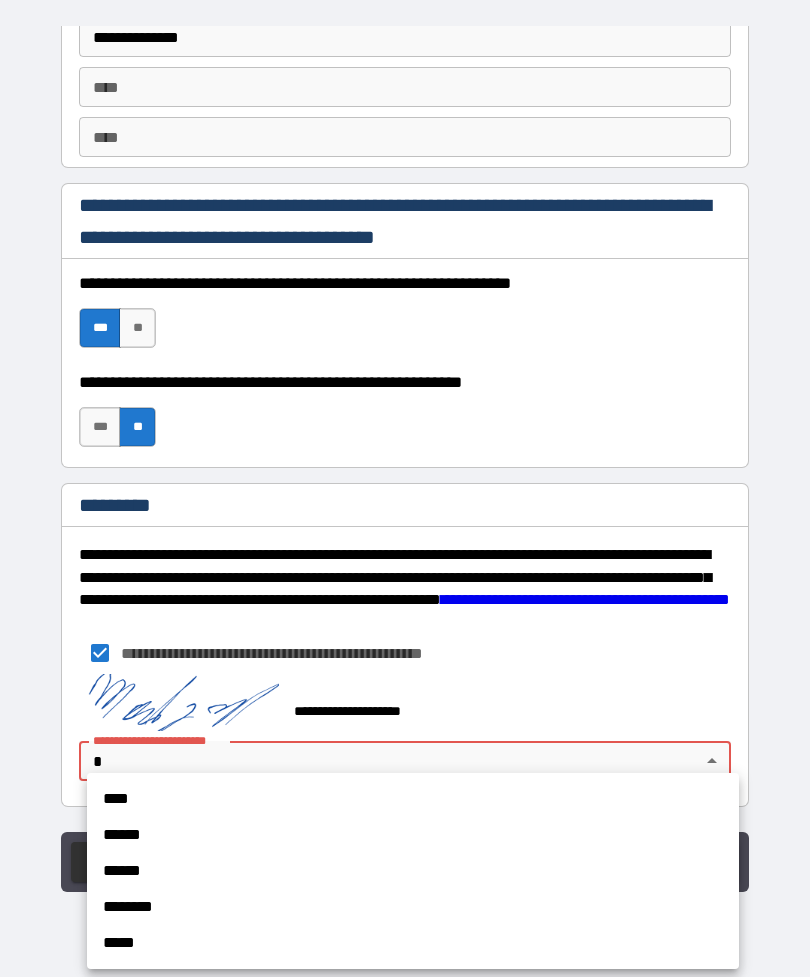 click on "****" at bounding box center [413, 799] 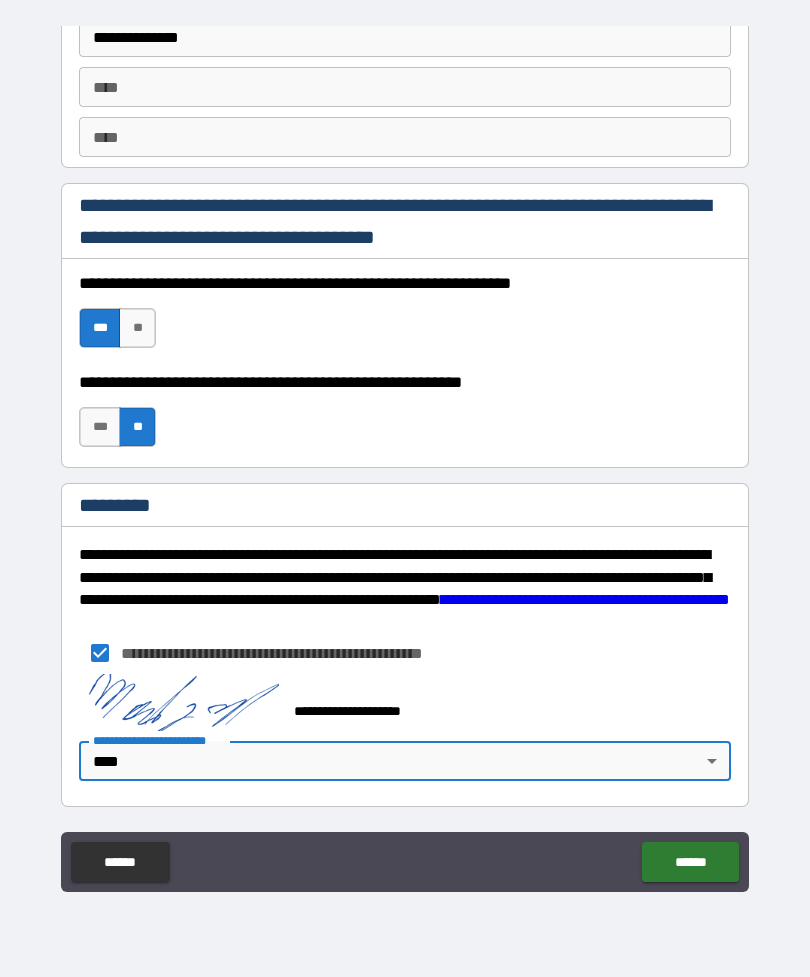 click on "******" at bounding box center [690, 862] 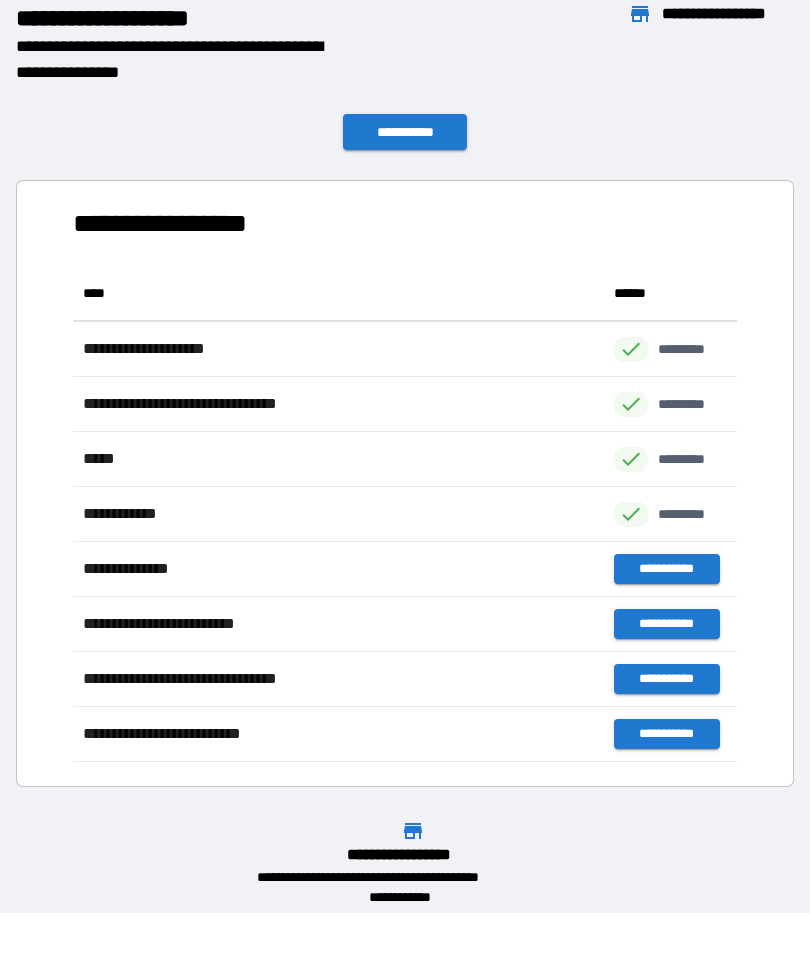scroll, scrollTop: 1, scrollLeft: 1, axis: both 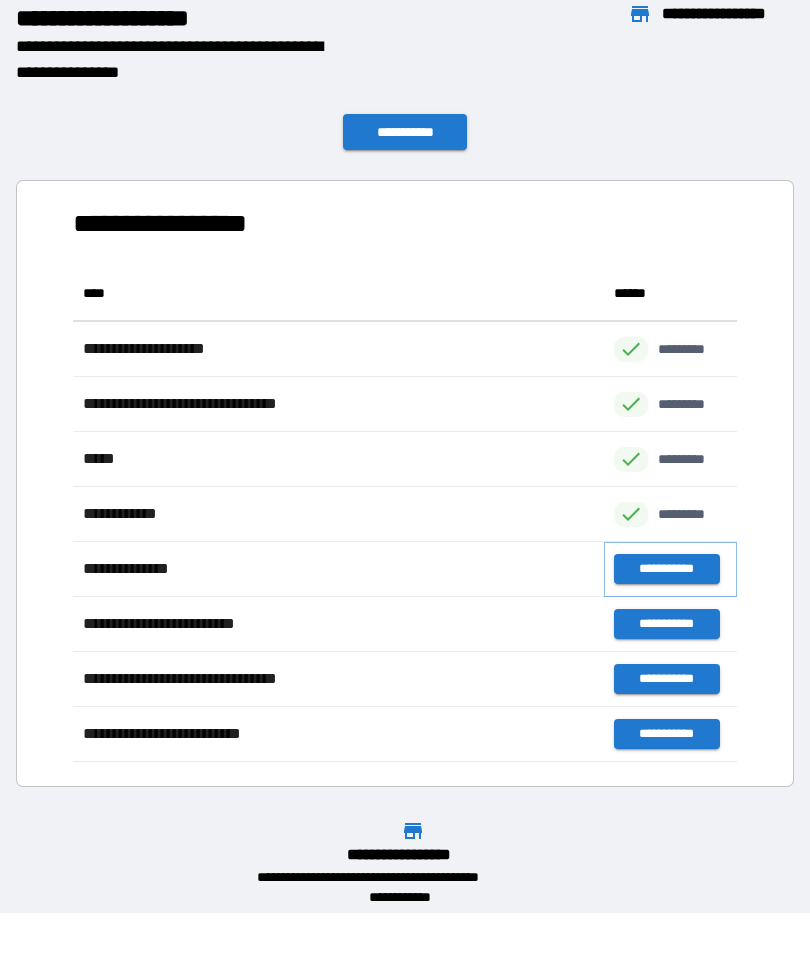 click on "**********" at bounding box center (666, 569) 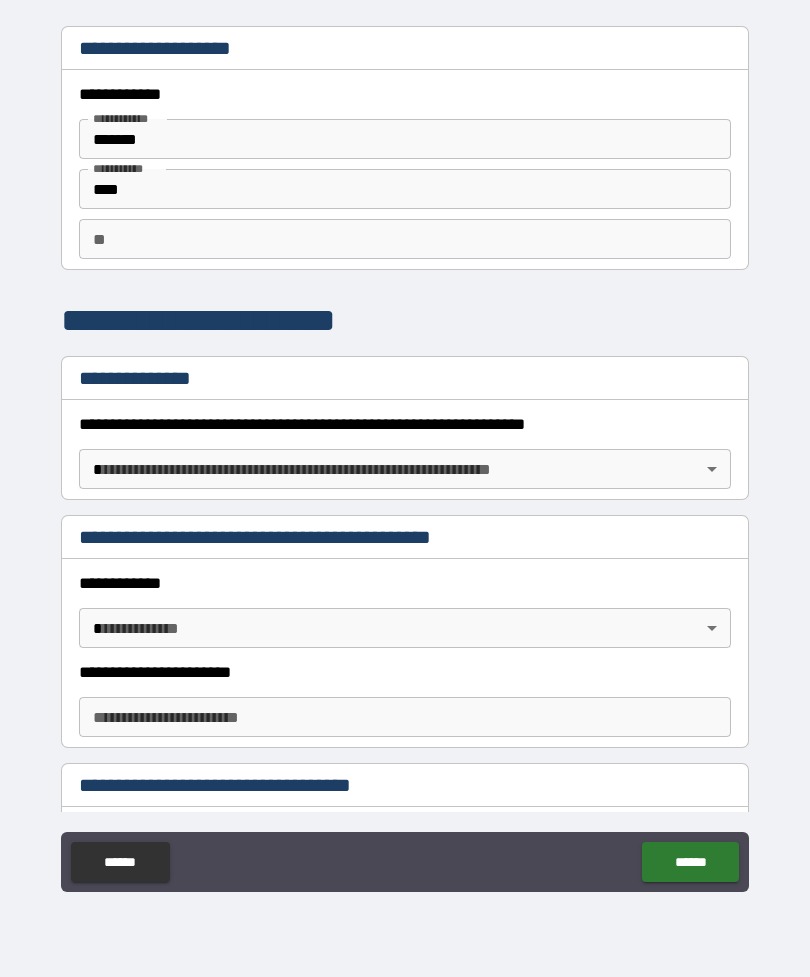 click on "**********" at bounding box center (405, 456) 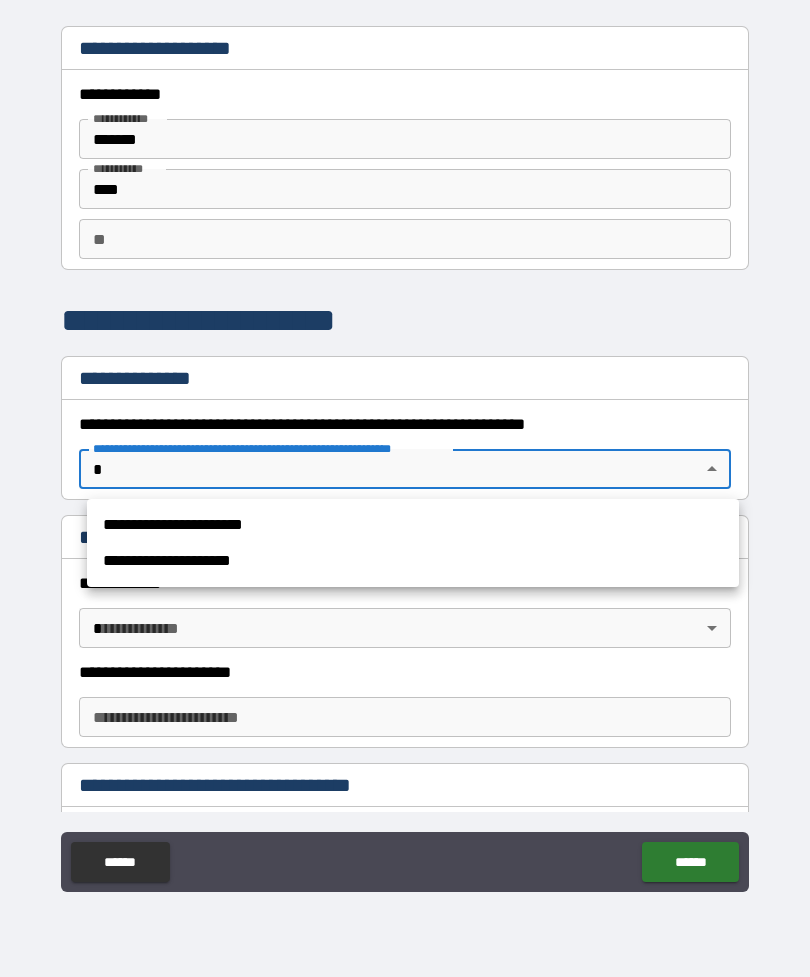 click on "**********" at bounding box center [413, 525] 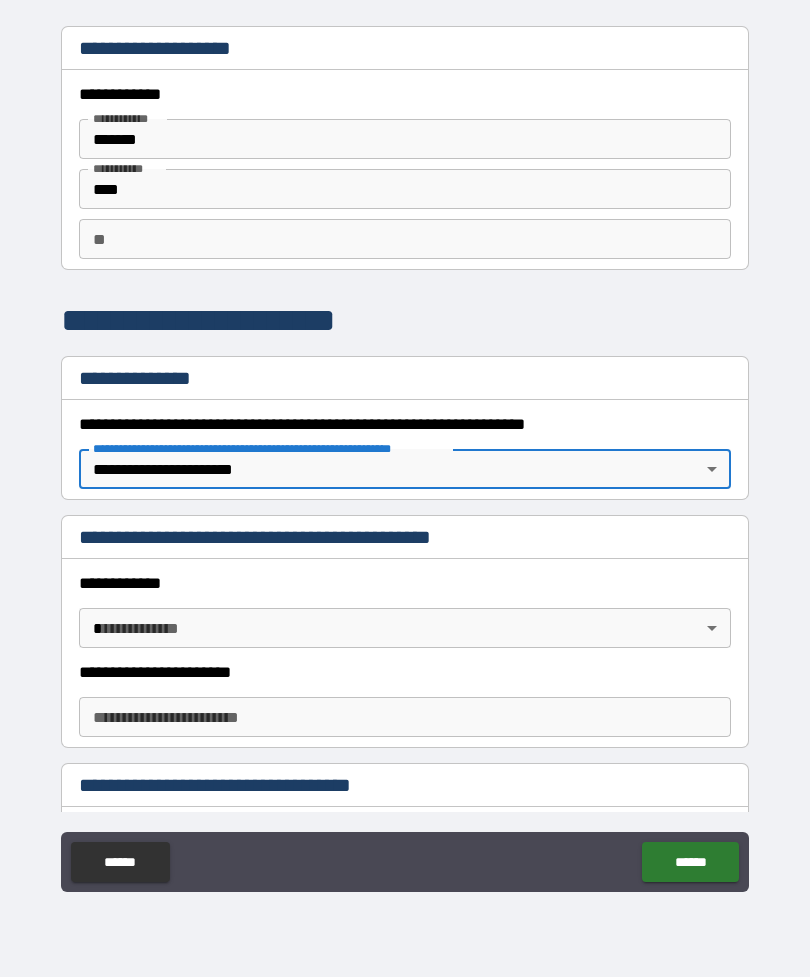 click on "**********" at bounding box center (405, 456) 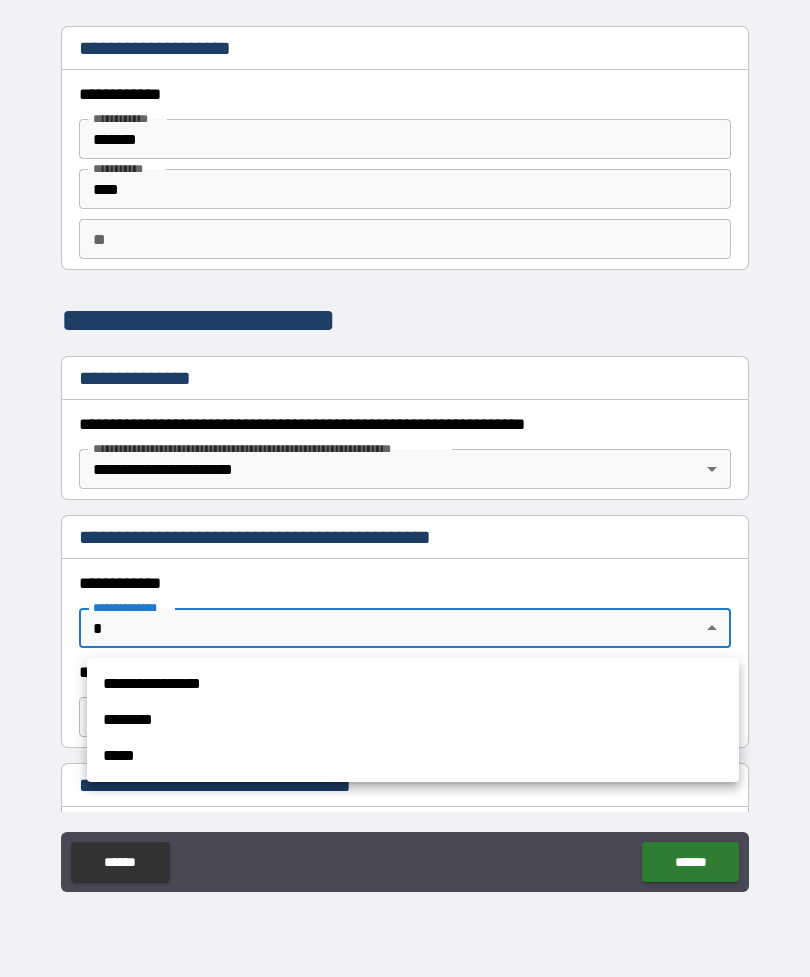 click on "**********" at bounding box center [413, 684] 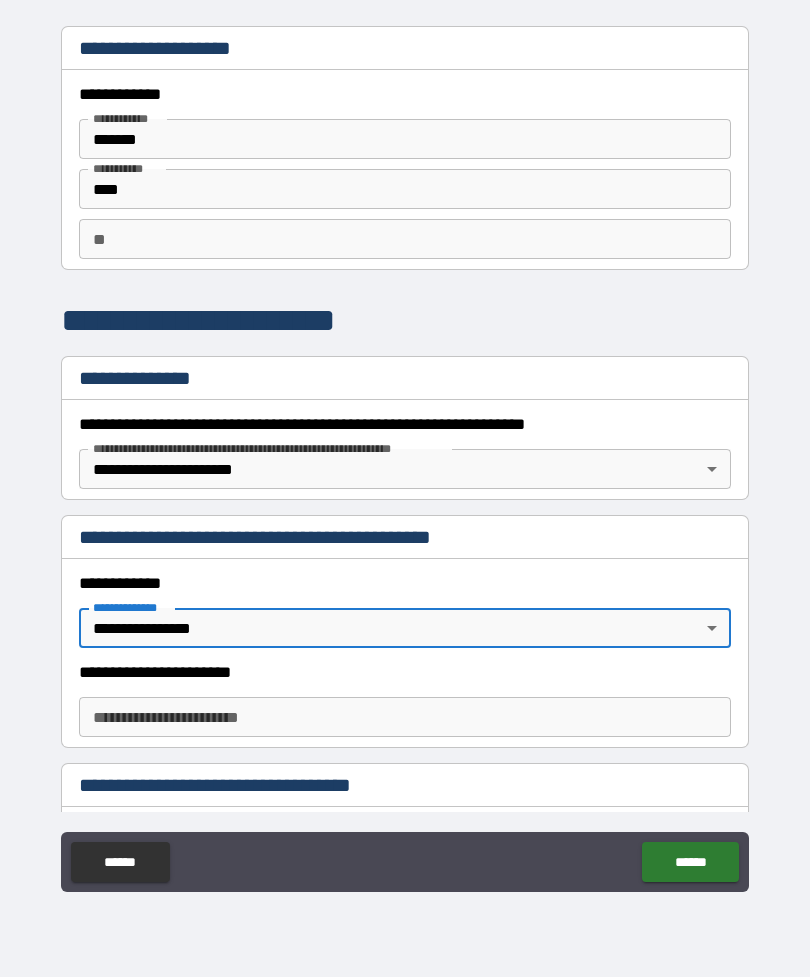 click on "**********" at bounding box center [405, 717] 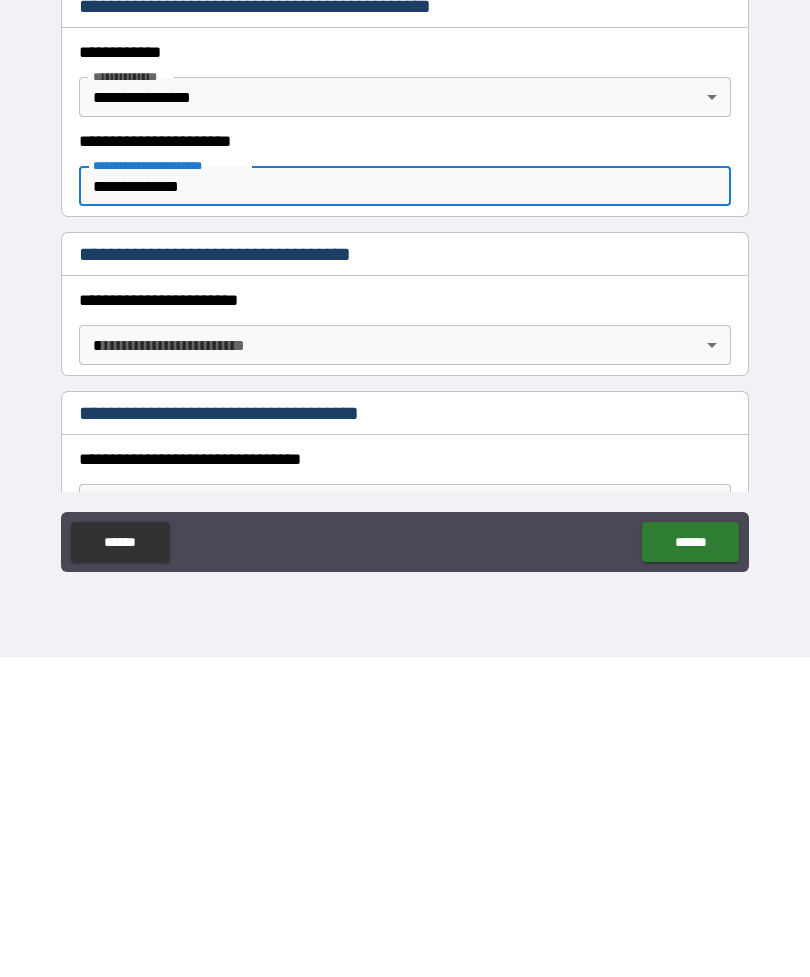 scroll, scrollTop: 214, scrollLeft: 0, axis: vertical 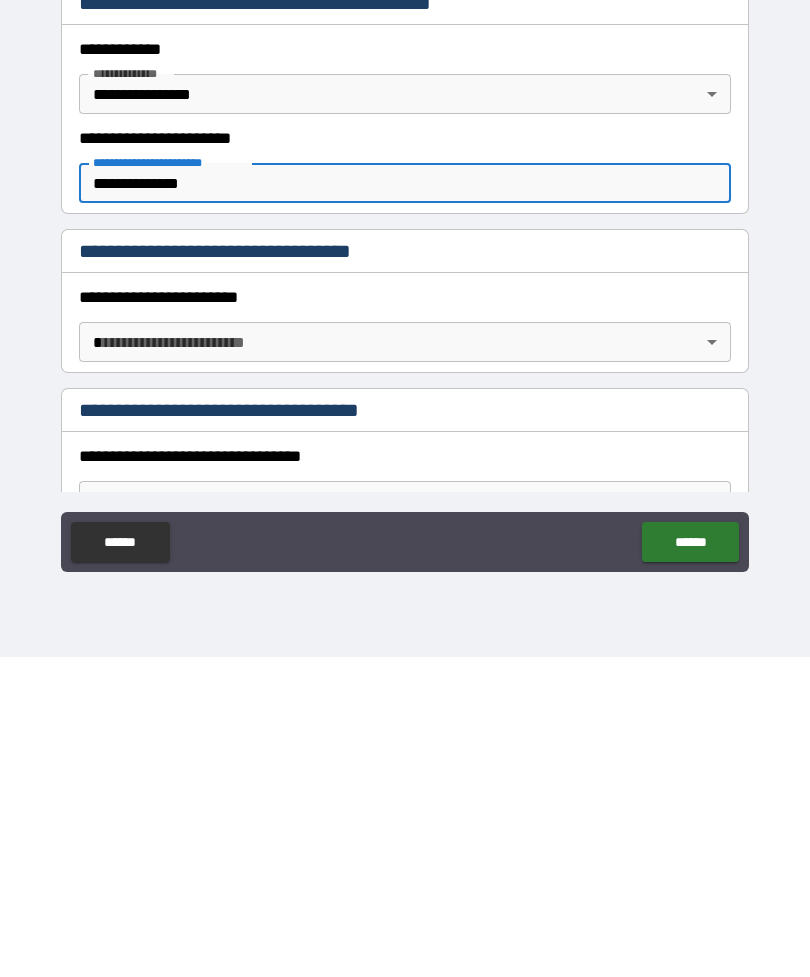 type on "**********" 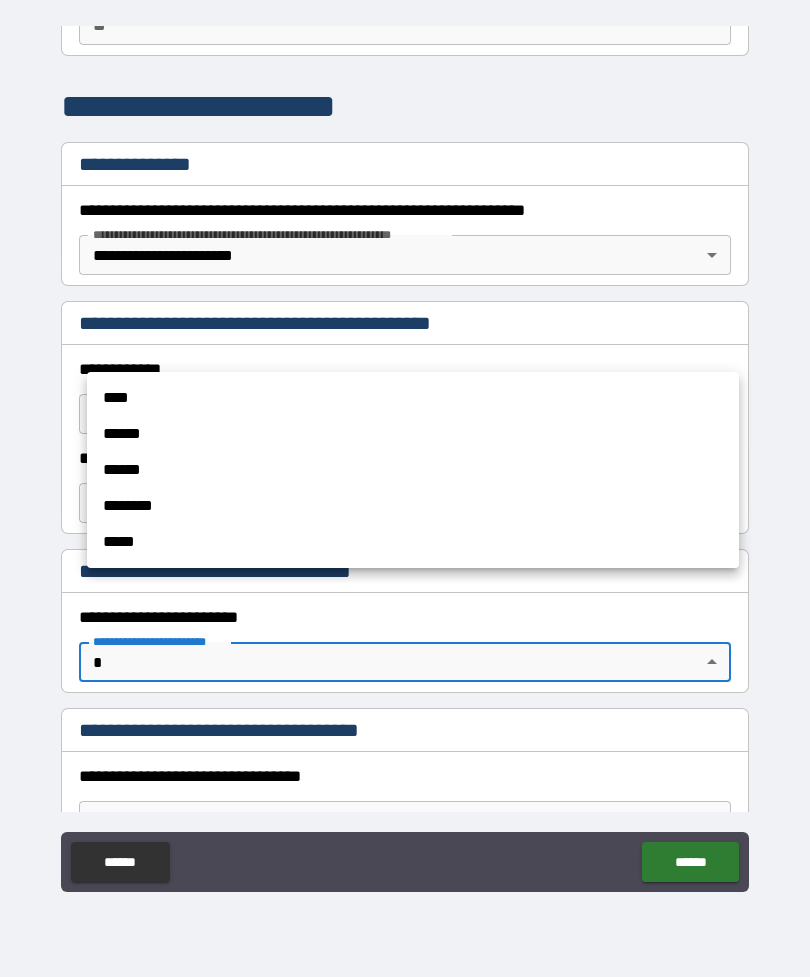 click on "****" at bounding box center (413, 398) 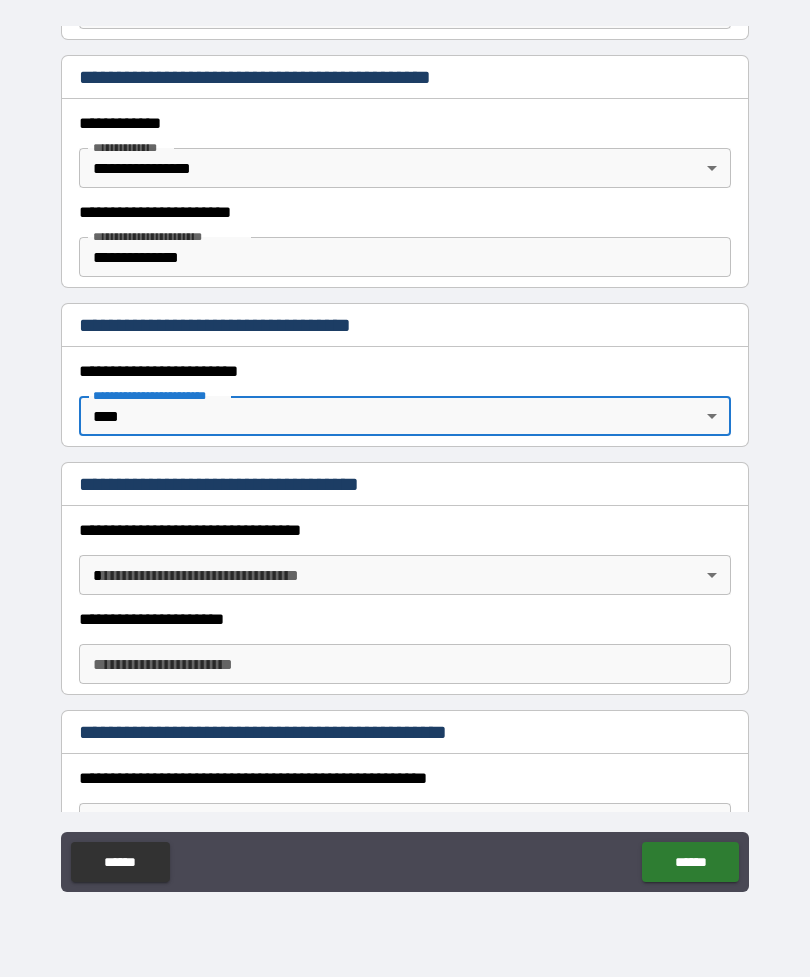 scroll, scrollTop: 468, scrollLeft: 0, axis: vertical 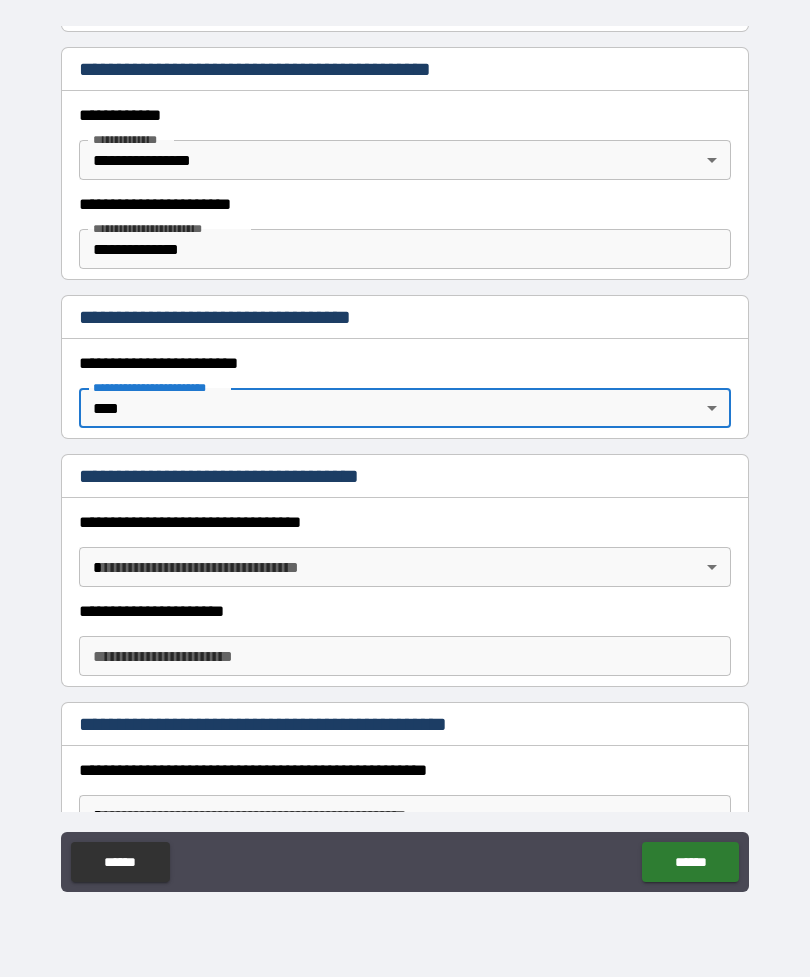 click on "**********" at bounding box center [405, 456] 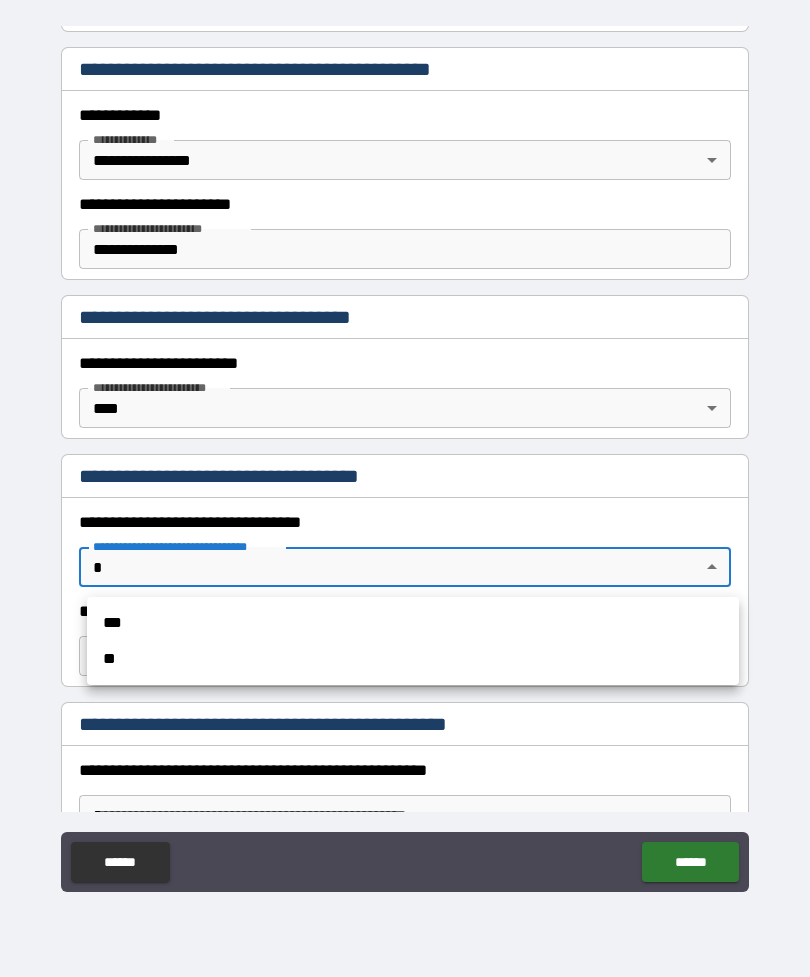 click on "***" at bounding box center [413, 623] 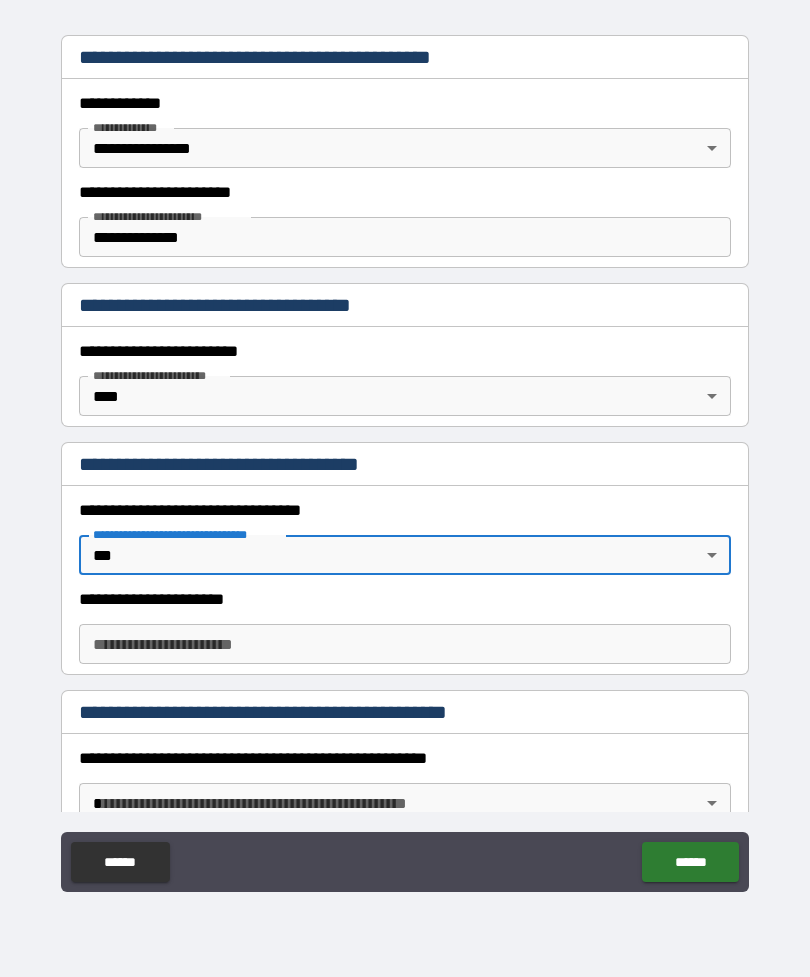 scroll, scrollTop: 484, scrollLeft: 0, axis: vertical 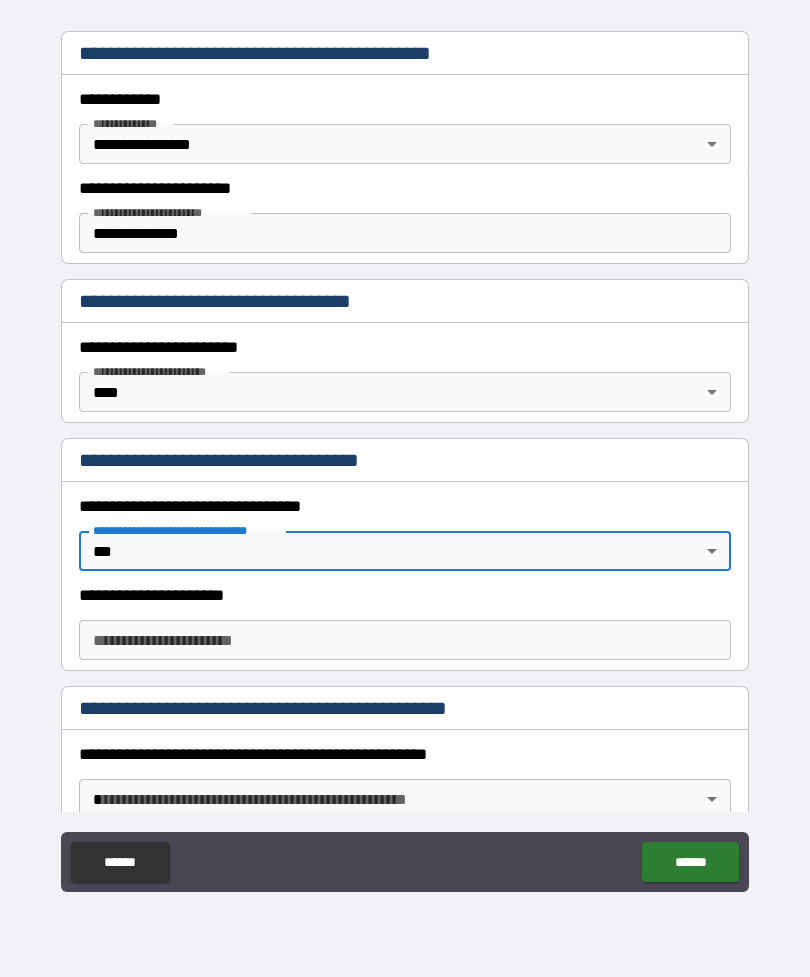 click on "**********" at bounding box center [405, 640] 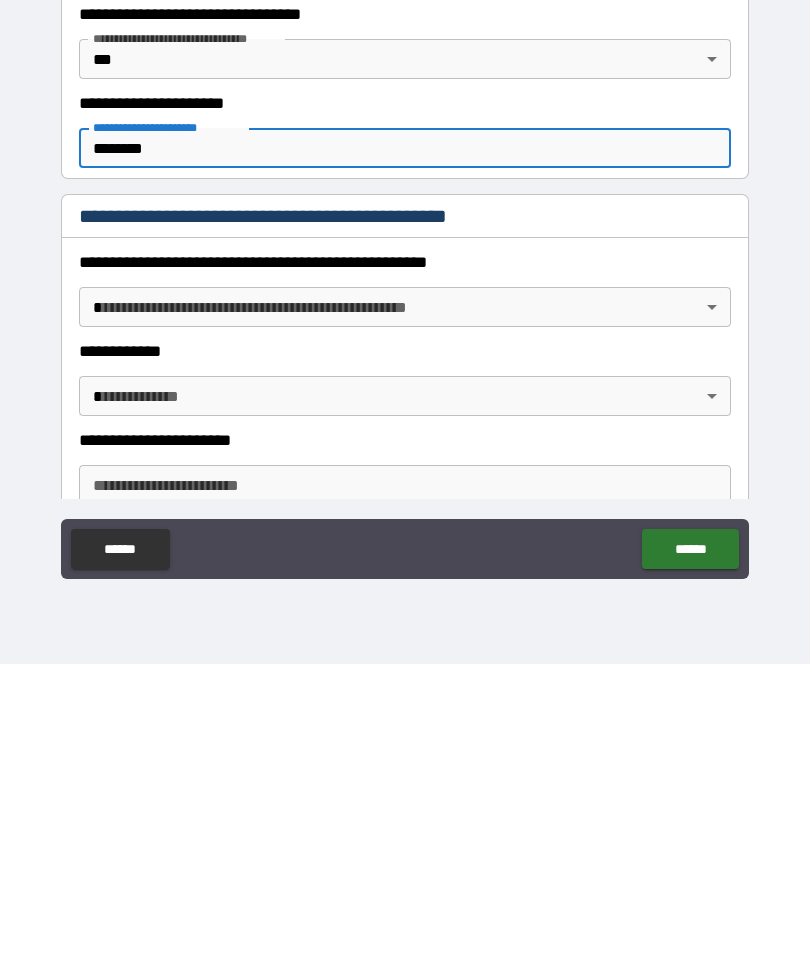 scroll, scrollTop: 670, scrollLeft: 0, axis: vertical 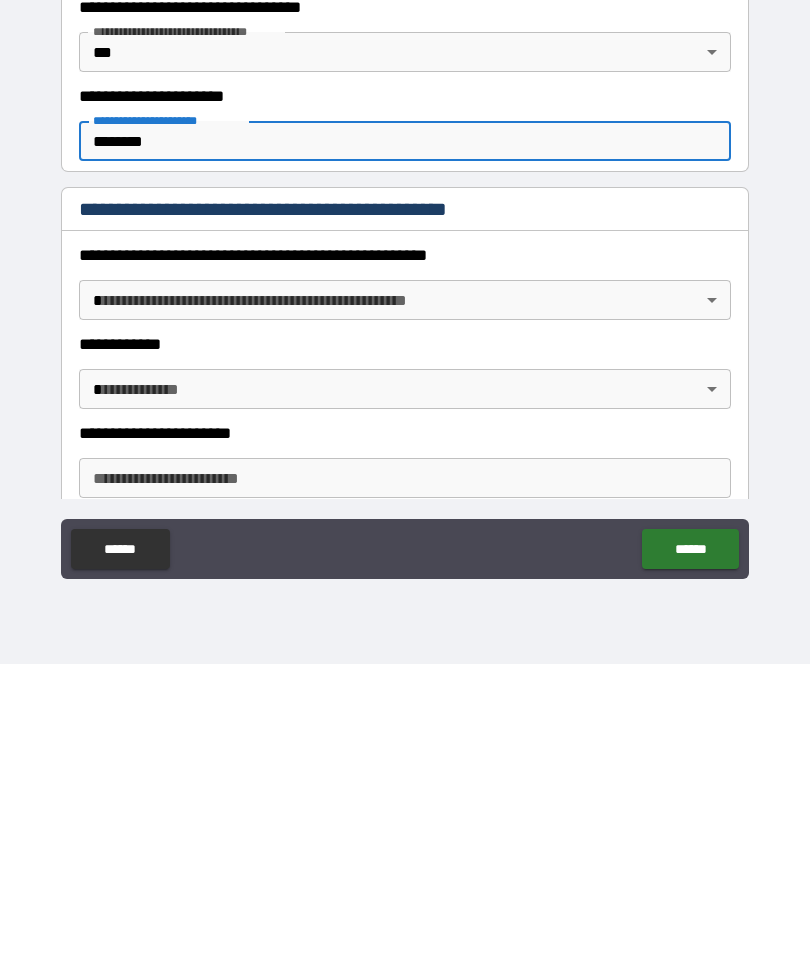 type on "********" 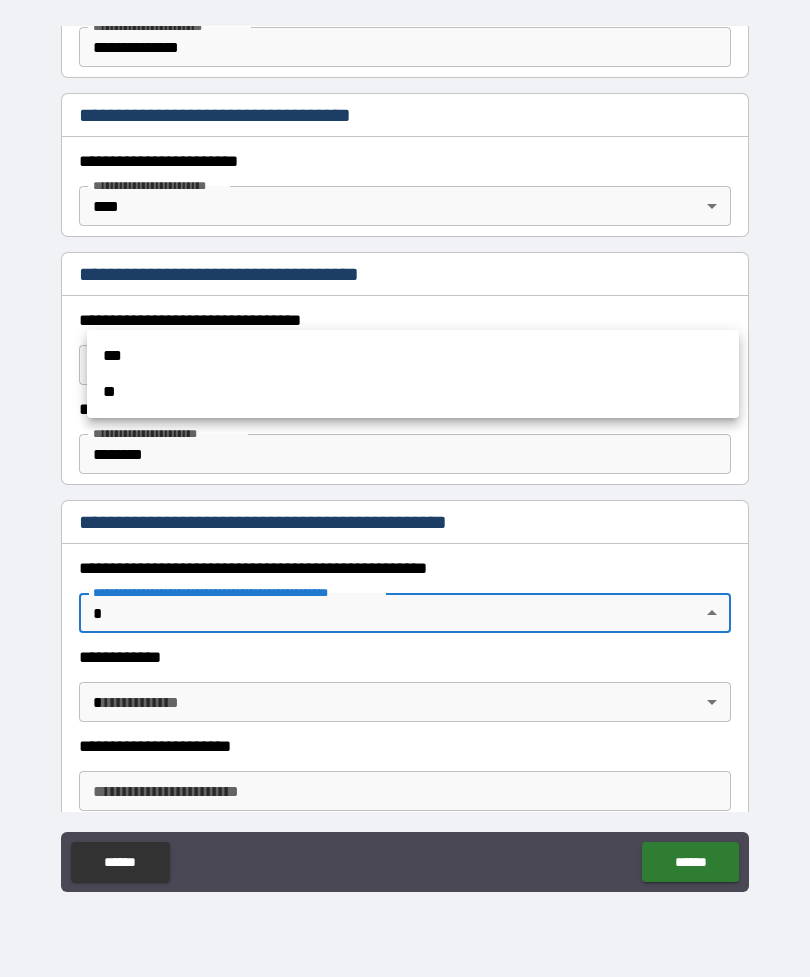 click on "**" at bounding box center (413, 392) 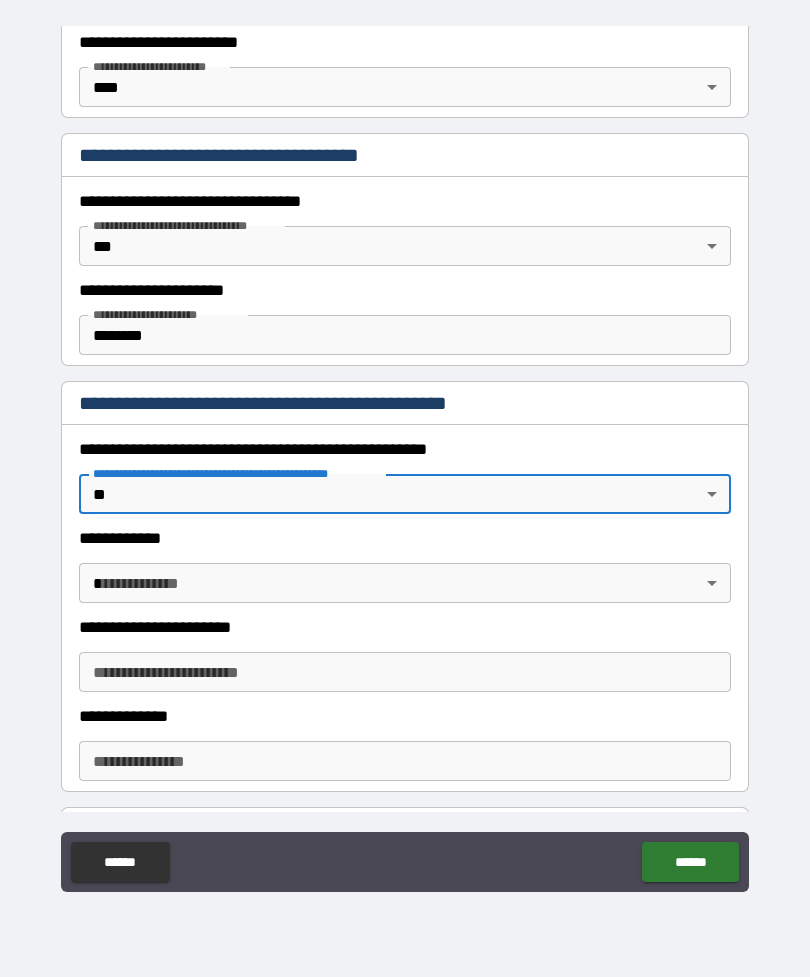 scroll, scrollTop: 793, scrollLeft: 0, axis: vertical 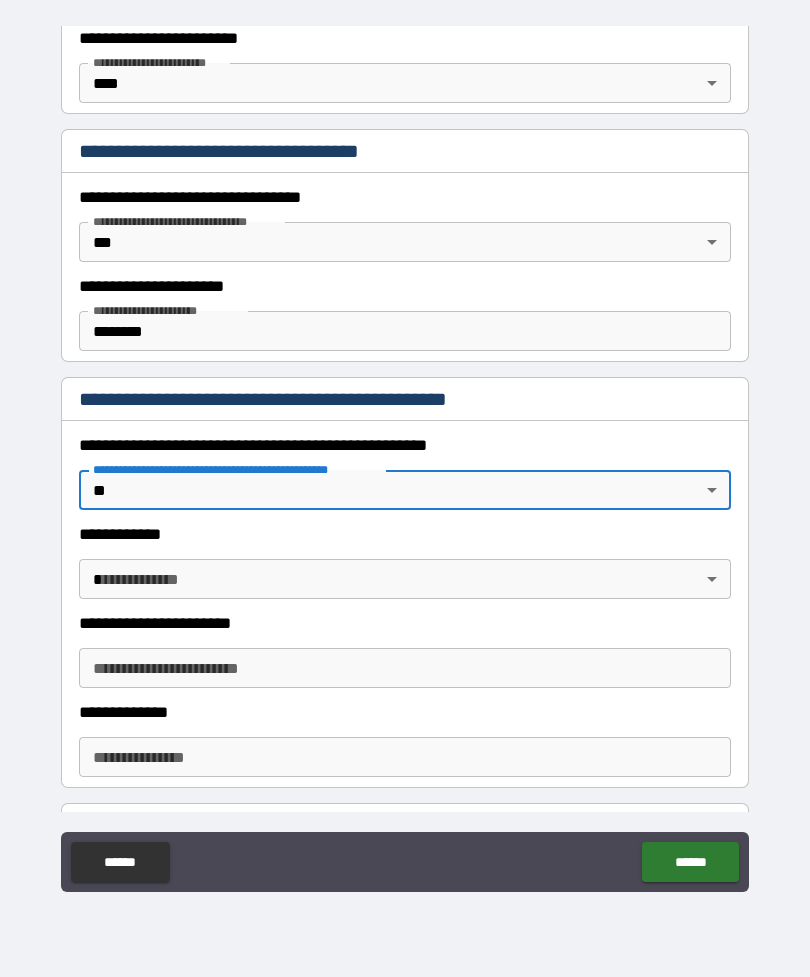 click on "**********" at bounding box center (405, 456) 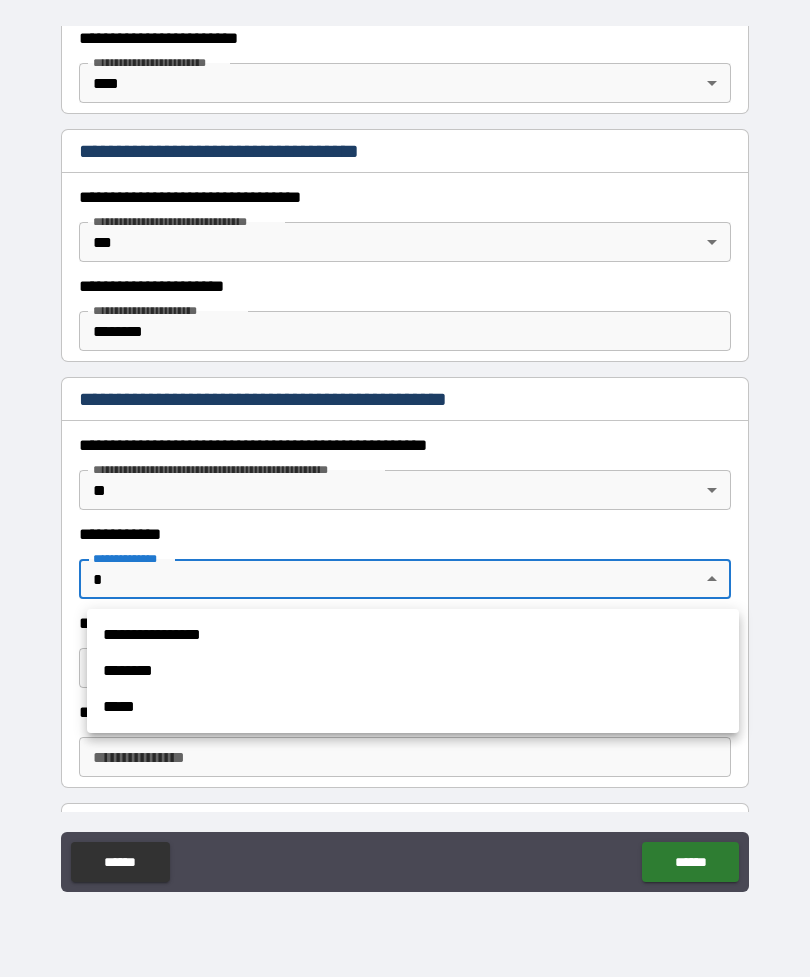 click on "*****" at bounding box center [413, 707] 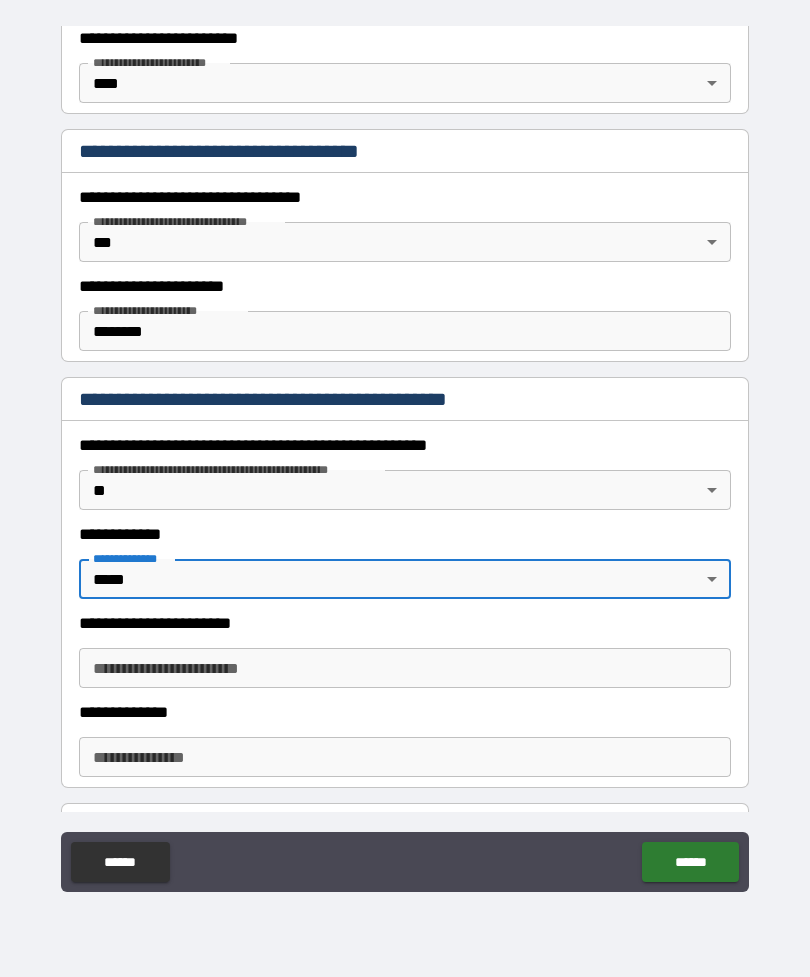 click on "**********" at bounding box center [405, 668] 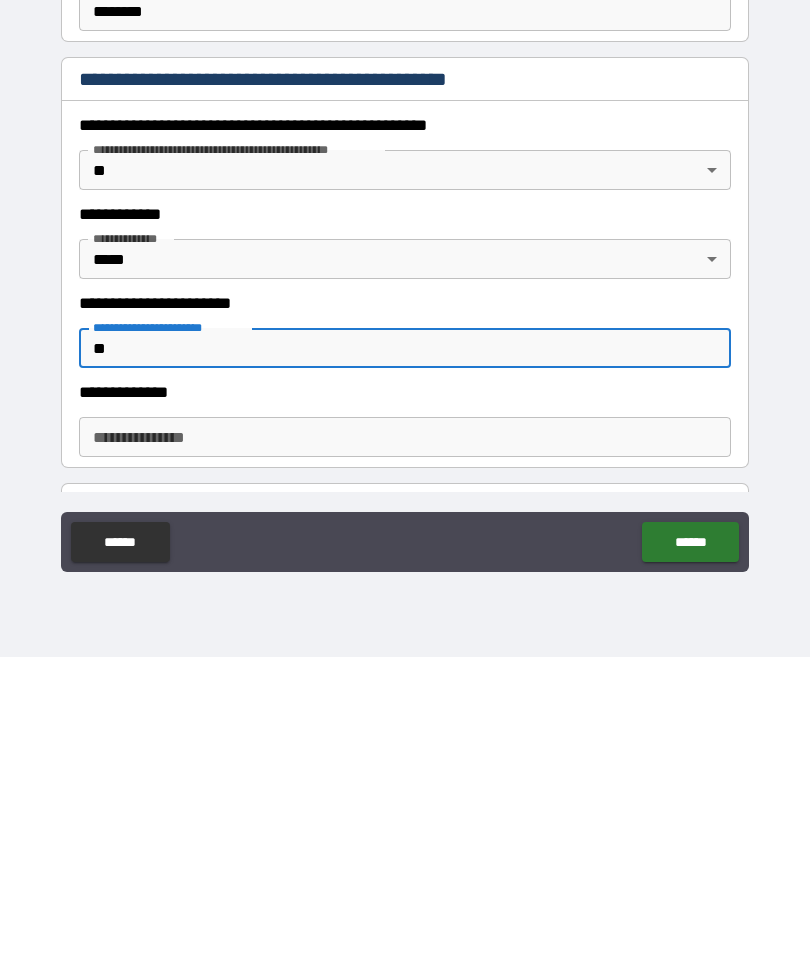 type on "**" 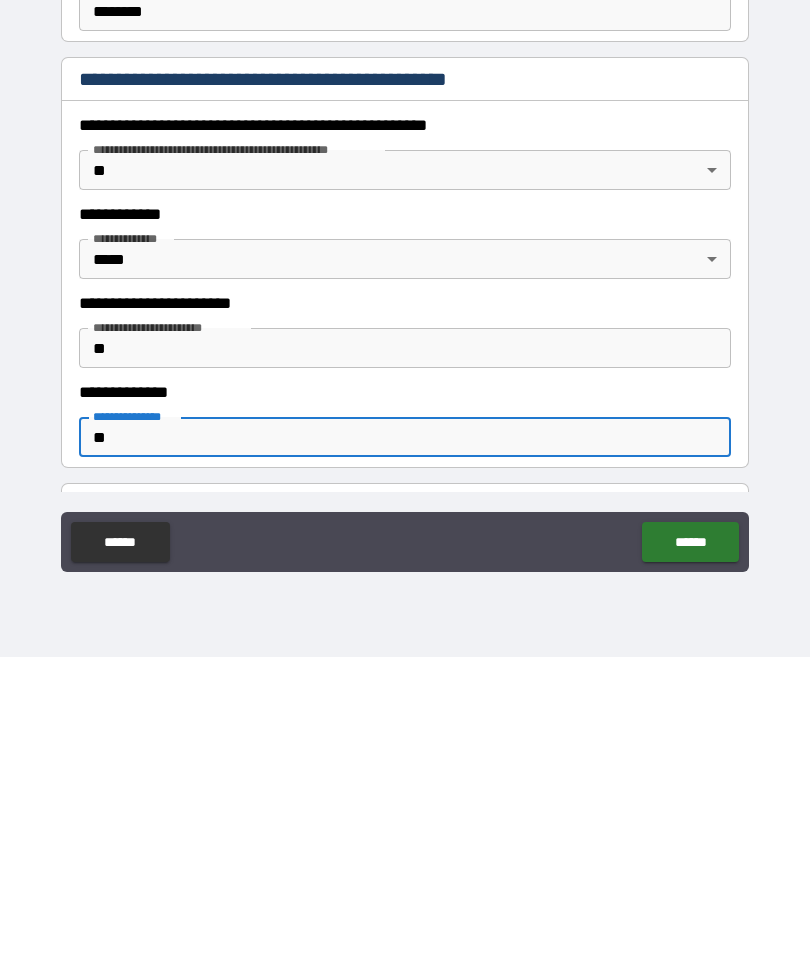 type on "**" 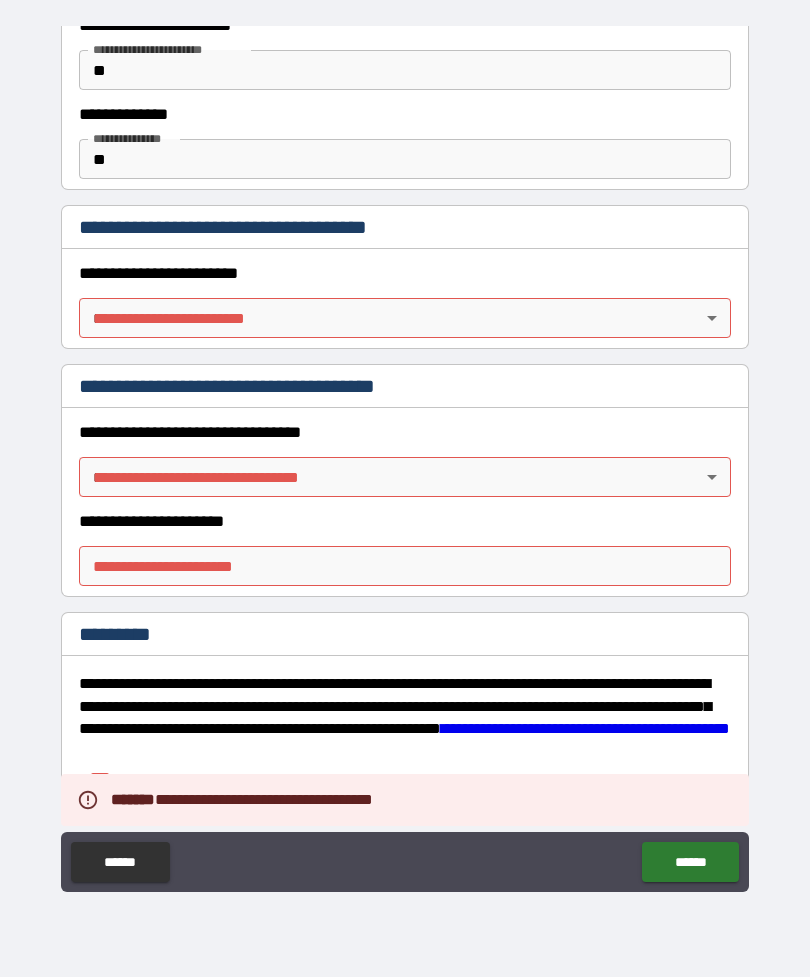 scroll, scrollTop: 1382, scrollLeft: 0, axis: vertical 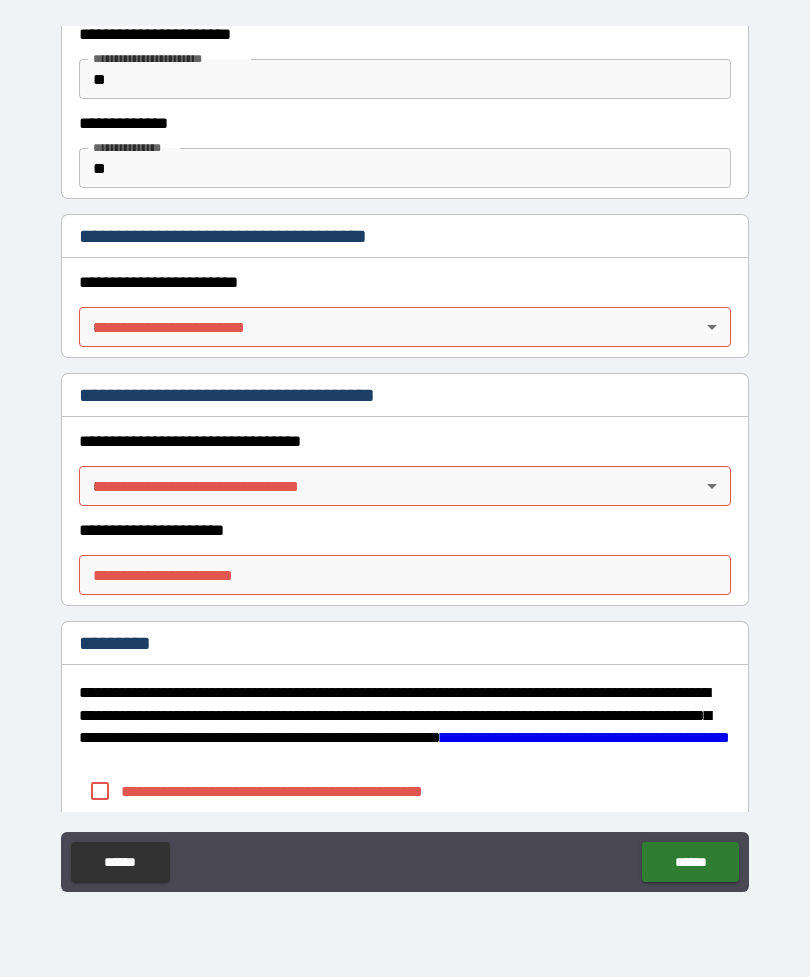 click on "**********" at bounding box center (405, 456) 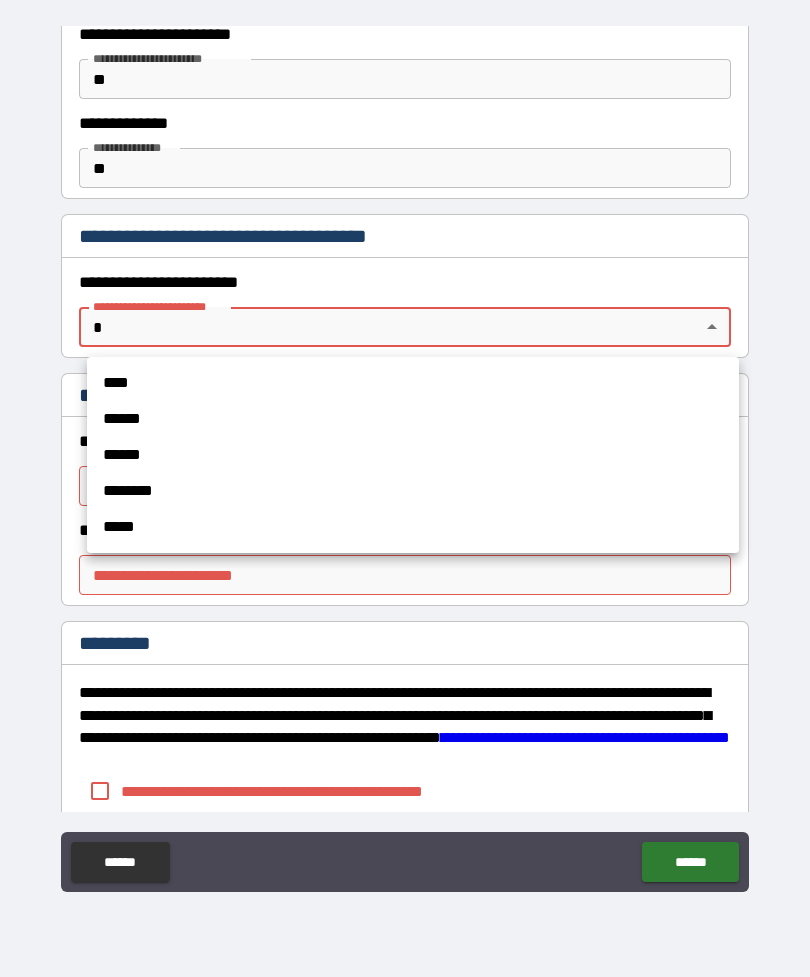 click on "*****" at bounding box center (413, 527) 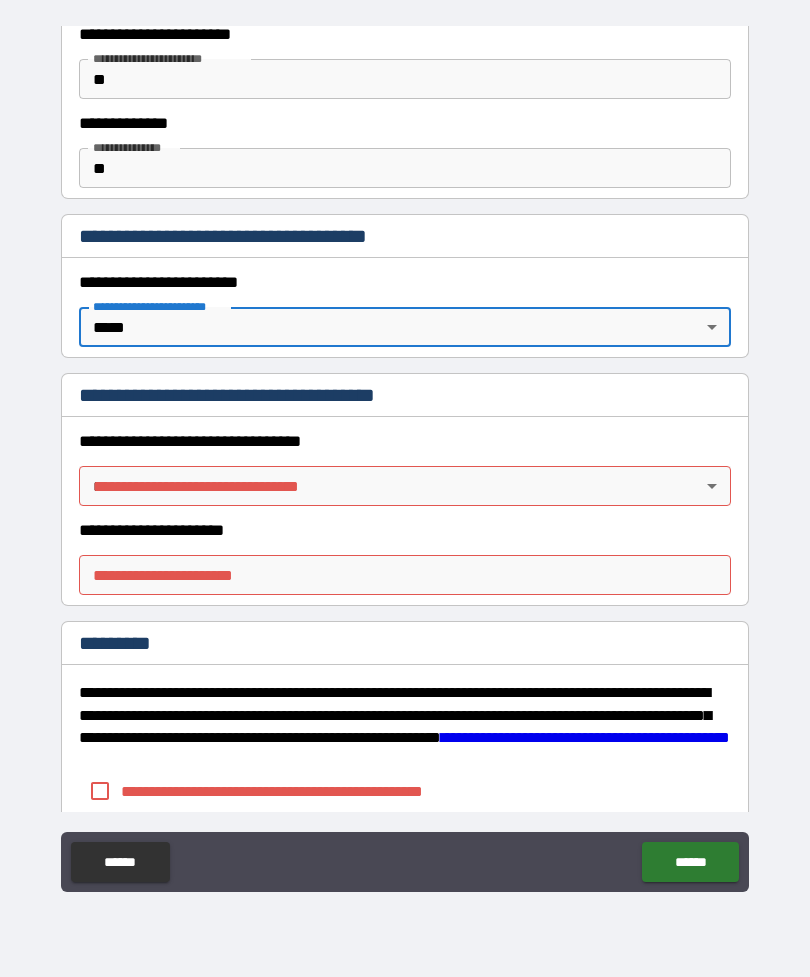 type on "*" 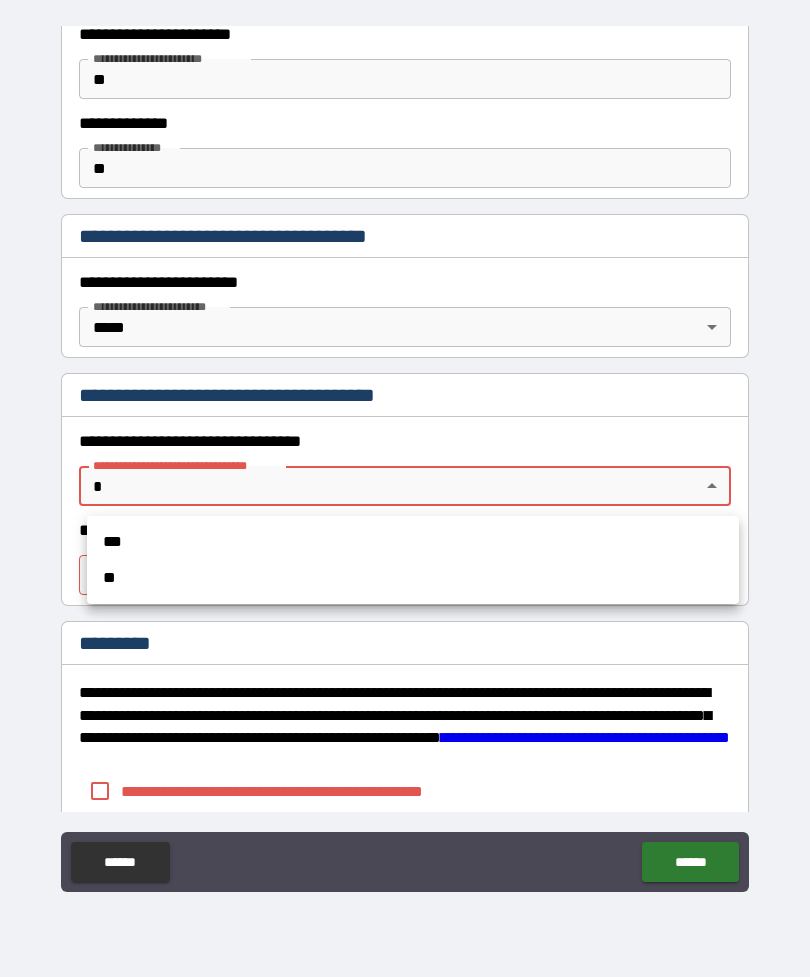 click on "**" at bounding box center (413, 578) 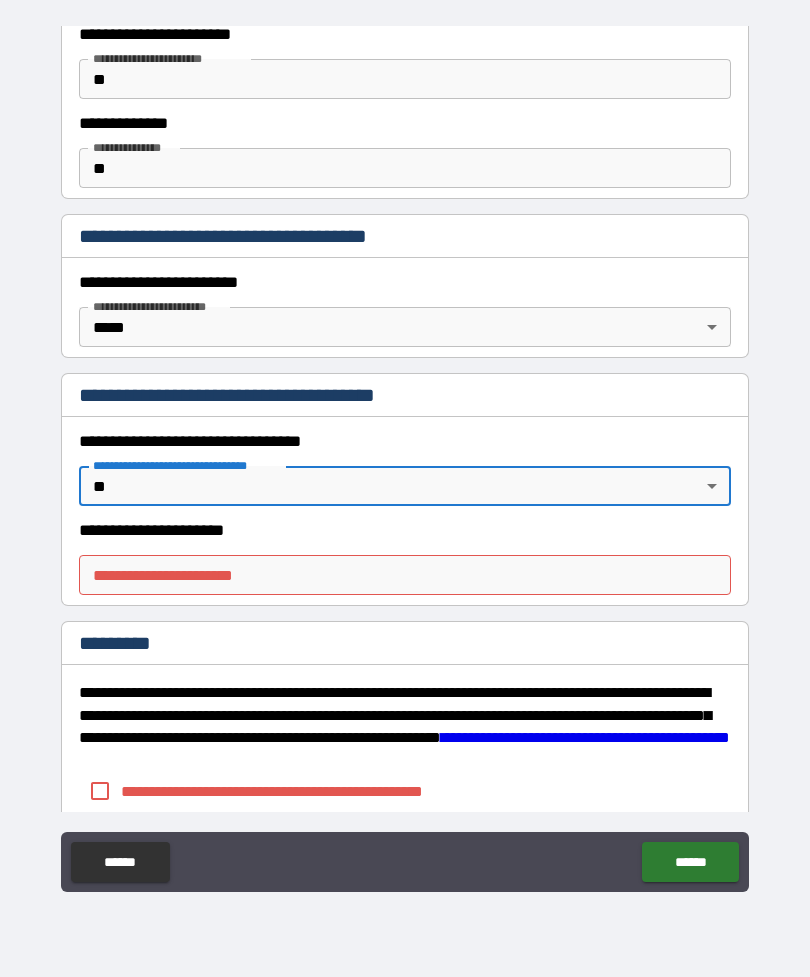 click on "**********" at bounding box center (405, 575) 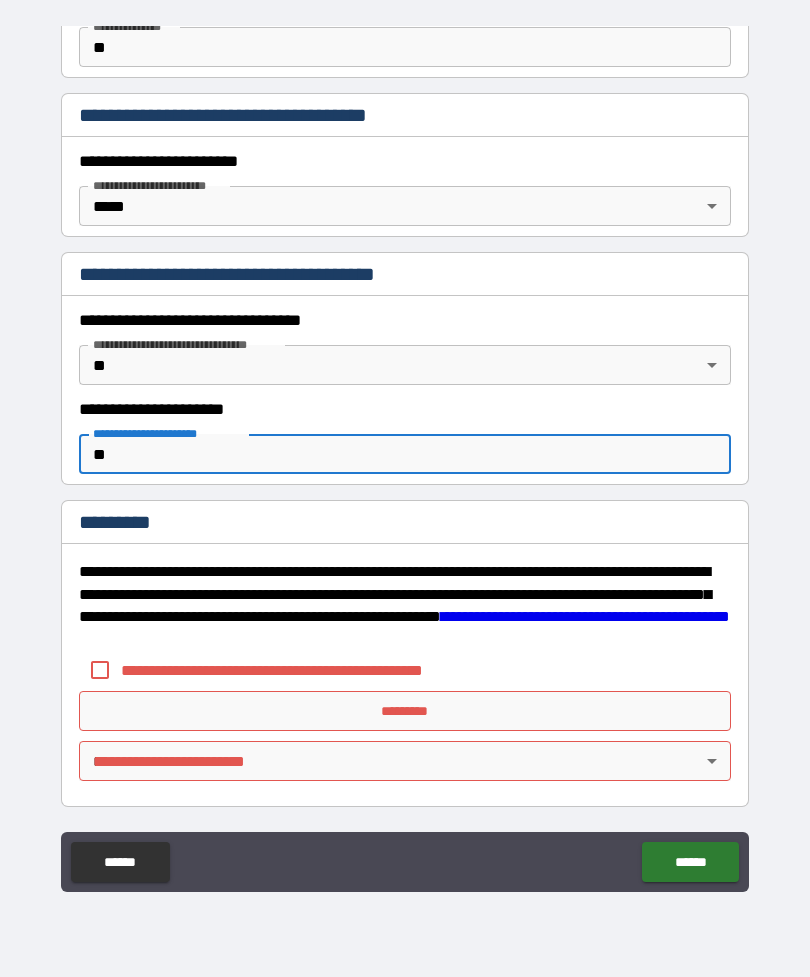 scroll, scrollTop: 1503, scrollLeft: 0, axis: vertical 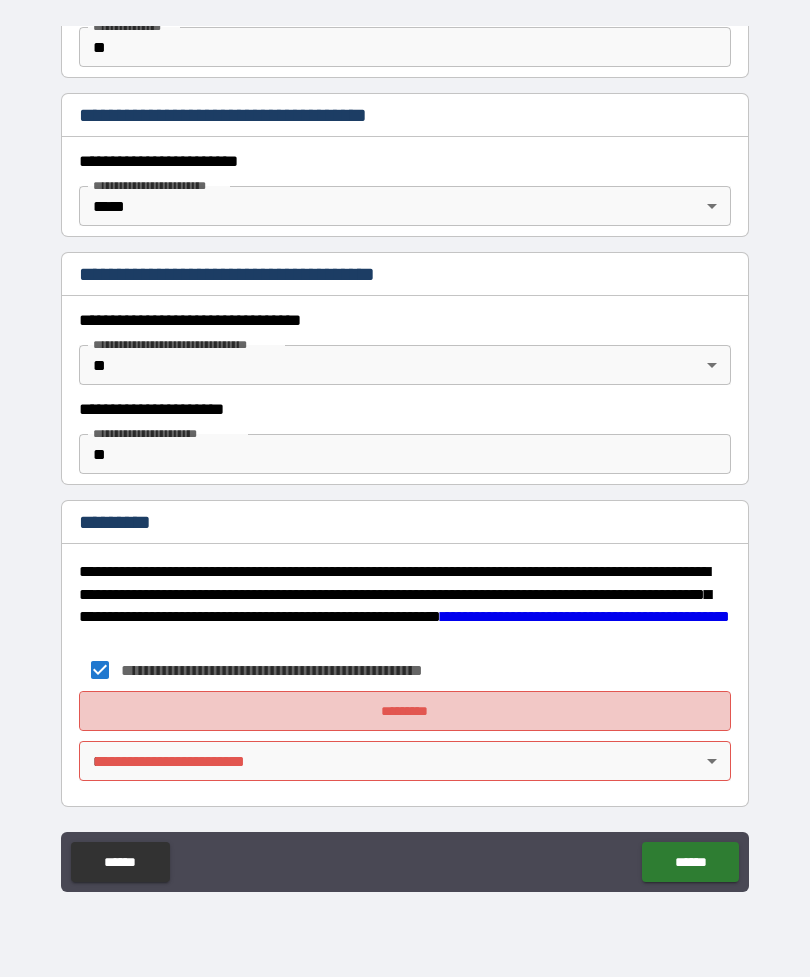 click on "*********" at bounding box center [405, 711] 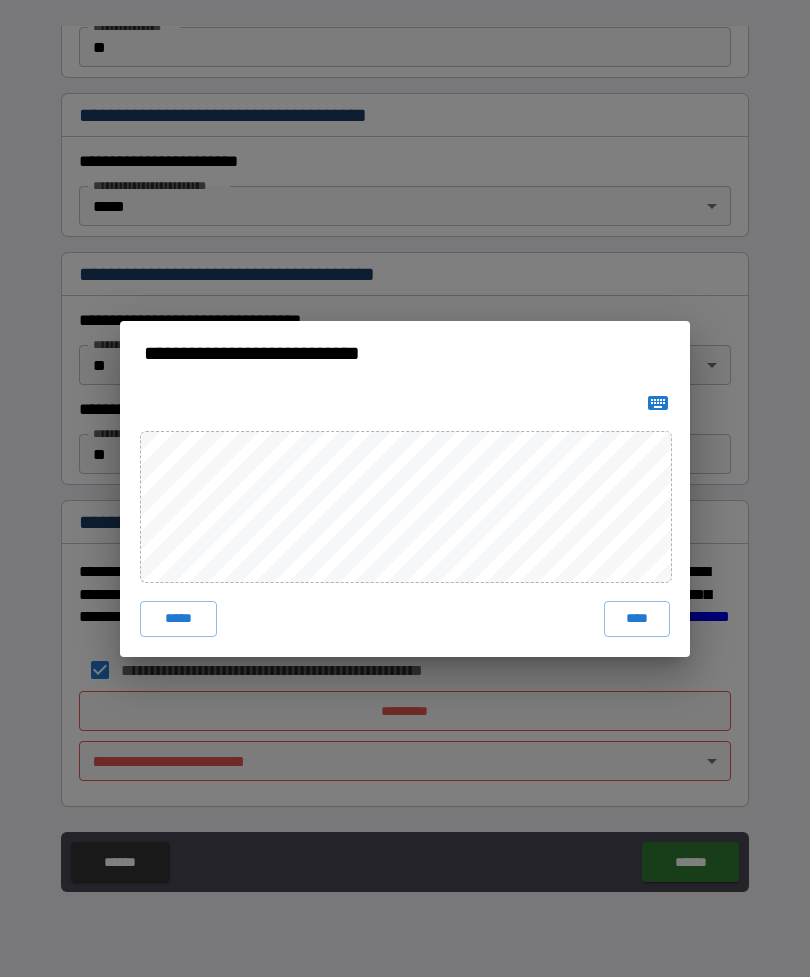 click on "****" at bounding box center [637, 619] 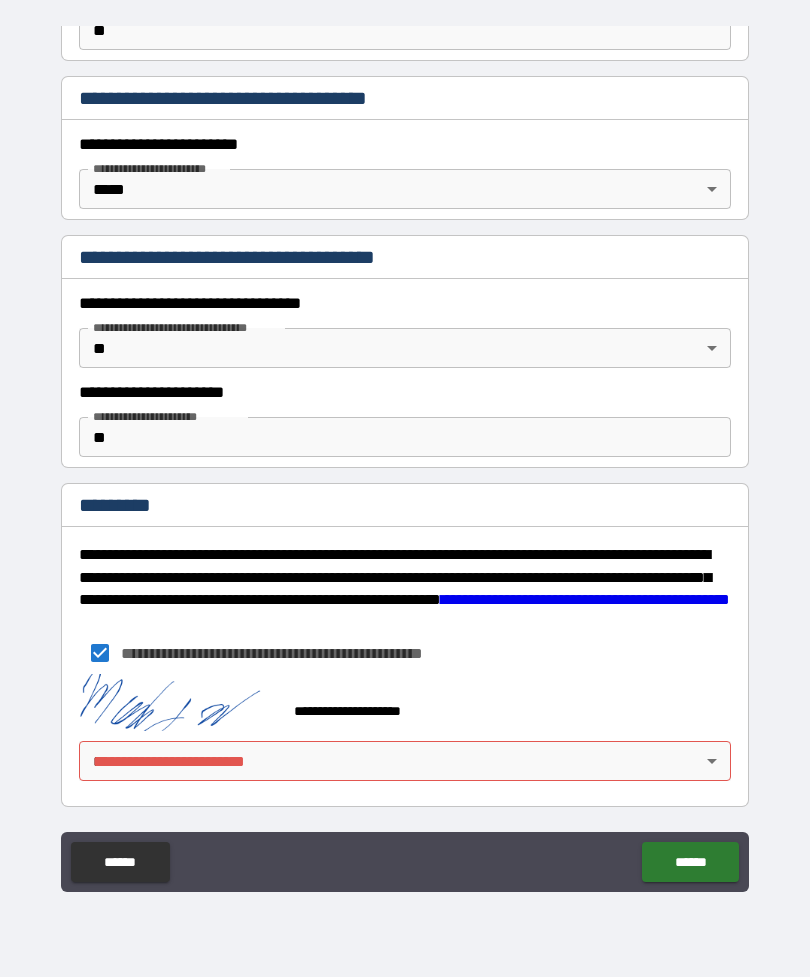 scroll, scrollTop: 1520, scrollLeft: 0, axis: vertical 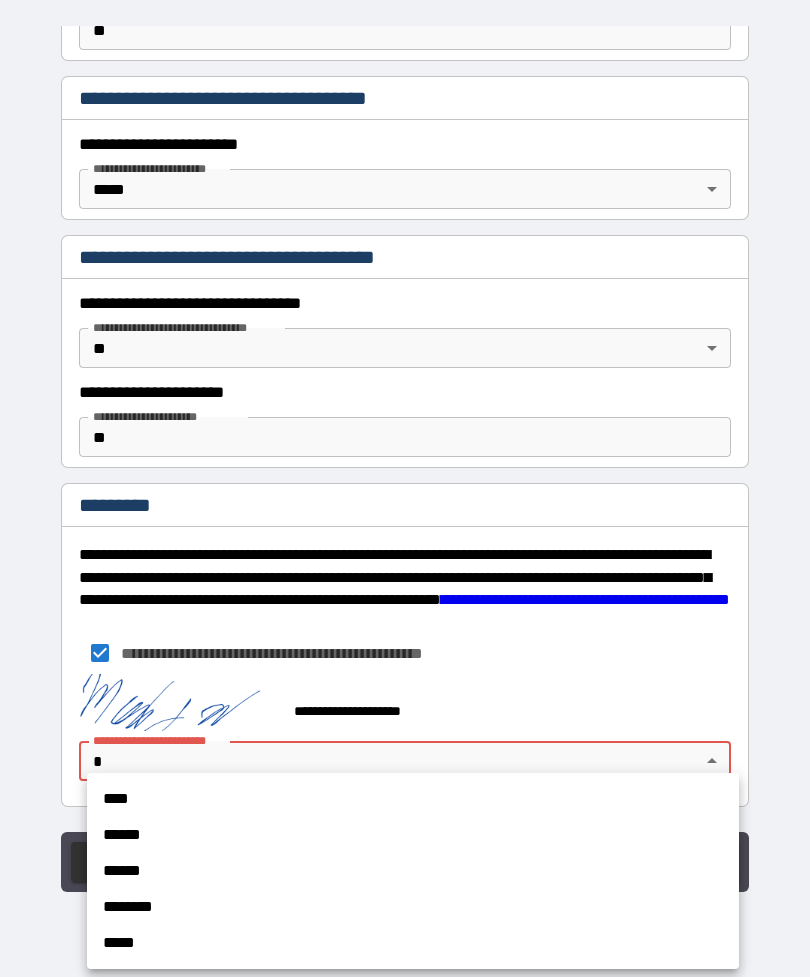 click on "****" at bounding box center (413, 799) 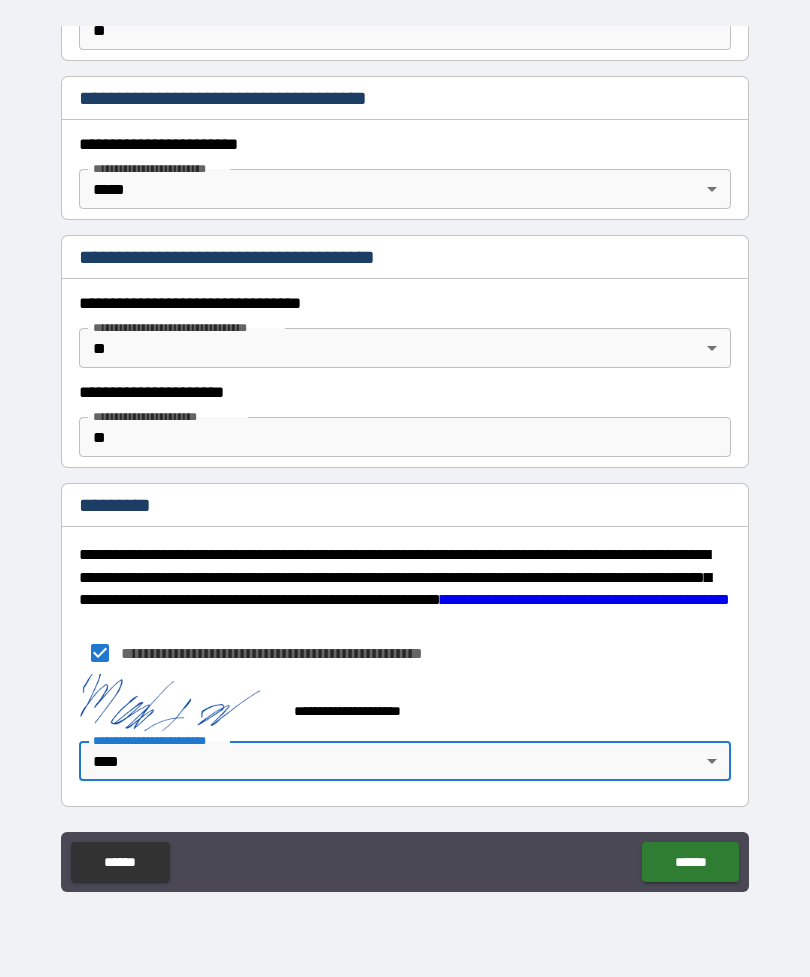 click on "******" at bounding box center (690, 862) 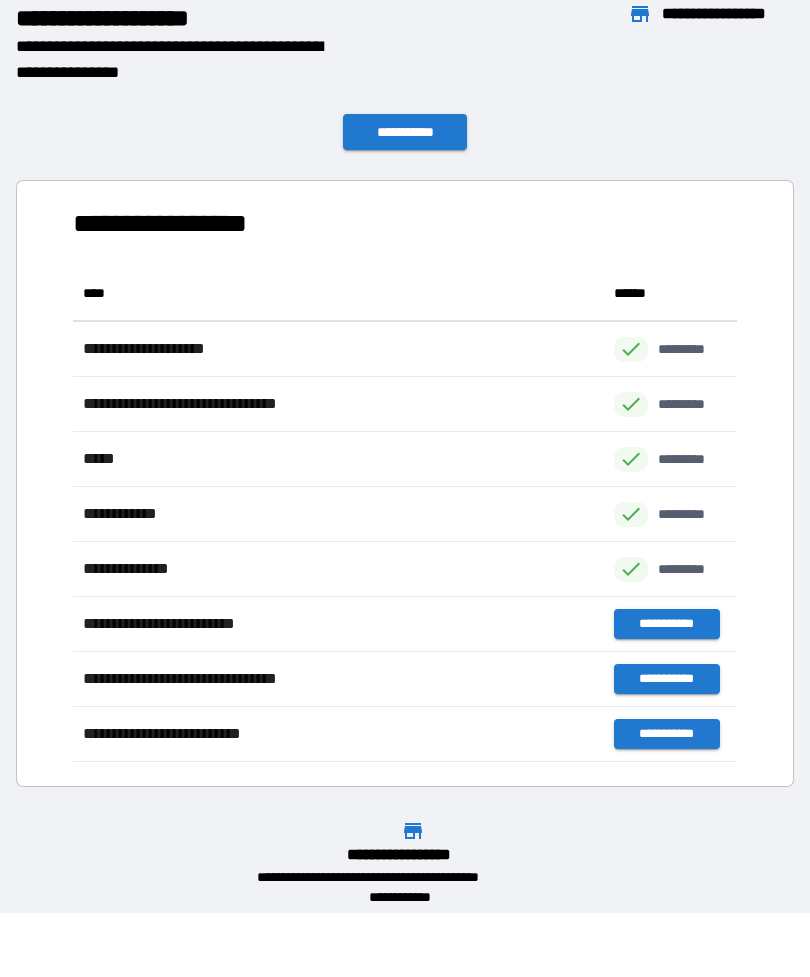 scroll, scrollTop: 496, scrollLeft: 664, axis: both 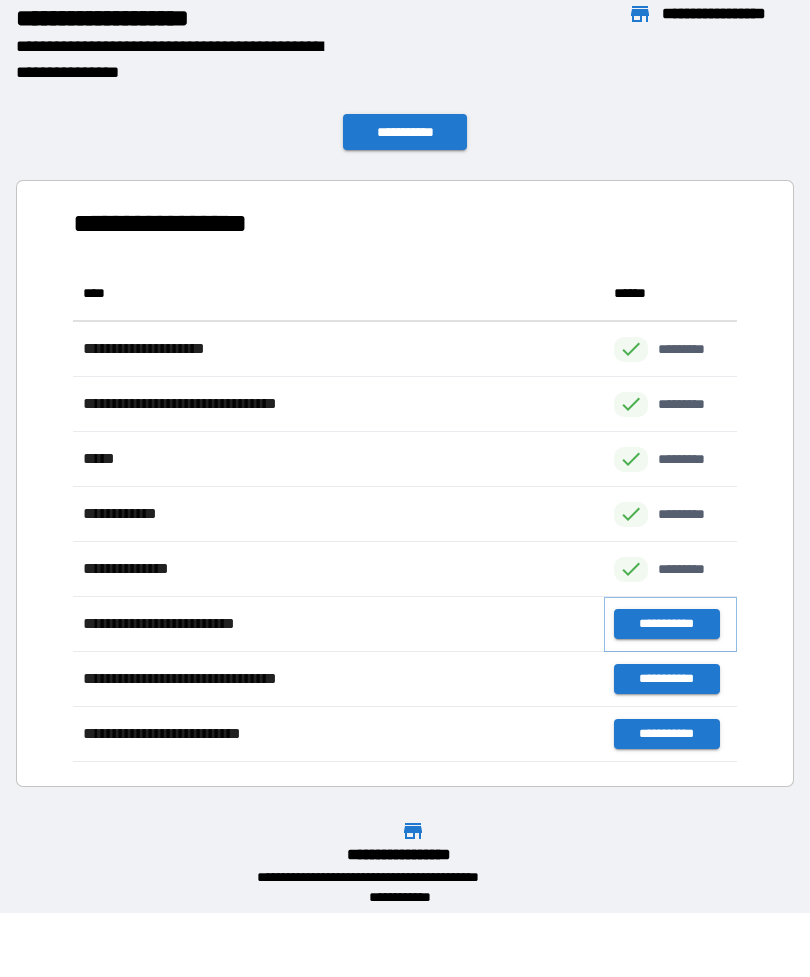 click on "**********" at bounding box center [666, 624] 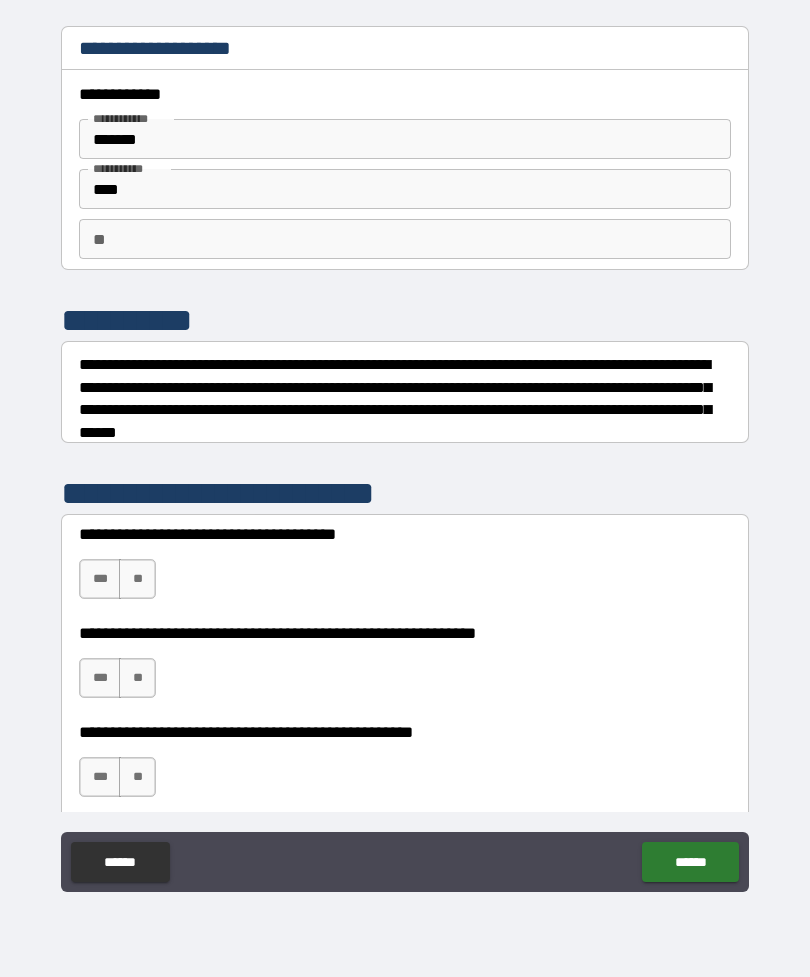 click on "**" at bounding box center [137, 579] 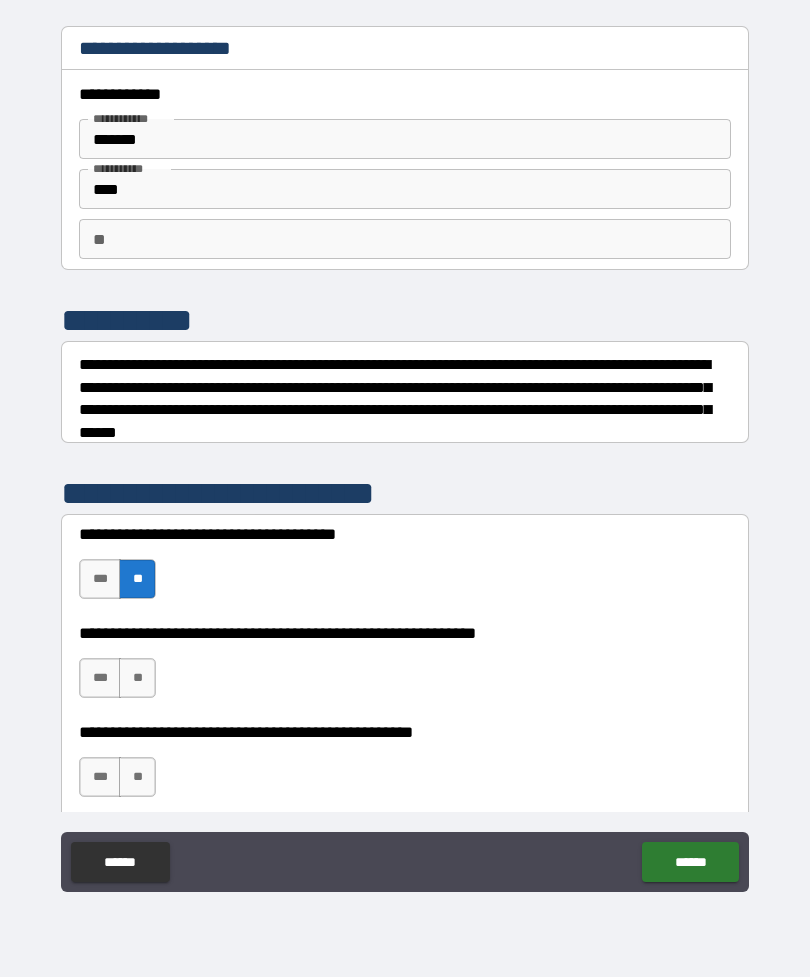 click on "**" at bounding box center [137, 678] 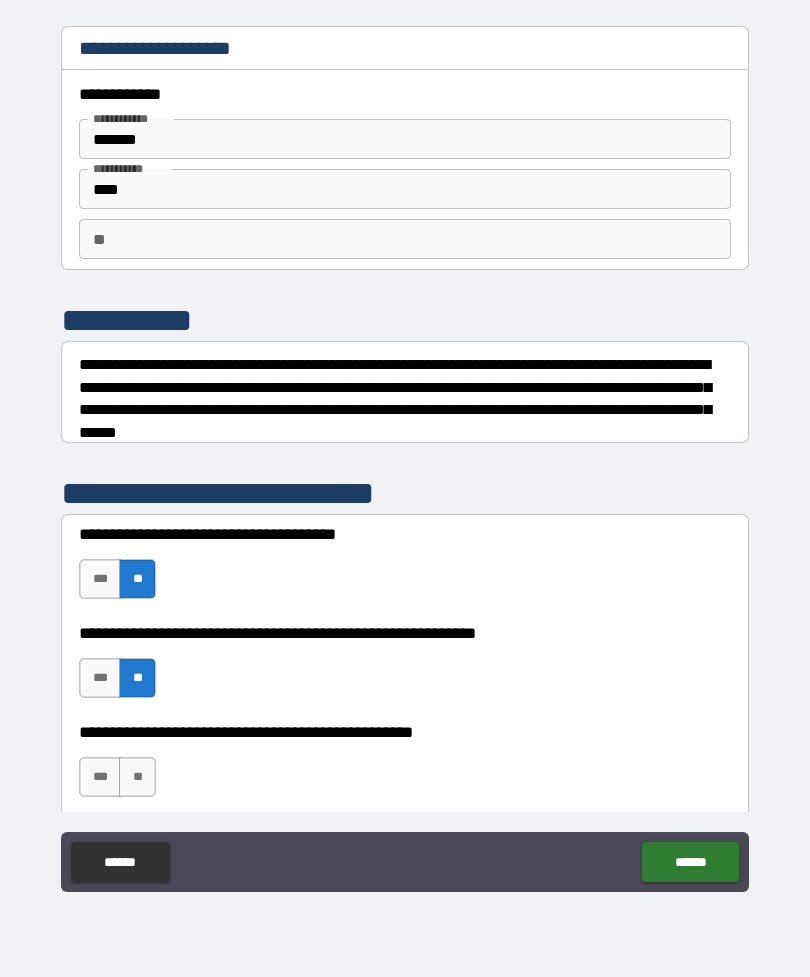 click on "**" at bounding box center (137, 777) 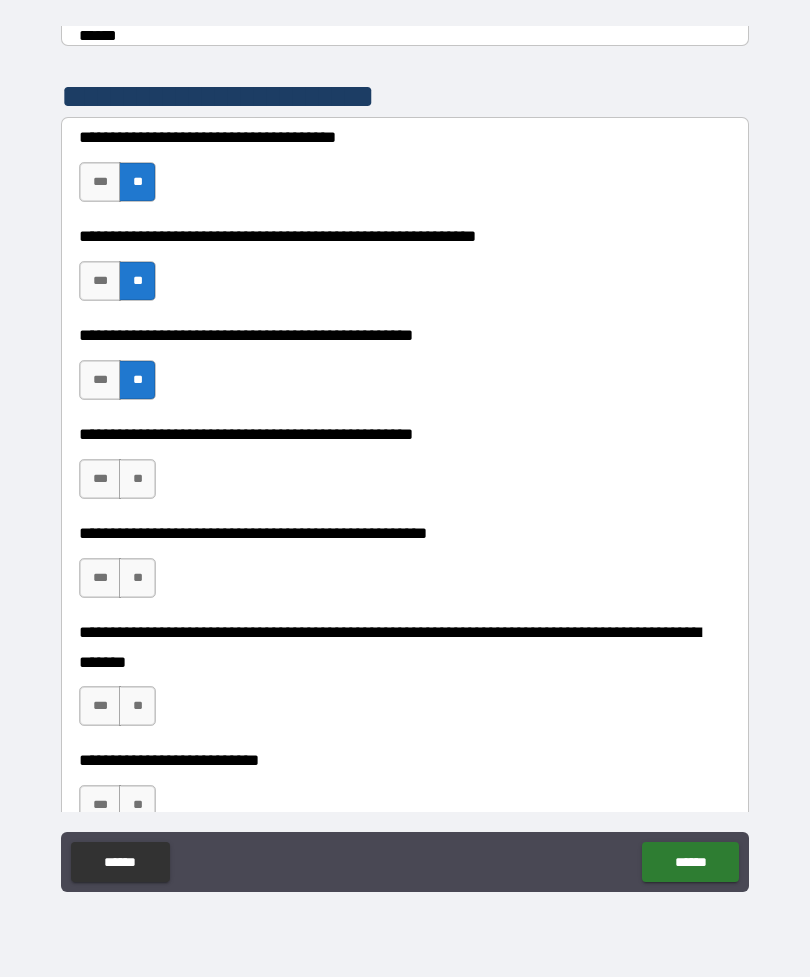 scroll, scrollTop: 399, scrollLeft: 0, axis: vertical 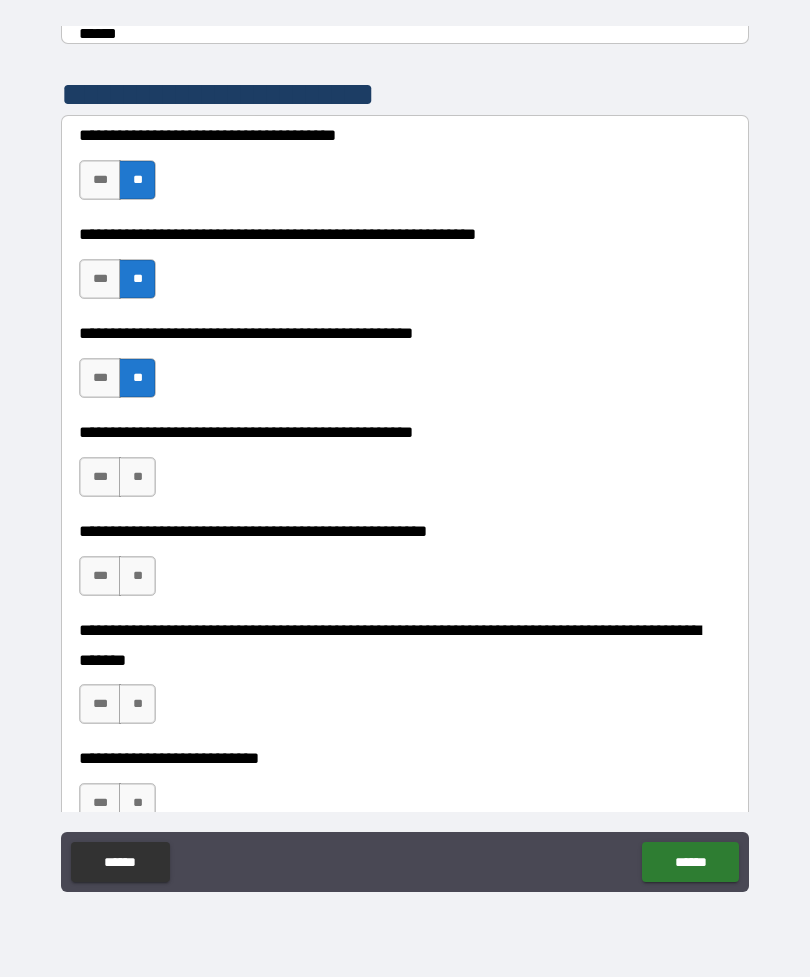 click on "**" at bounding box center (137, 576) 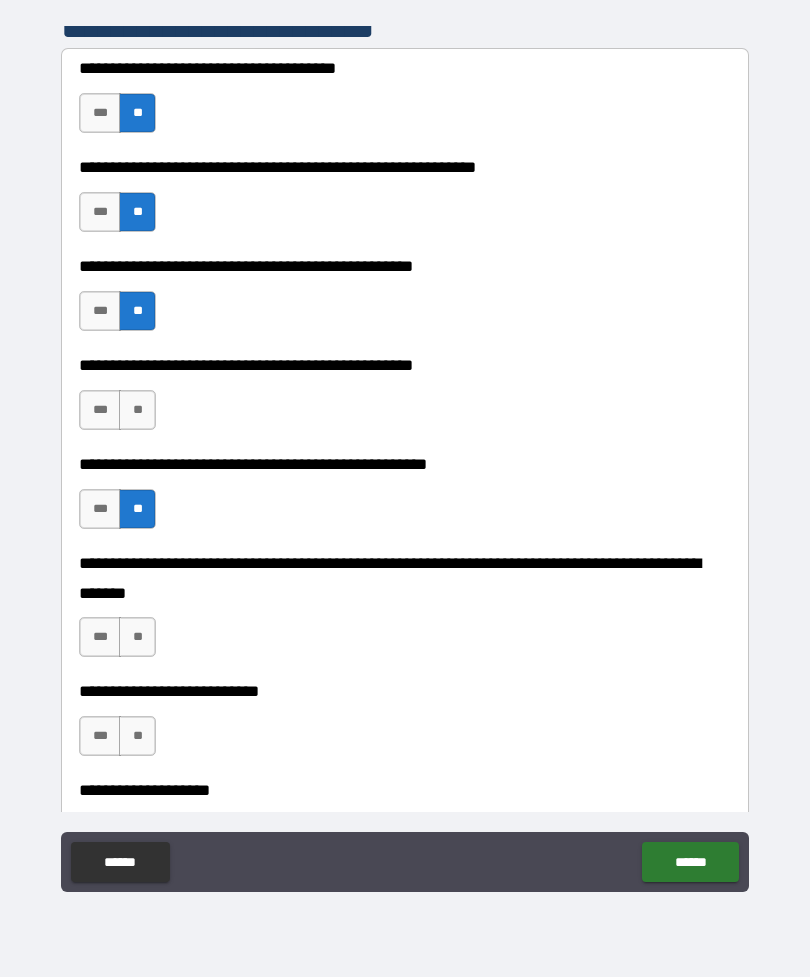 scroll, scrollTop: 467, scrollLeft: 0, axis: vertical 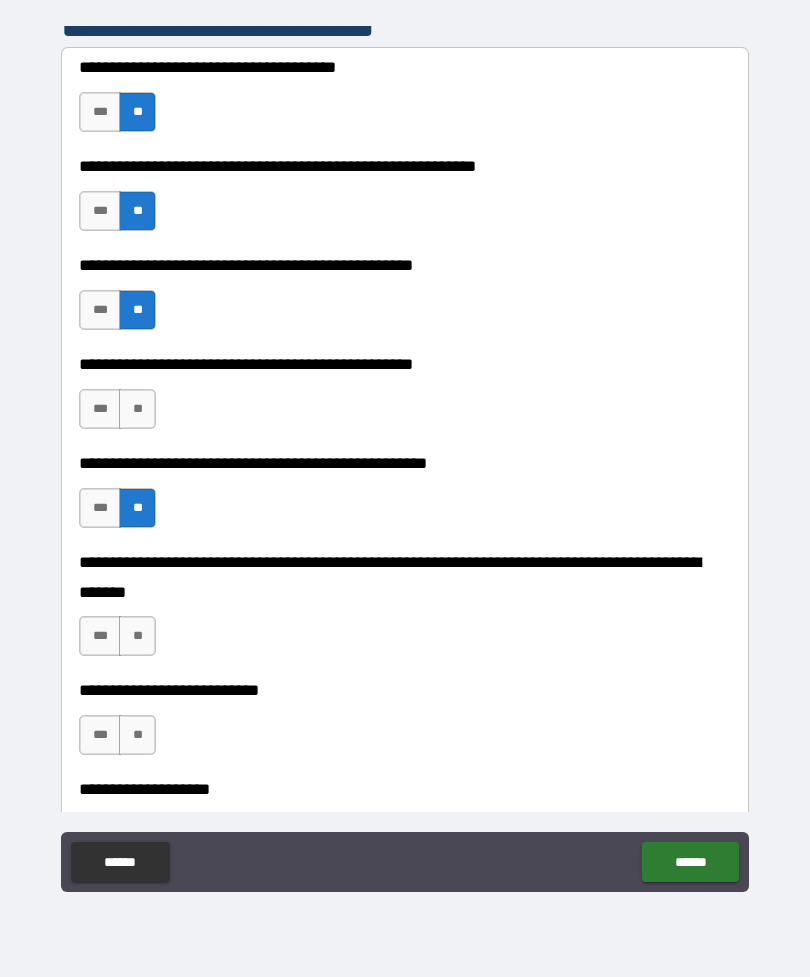 click on "**" at bounding box center (137, 636) 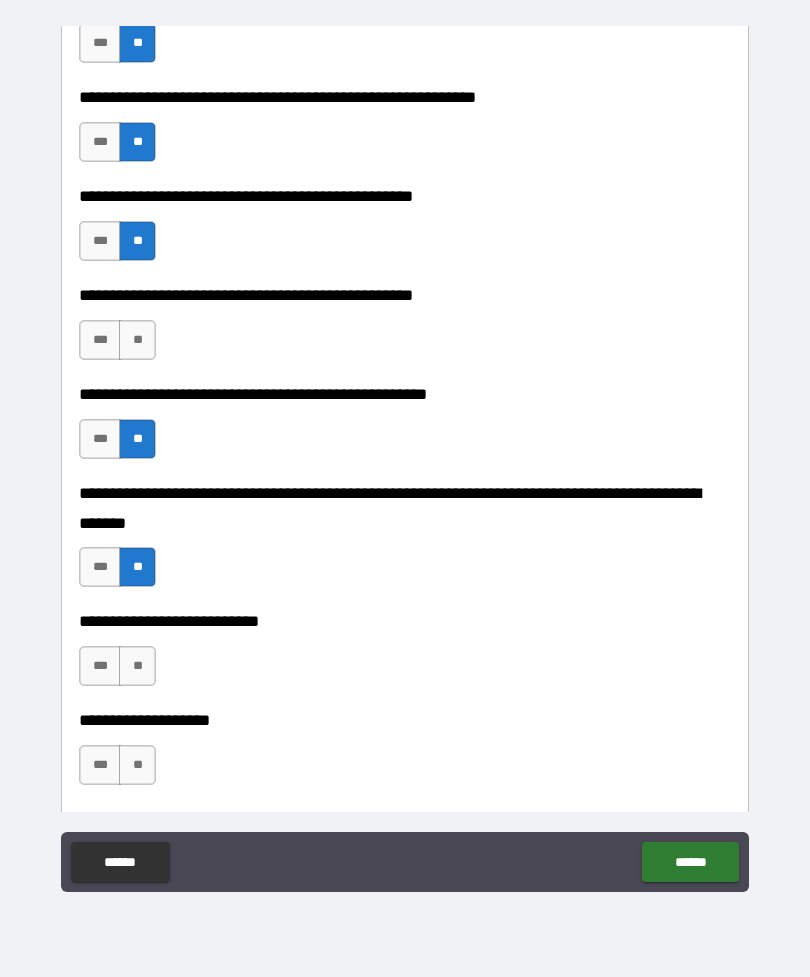 scroll, scrollTop: 537, scrollLeft: 0, axis: vertical 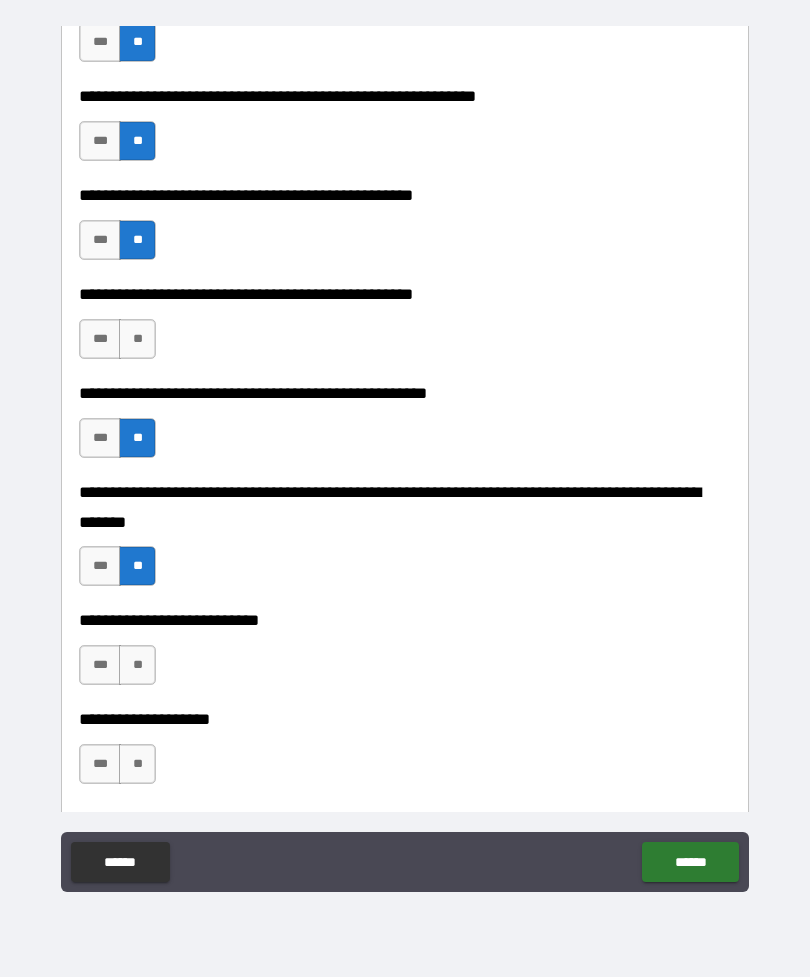 click on "**" at bounding box center [137, 665] 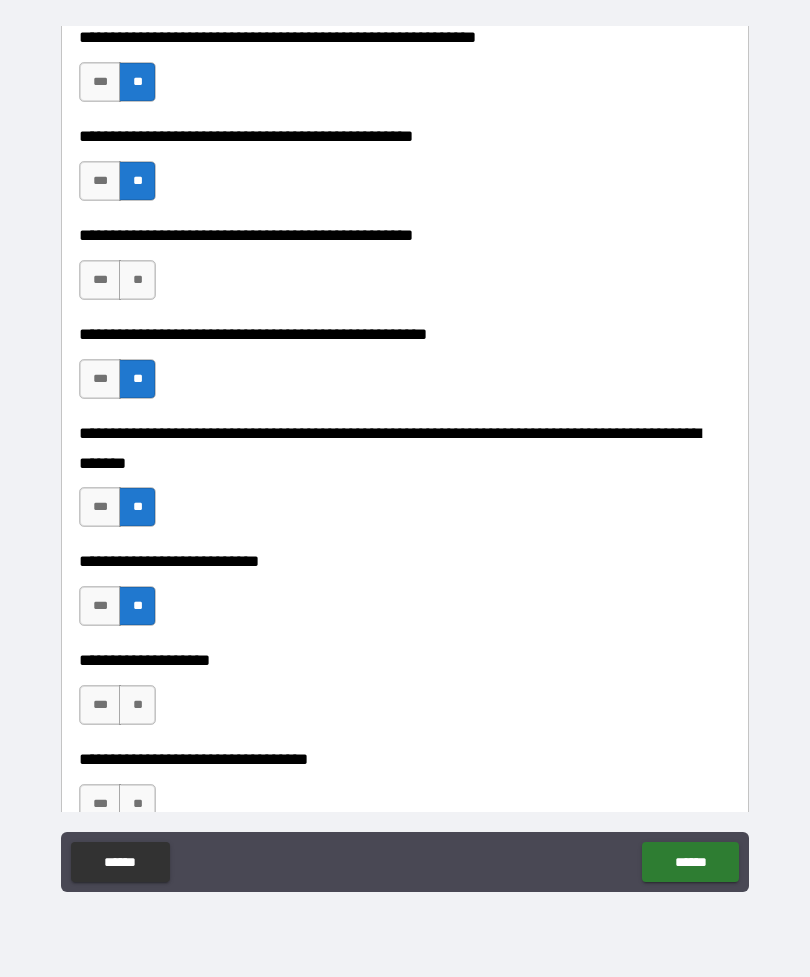 click on "**" at bounding box center (137, 705) 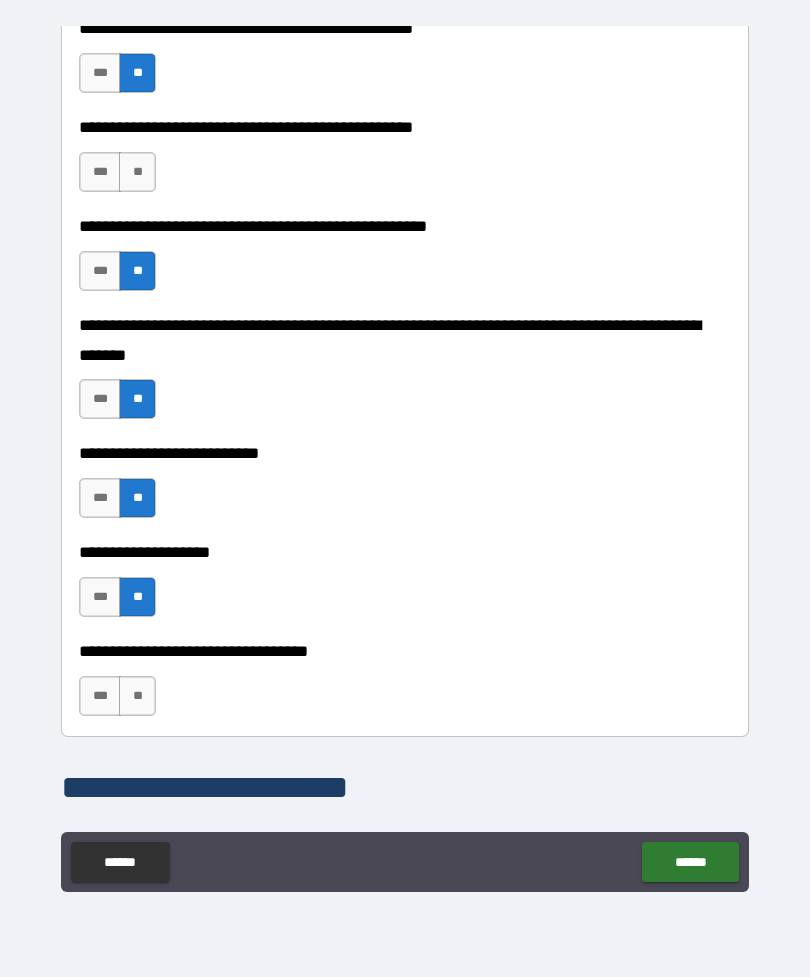 scroll, scrollTop: 707, scrollLeft: 0, axis: vertical 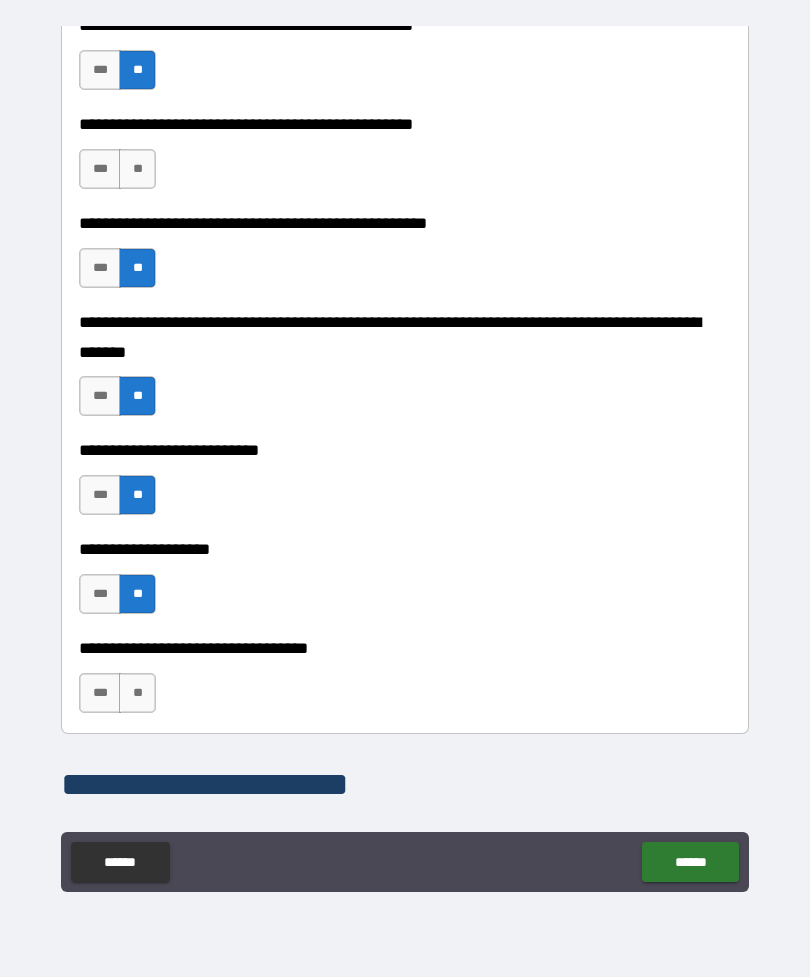 click on "**" at bounding box center [137, 693] 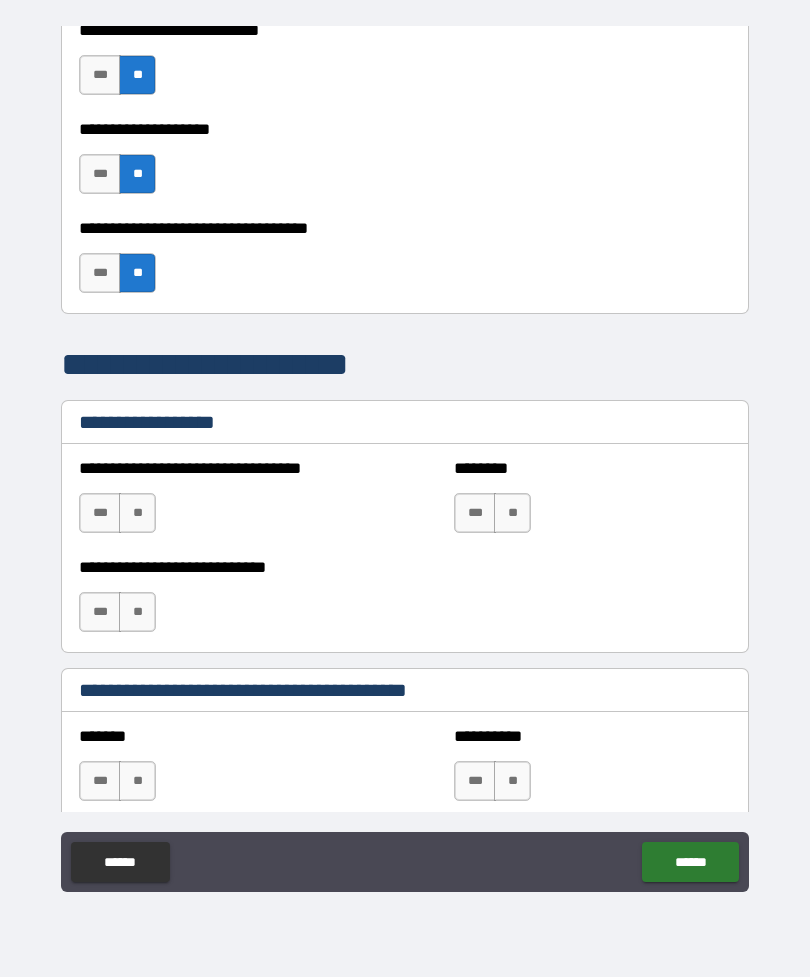 scroll, scrollTop: 1137, scrollLeft: 0, axis: vertical 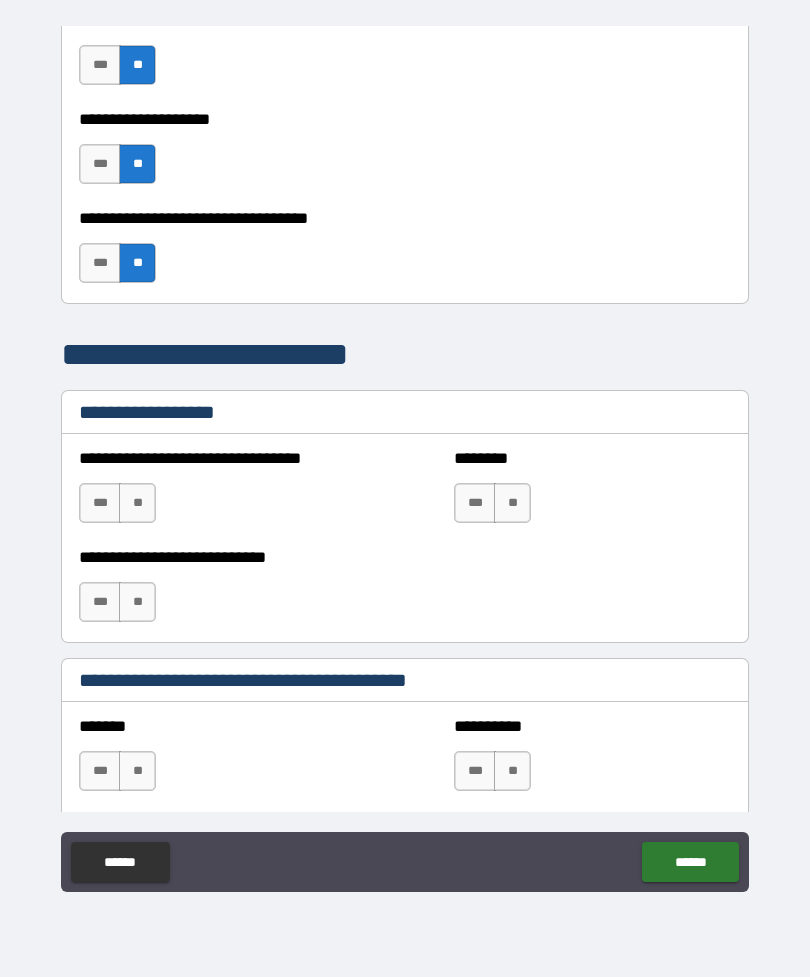 click on "**" at bounding box center (137, 503) 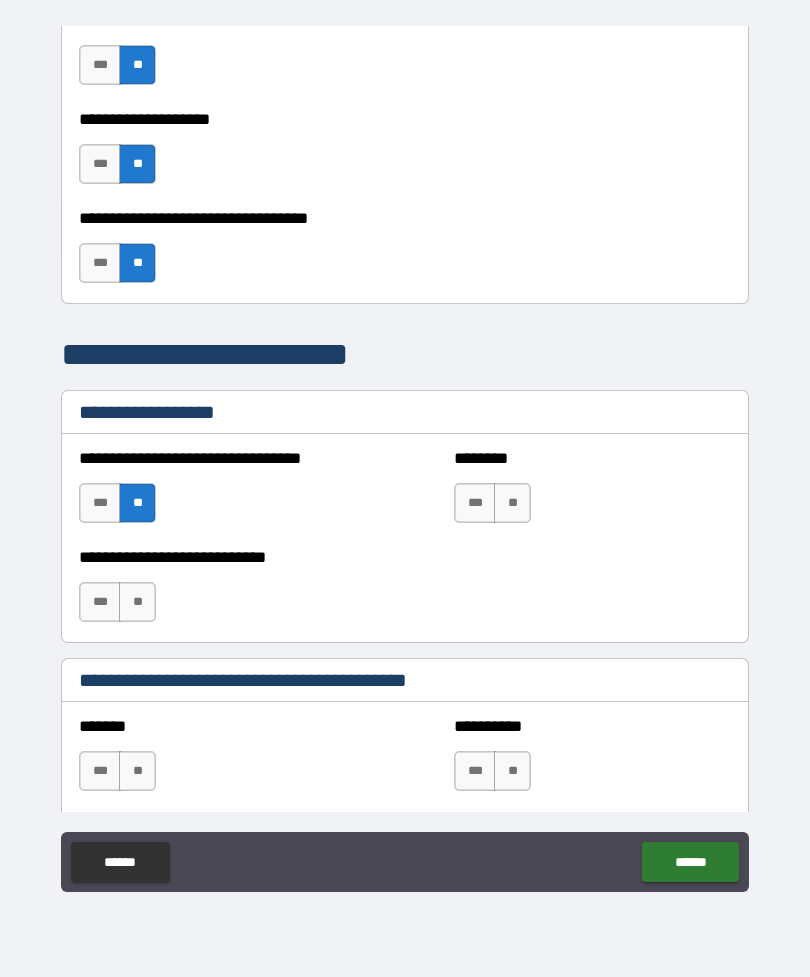 click on "**" at bounding box center [512, 503] 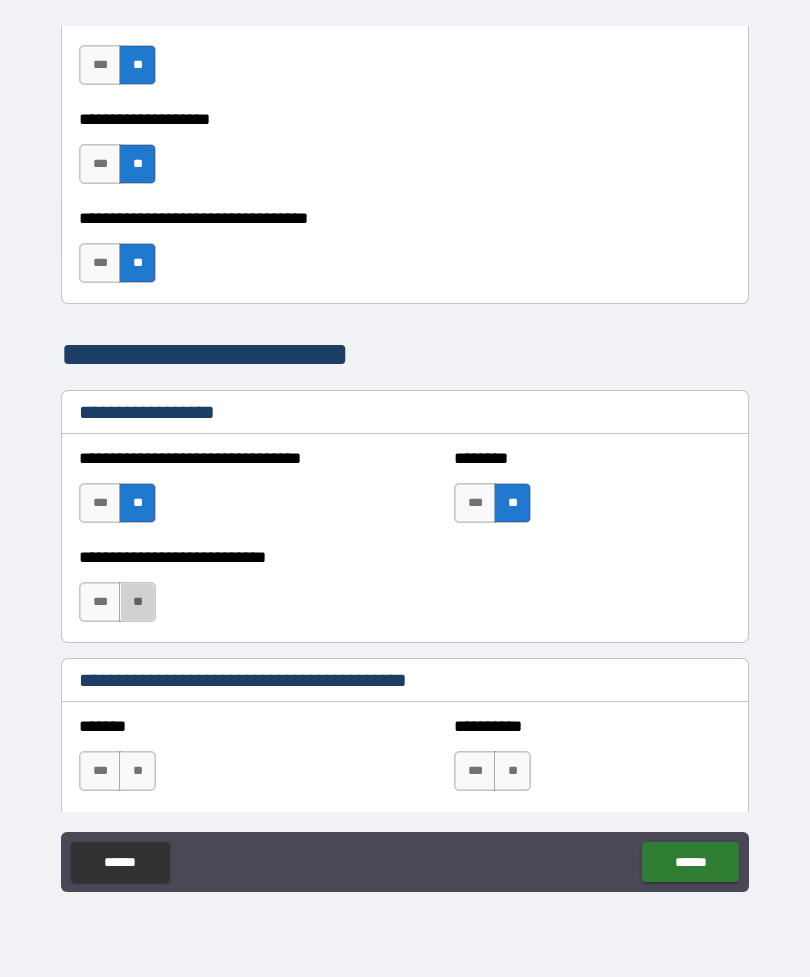 click on "**" at bounding box center (137, 602) 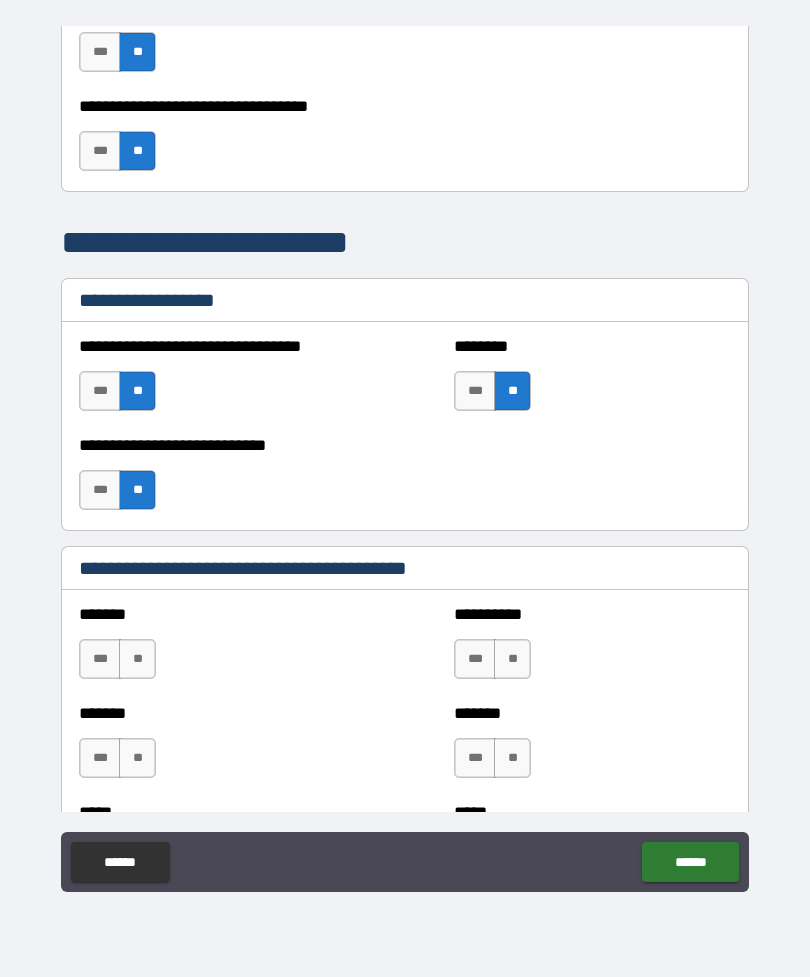 scroll, scrollTop: 1251, scrollLeft: 0, axis: vertical 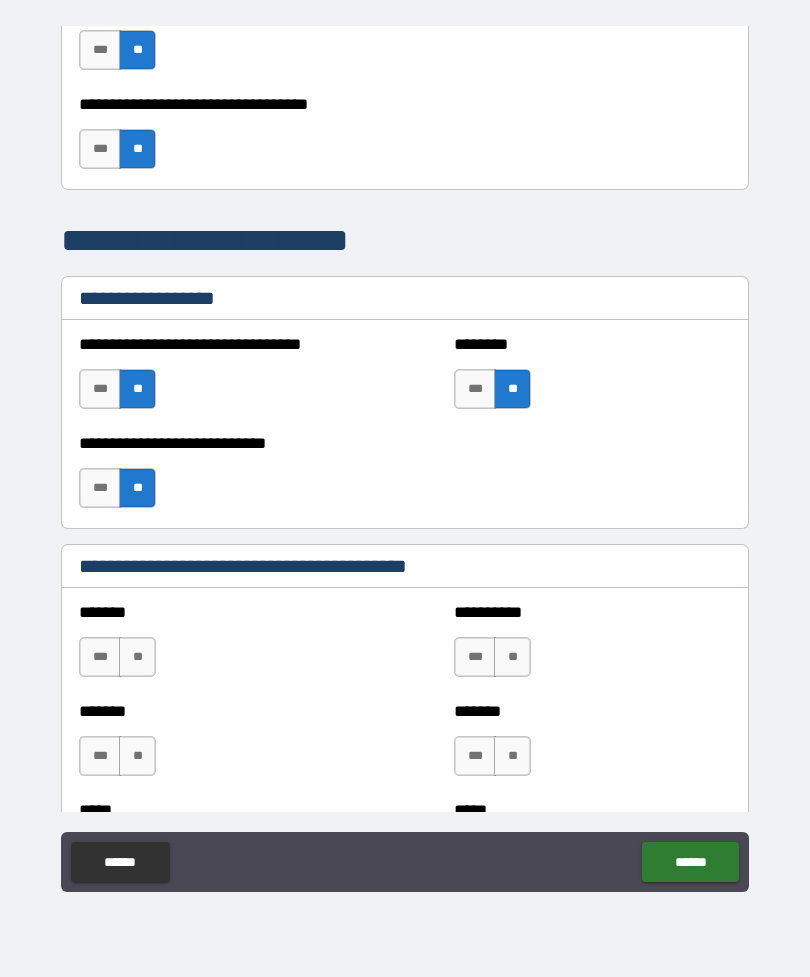 click on "**" at bounding box center (137, 657) 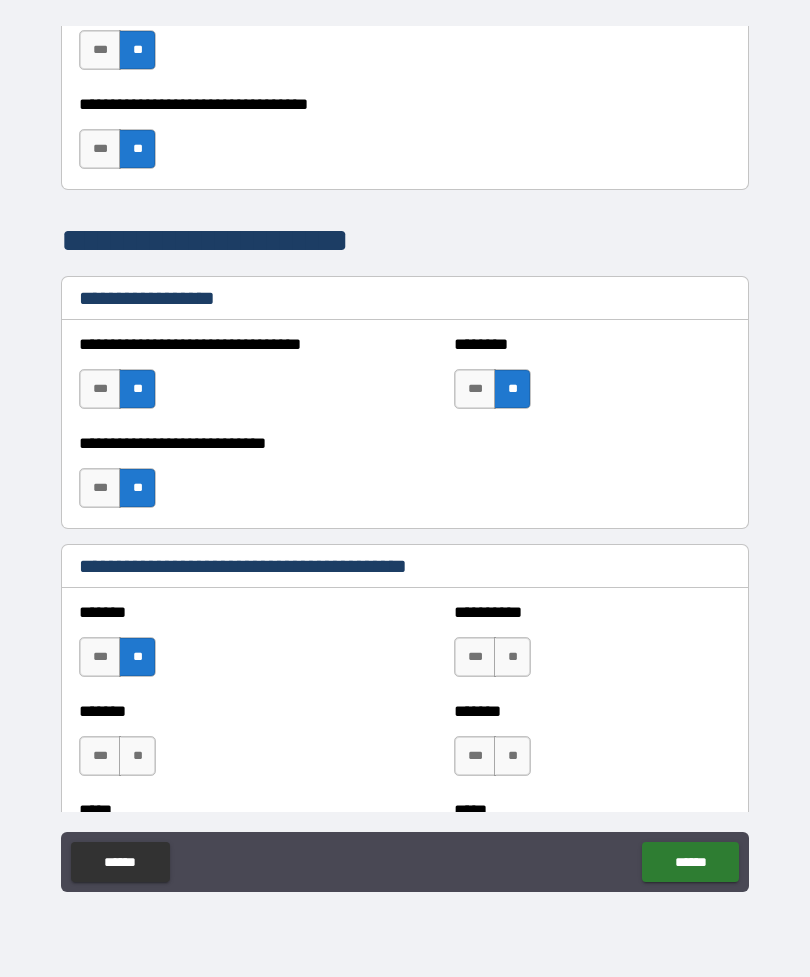 click on "**" at bounding box center (512, 657) 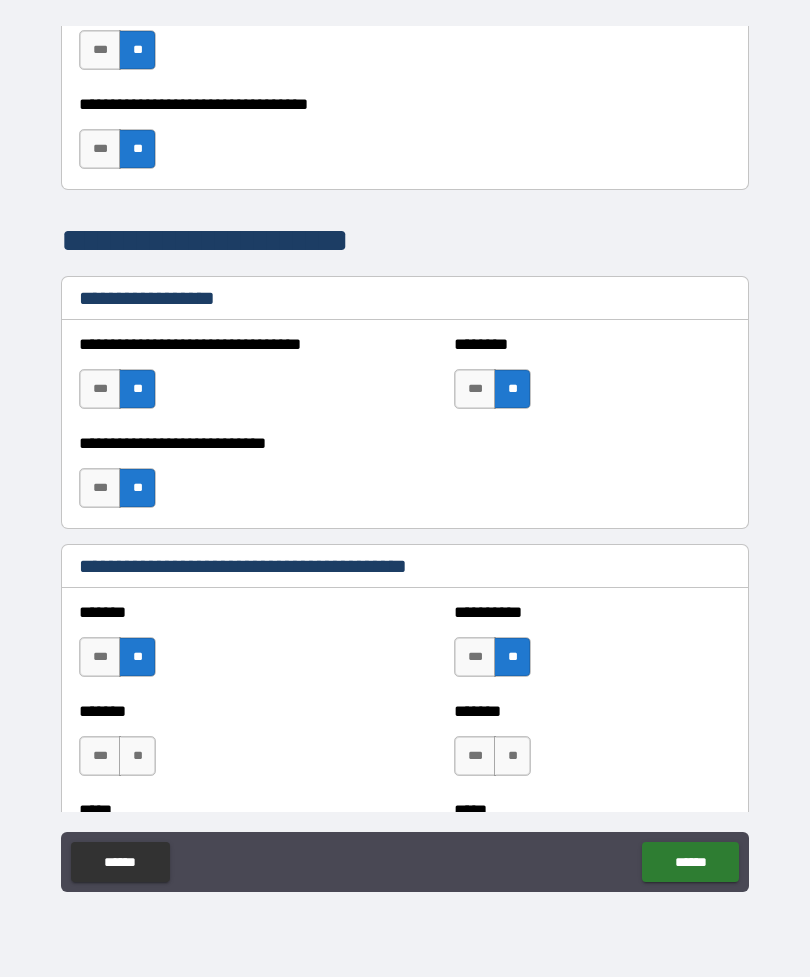 click on "**" at bounding box center [137, 756] 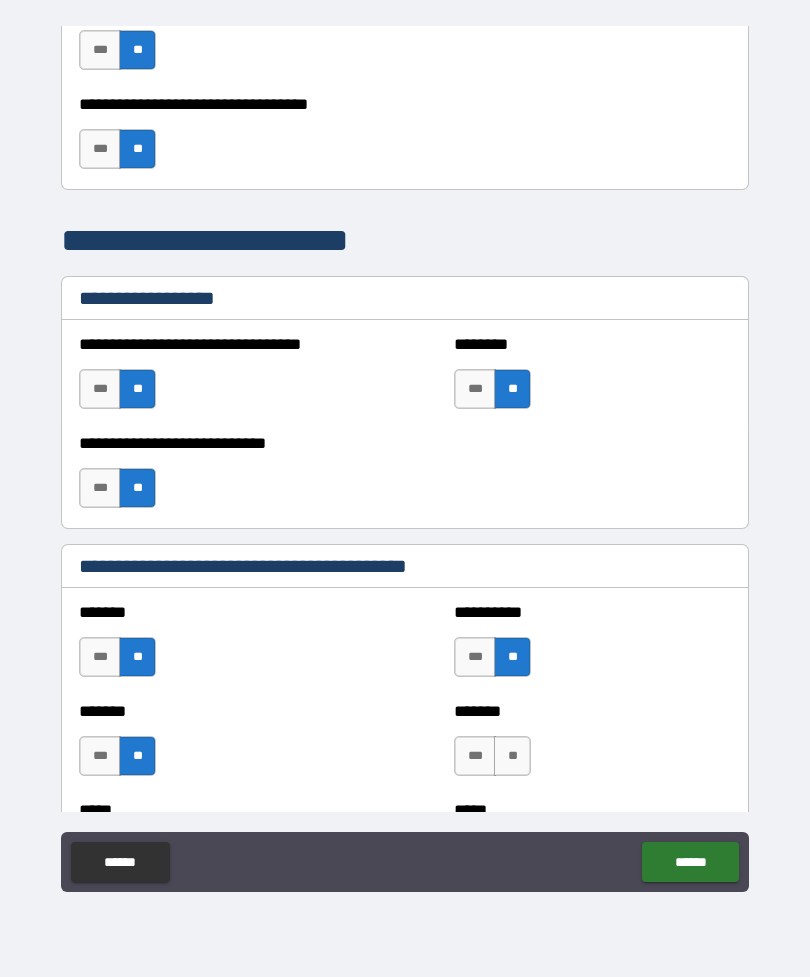 click on "**" at bounding box center (512, 756) 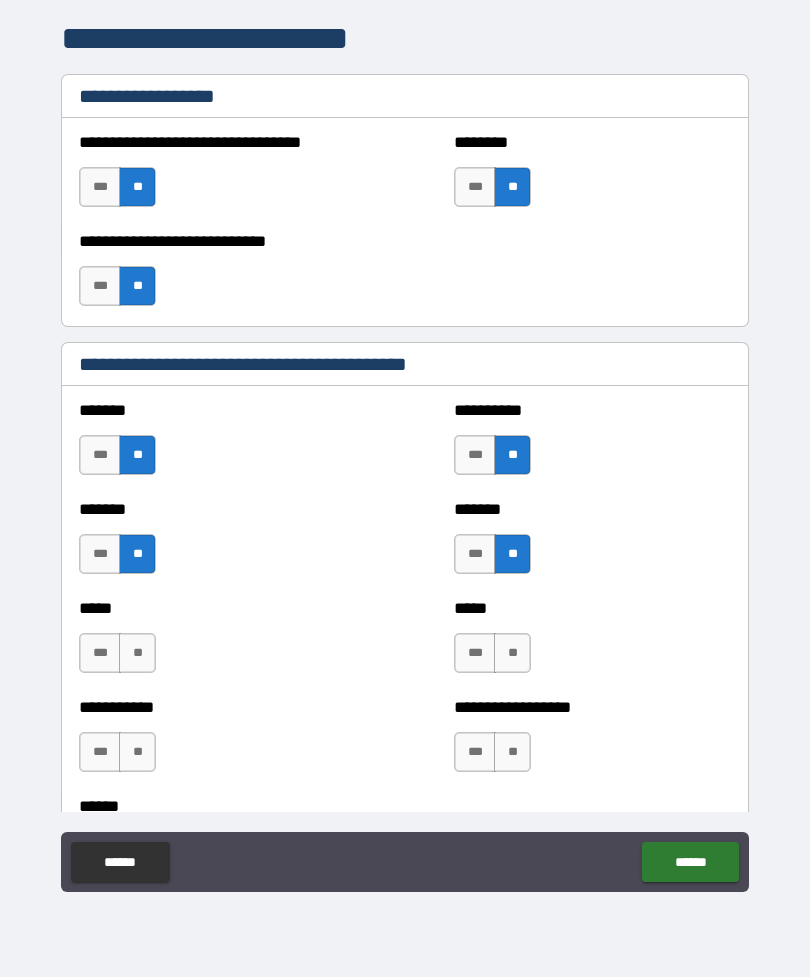 scroll, scrollTop: 1457, scrollLeft: 0, axis: vertical 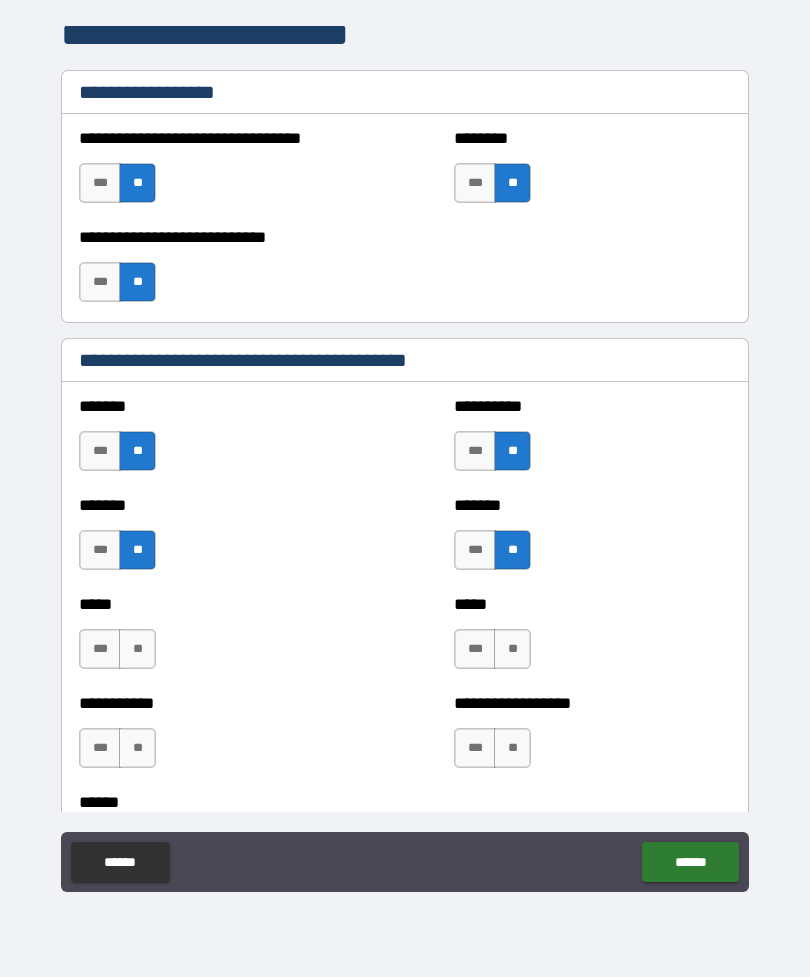 click on "**" at bounding box center (137, 649) 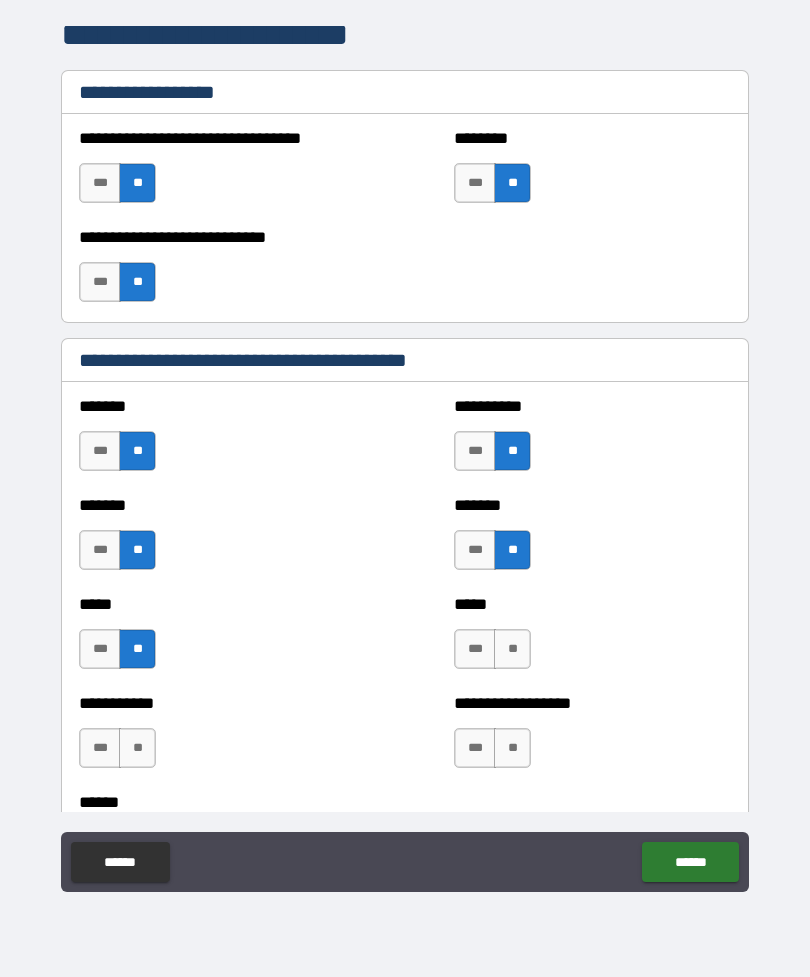 click on "**" at bounding box center (512, 649) 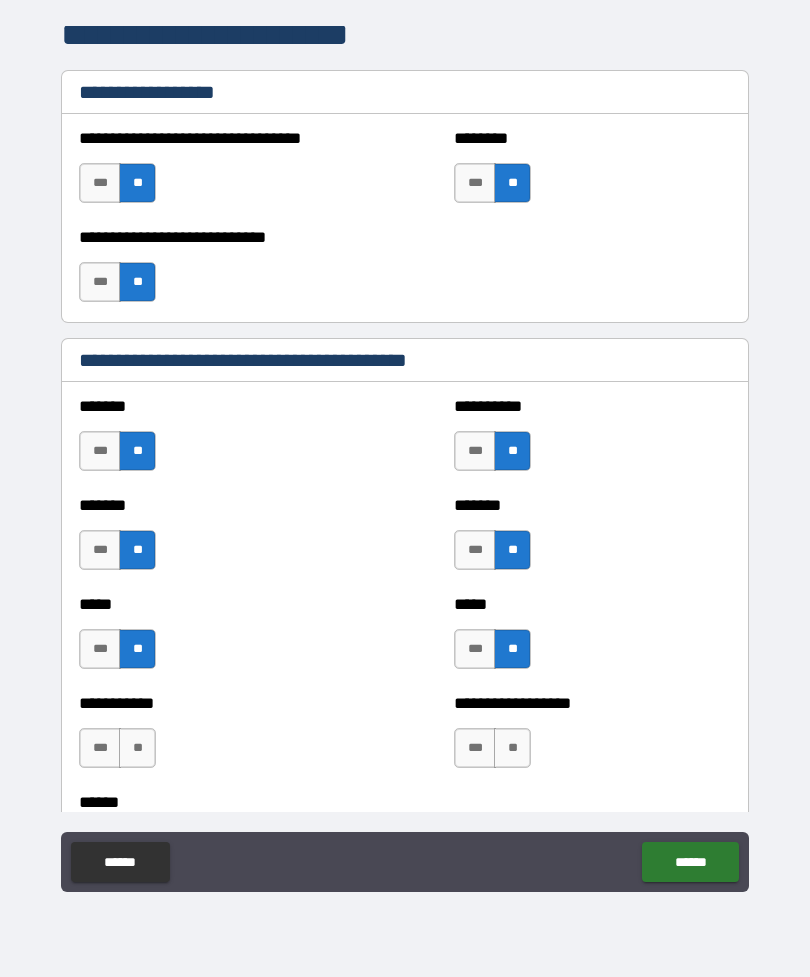 click on "**" at bounding box center [137, 748] 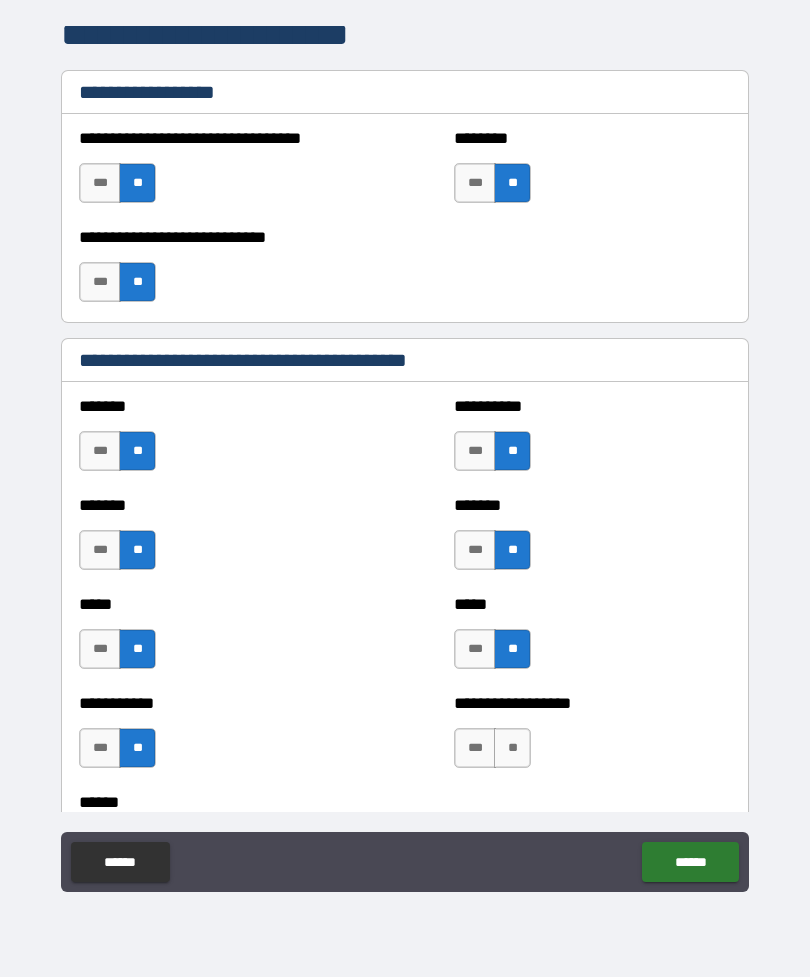 click on "**" at bounding box center [512, 748] 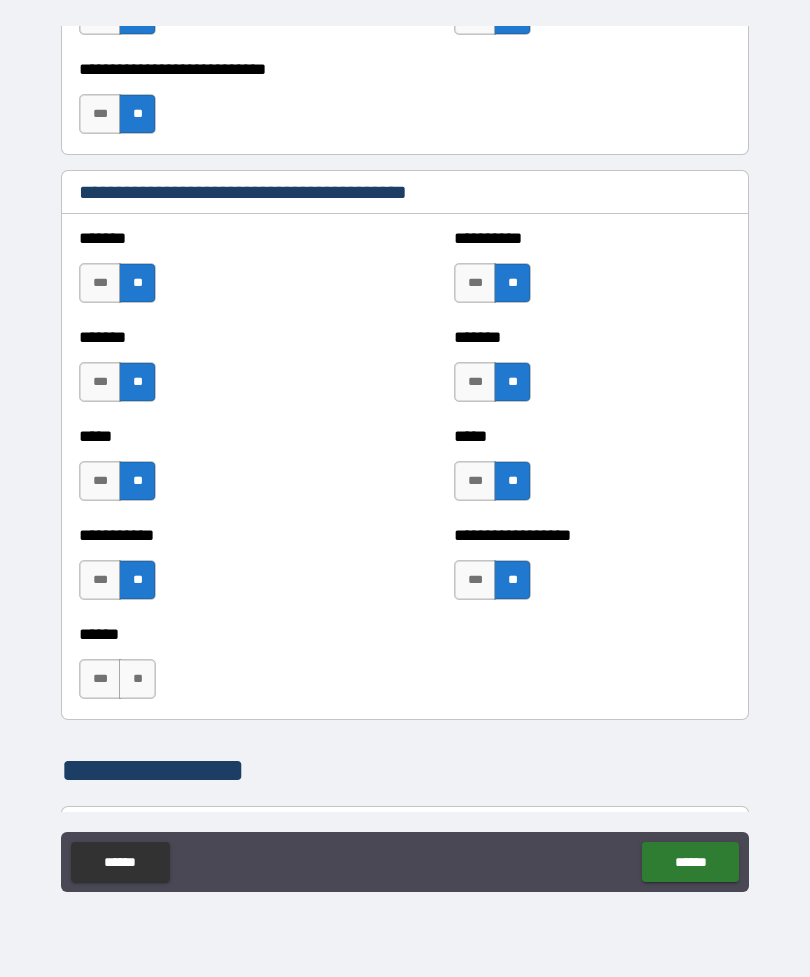 scroll, scrollTop: 1631, scrollLeft: 0, axis: vertical 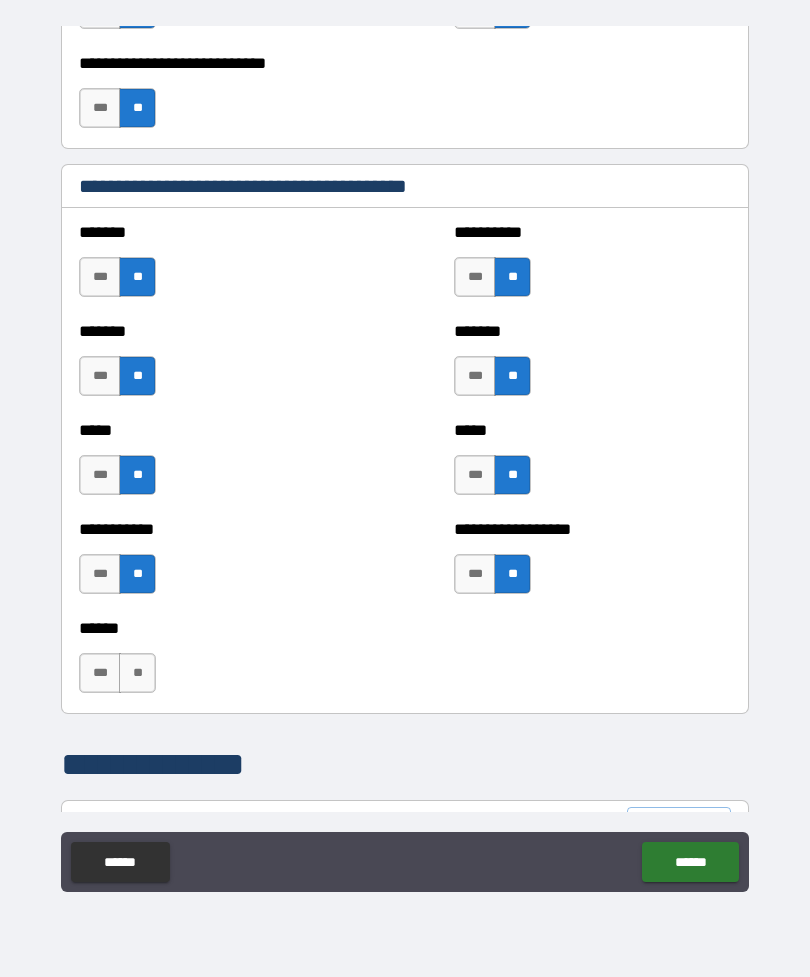 click on "**" at bounding box center [137, 673] 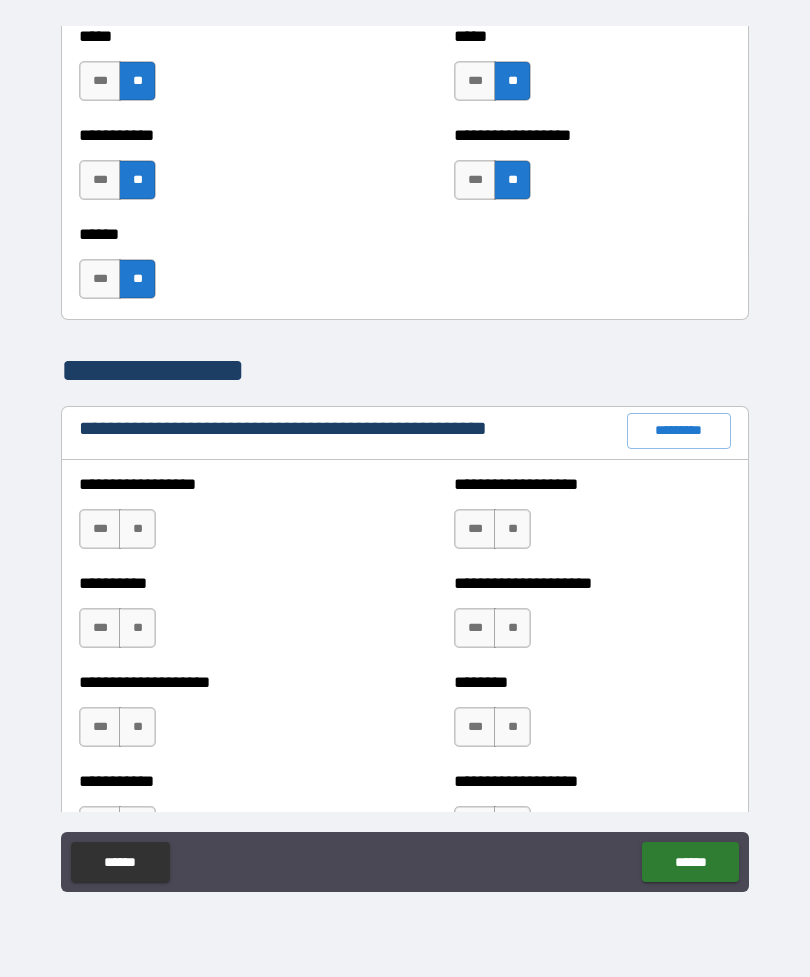 scroll, scrollTop: 2027, scrollLeft: 0, axis: vertical 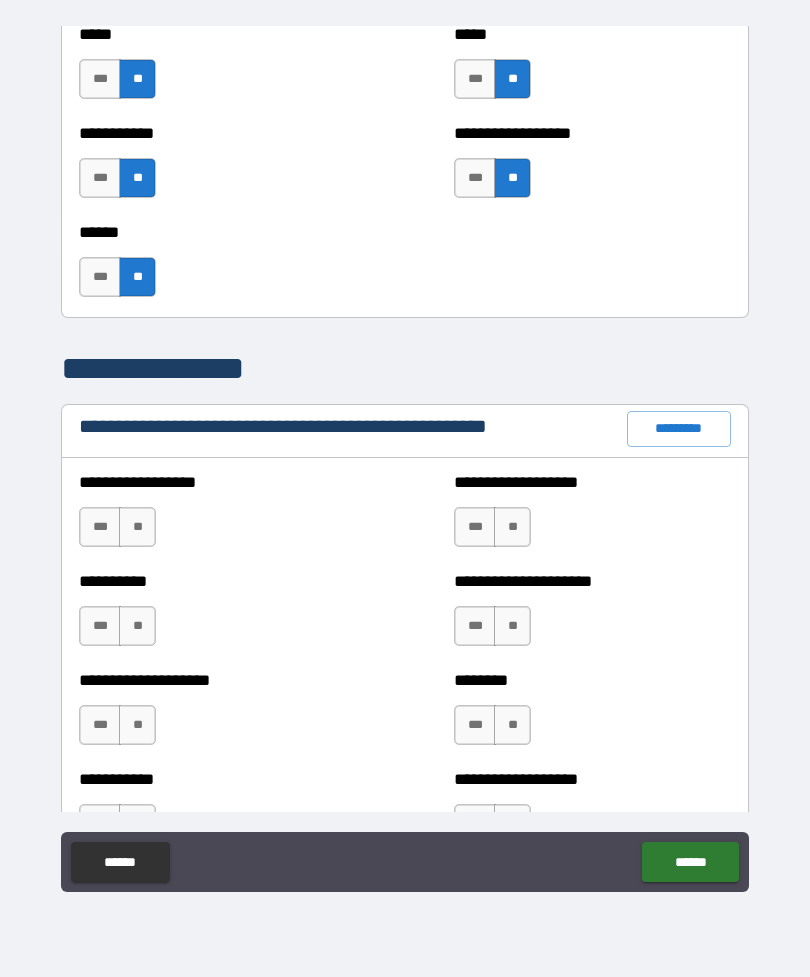 click on "**" at bounding box center [137, 527] 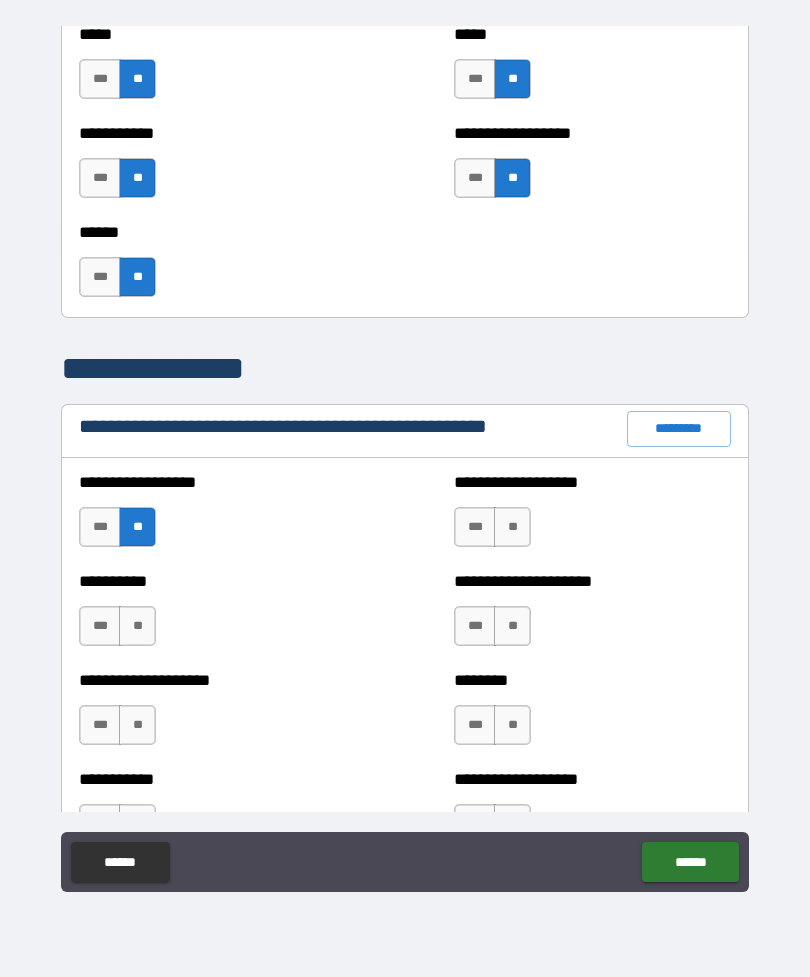 click on "**" at bounding box center [512, 527] 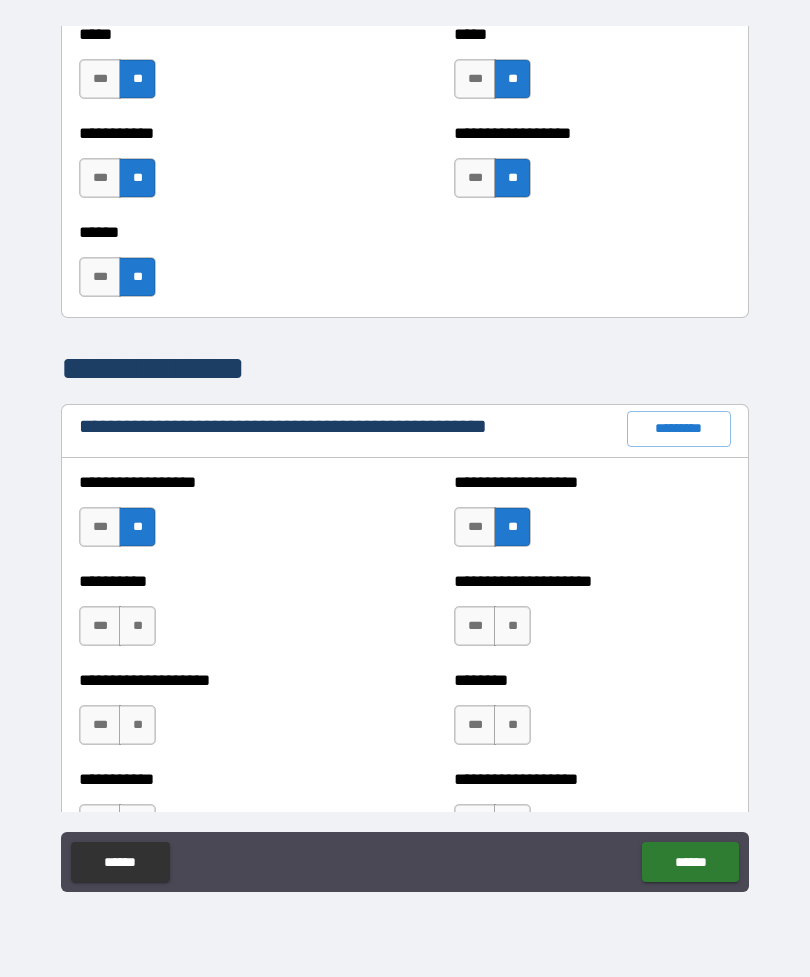 click on "**" at bounding box center (137, 626) 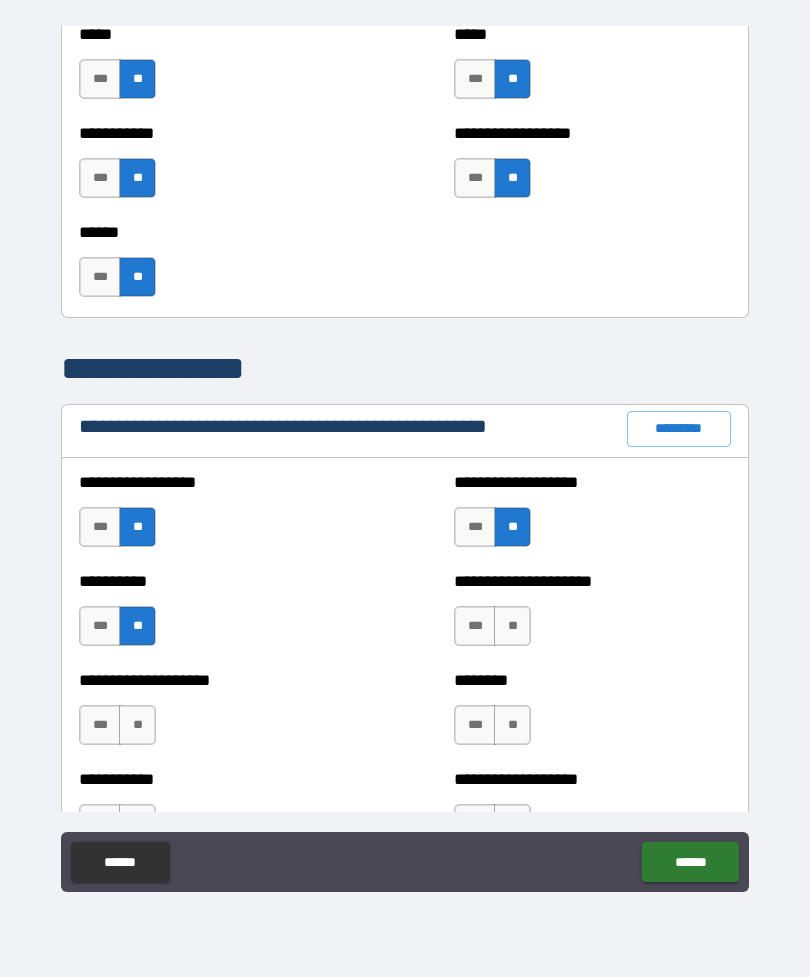 click on "**" at bounding box center (512, 626) 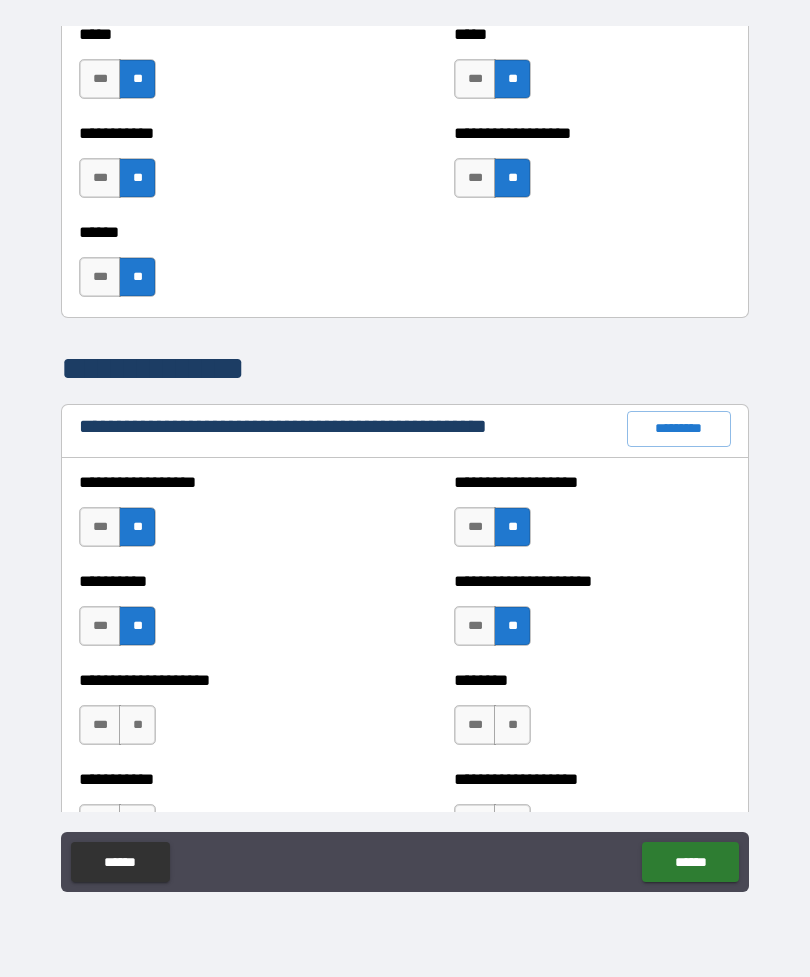 click on "**" at bounding box center [137, 725] 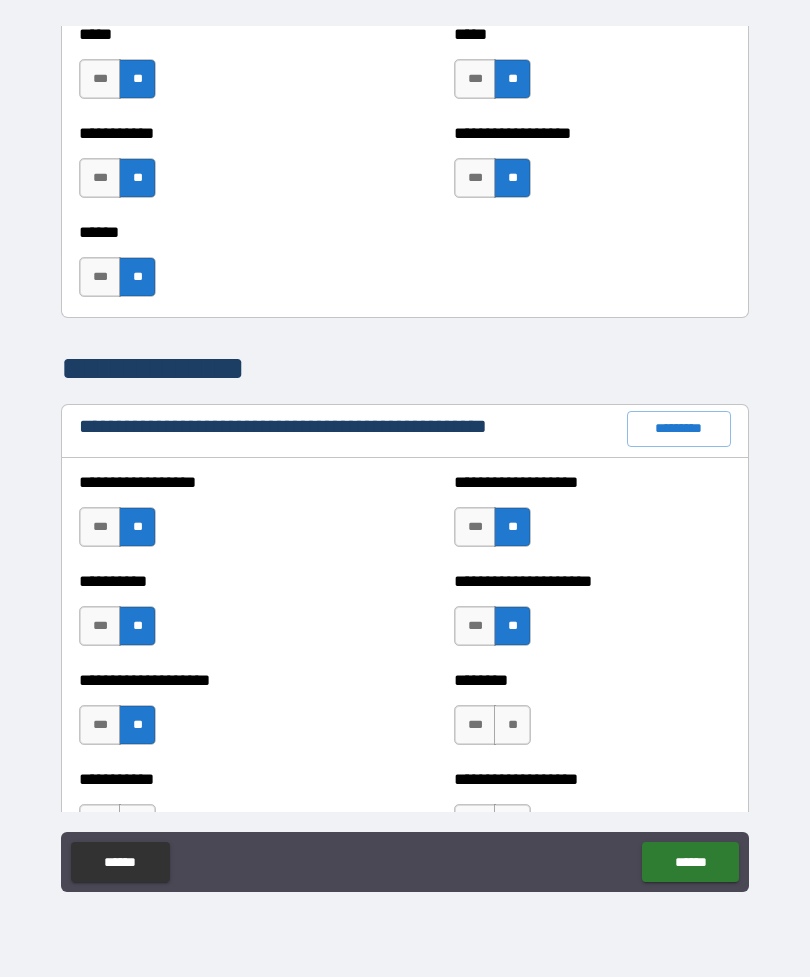 click on "**" at bounding box center (512, 725) 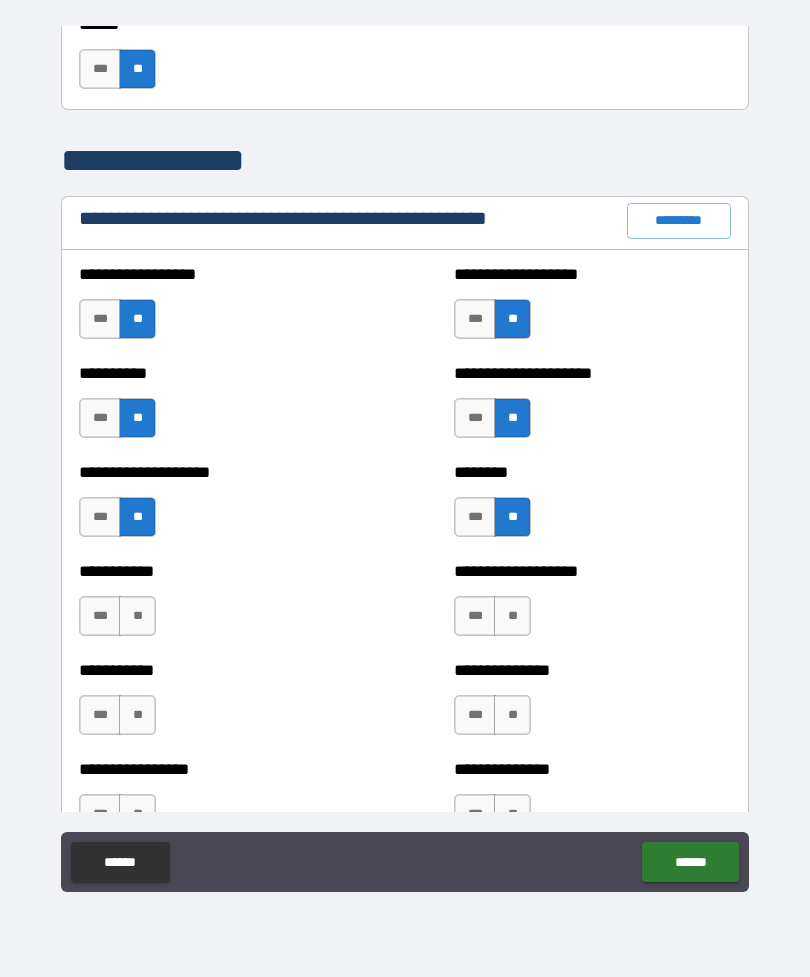 scroll, scrollTop: 2242, scrollLeft: 0, axis: vertical 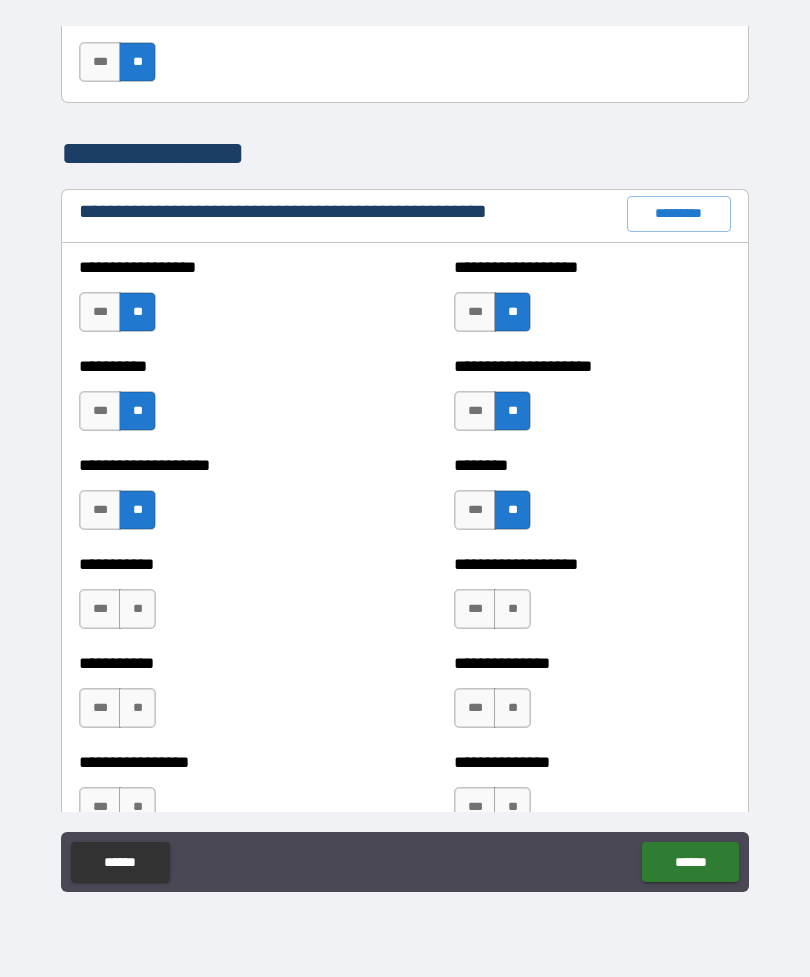 click on "**" at bounding box center (137, 609) 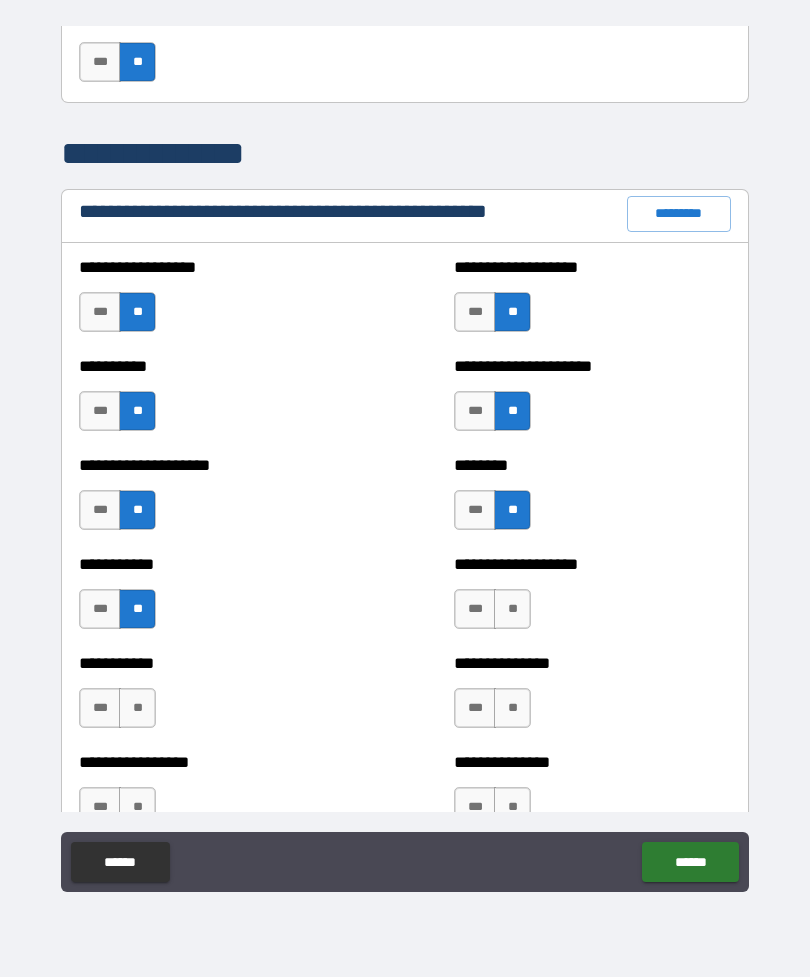 click on "**" at bounding box center [512, 609] 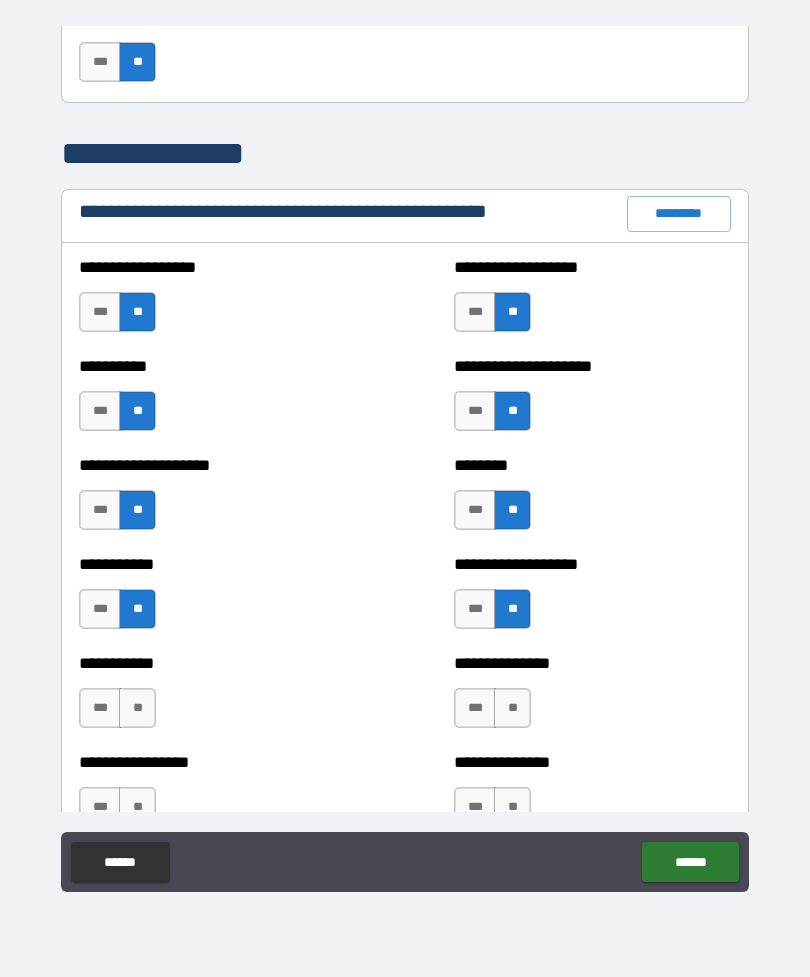 click on "**" at bounding box center [137, 708] 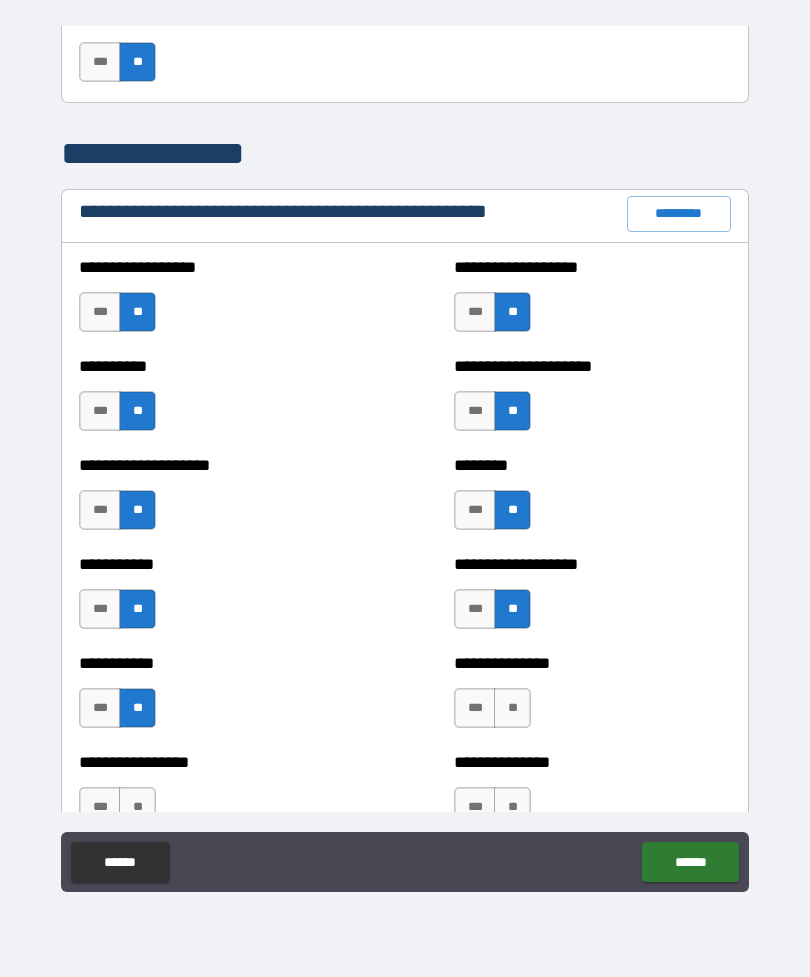 click on "**" at bounding box center [512, 708] 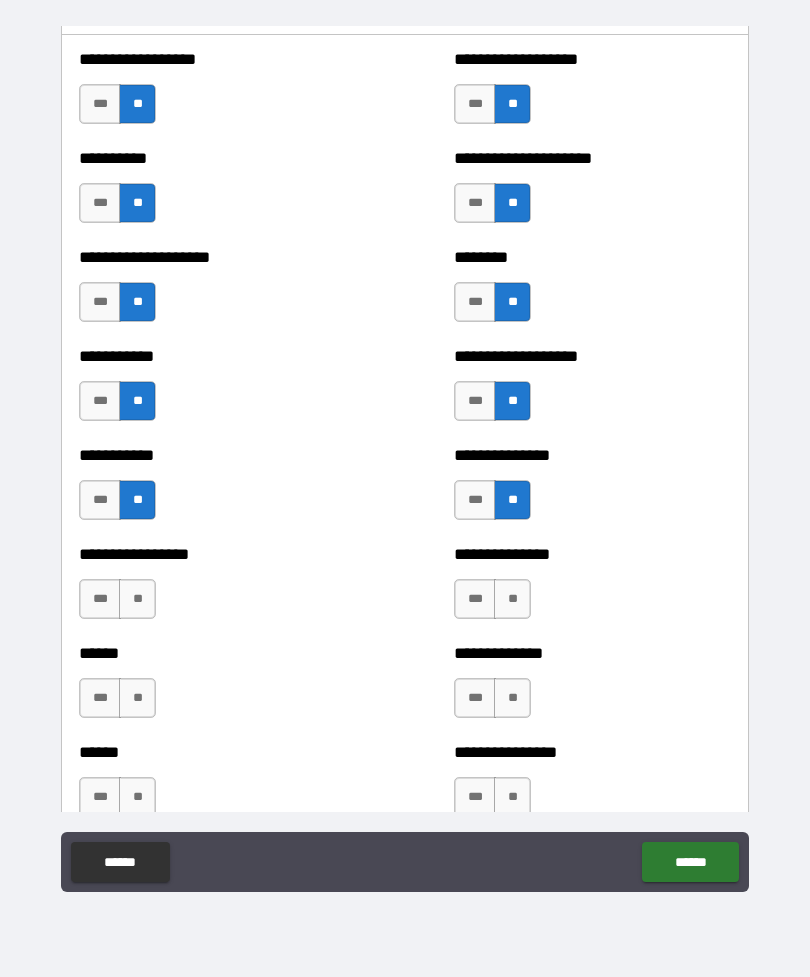 scroll, scrollTop: 2454, scrollLeft: 0, axis: vertical 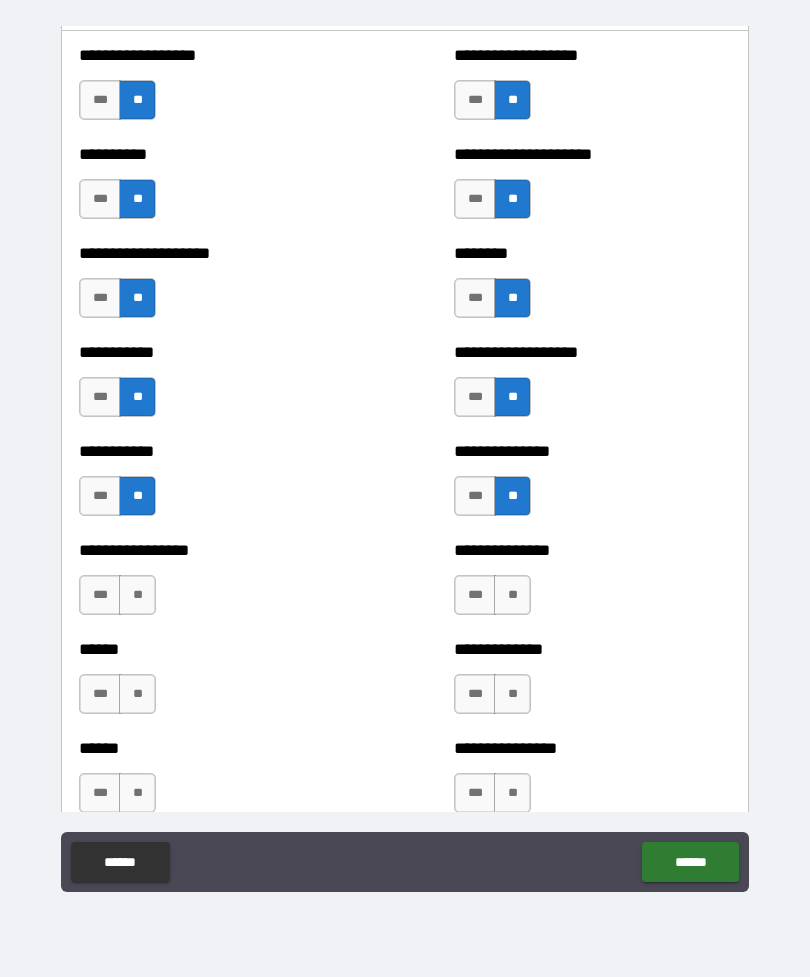 click on "**" at bounding box center (137, 595) 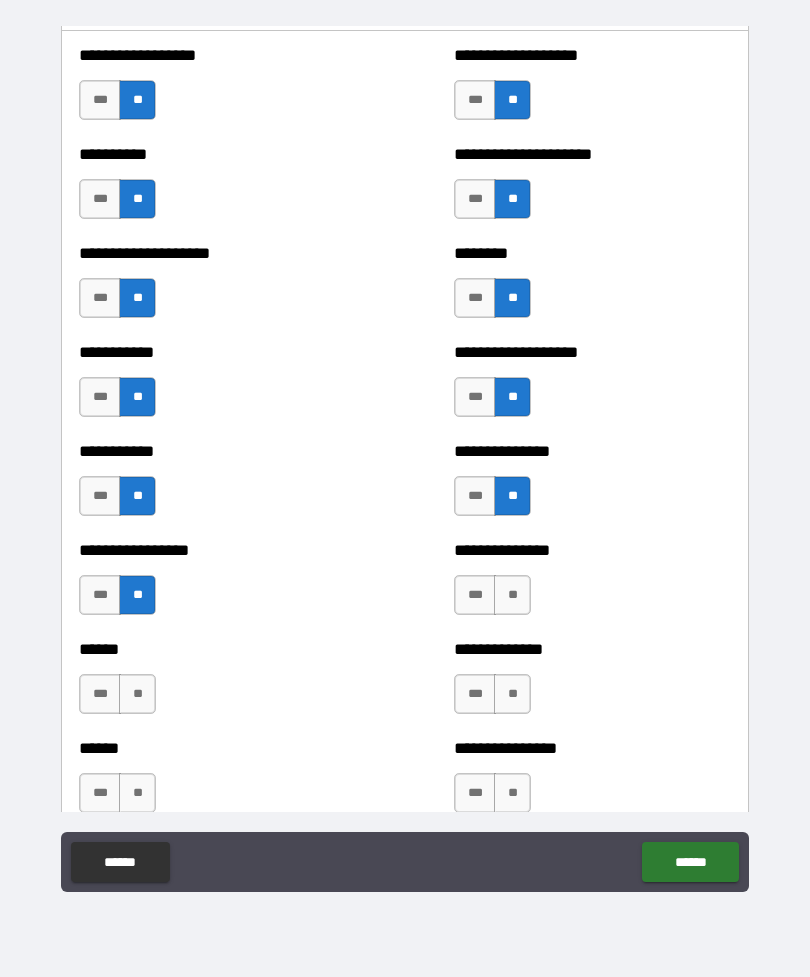 click on "**" at bounding box center [512, 595] 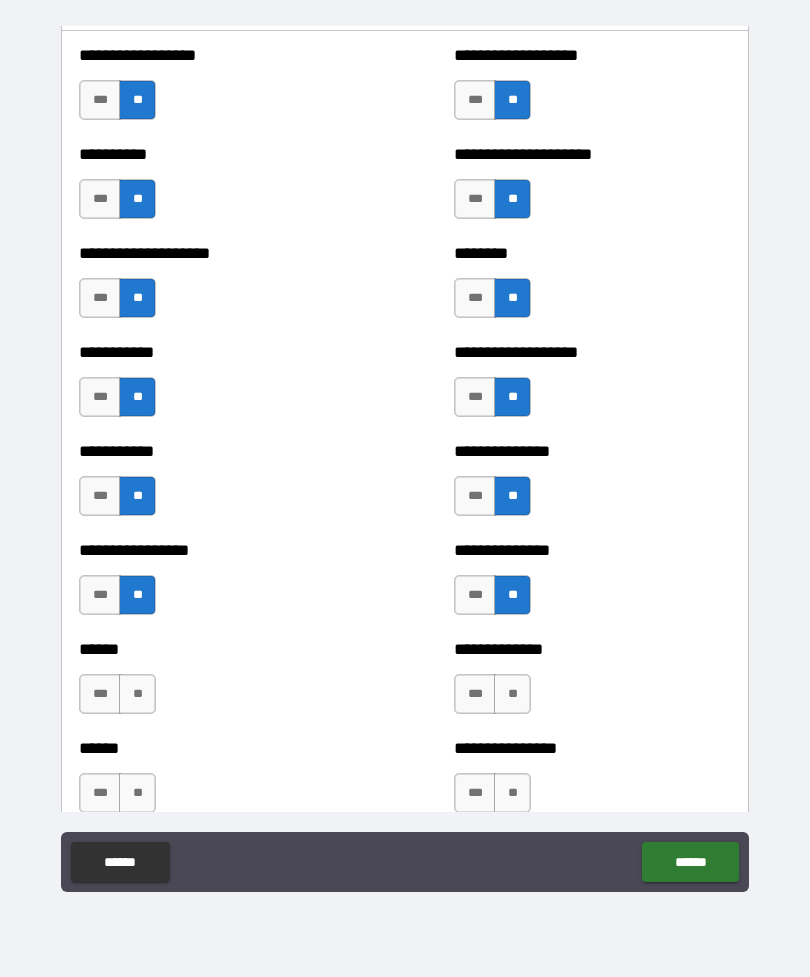 click on "**" at bounding box center [137, 694] 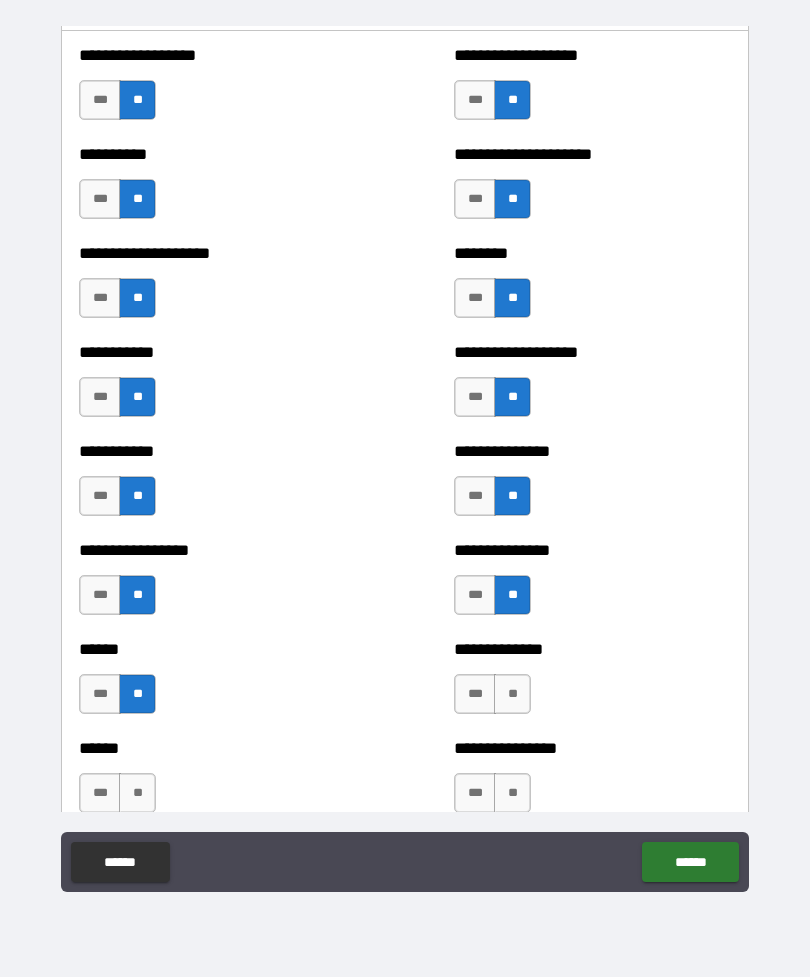 click on "**" at bounding box center [512, 694] 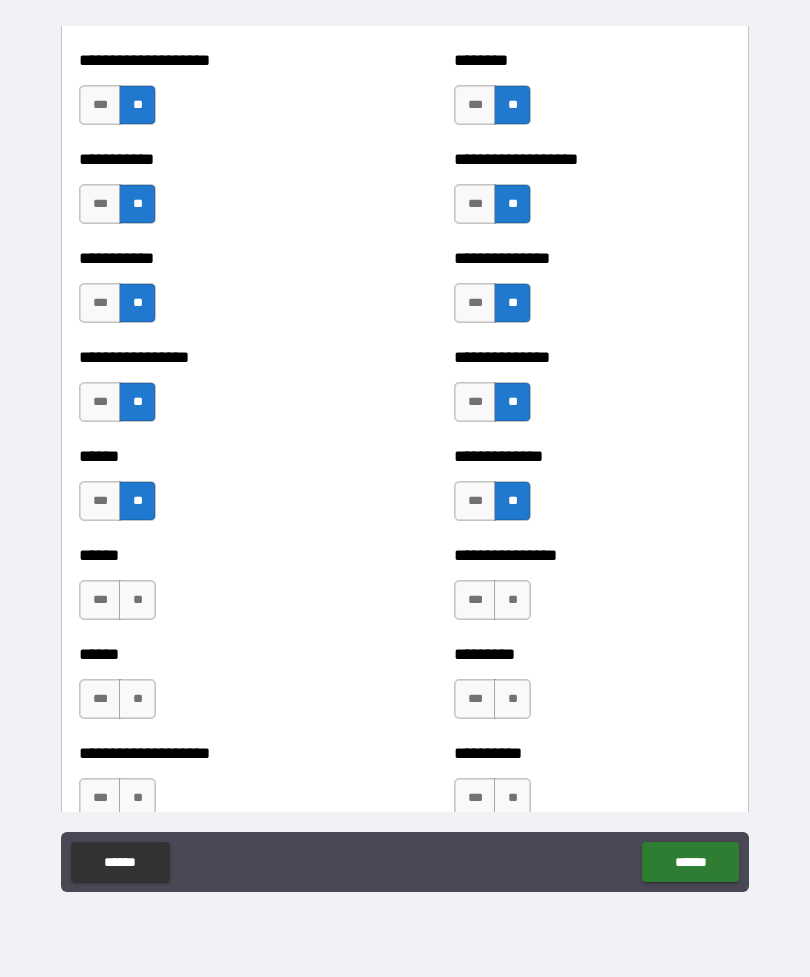 scroll, scrollTop: 2664, scrollLeft: 0, axis: vertical 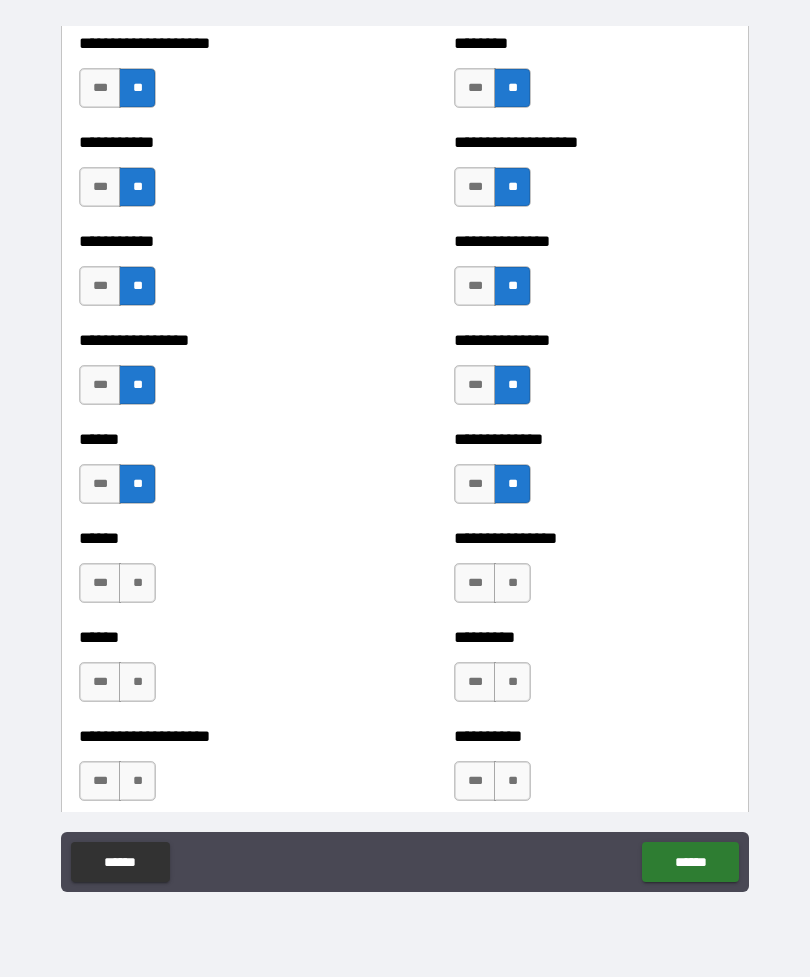 click on "**" at bounding box center (137, 583) 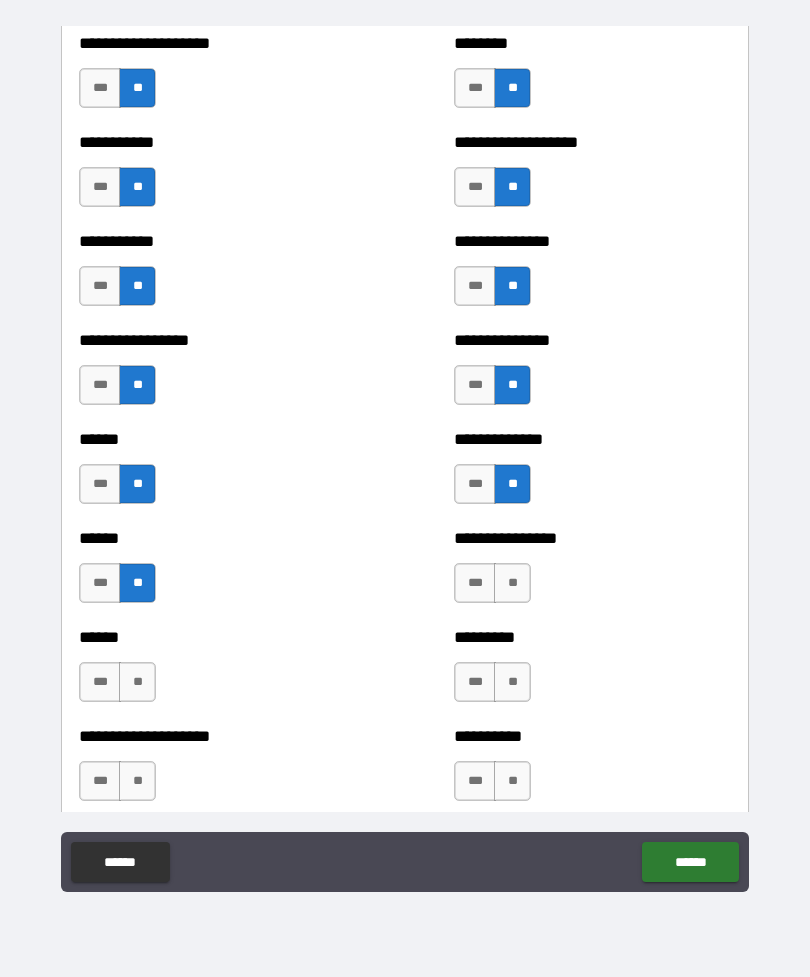 click on "**" at bounding box center (512, 583) 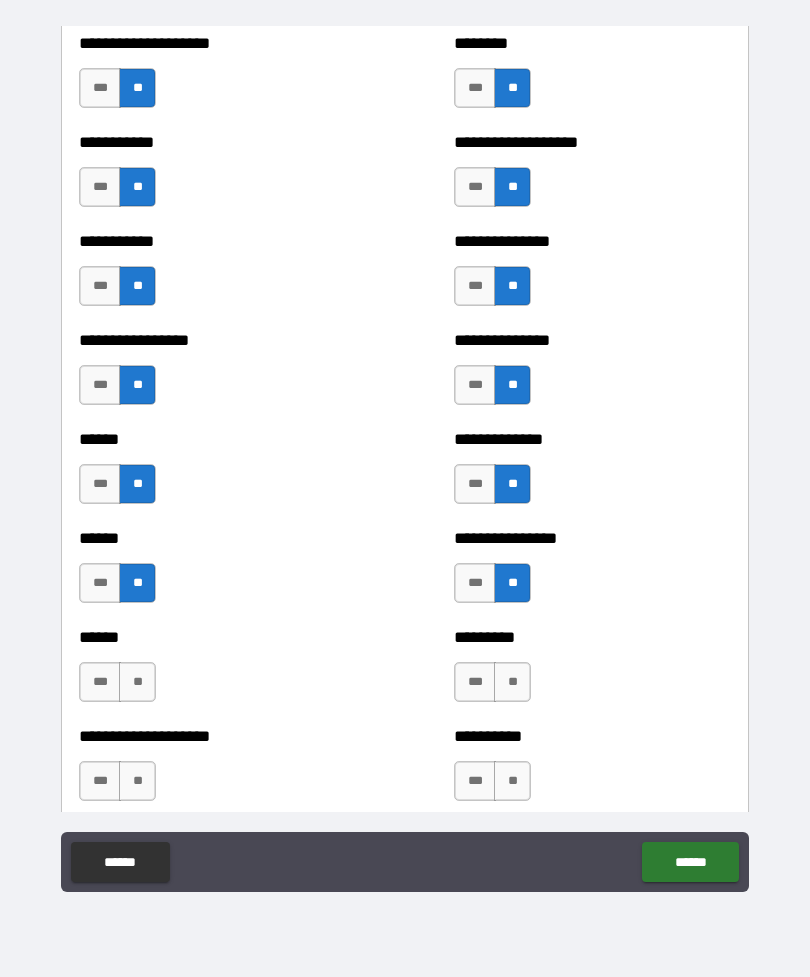 click on "**" at bounding box center (137, 682) 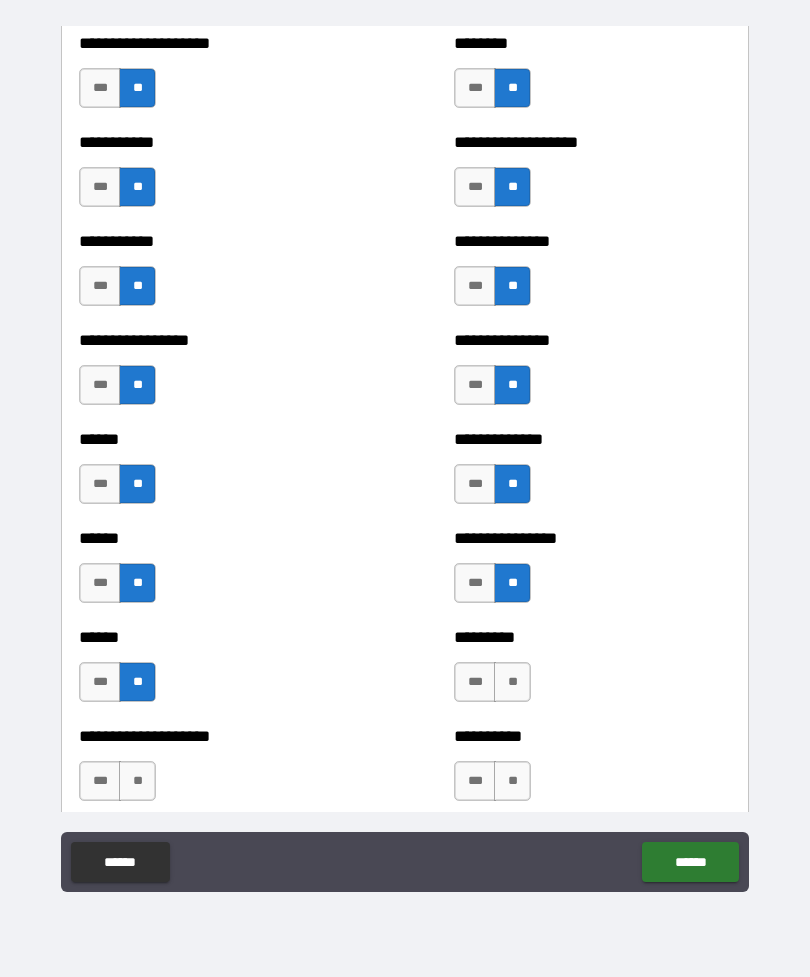 click on "**" at bounding box center [512, 682] 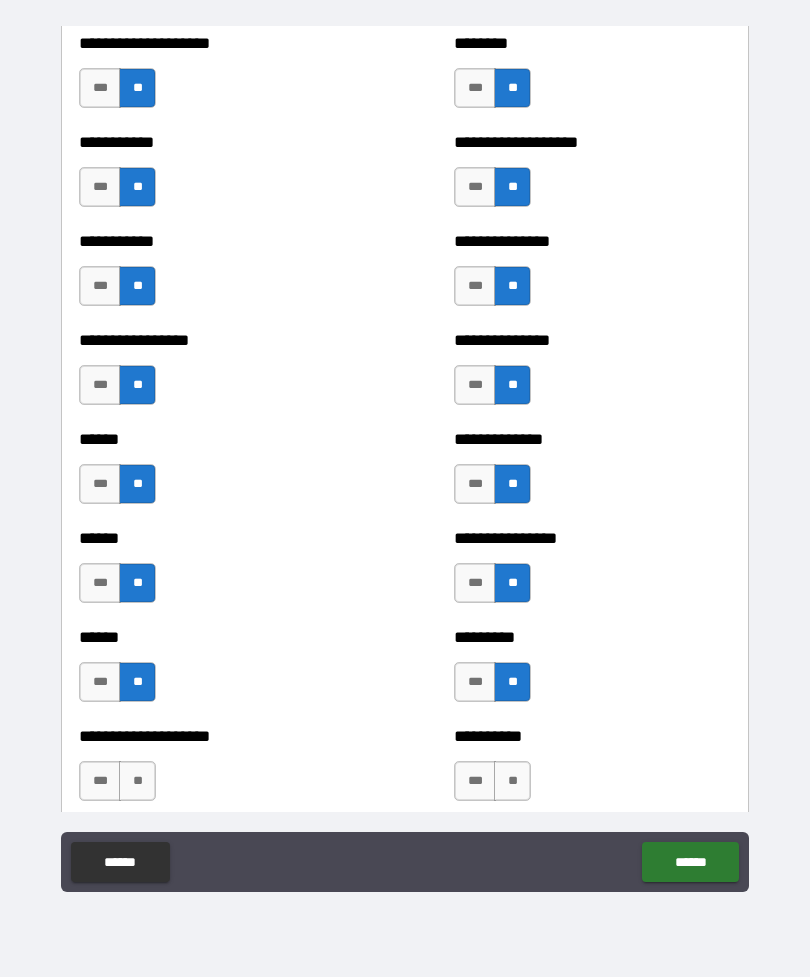 click on "**" at bounding box center [137, 781] 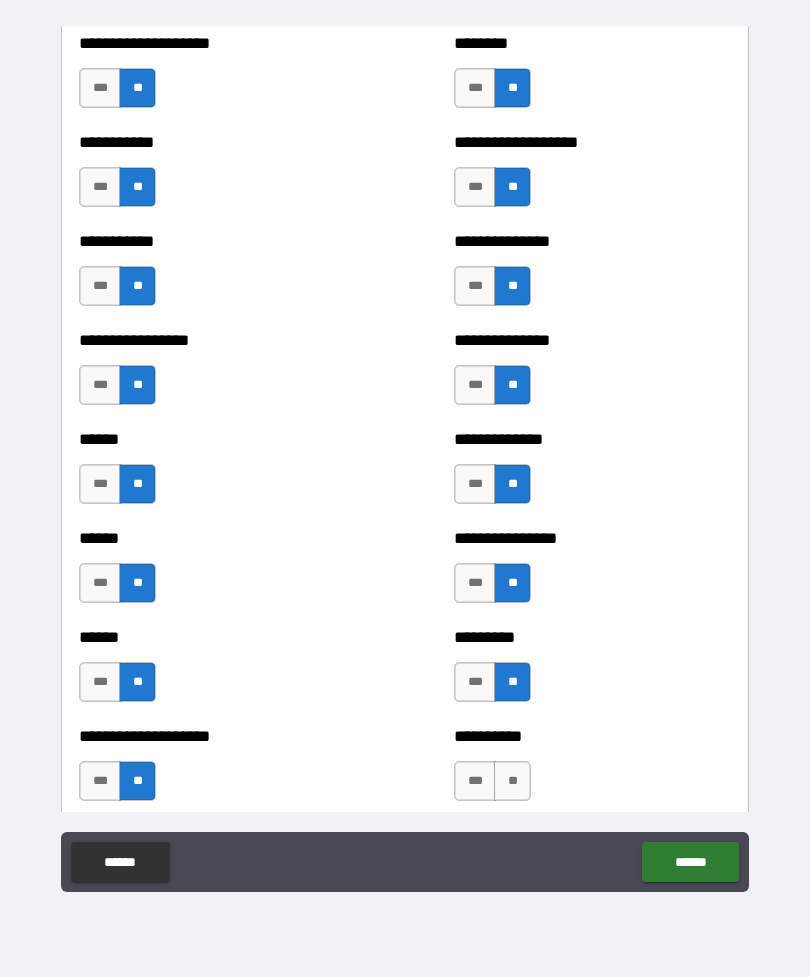 click on "**" at bounding box center (512, 781) 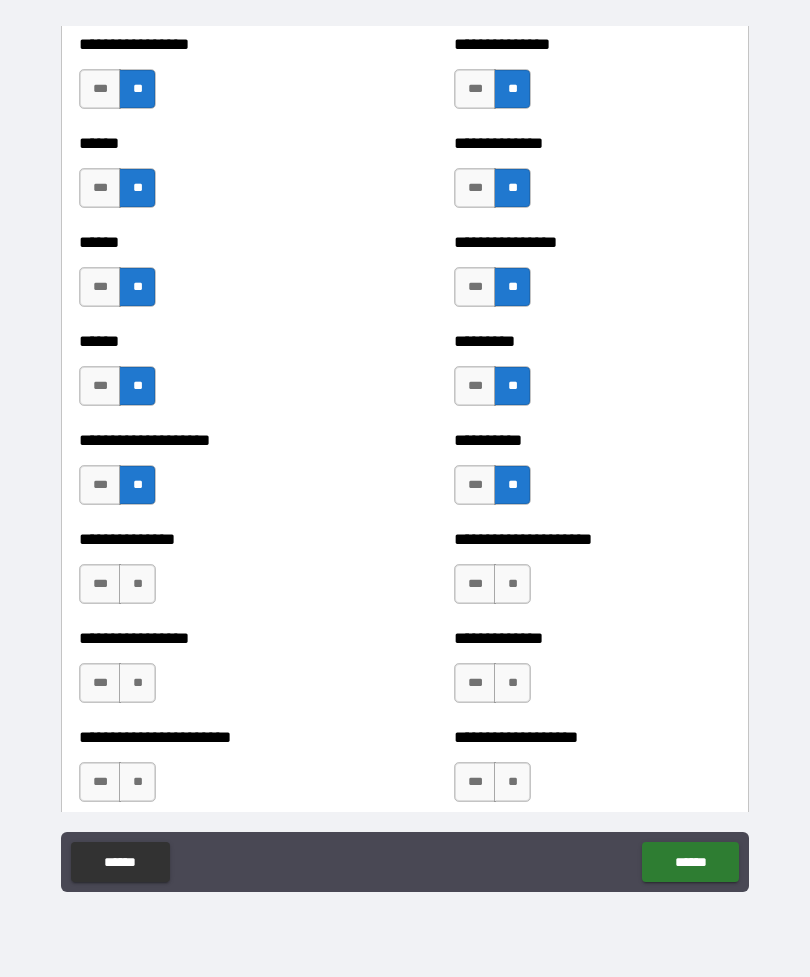 scroll, scrollTop: 2966, scrollLeft: 0, axis: vertical 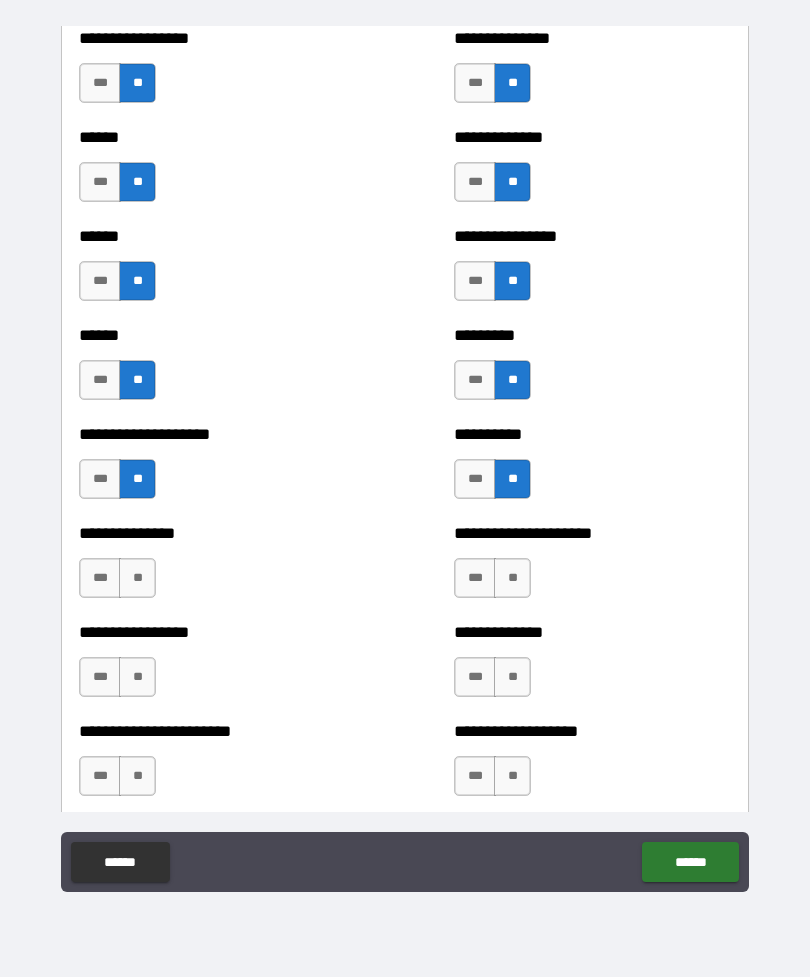 click on "**" at bounding box center (137, 578) 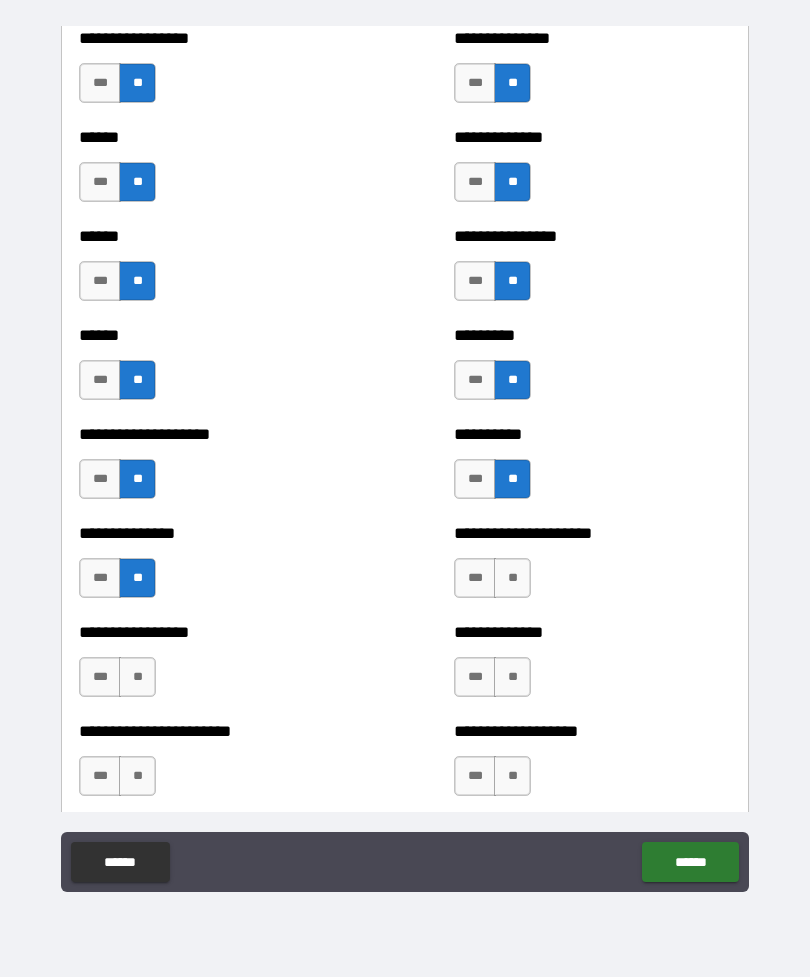 click on "**" at bounding box center (512, 578) 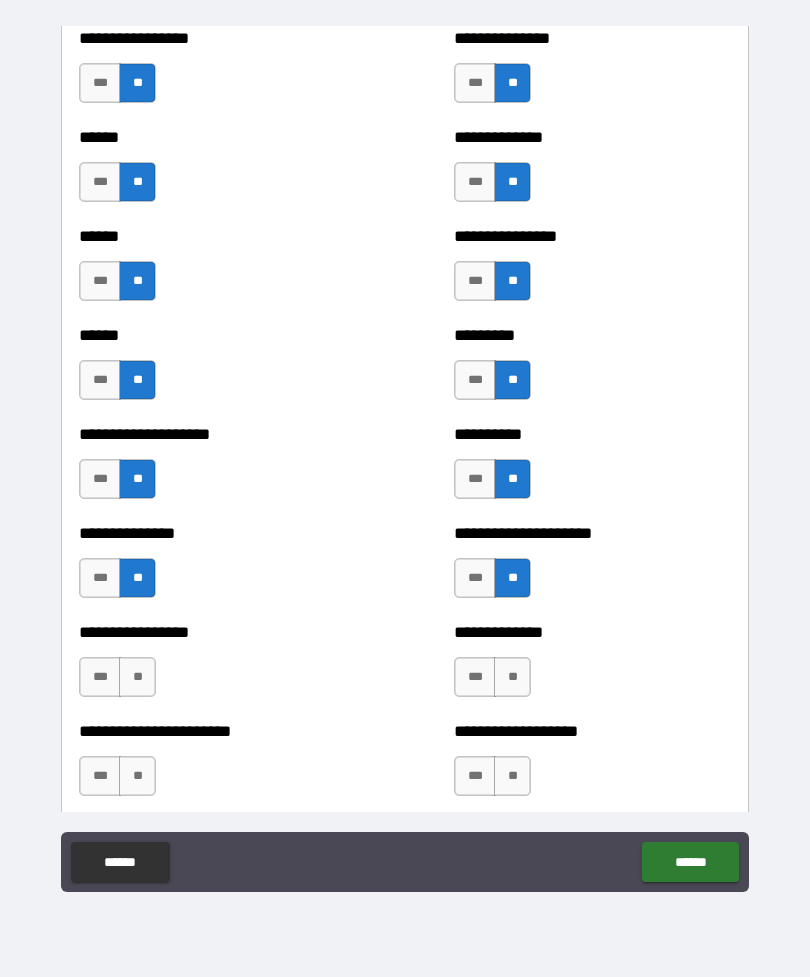 click on "**" at bounding box center (137, 677) 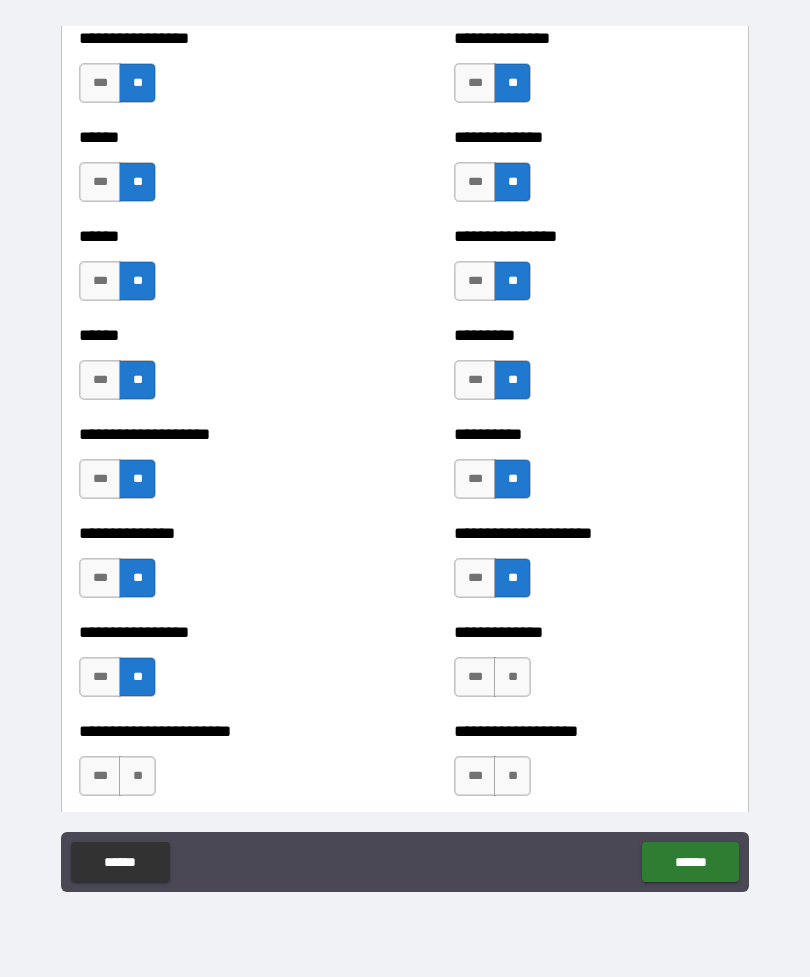 click on "**" at bounding box center [512, 677] 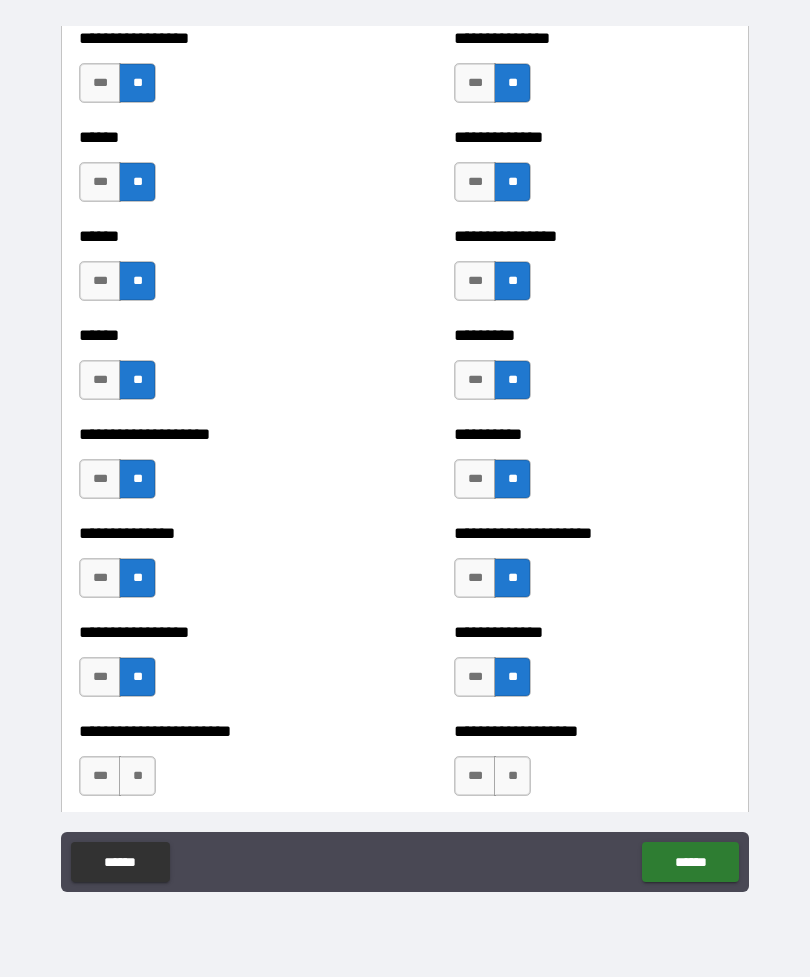 click on "**" at bounding box center [137, 776] 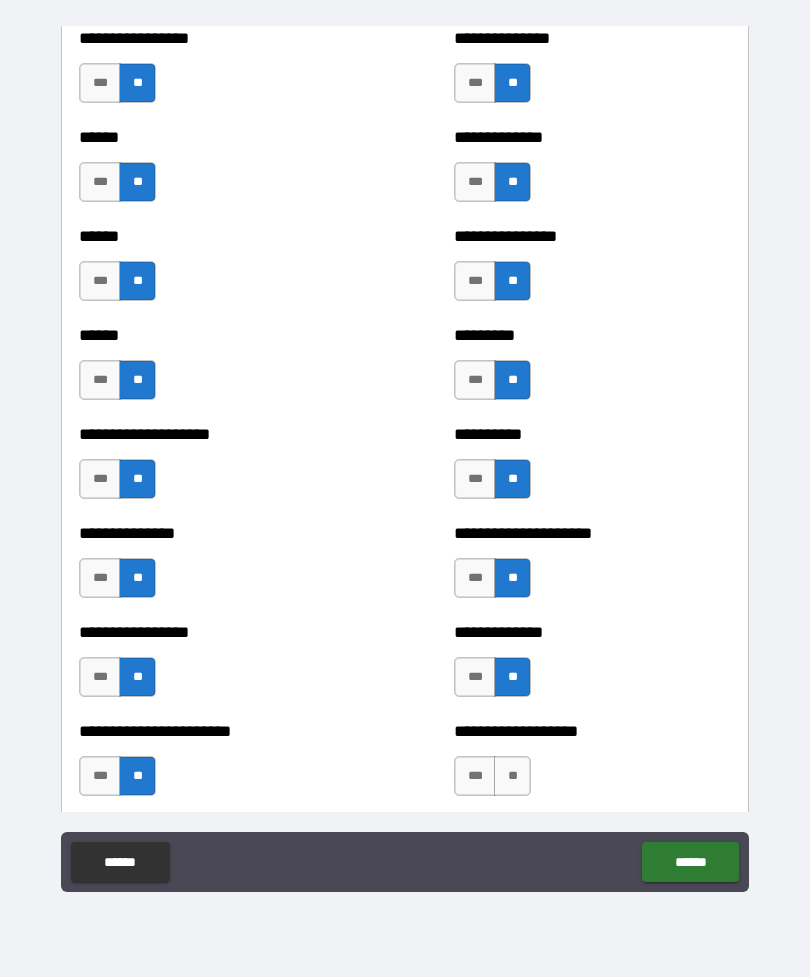 click on "**" at bounding box center (512, 776) 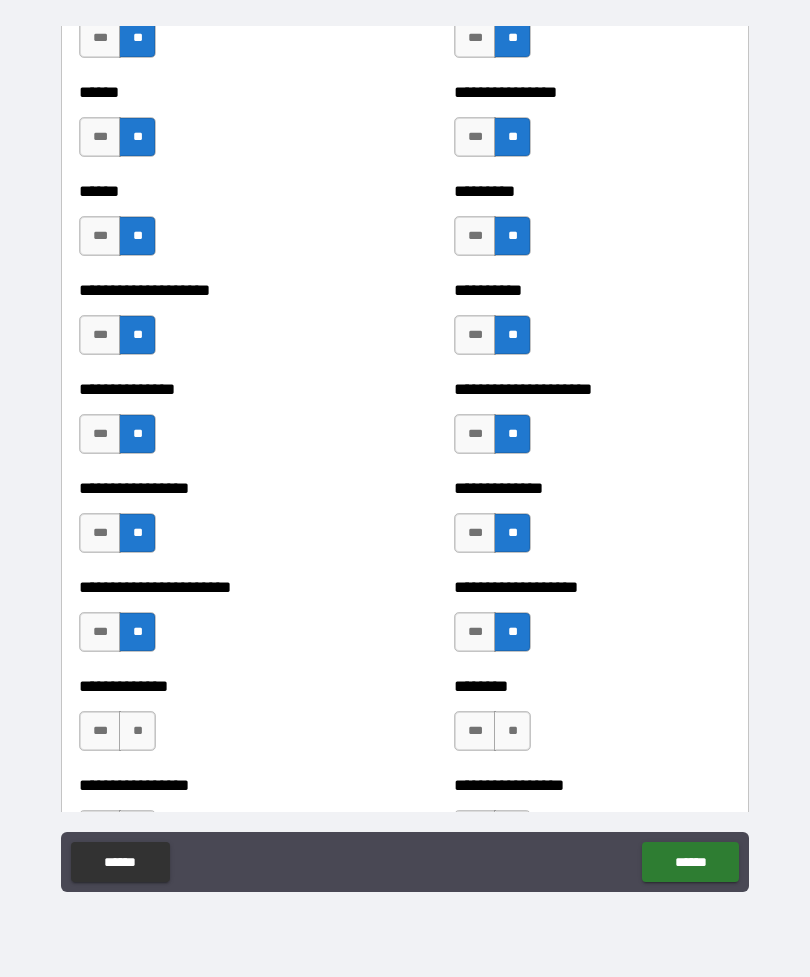 scroll, scrollTop: 3140, scrollLeft: 0, axis: vertical 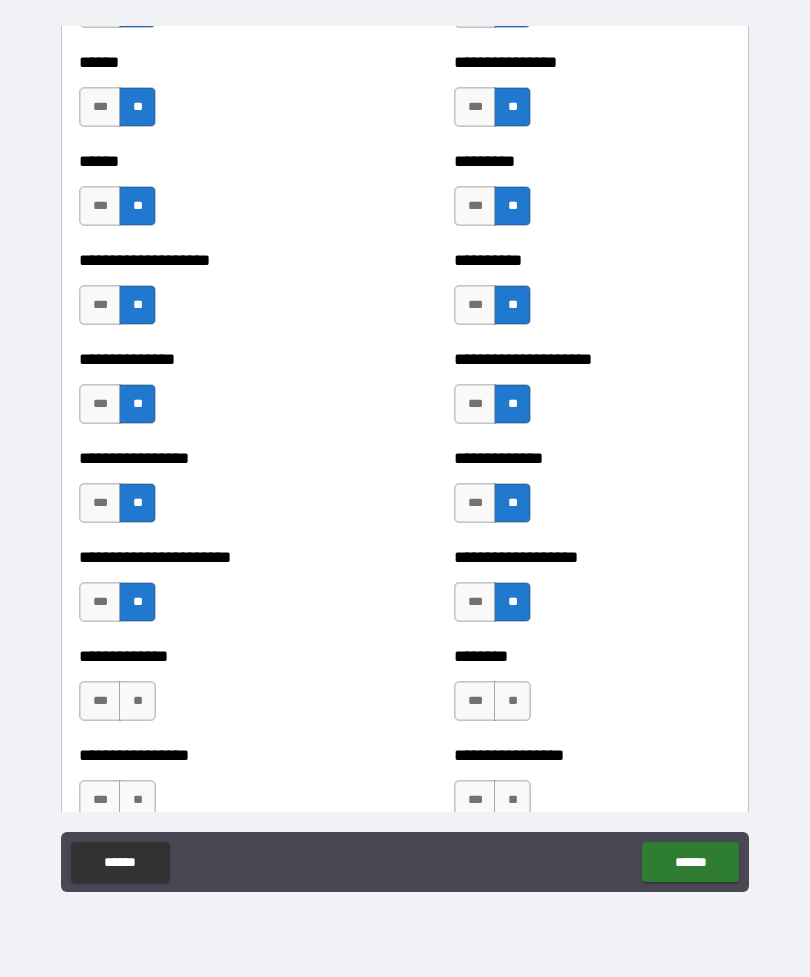 click on "**" at bounding box center [137, 701] 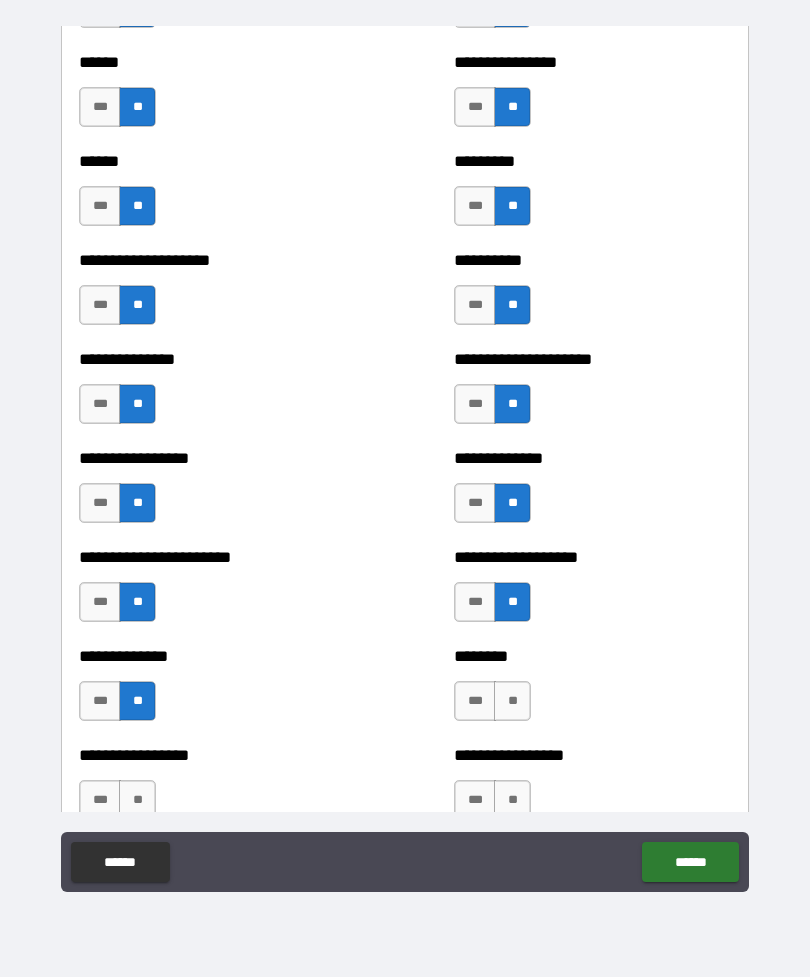 click on "**" at bounding box center (512, 701) 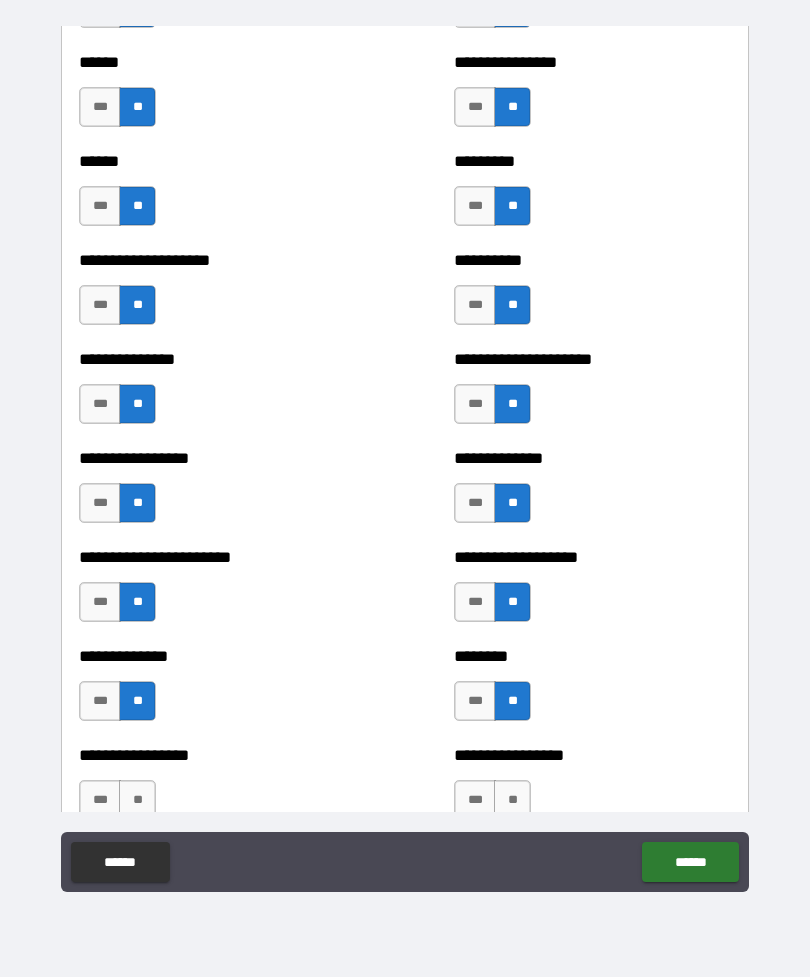 click on "**" at bounding box center [137, 800] 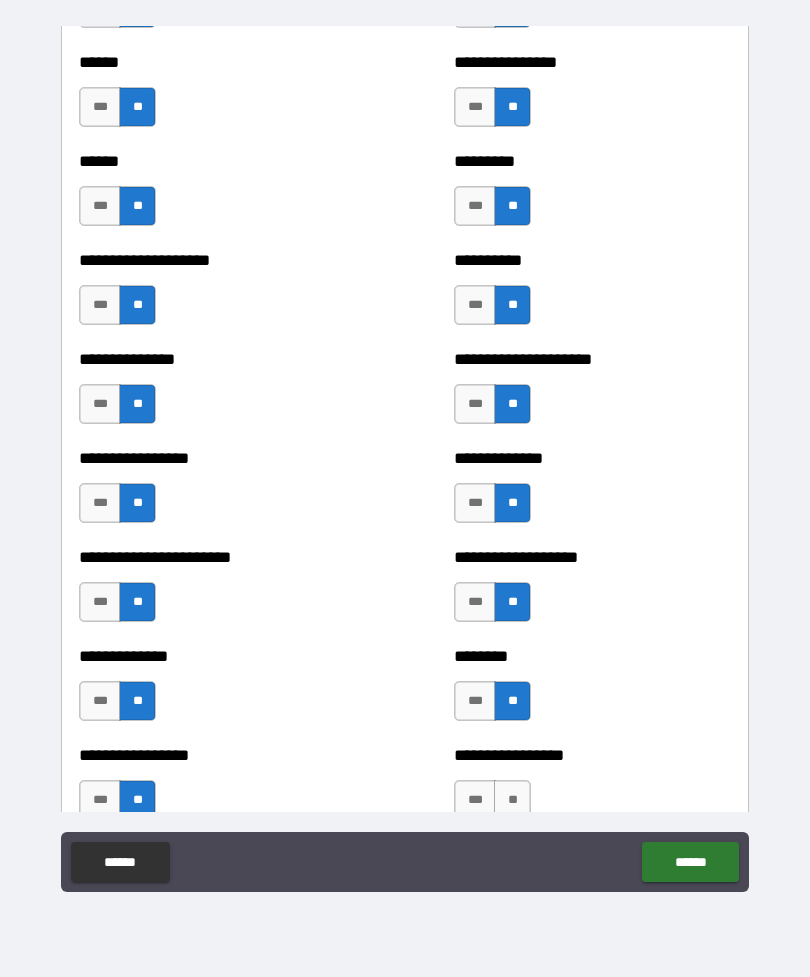 click on "**" at bounding box center [512, 800] 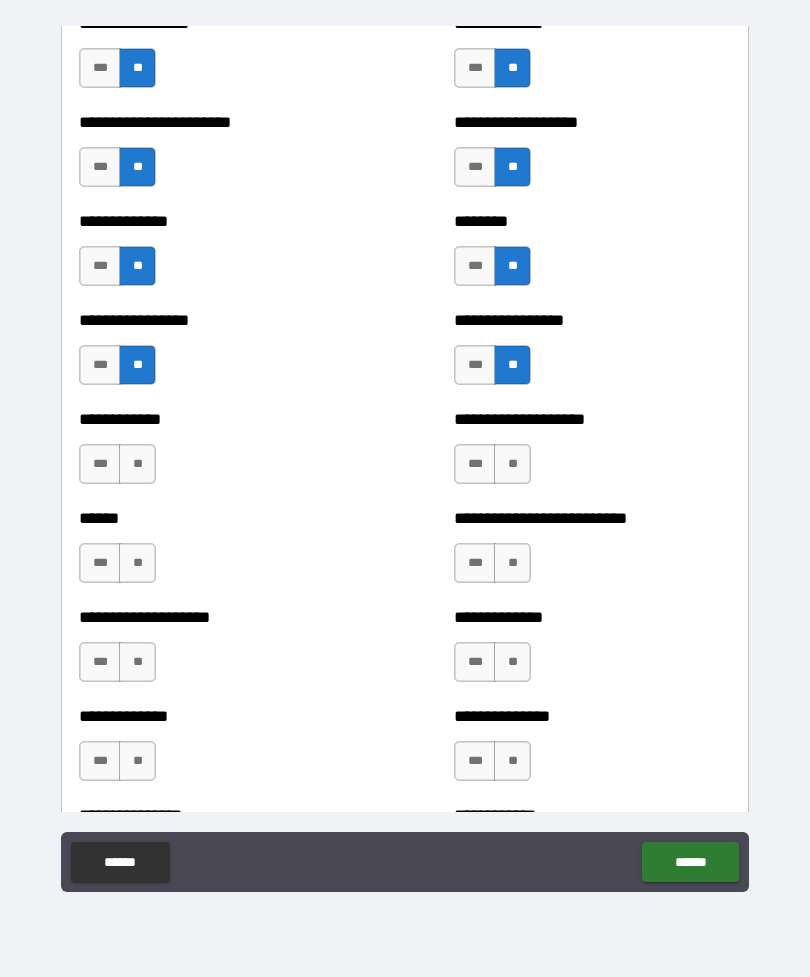 scroll, scrollTop: 3577, scrollLeft: 0, axis: vertical 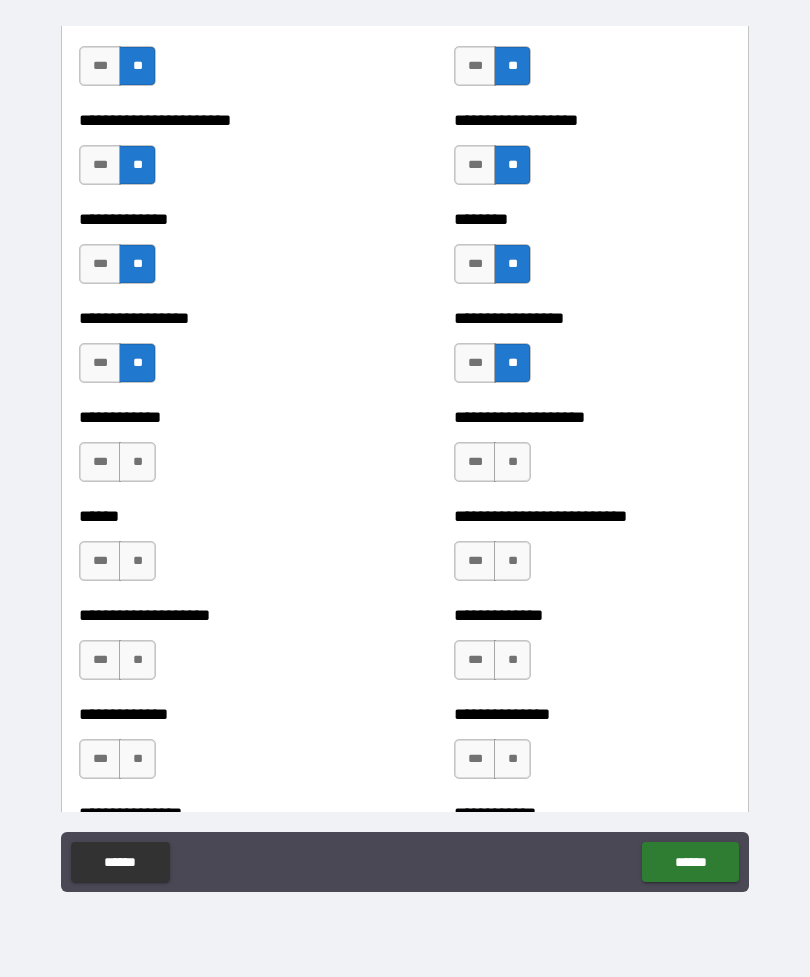 click on "**" at bounding box center [137, 462] 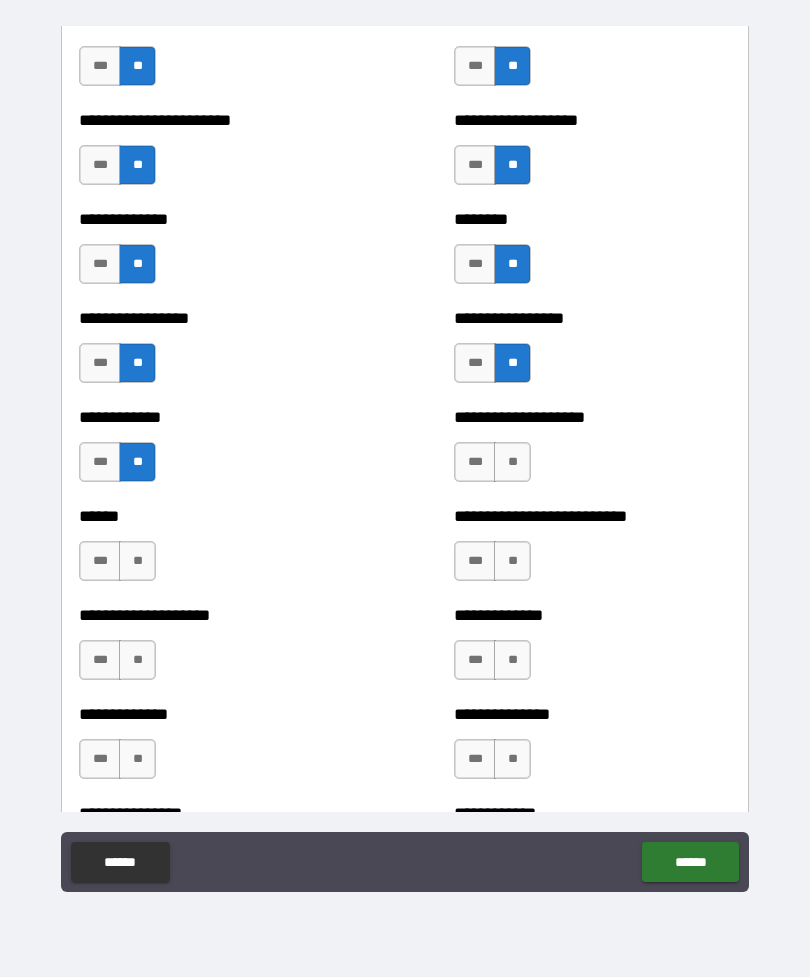 click on "**" at bounding box center [512, 462] 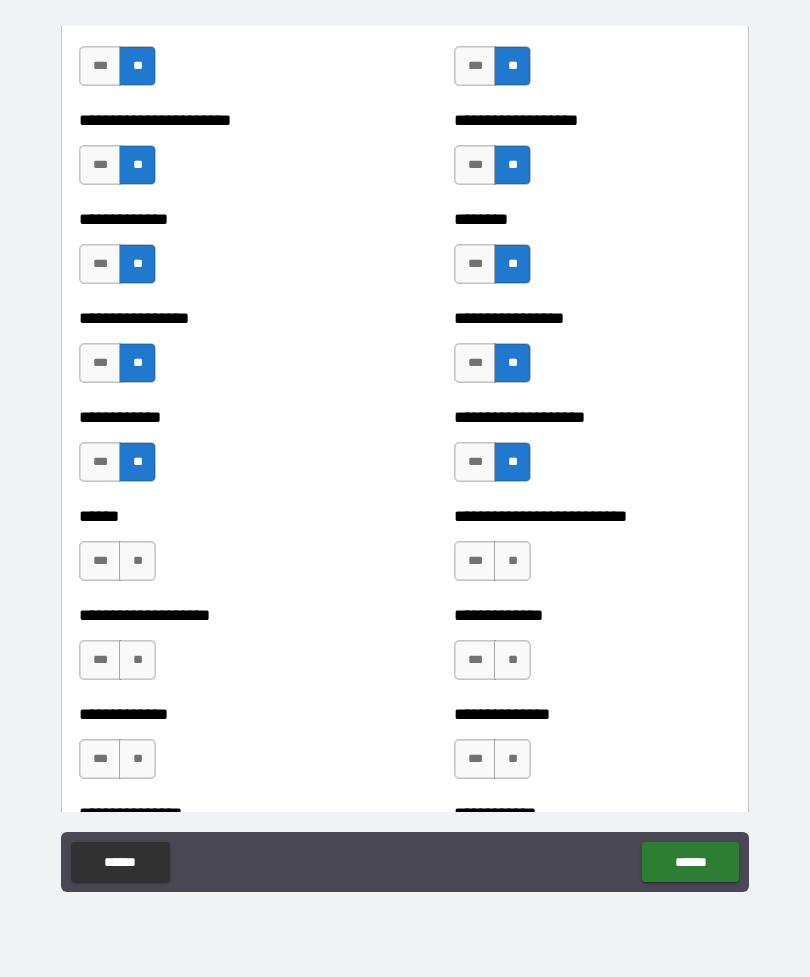 click on "**" at bounding box center (137, 561) 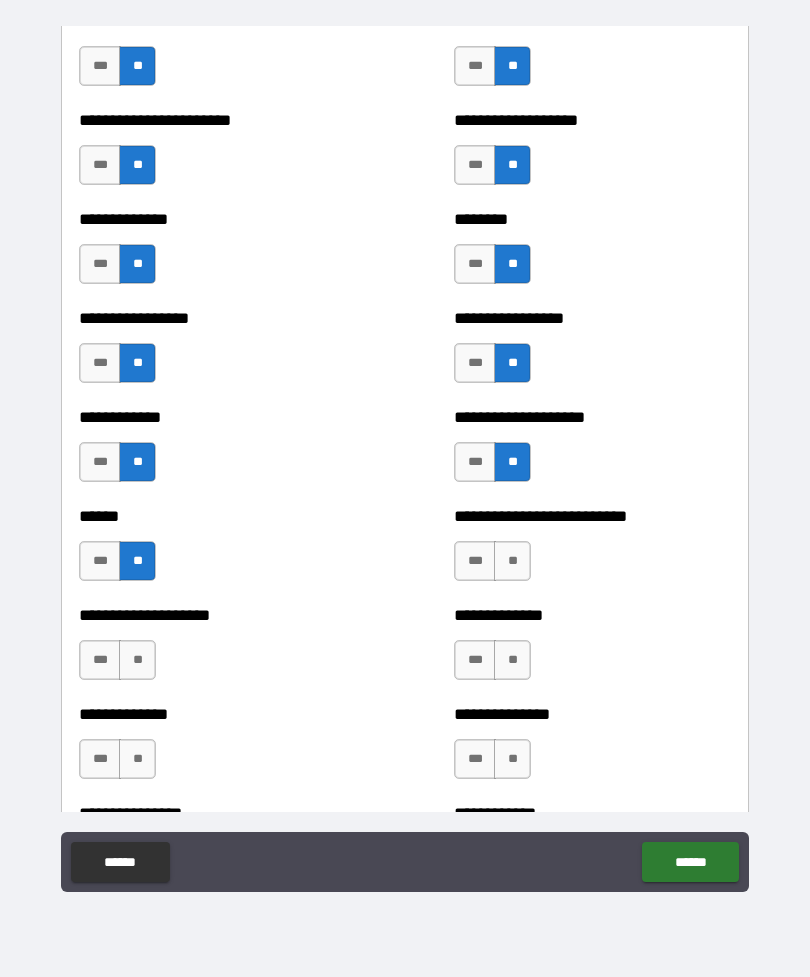 click on "**" at bounding box center [512, 561] 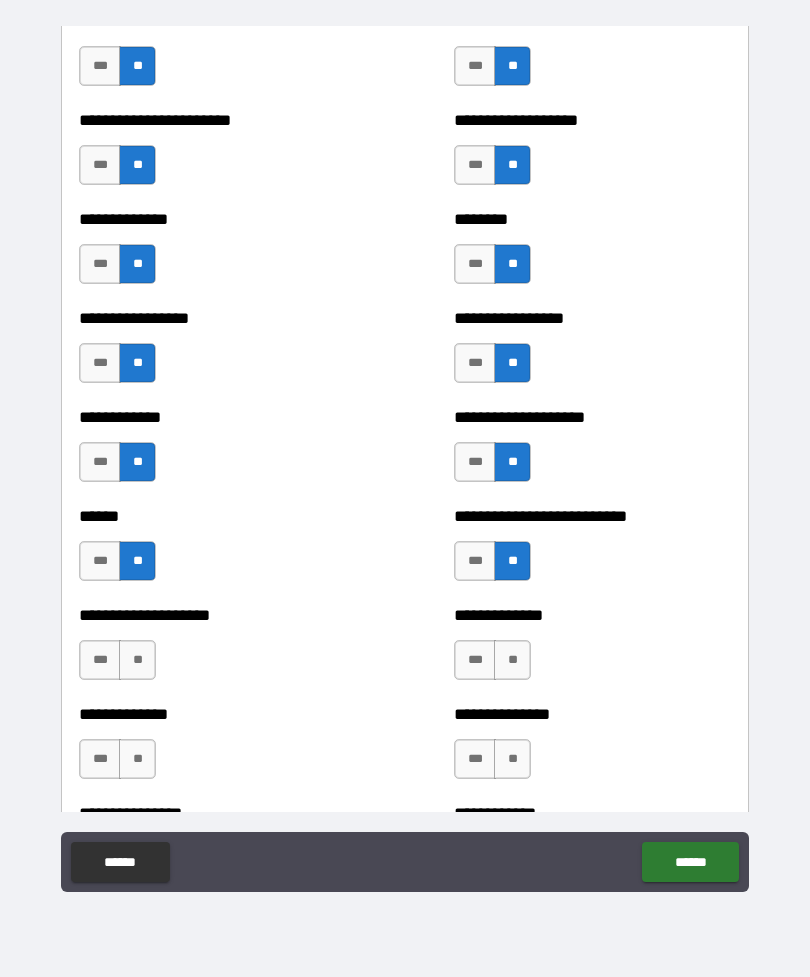 click on "**" at bounding box center (137, 660) 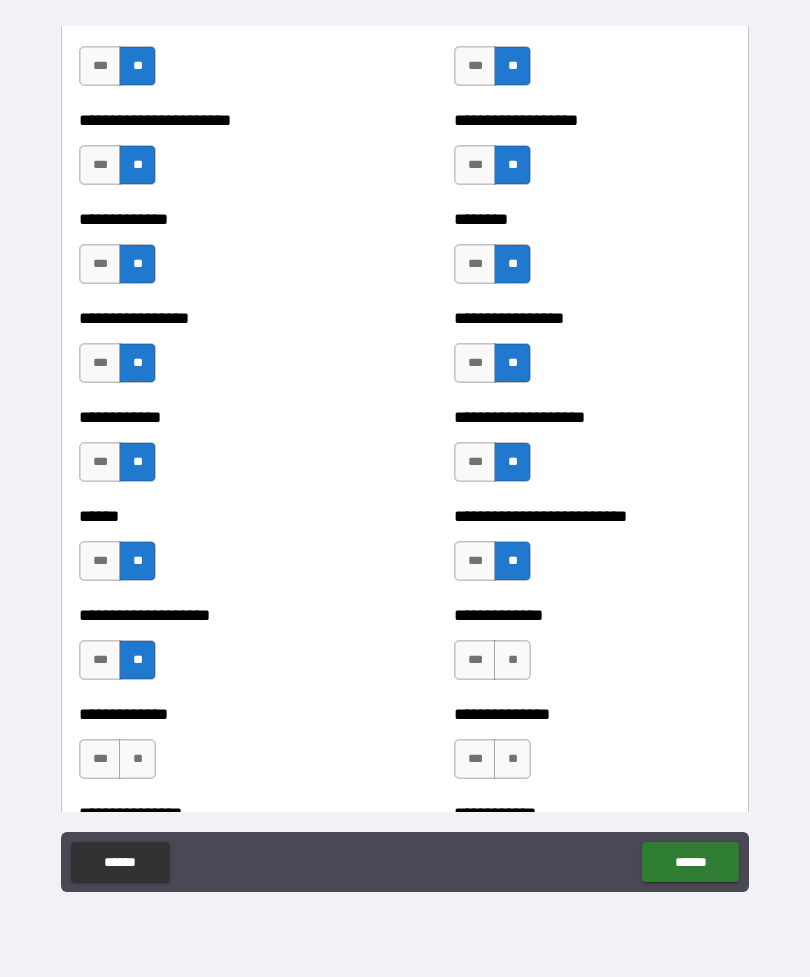 click on "**" at bounding box center [512, 660] 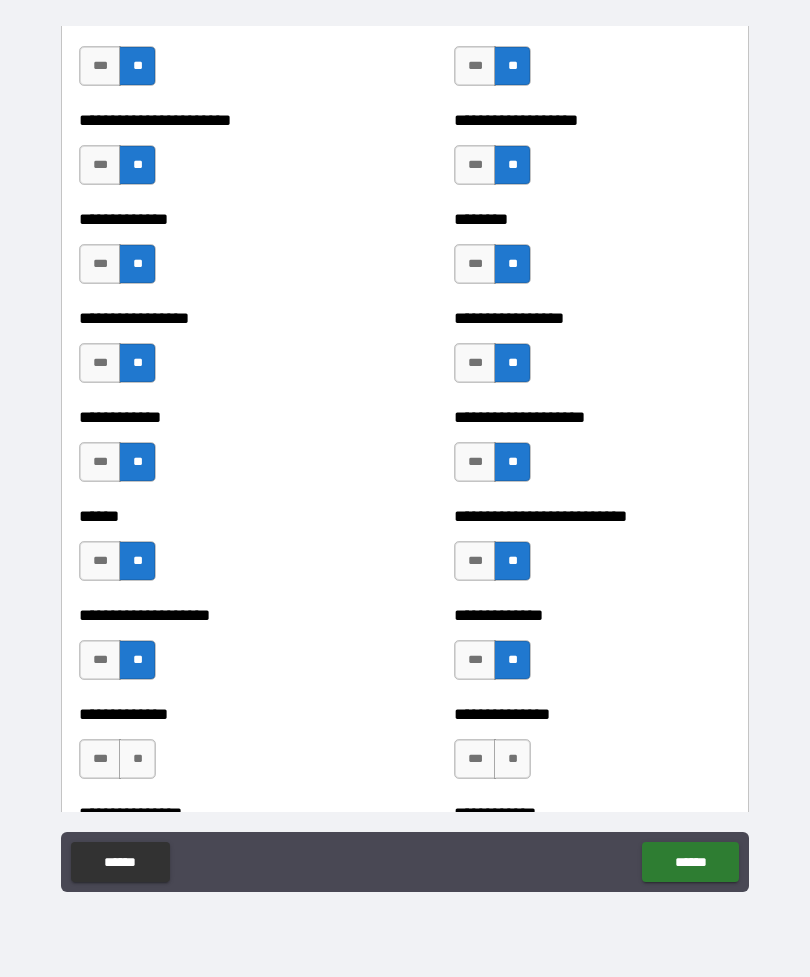 click on "**" at bounding box center [137, 759] 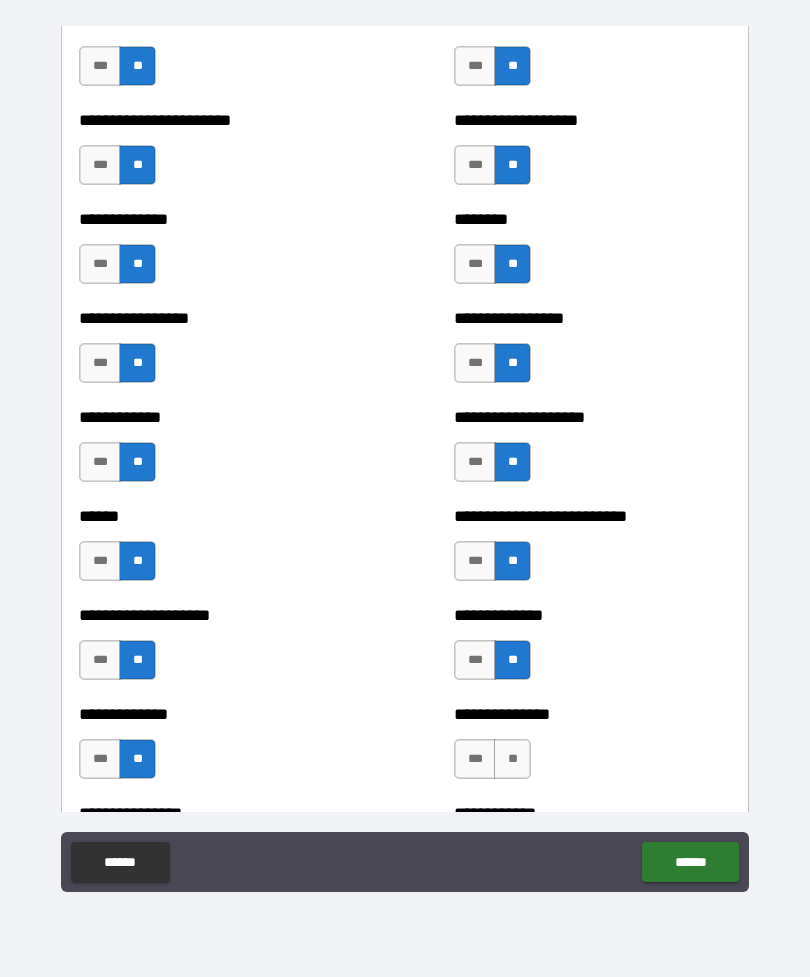 click on "**" at bounding box center (512, 759) 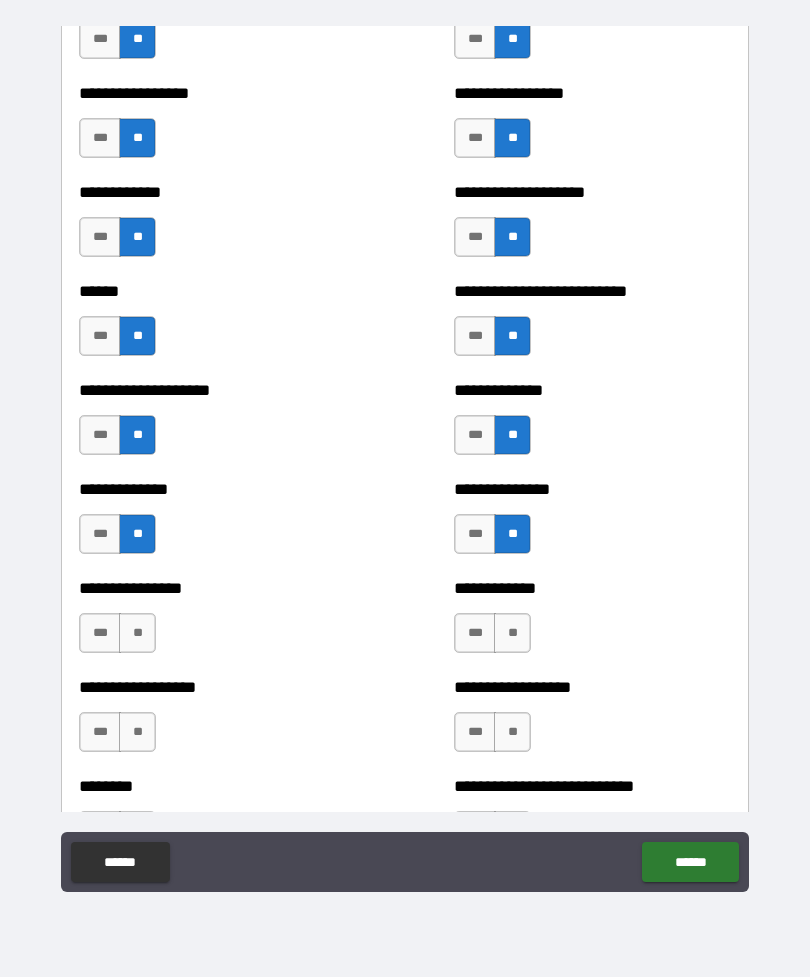 scroll, scrollTop: 3803, scrollLeft: 0, axis: vertical 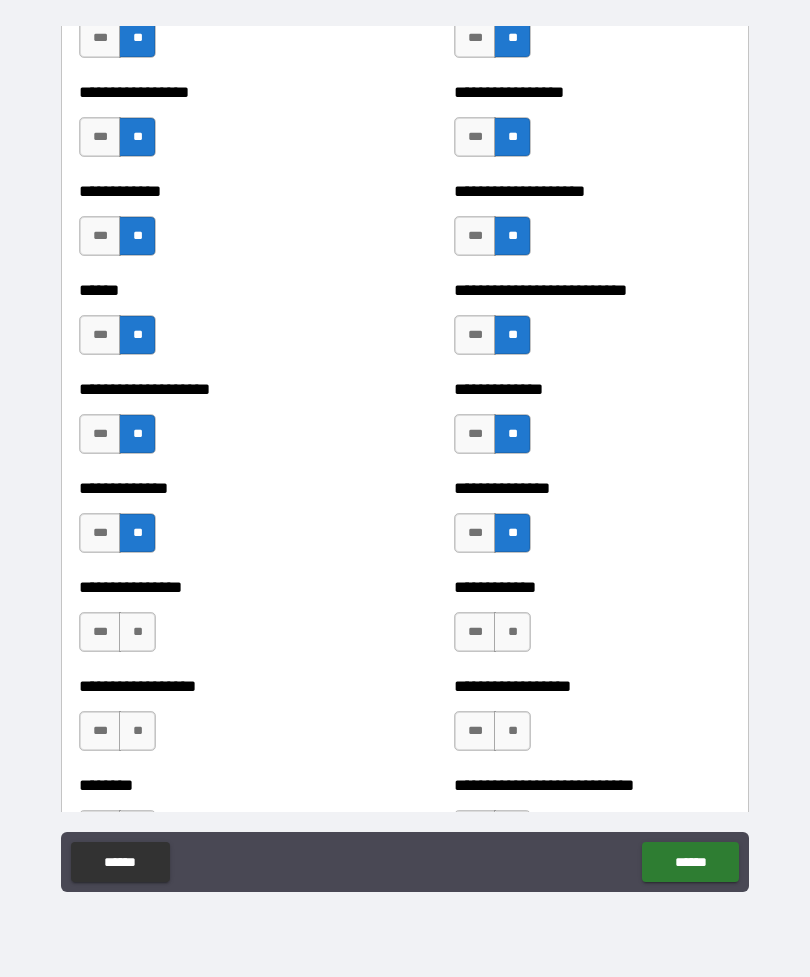 click on "**" at bounding box center (137, 632) 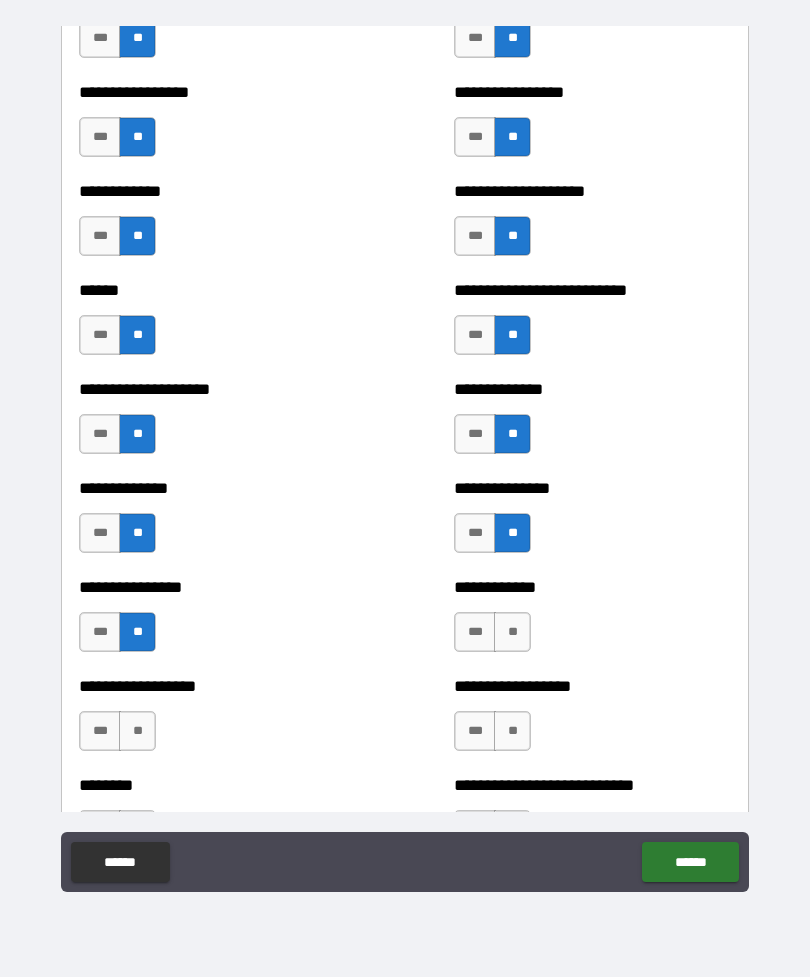 click on "**" at bounding box center (512, 632) 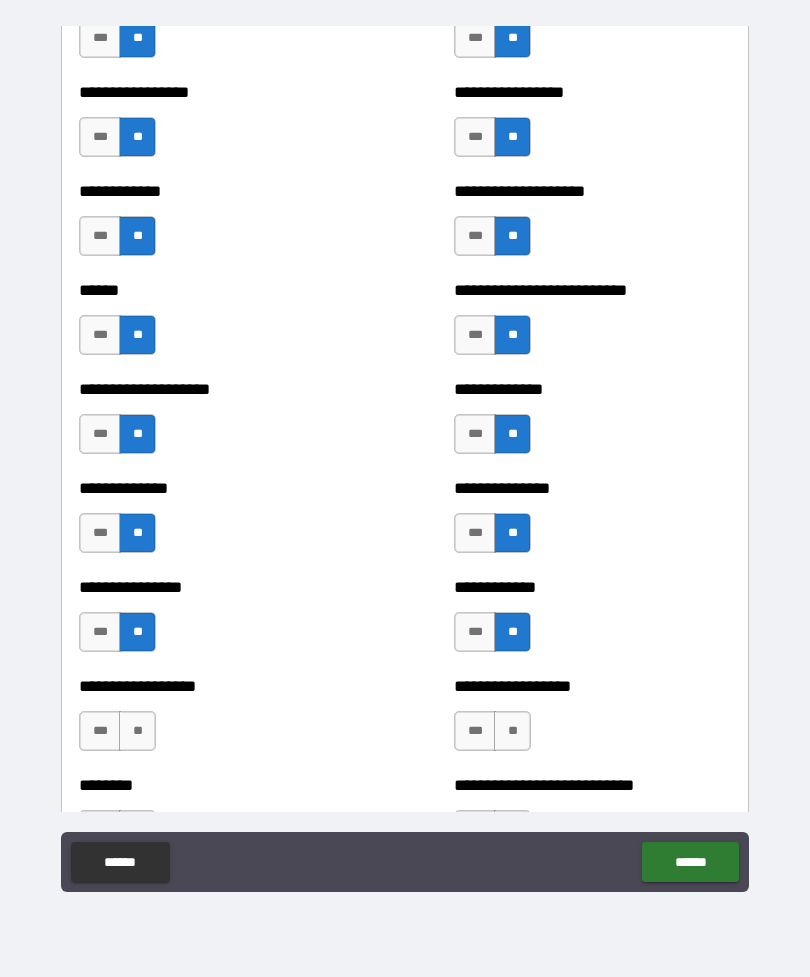 click on "**" at bounding box center [137, 731] 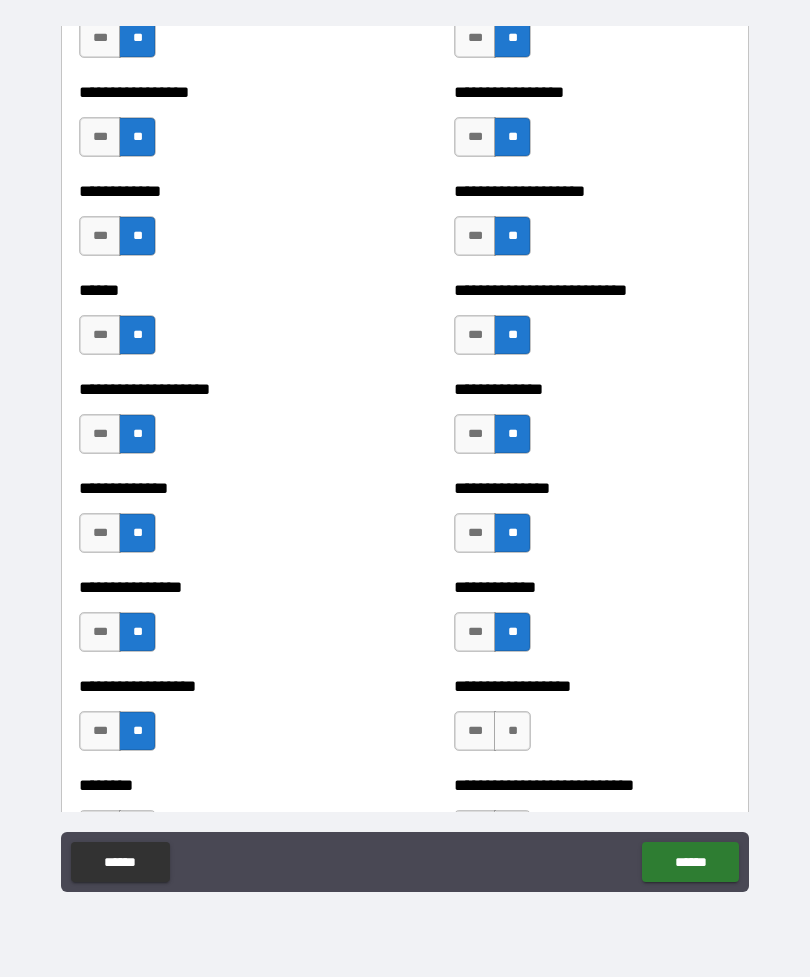 click on "**" at bounding box center [512, 731] 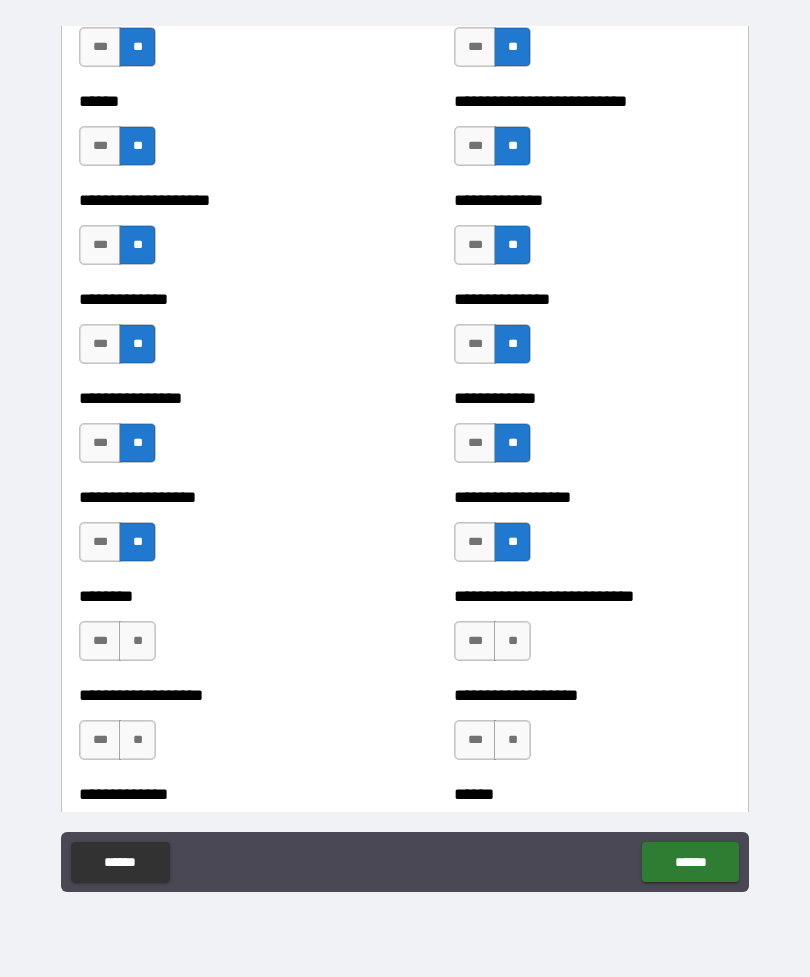 scroll, scrollTop: 3996, scrollLeft: 0, axis: vertical 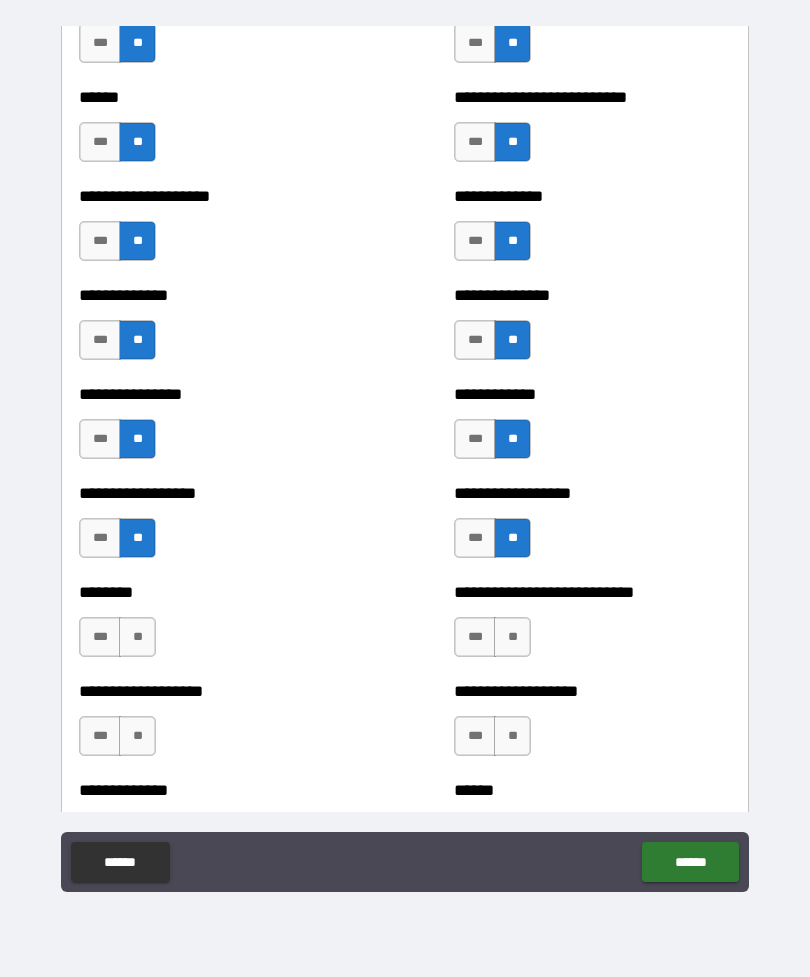 click on "**" at bounding box center (137, 637) 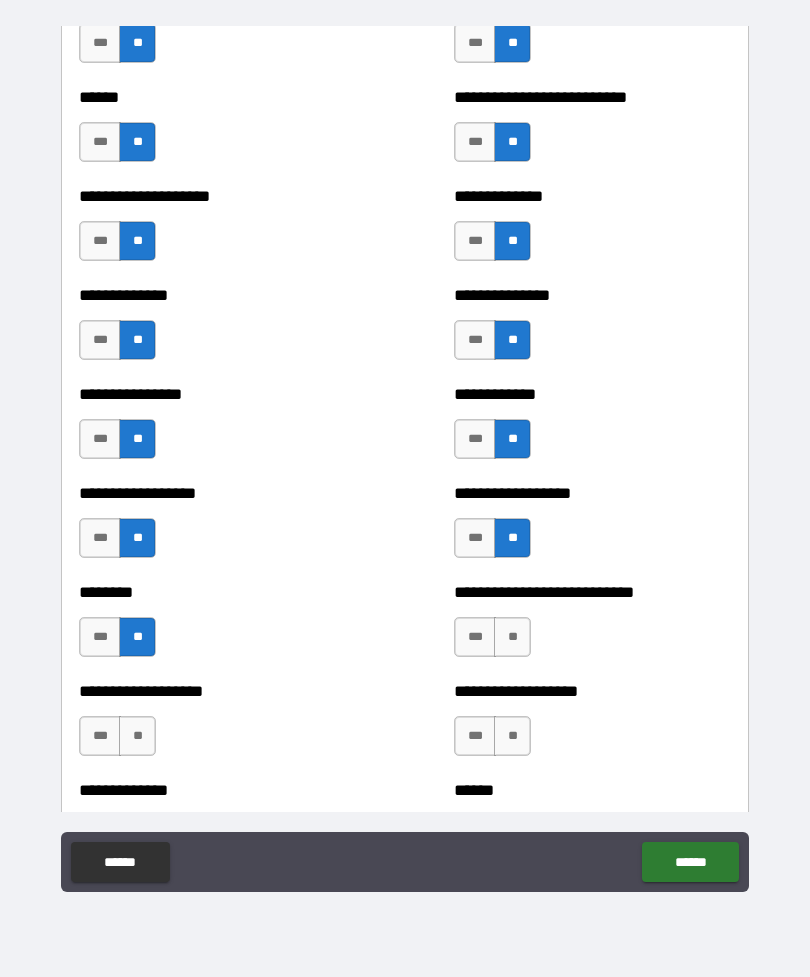 click on "**" at bounding box center (512, 637) 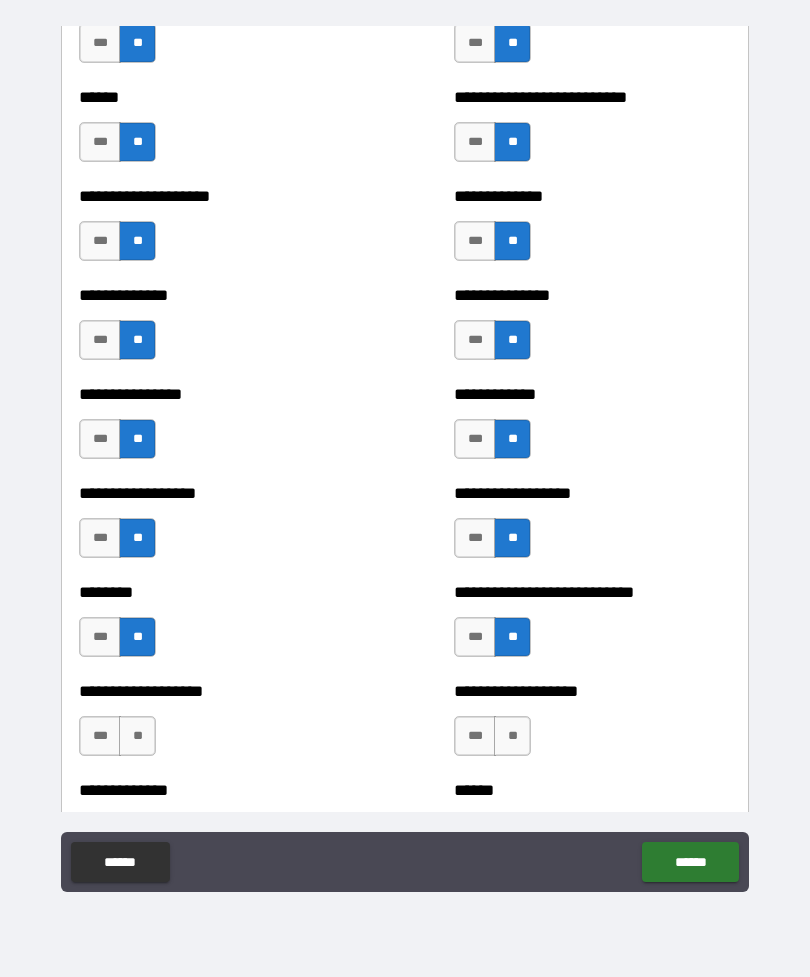 click on "**" at bounding box center [137, 736] 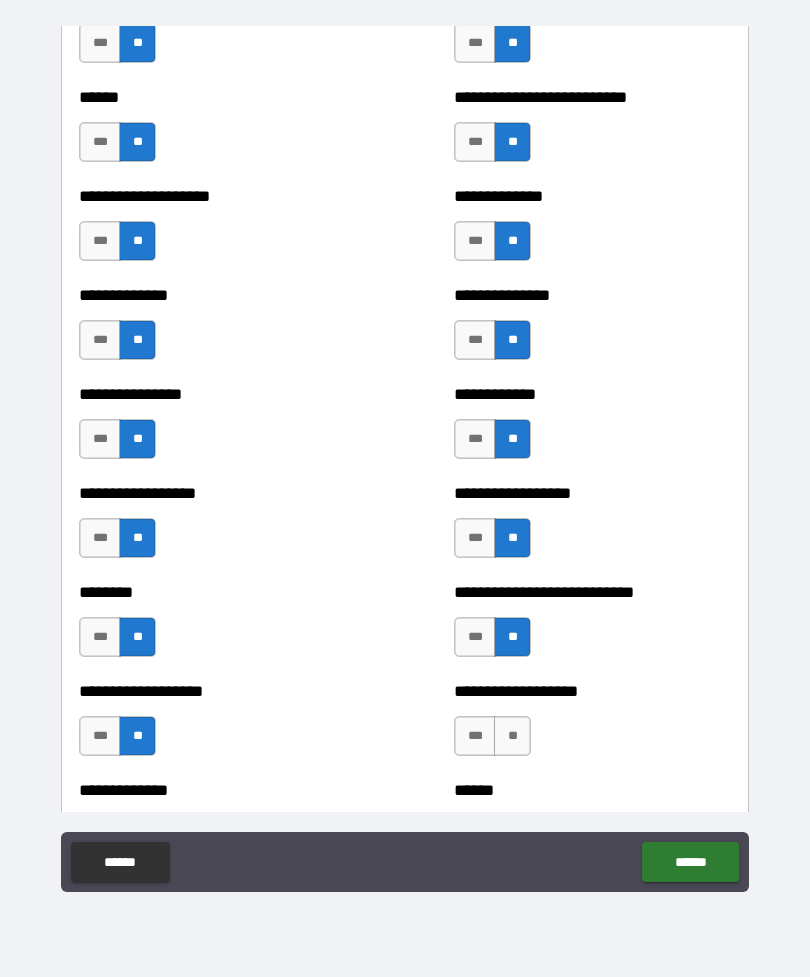 click on "**********" at bounding box center [592, 726] 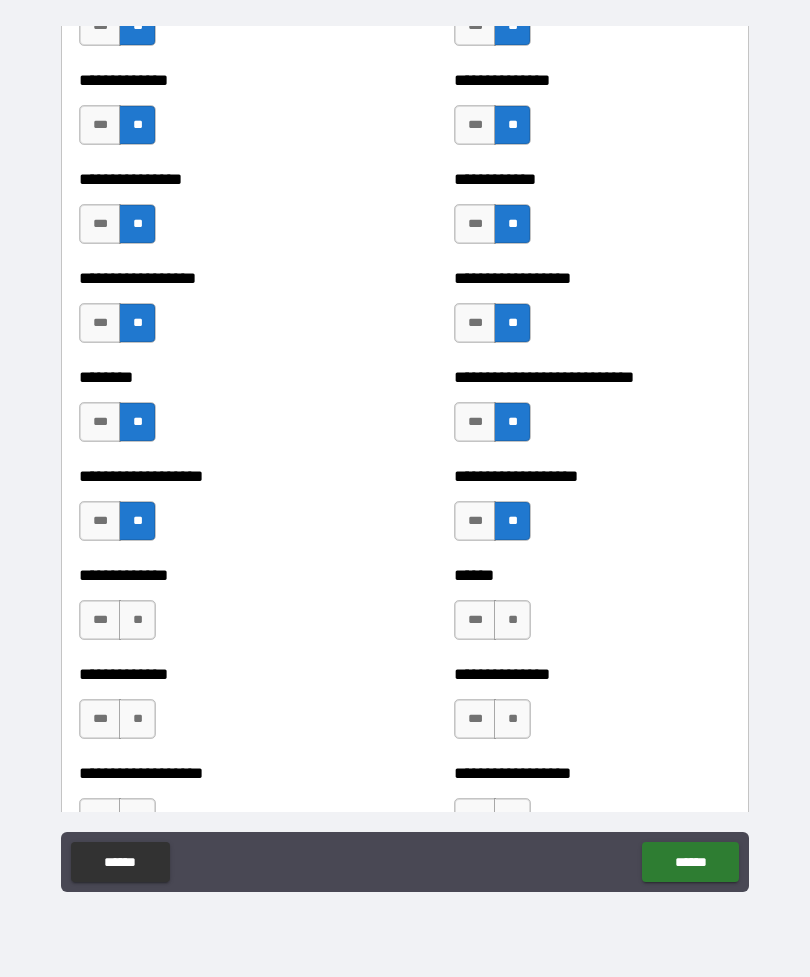 scroll, scrollTop: 4217, scrollLeft: 0, axis: vertical 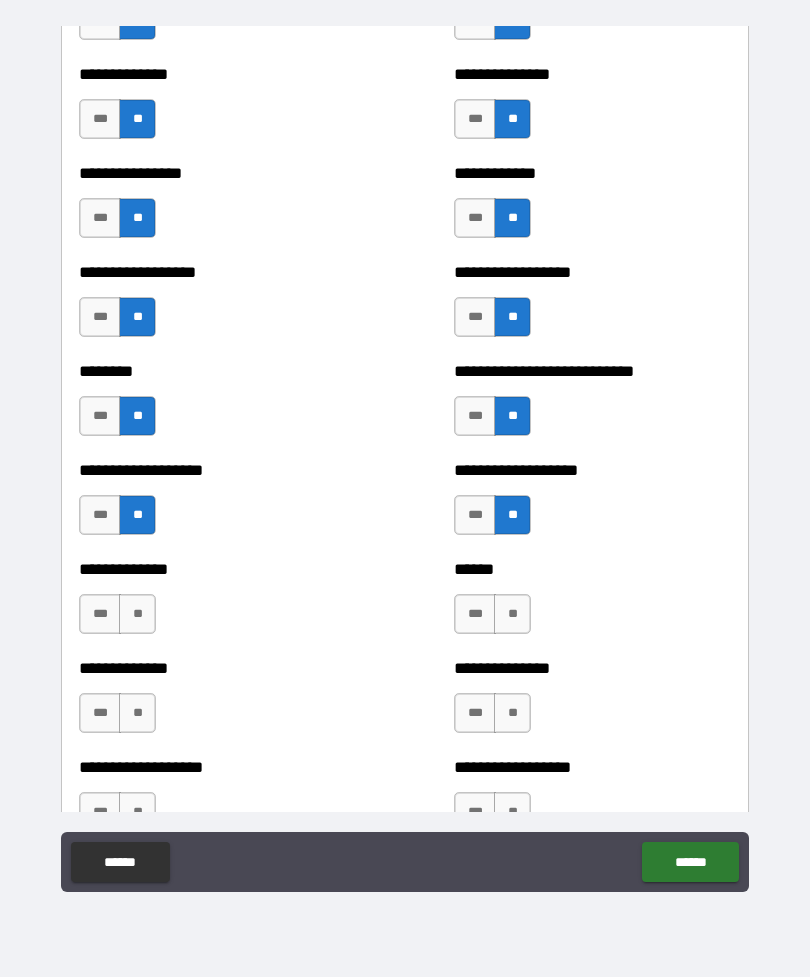 click on "**" at bounding box center [137, 614] 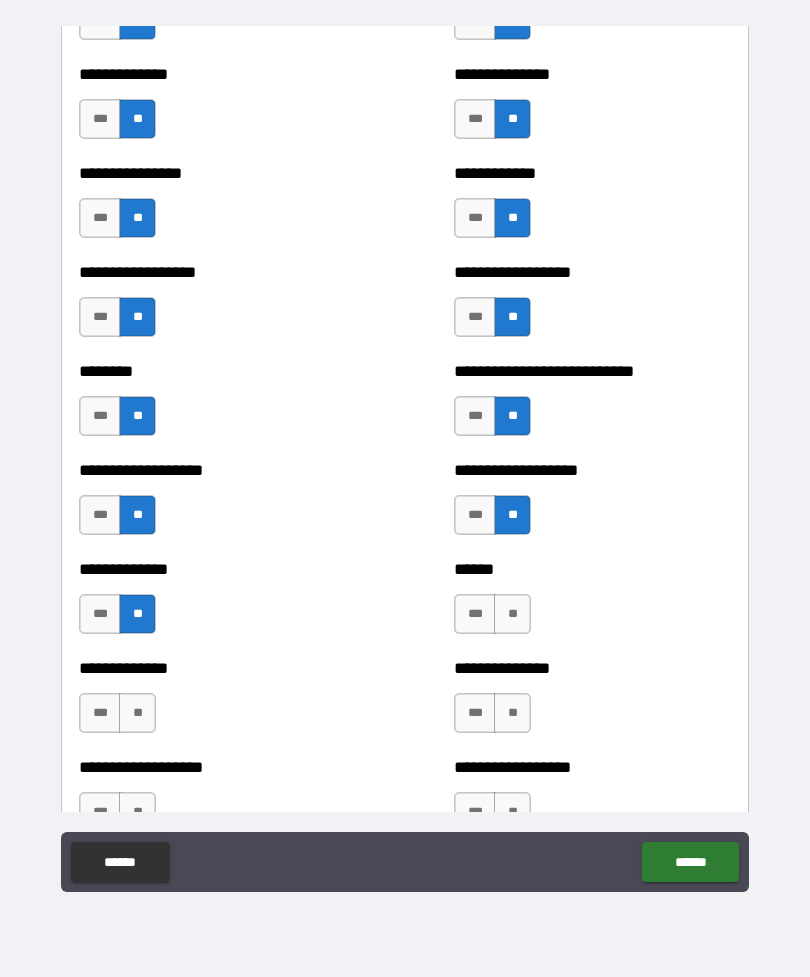 click on "**" at bounding box center [512, 614] 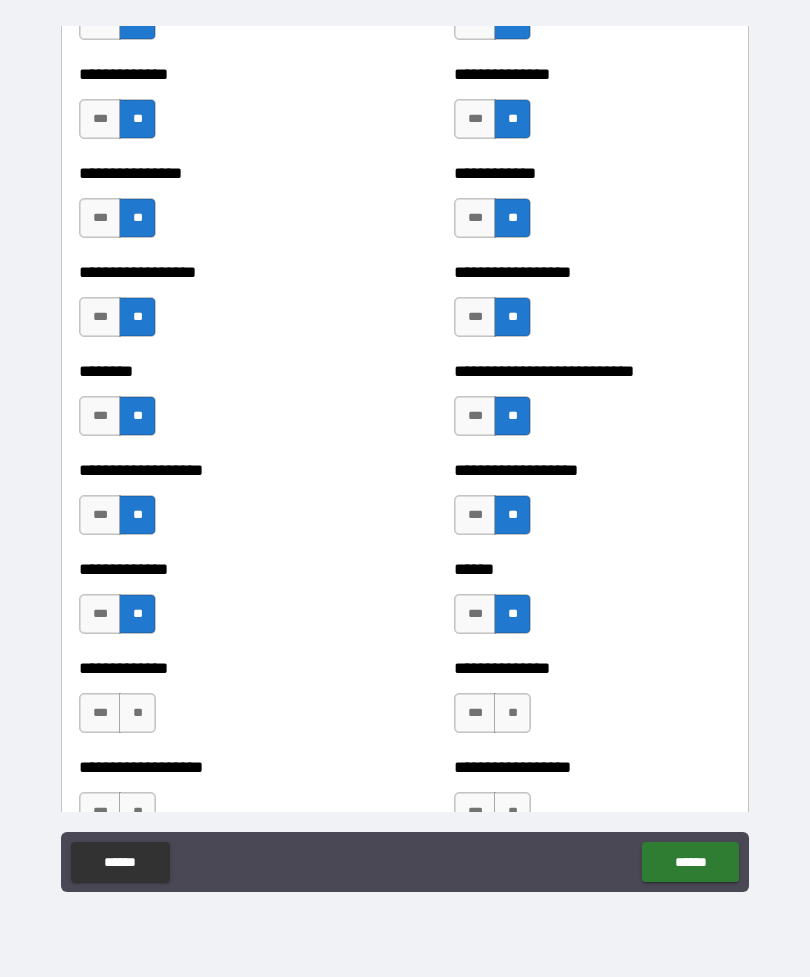 click on "**" at bounding box center [137, 713] 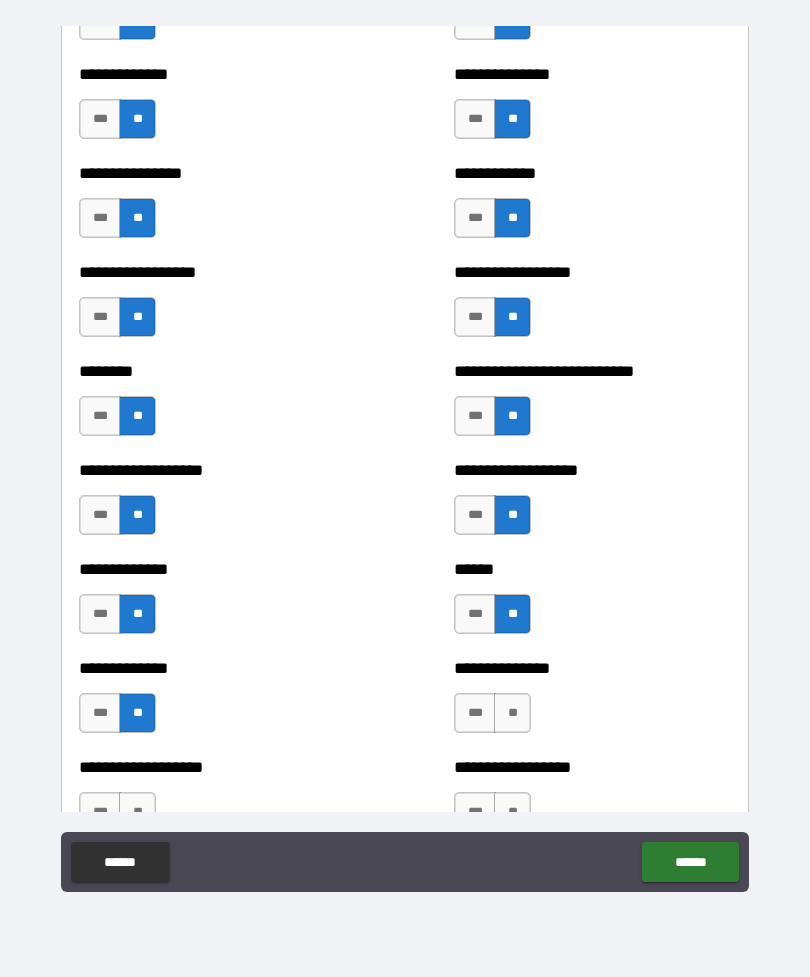 click on "**" at bounding box center (512, 713) 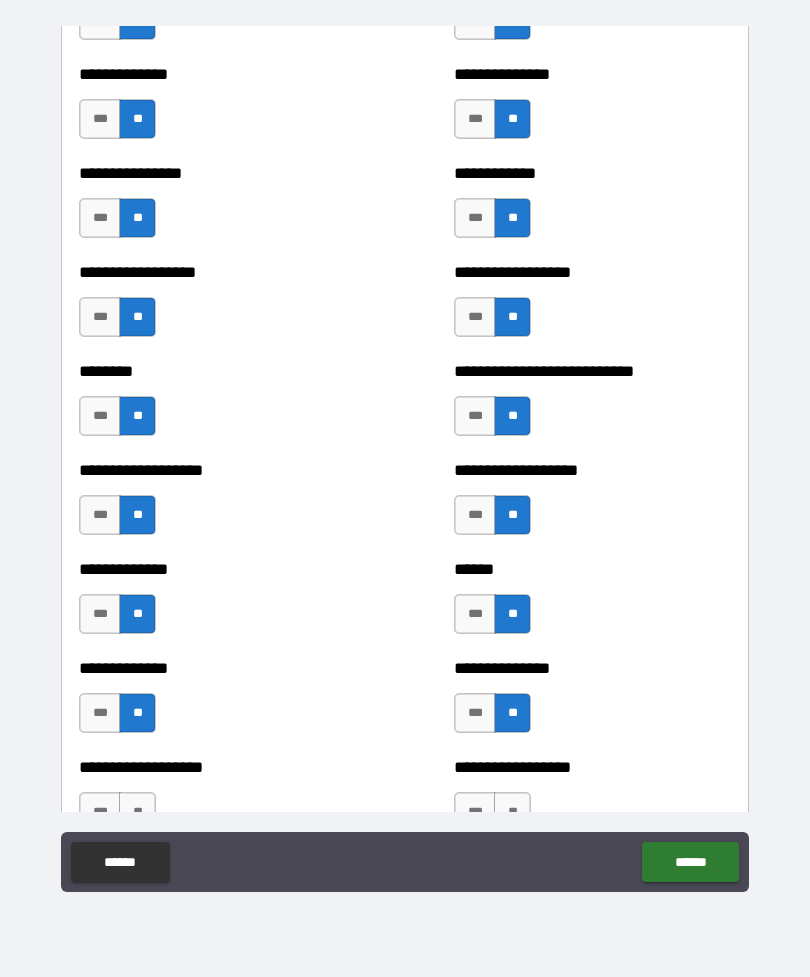 click on "***" at bounding box center (475, 515) 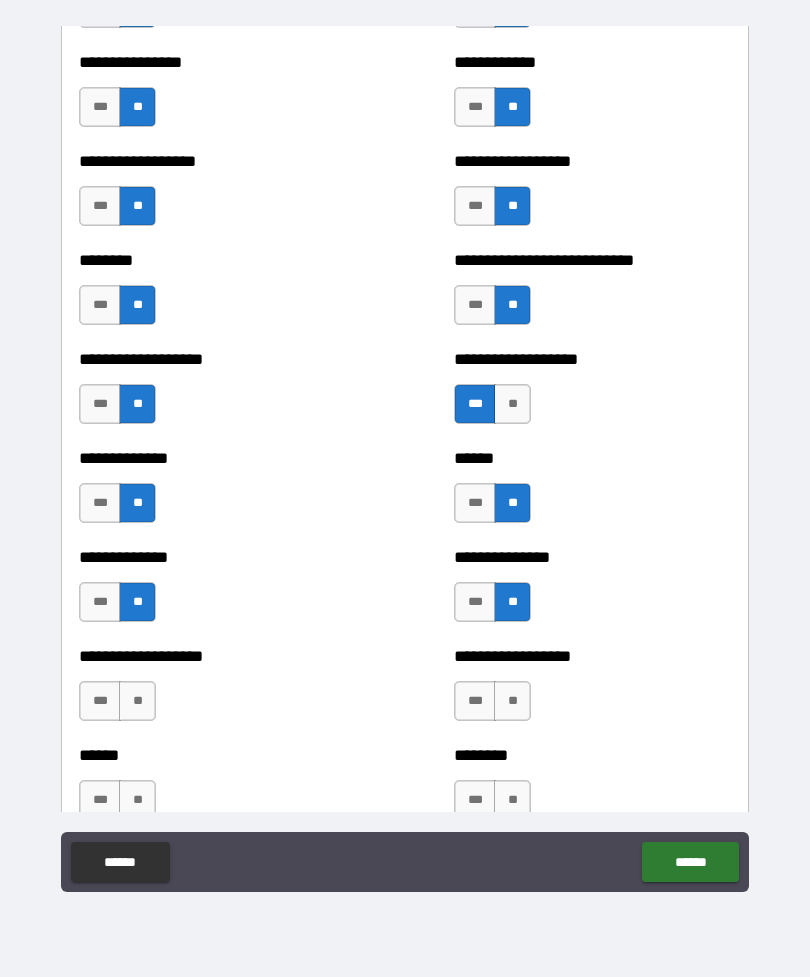 scroll, scrollTop: 4330, scrollLeft: 0, axis: vertical 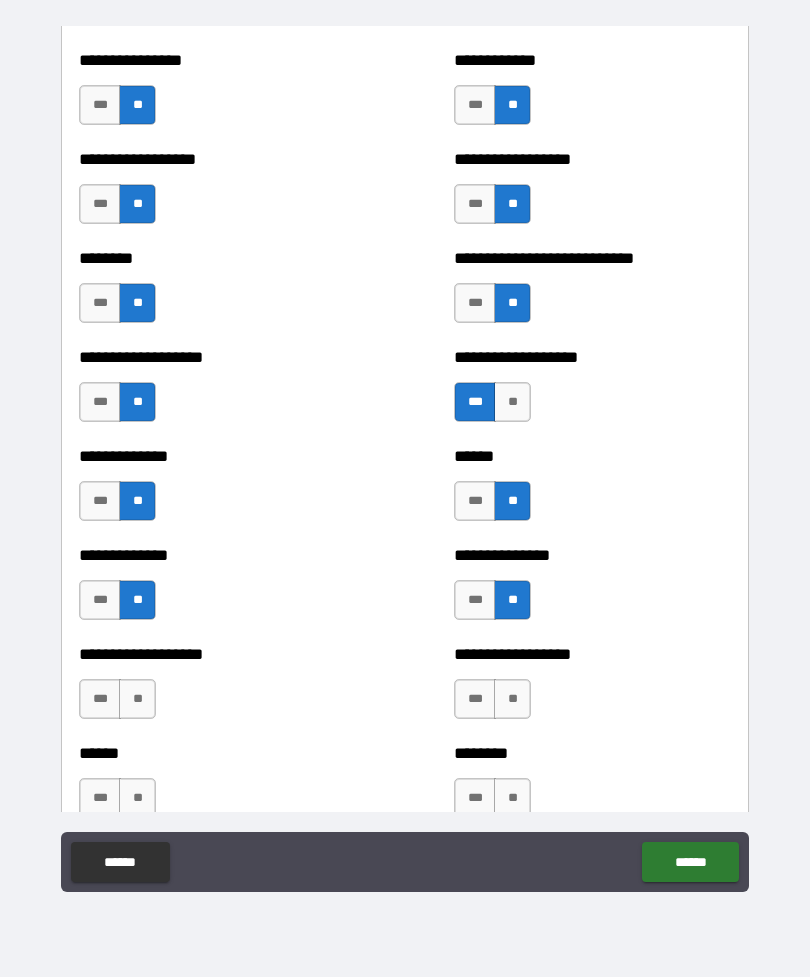 click on "**" at bounding box center [137, 699] 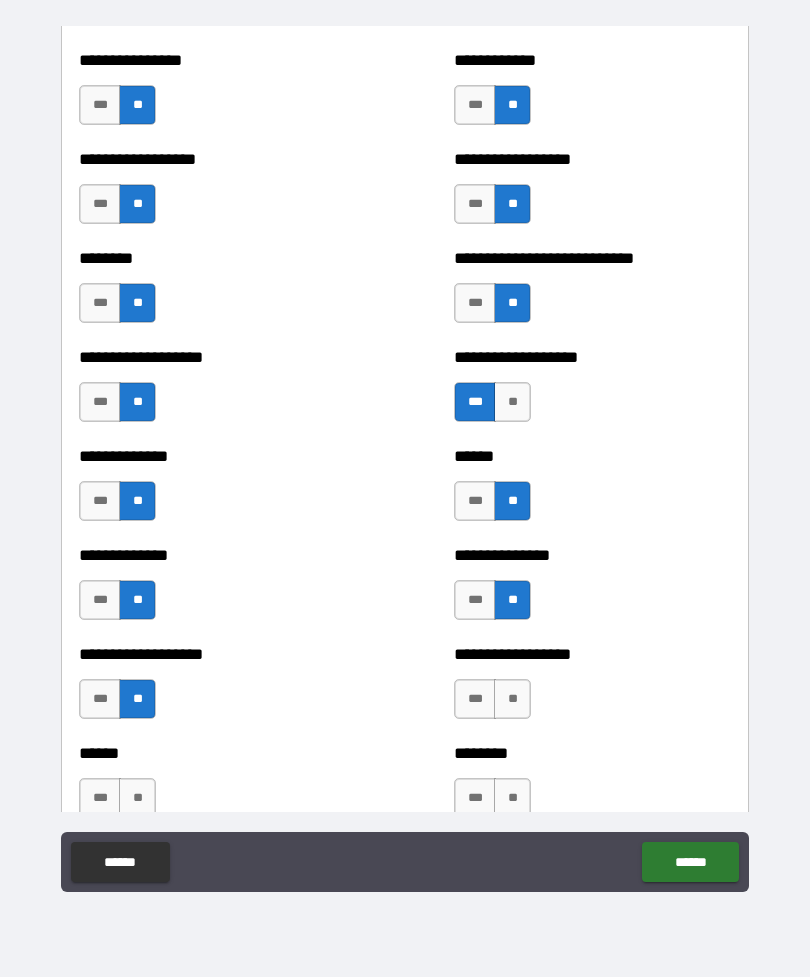 click on "**" at bounding box center (512, 699) 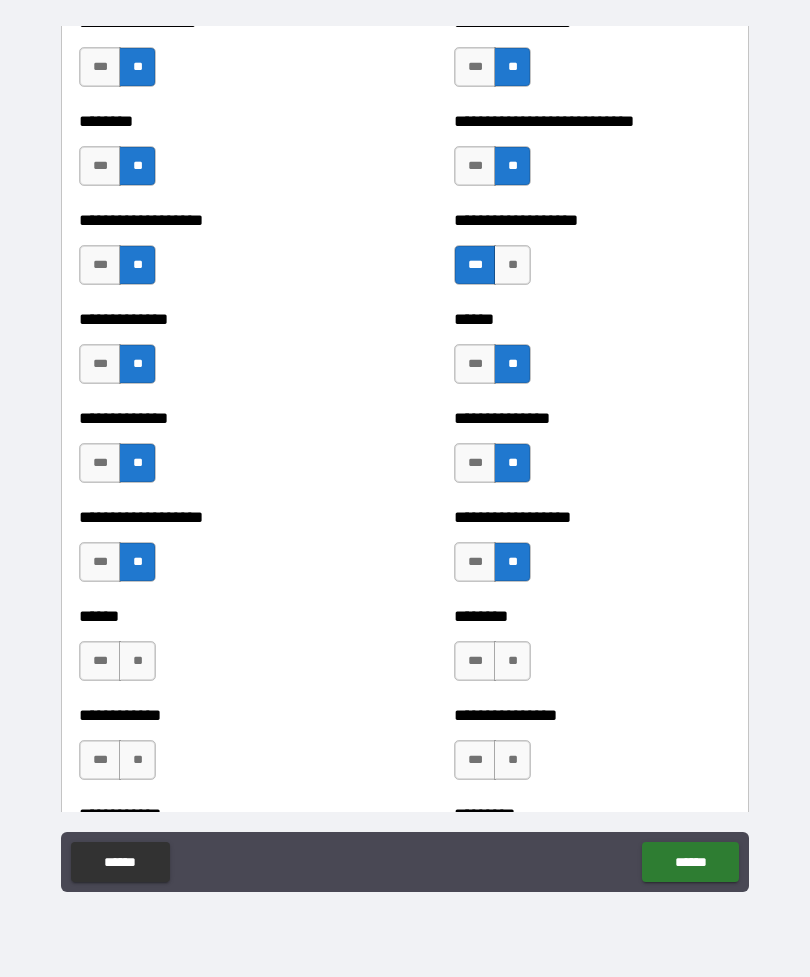 scroll, scrollTop: 4468, scrollLeft: 0, axis: vertical 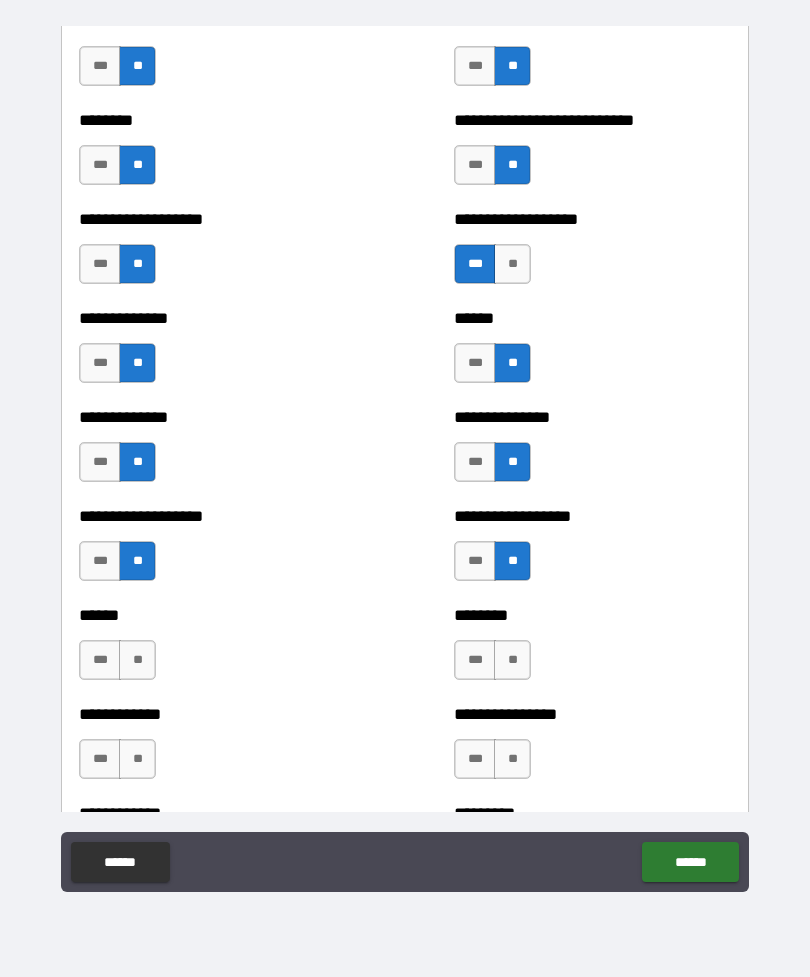 click on "**" at bounding box center [137, 660] 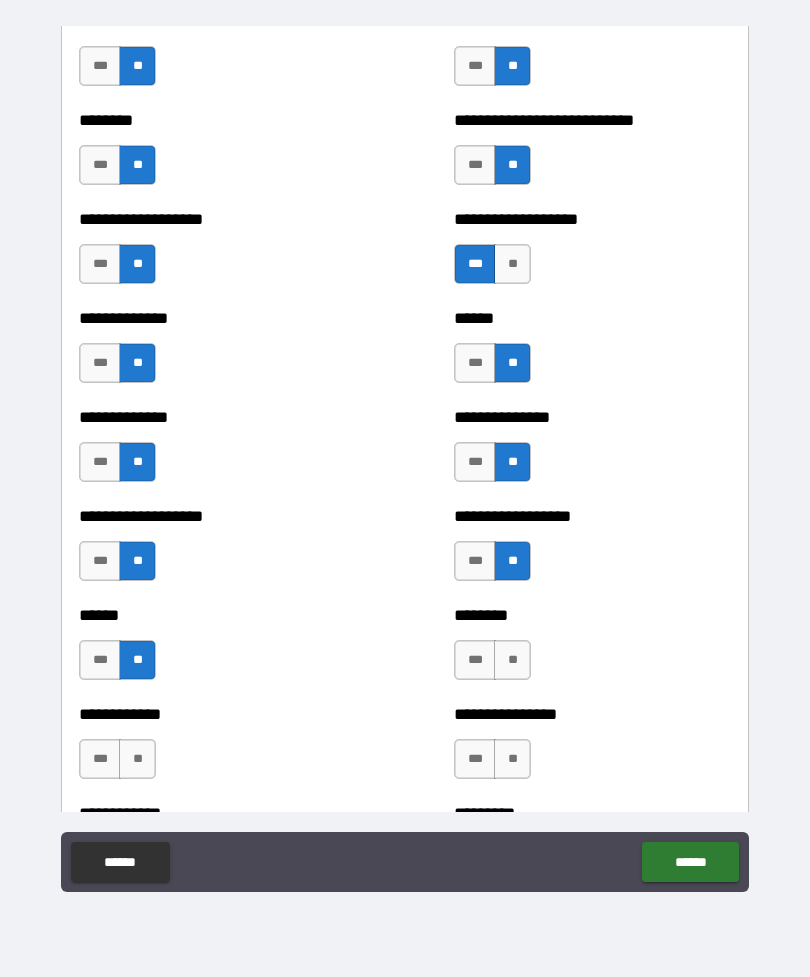 click on "**" at bounding box center (512, 660) 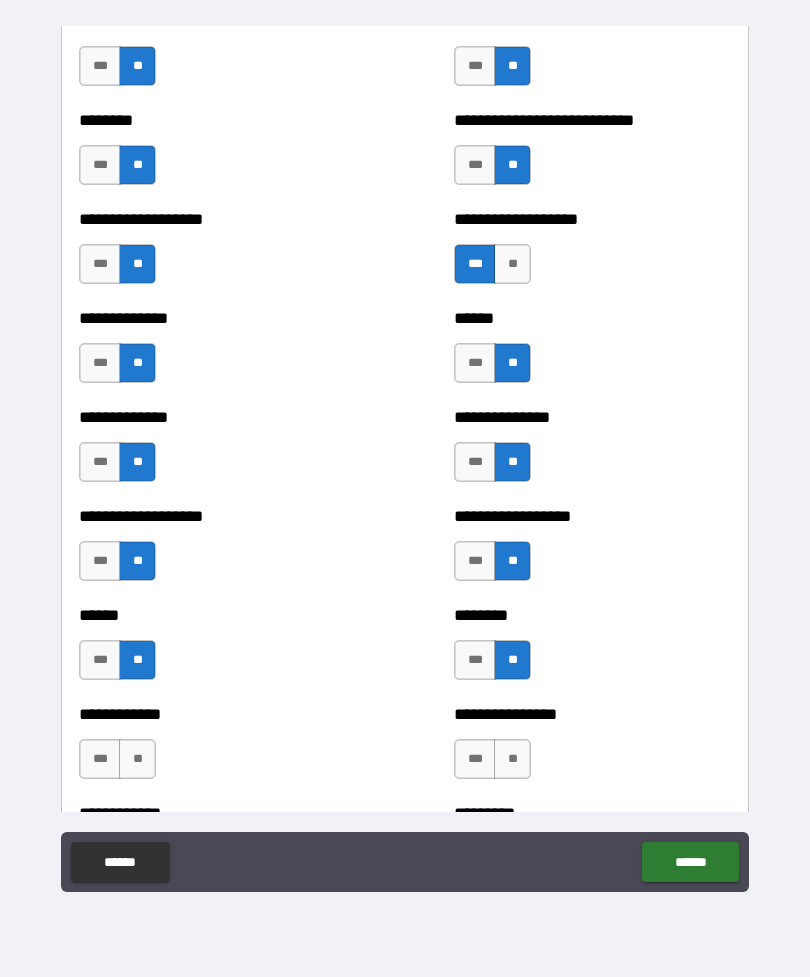 click on "**" at bounding box center (137, 759) 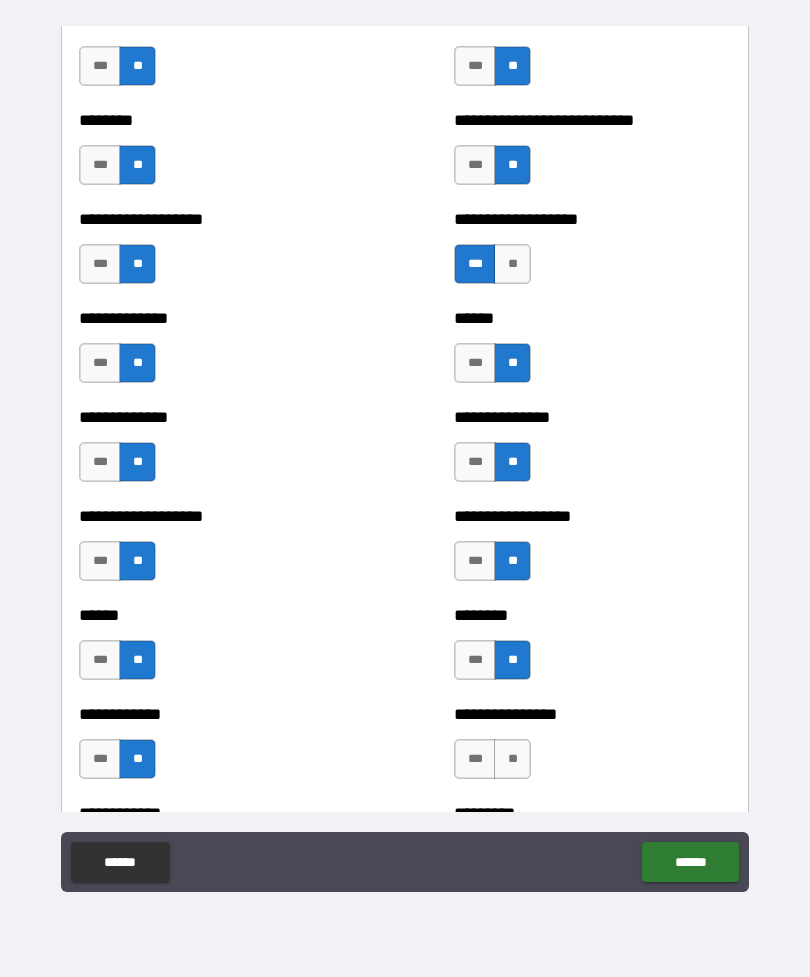 click on "**" at bounding box center [512, 759] 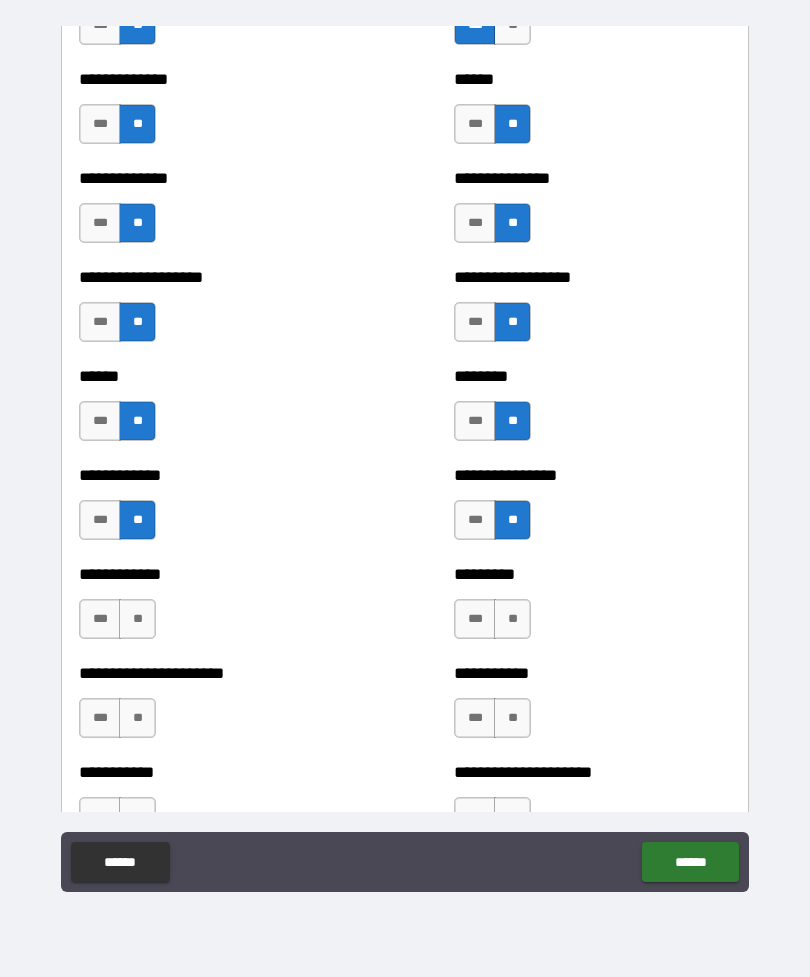 scroll, scrollTop: 4709, scrollLeft: 0, axis: vertical 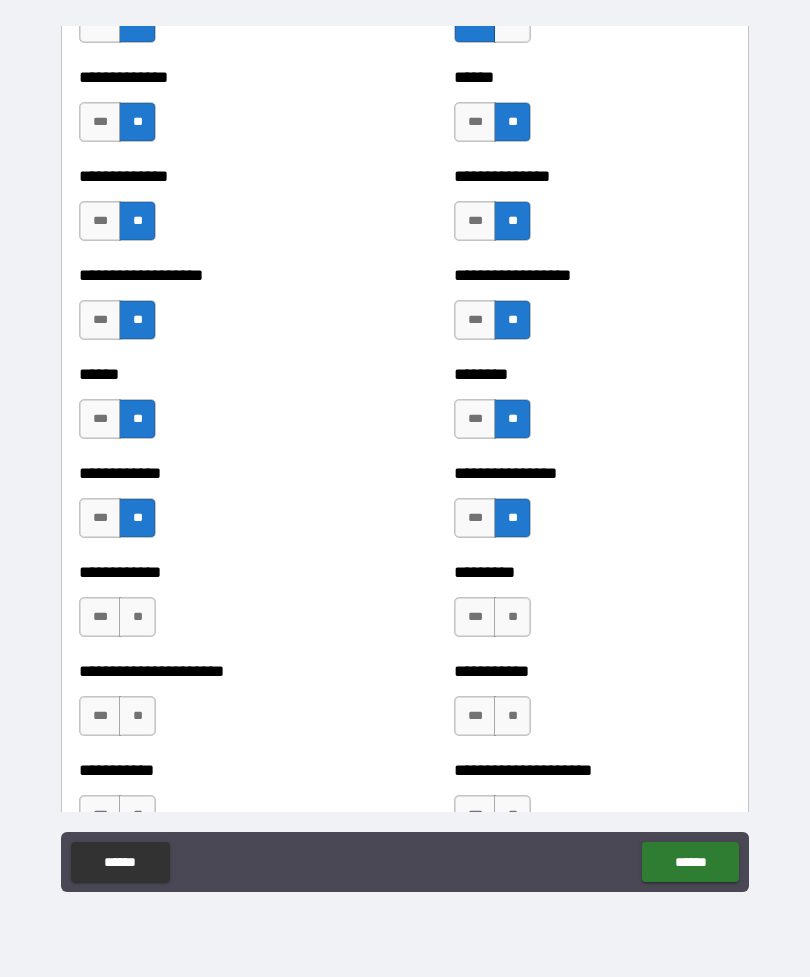 click on "**" at bounding box center [137, 617] 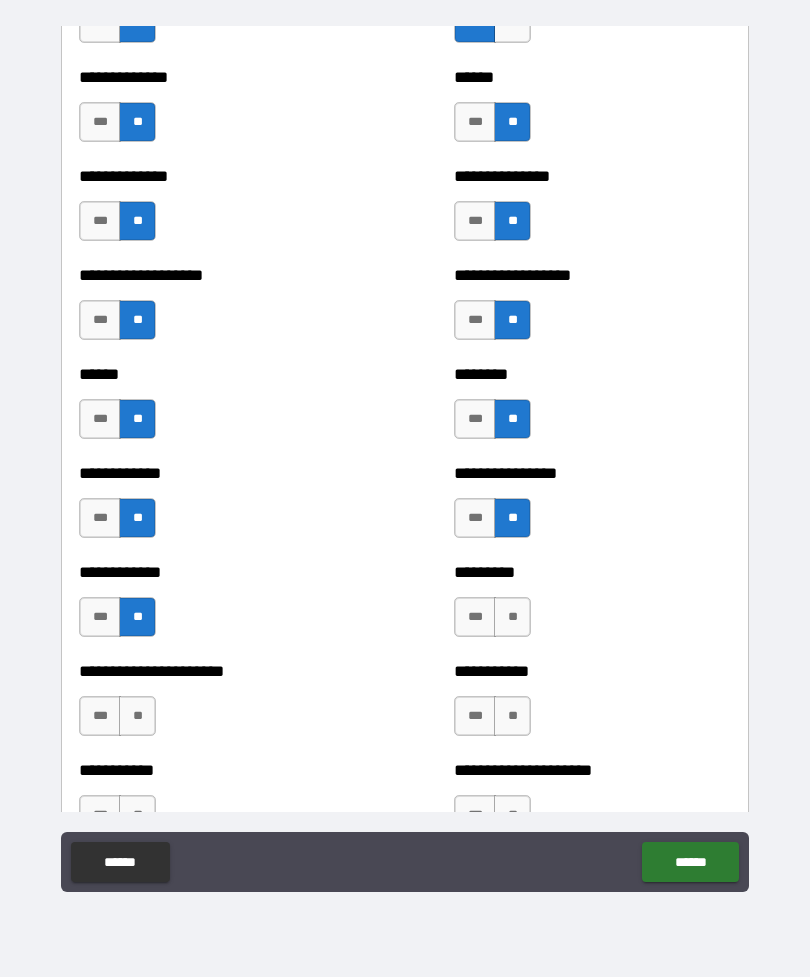 click on "**" at bounding box center (512, 617) 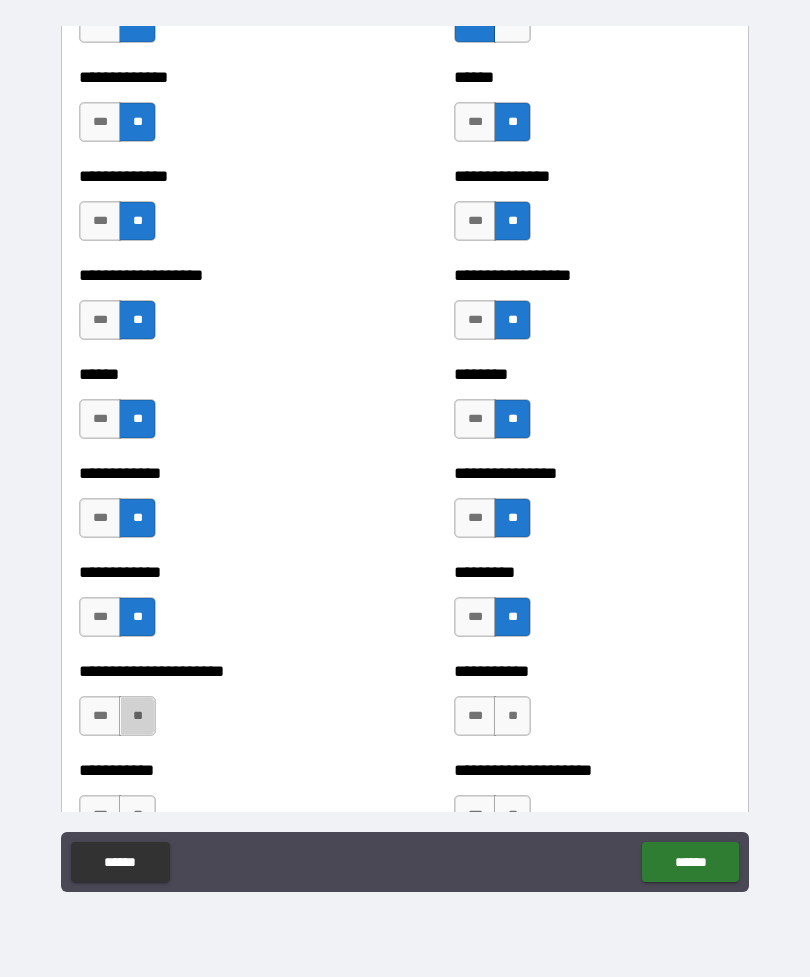 click on "**" at bounding box center [137, 716] 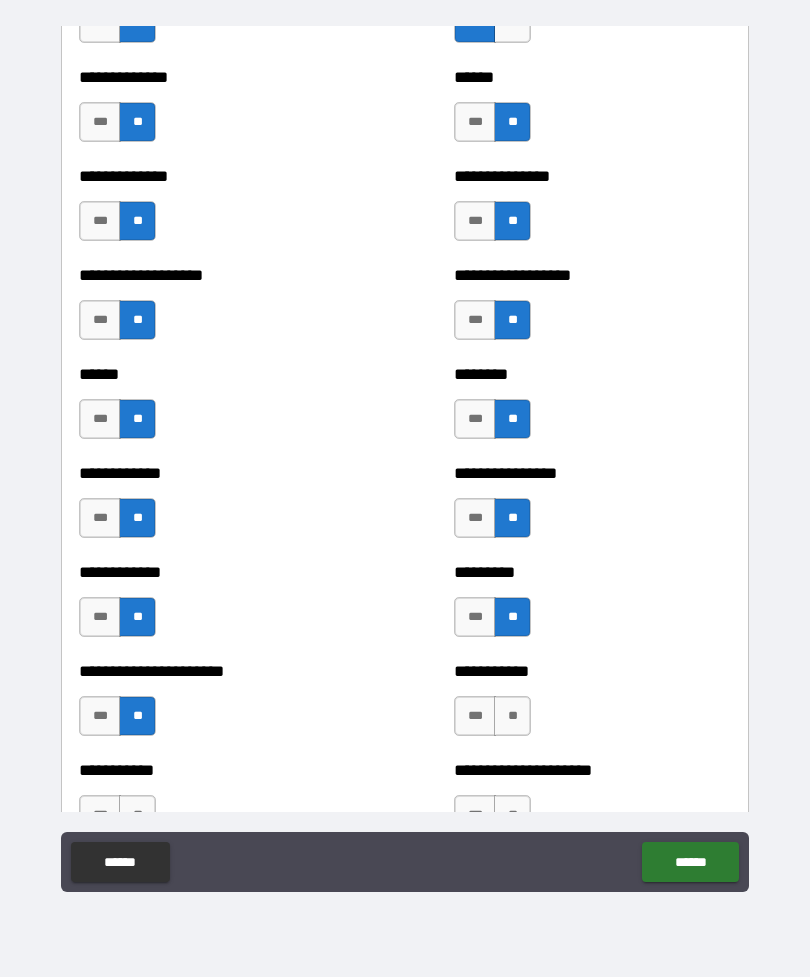 click on "**" at bounding box center (512, 716) 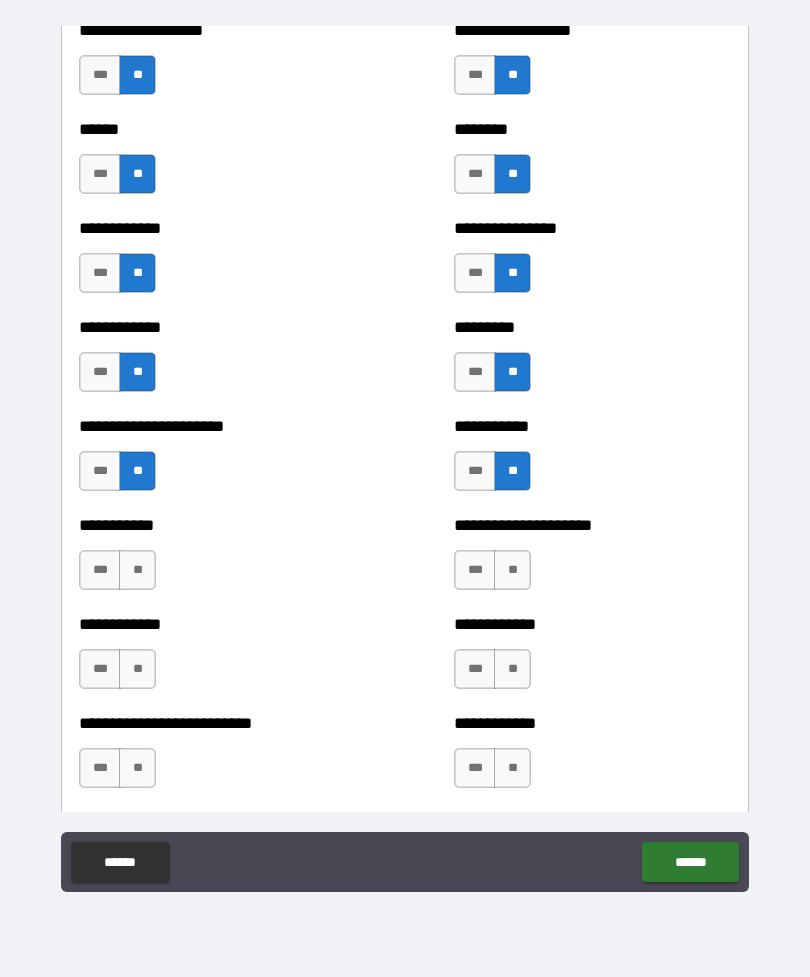 scroll, scrollTop: 4958, scrollLeft: 0, axis: vertical 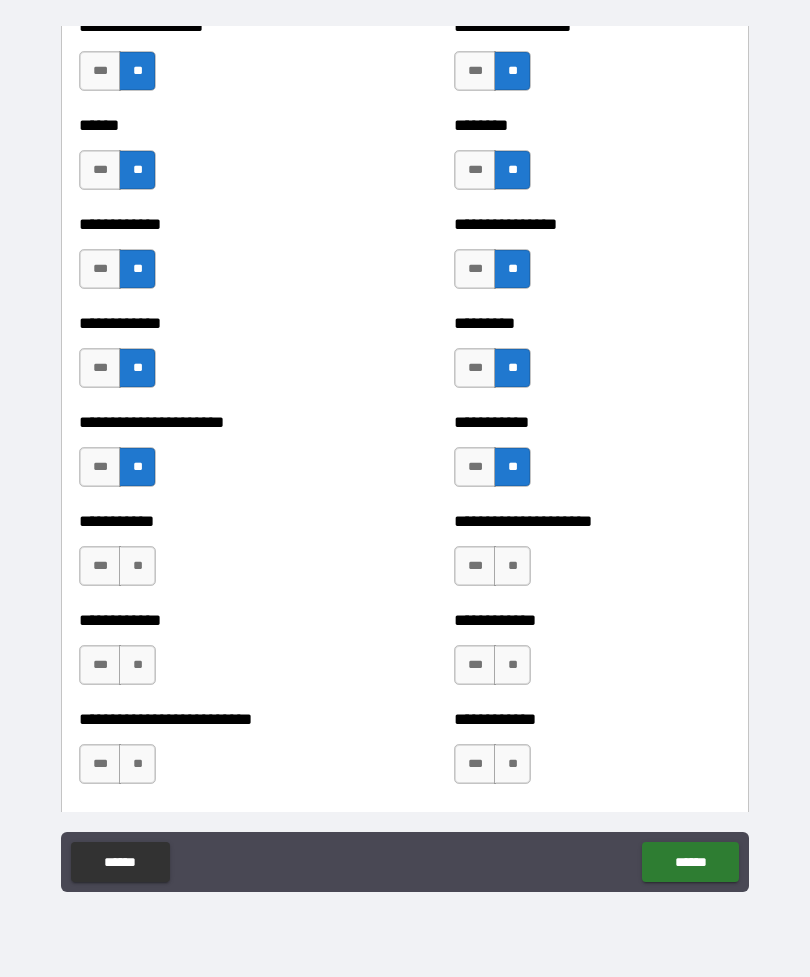 click on "**" at bounding box center [137, 566] 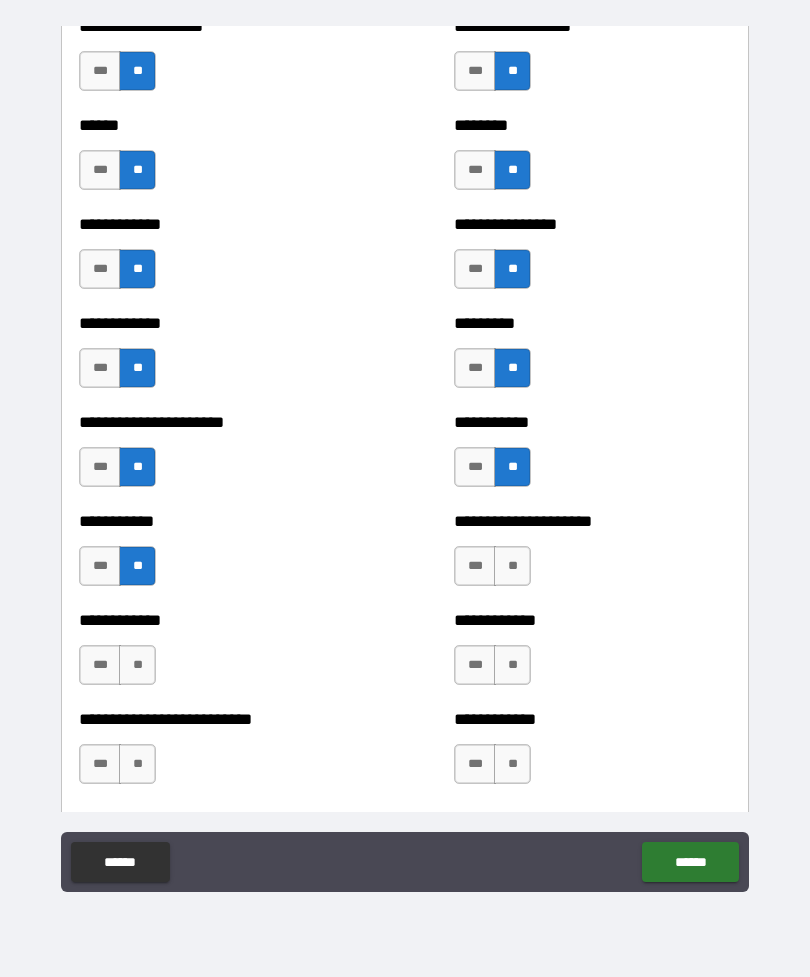 click on "**" at bounding box center [512, 566] 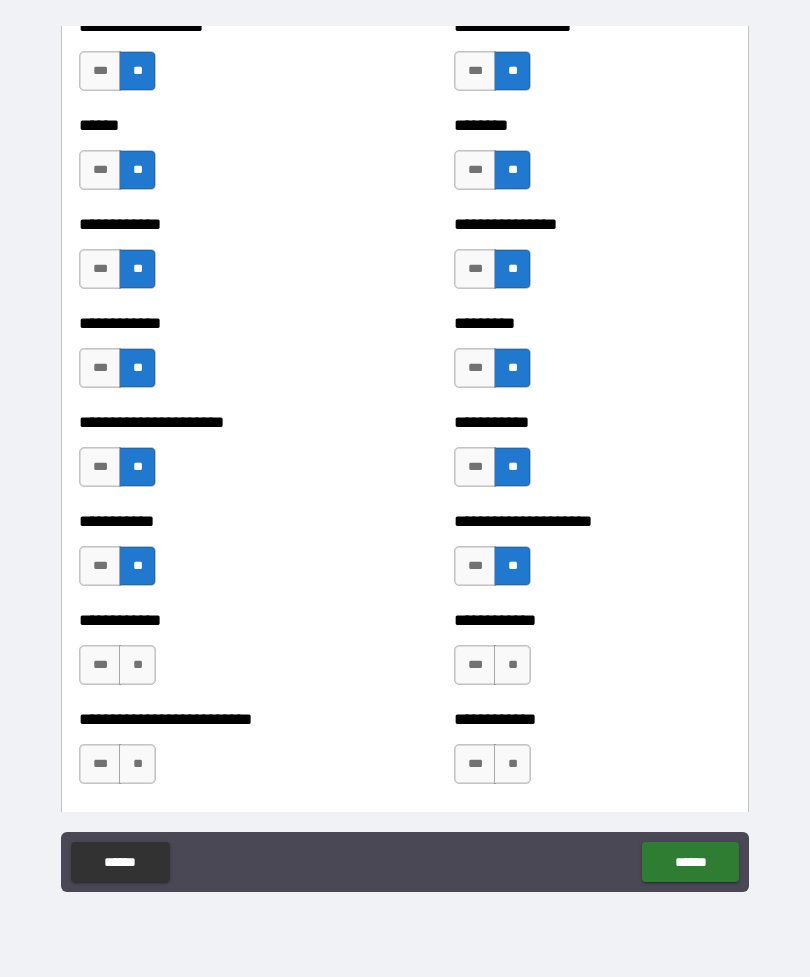 click on "**" at bounding box center [137, 665] 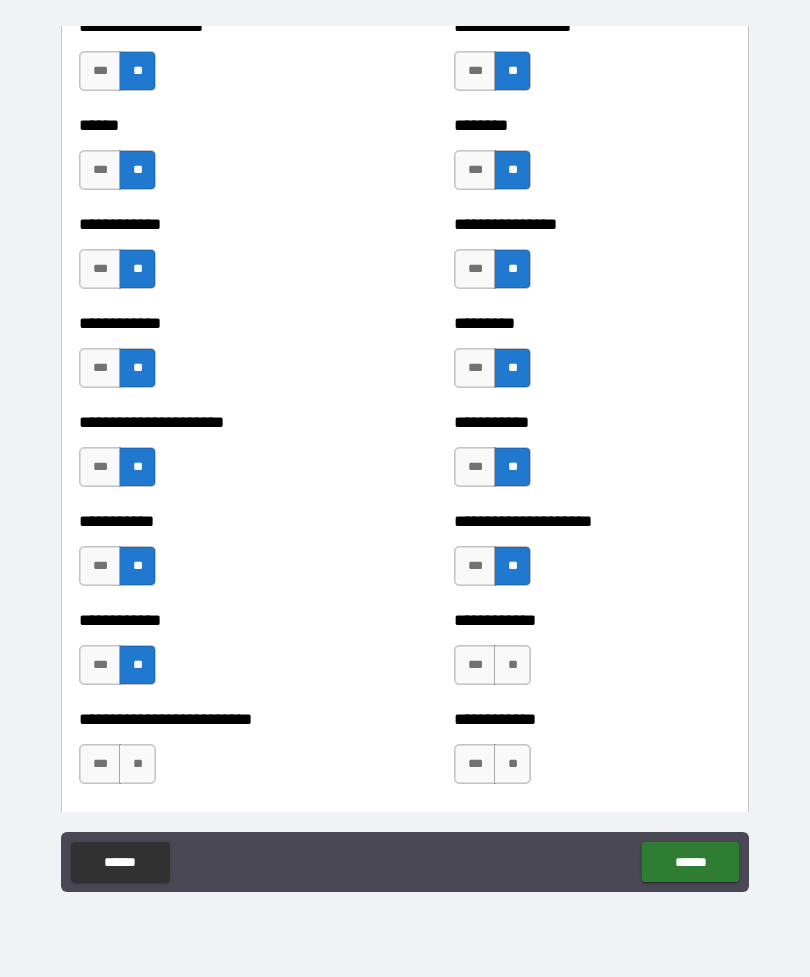 click on "**" at bounding box center [512, 665] 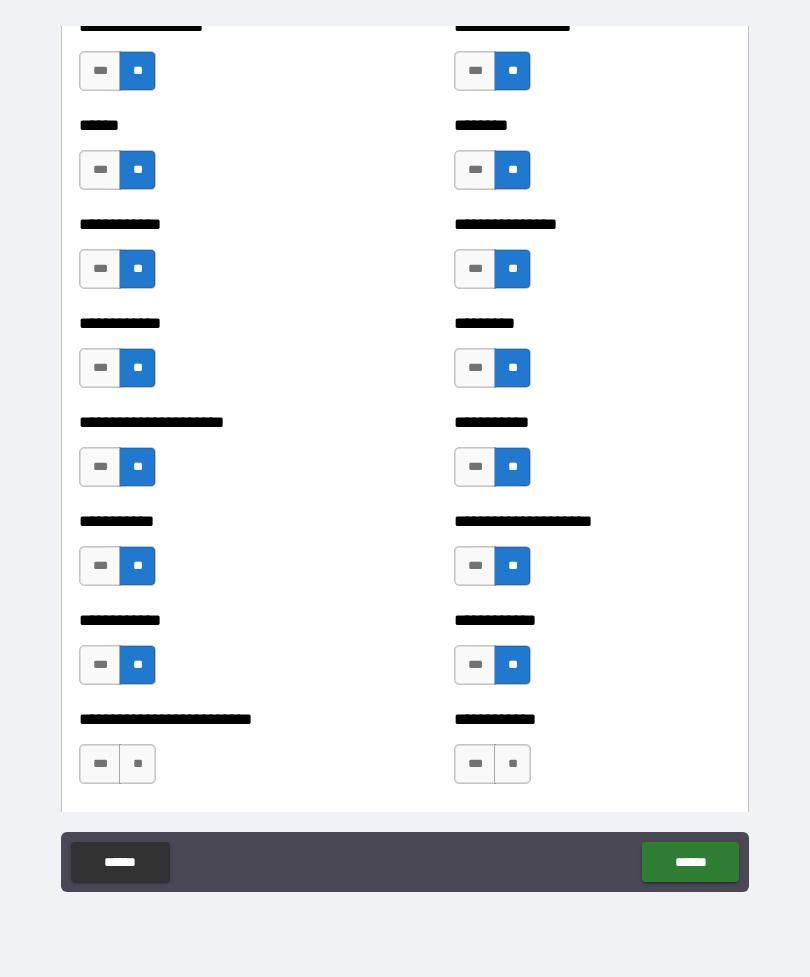 click on "**" at bounding box center (137, 764) 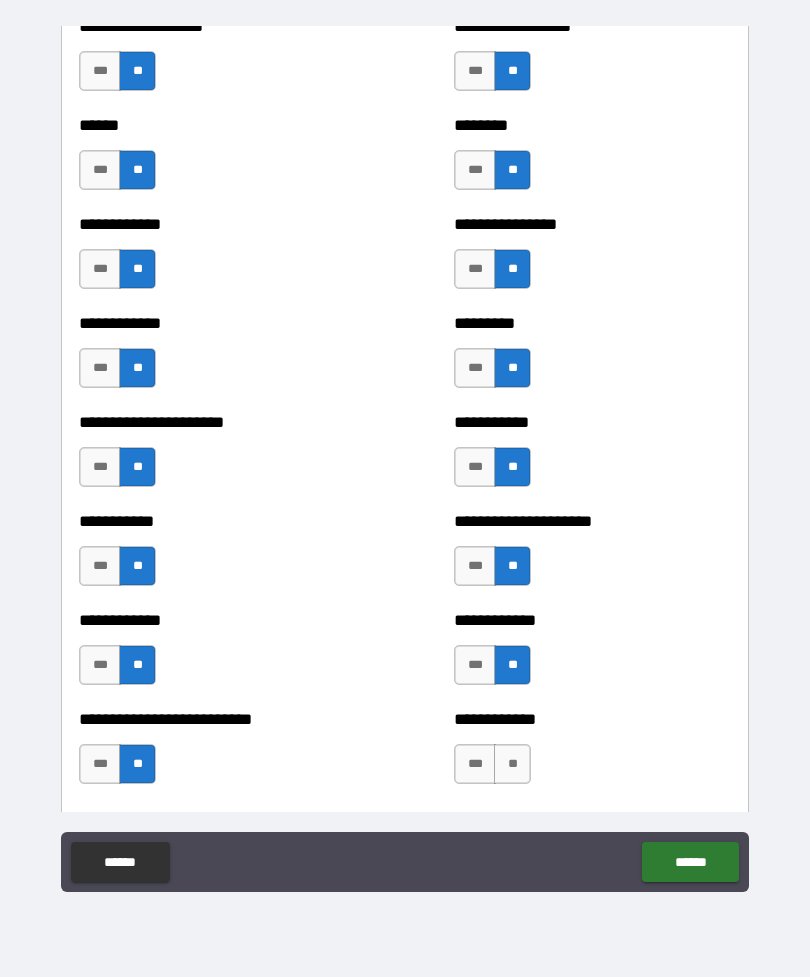 click on "**" at bounding box center (512, 764) 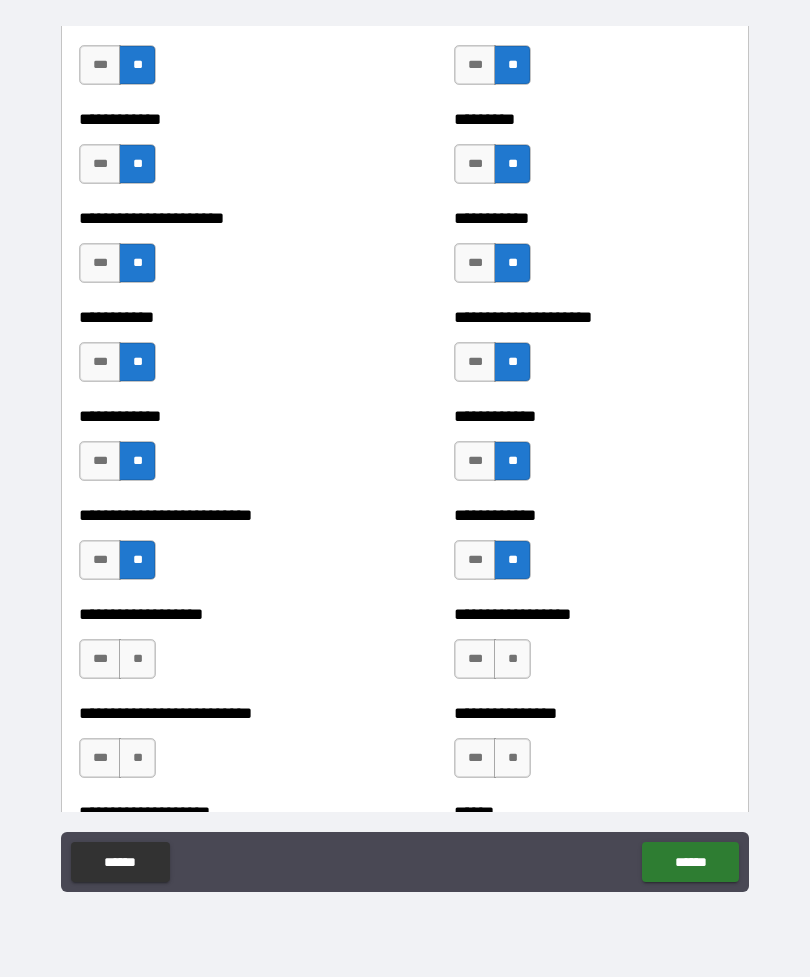 scroll, scrollTop: 5166, scrollLeft: 0, axis: vertical 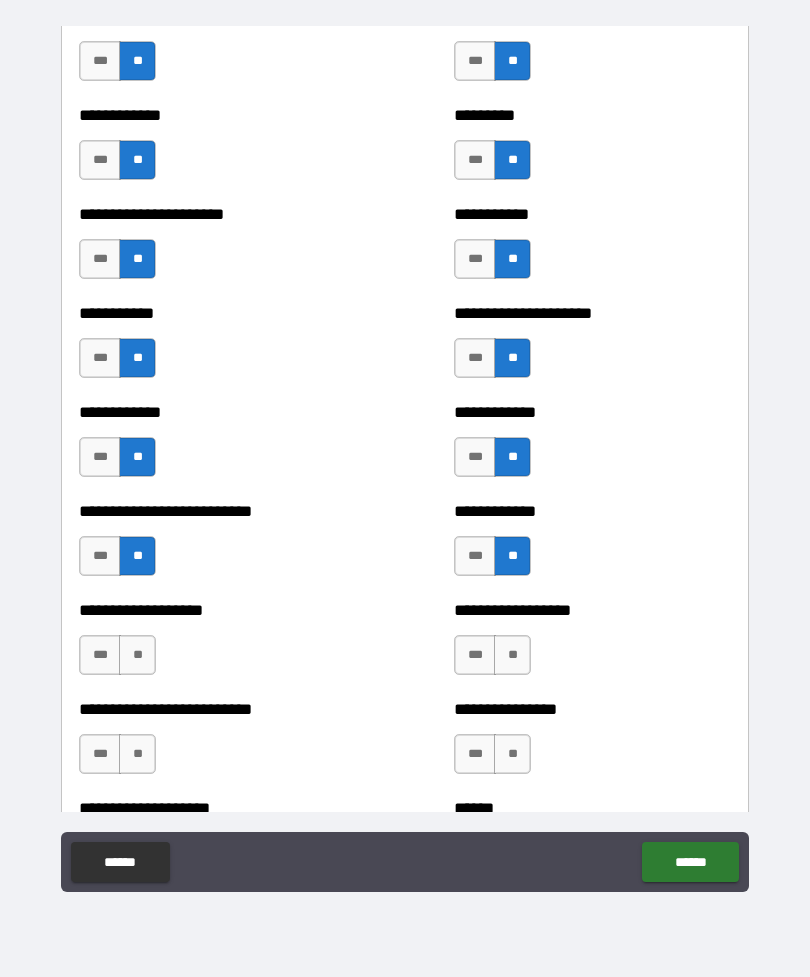 click on "**" at bounding box center (137, 655) 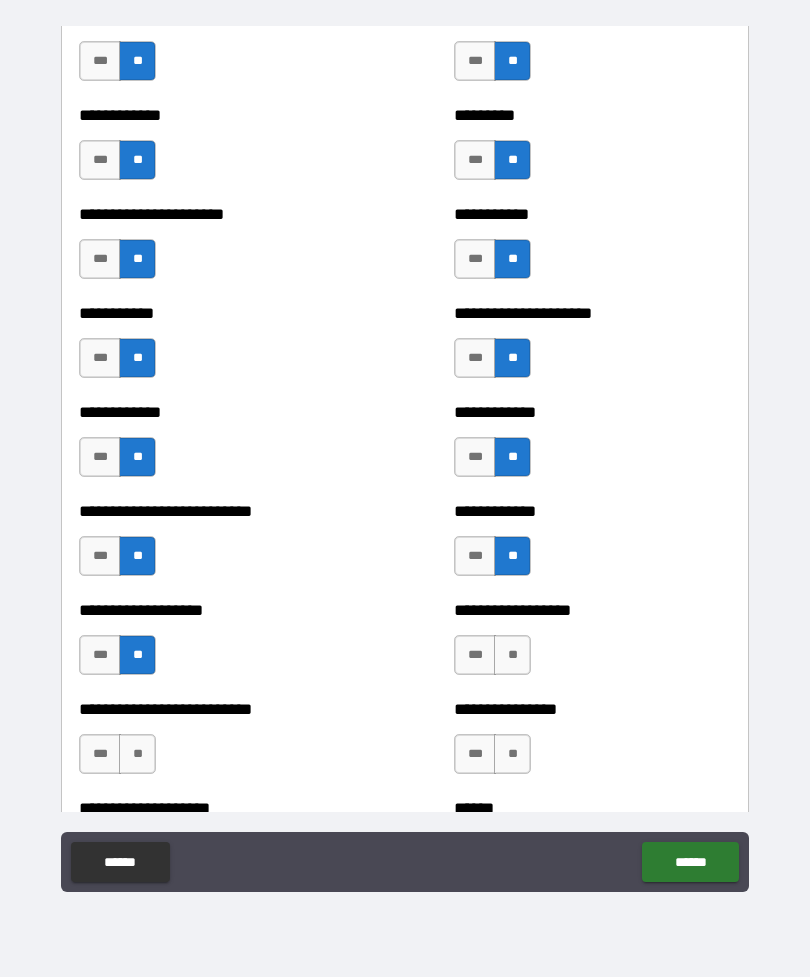 click on "**" at bounding box center [512, 655] 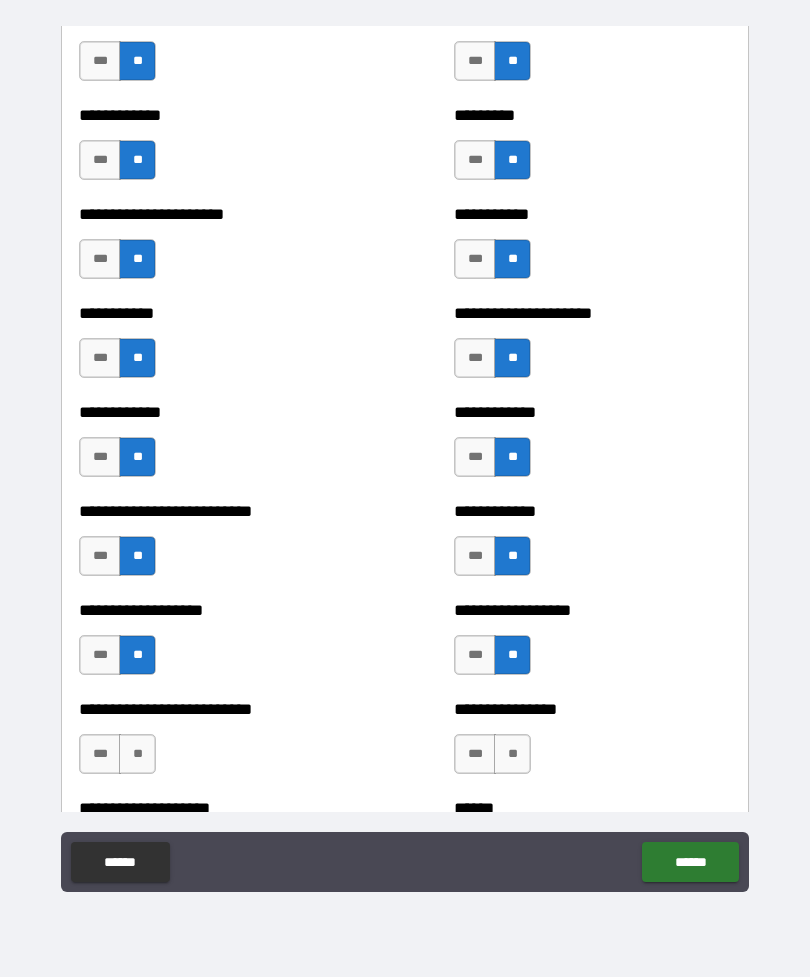 click on "**" at bounding box center (137, 754) 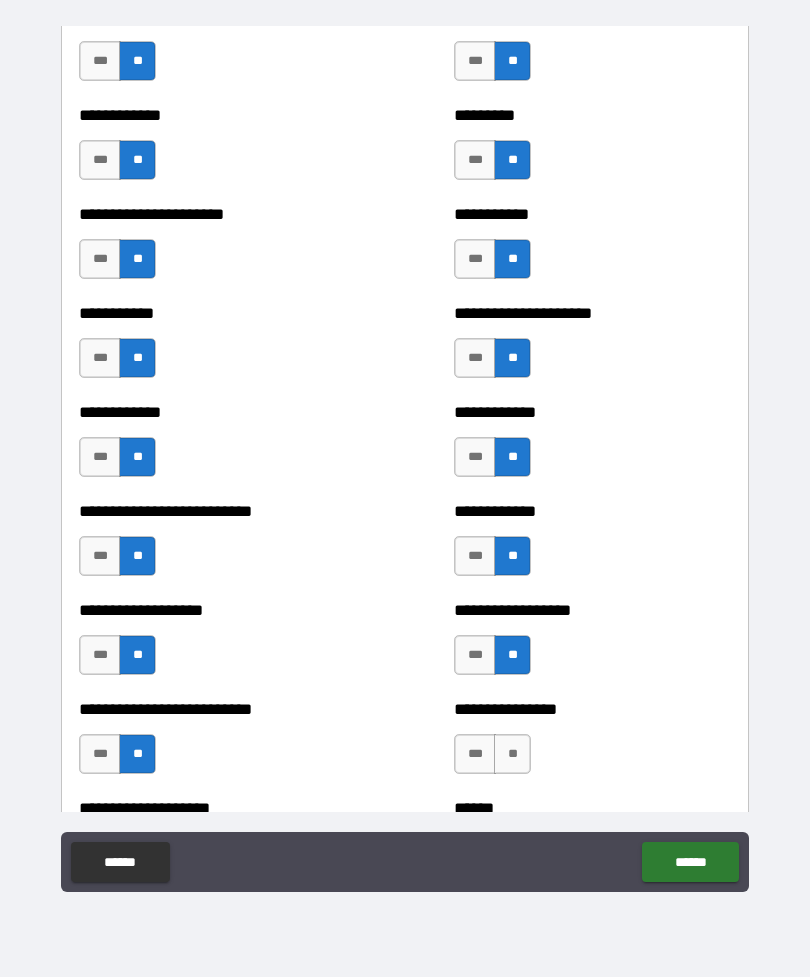 click on "**" at bounding box center (512, 754) 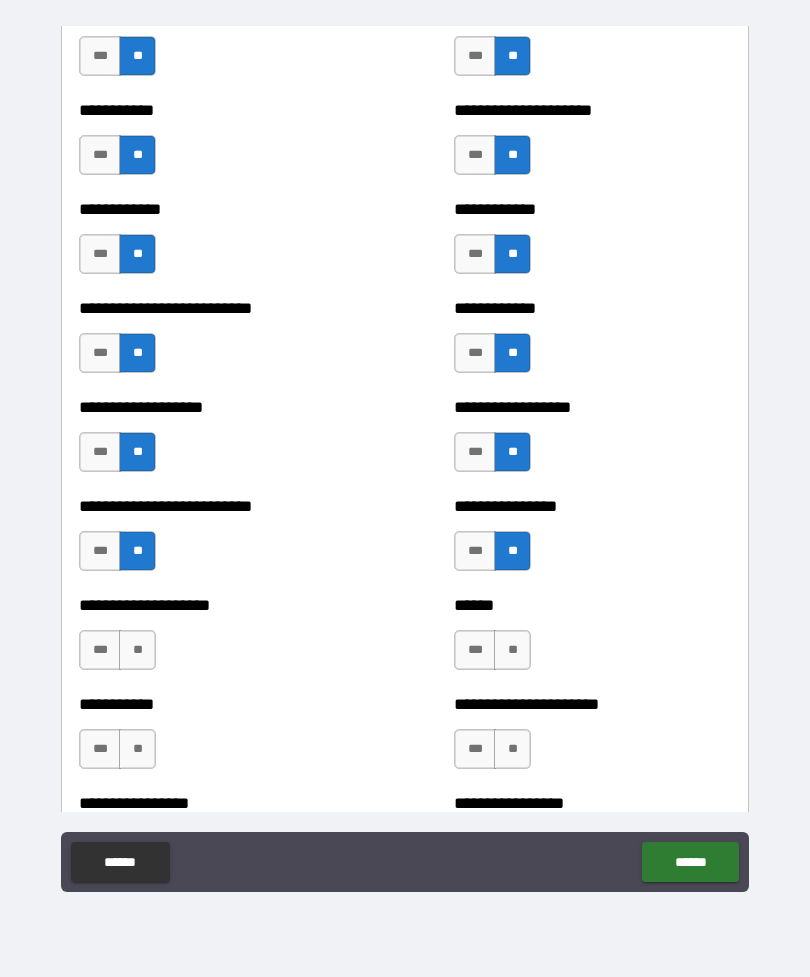 scroll, scrollTop: 5370, scrollLeft: 0, axis: vertical 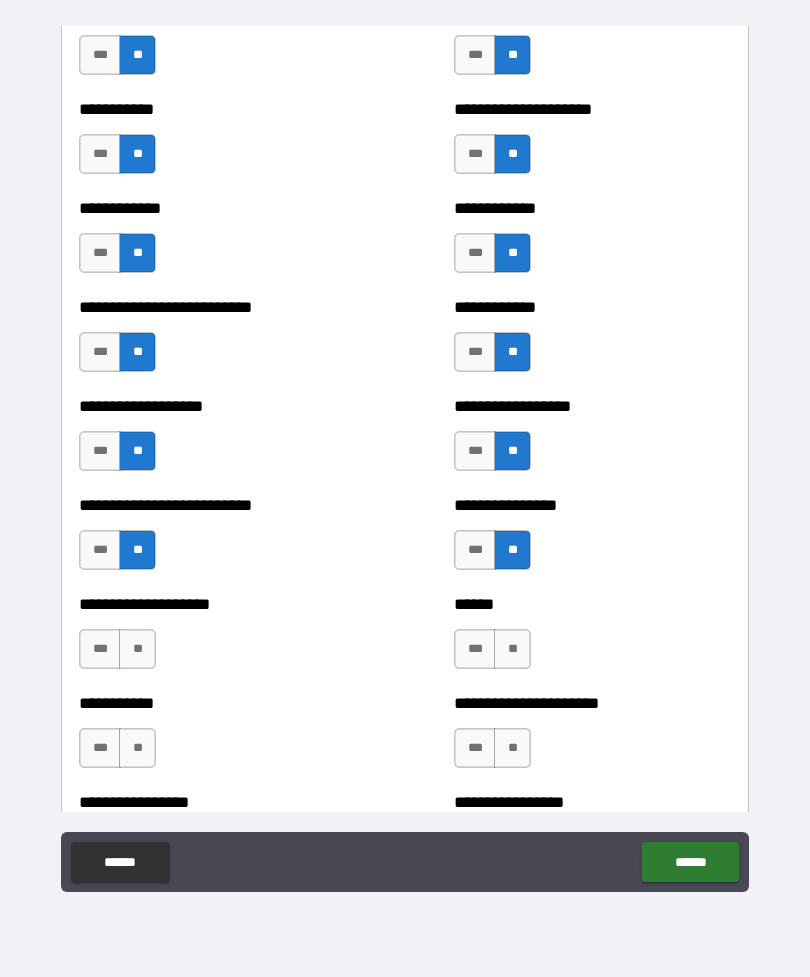 click on "**" at bounding box center [137, 649] 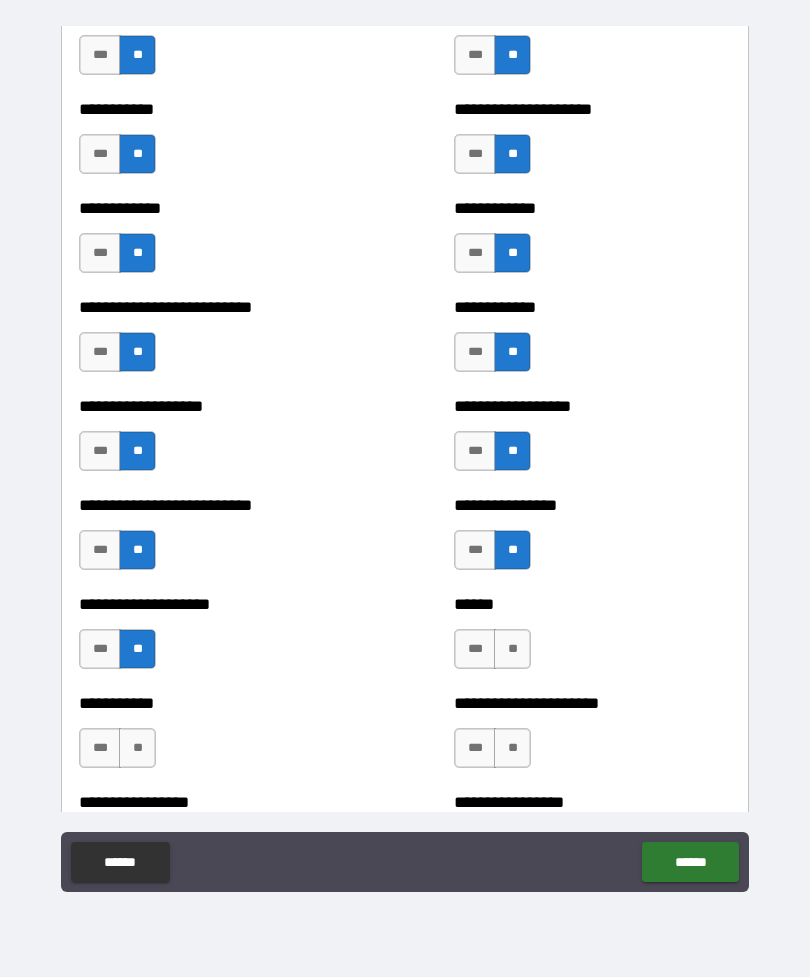 click on "**" at bounding box center [512, 649] 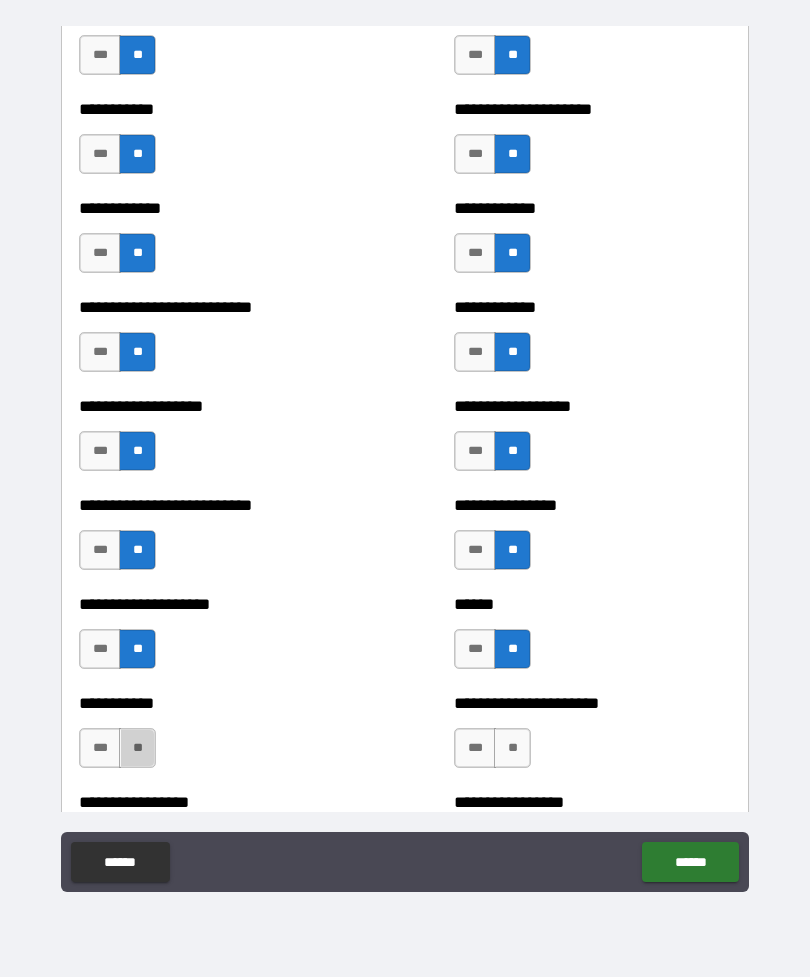 click on "**" at bounding box center [137, 748] 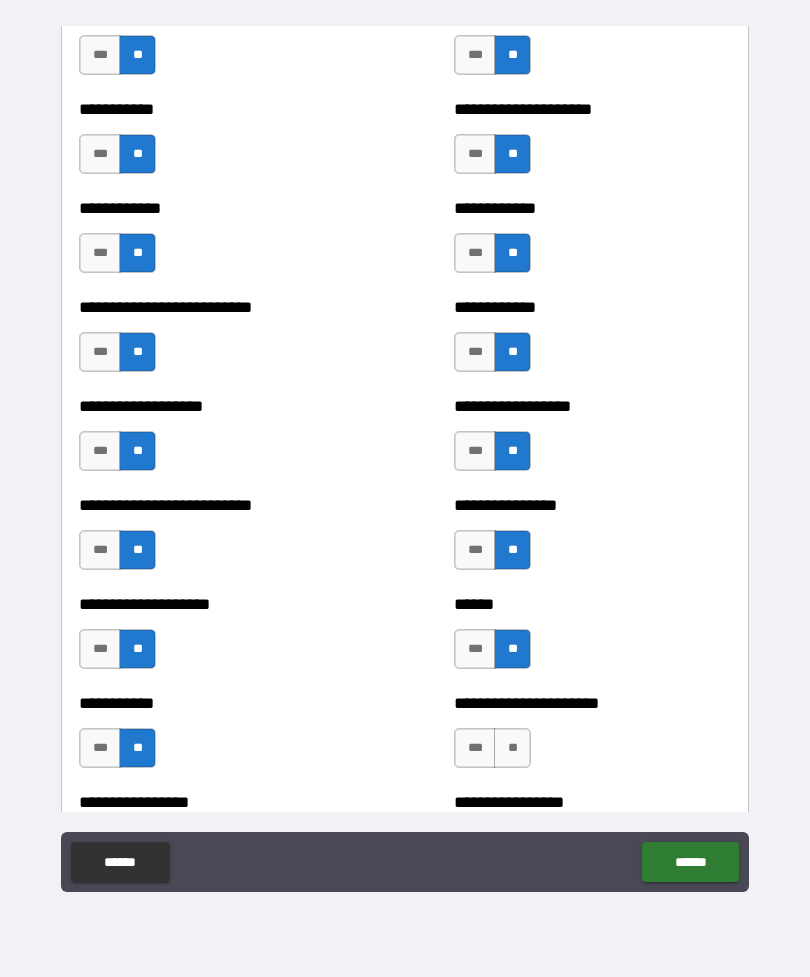 click on "**" at bounding box center (512, 748) 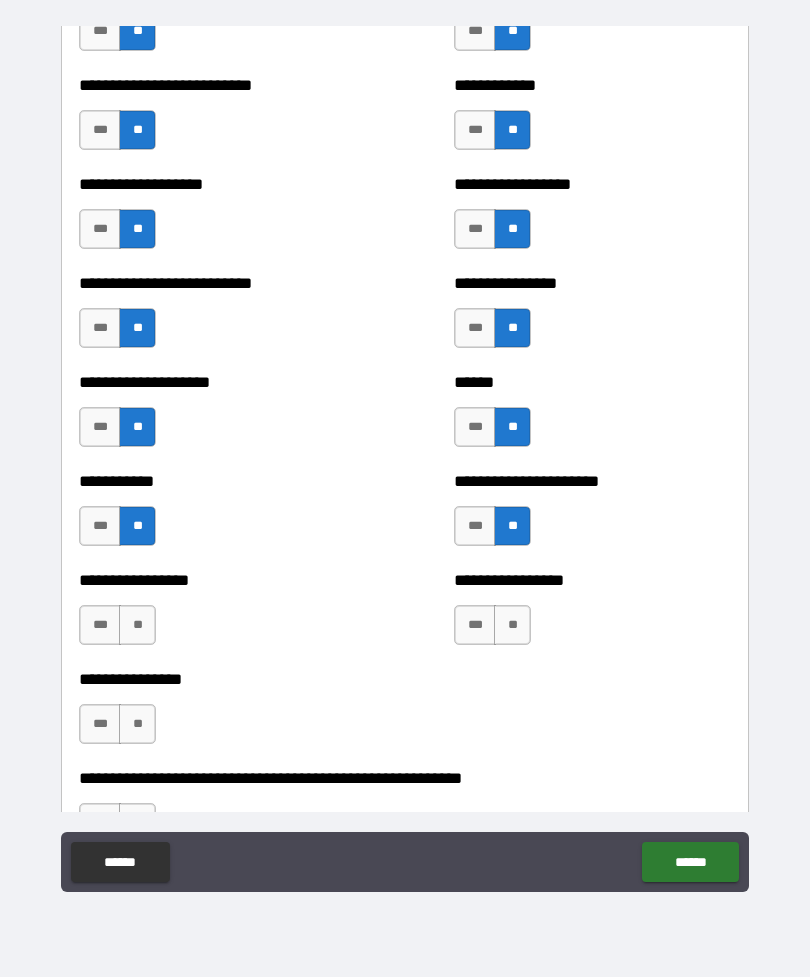 scroll, scrollTop: 5593, scrollLeft: 0, axis: vertical 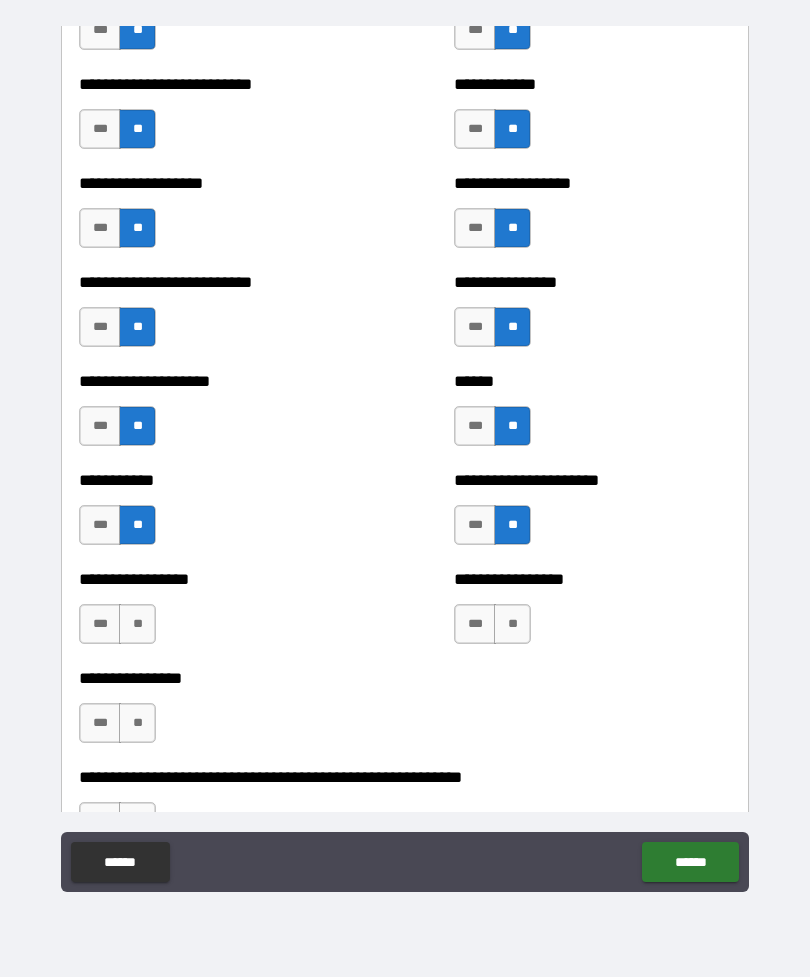 click on "**" at bounding box center (137, 624) 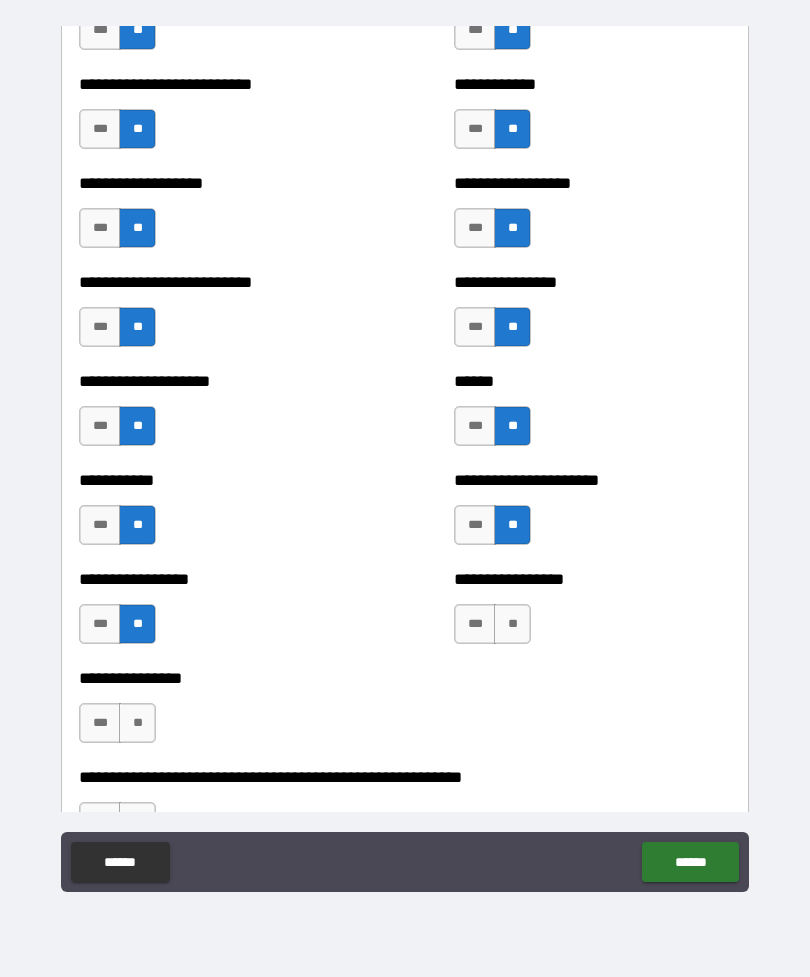 click on "**" at bounding box center (512, 624) 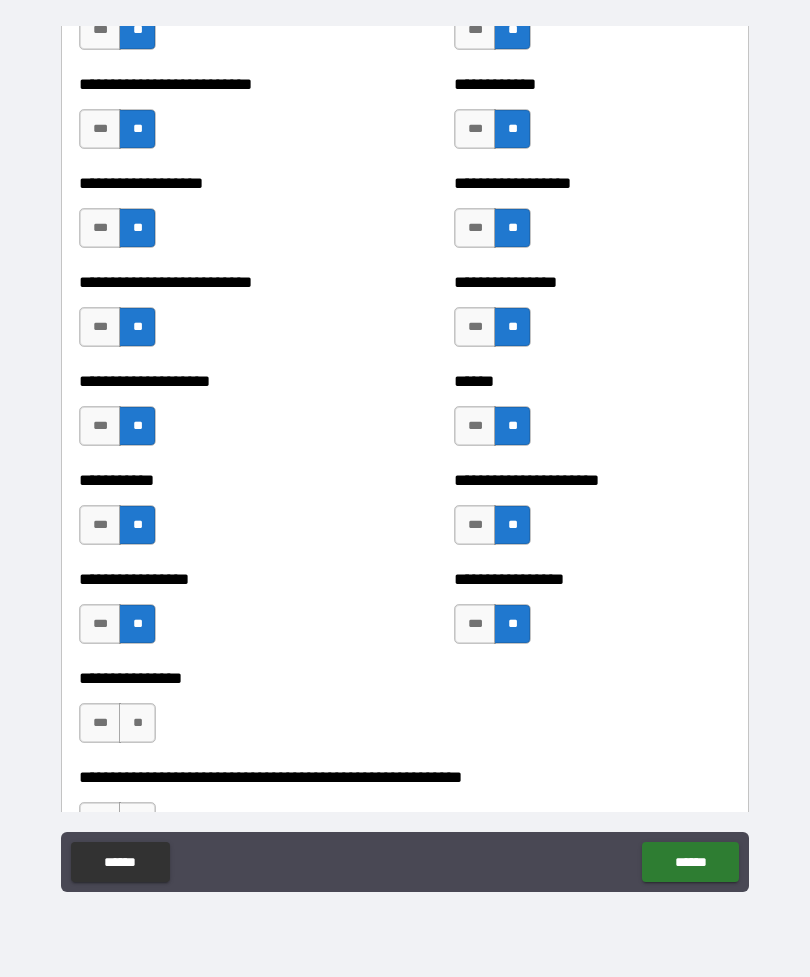 click on "**" at bounding box center (137, 723) 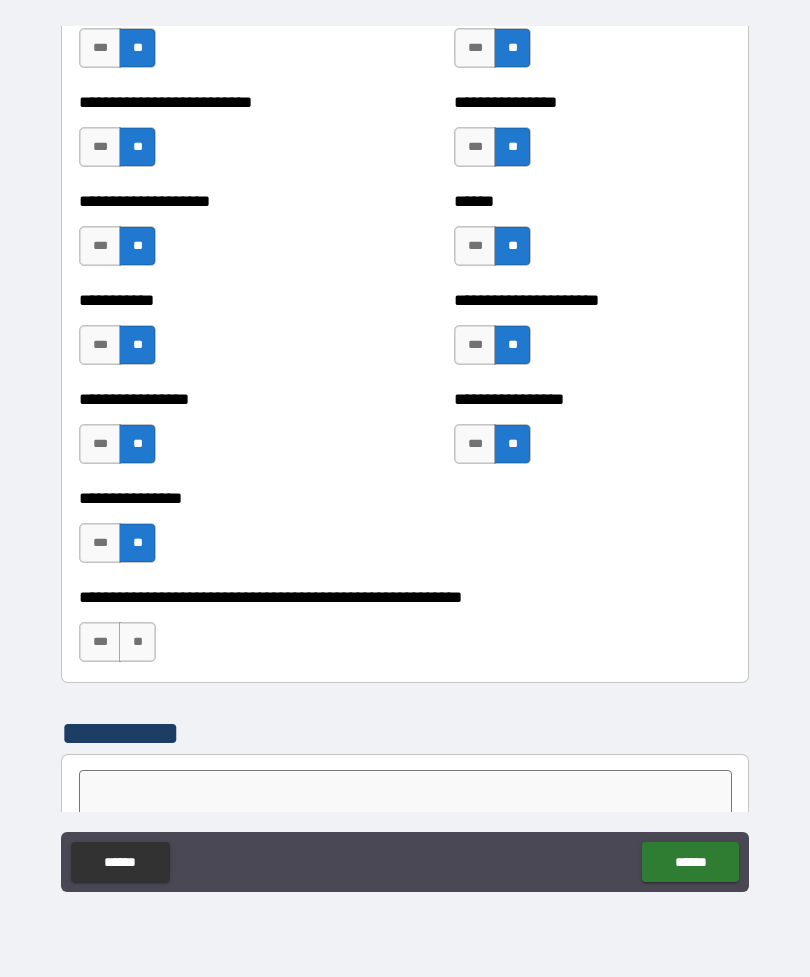 scroll, scrollTop: 5775, scrollLeft: 0, axis: vertical 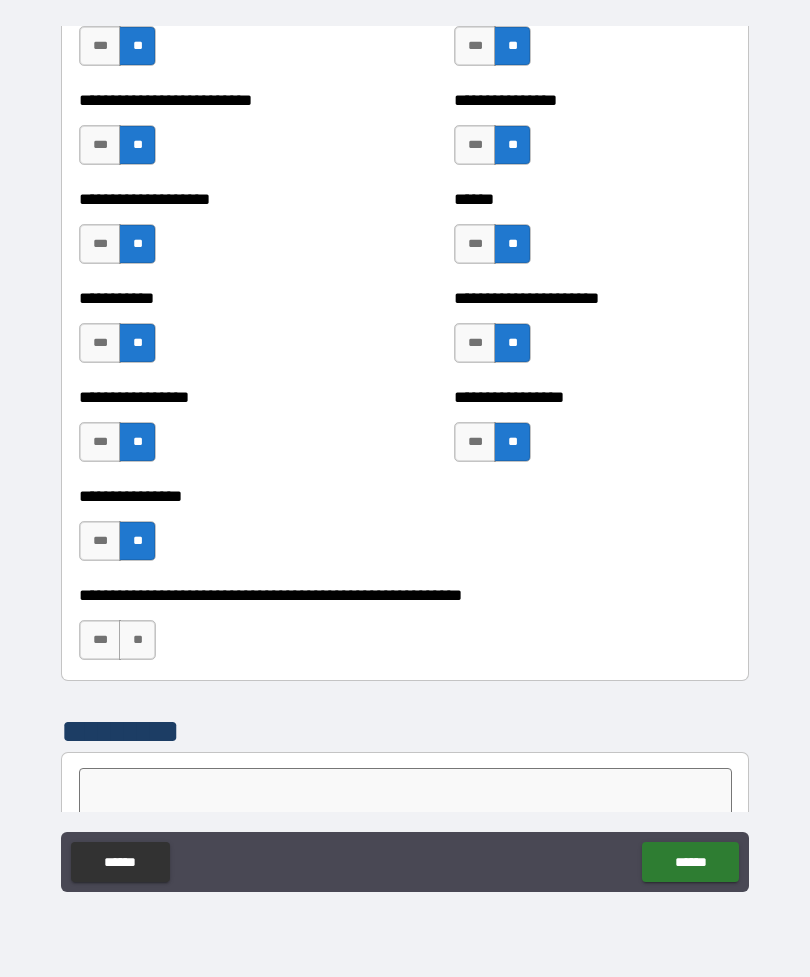 click on "**" at bounding box center (137, 640) 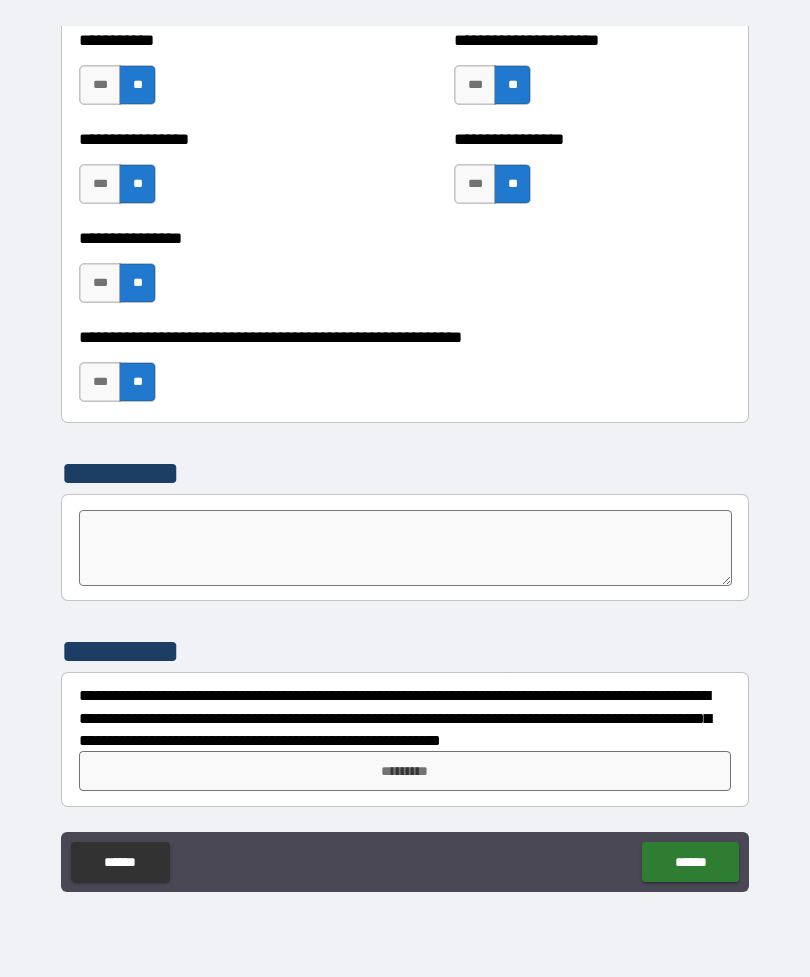 scroll, scrollTop: 6033, scrollLeft: 0, axis: vertical 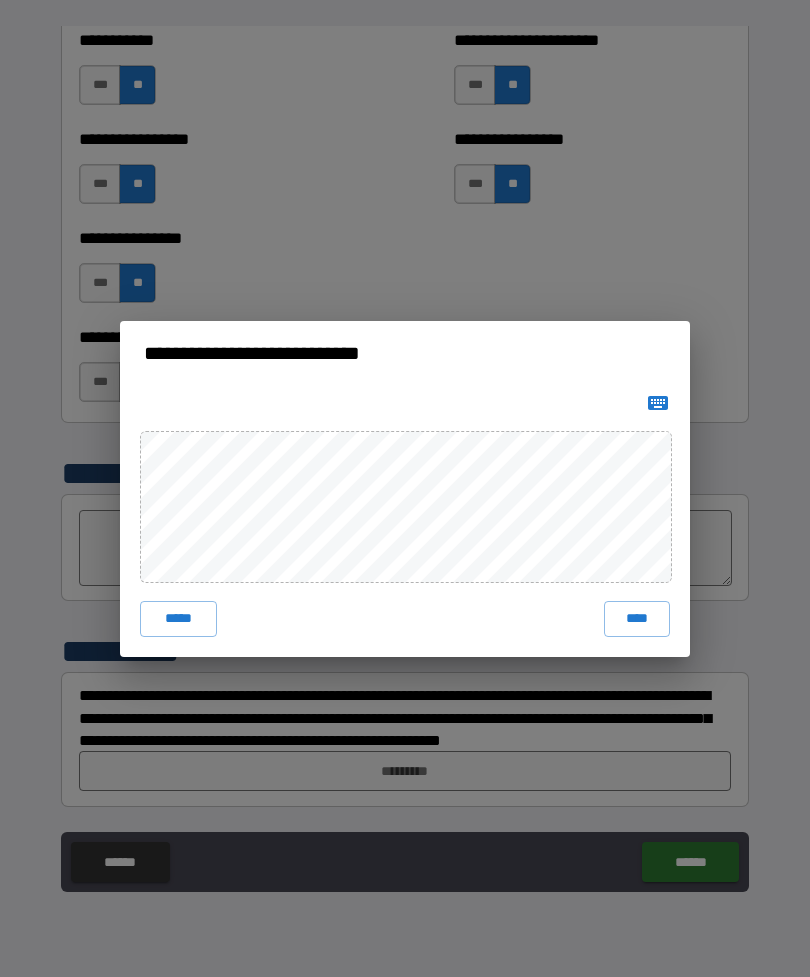 click on "****" at bounding box center [637, 619] 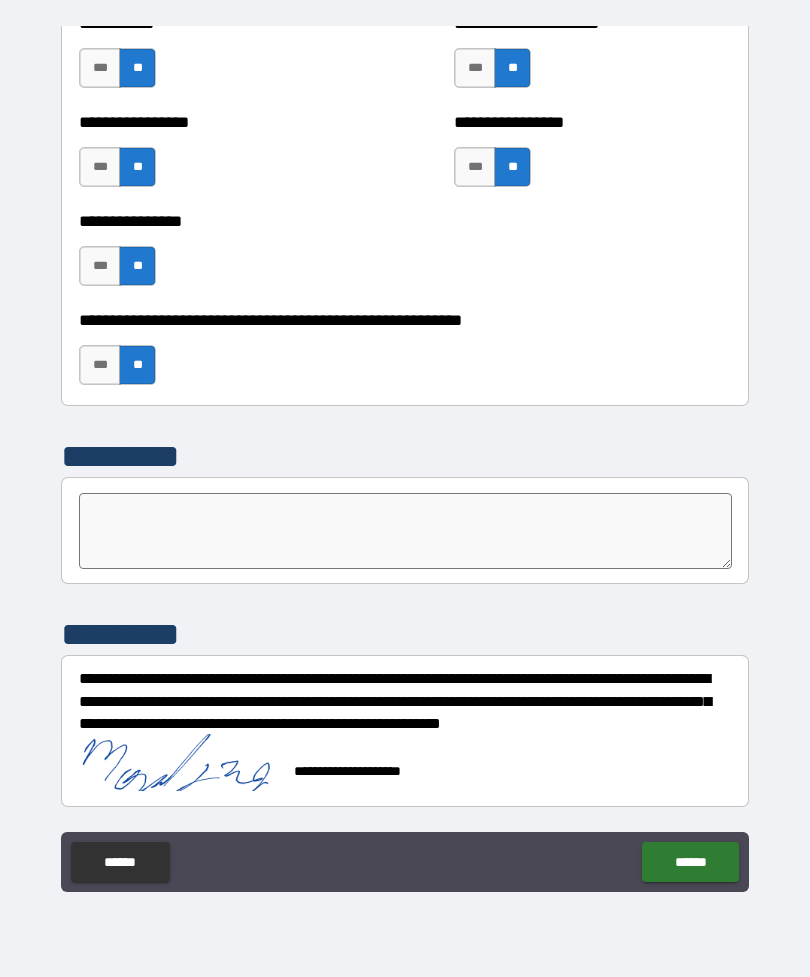scroll, scrollTop: 6052, scrollLeft: 0, axis: vertical 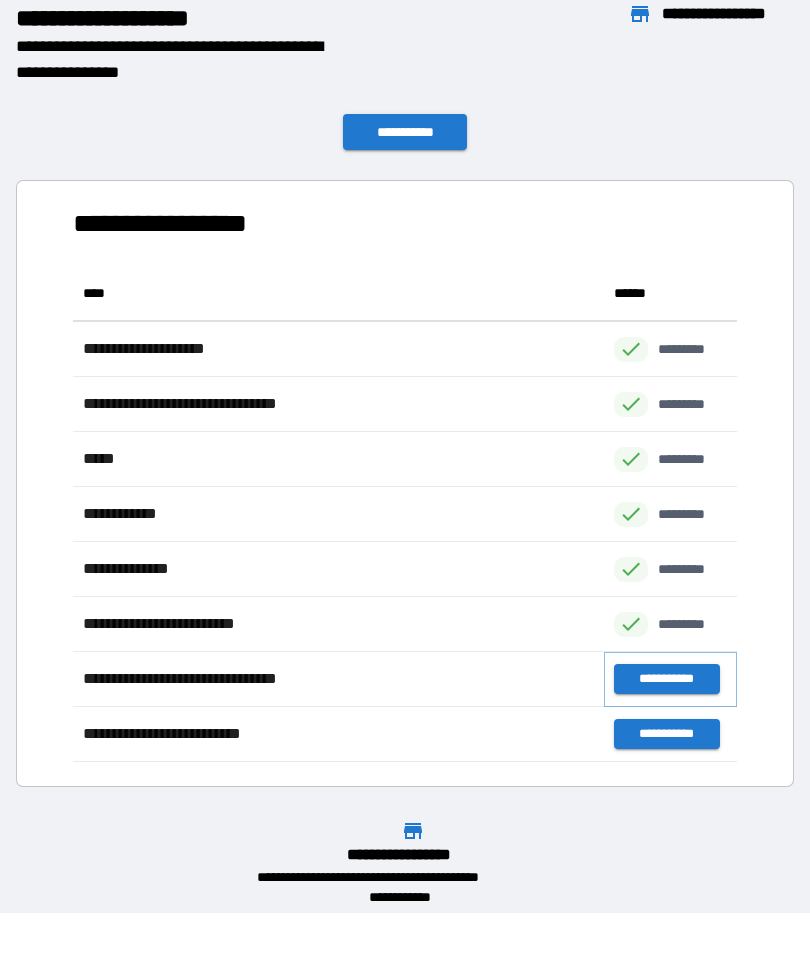 click on "**********" at bounding box center [666, 679] 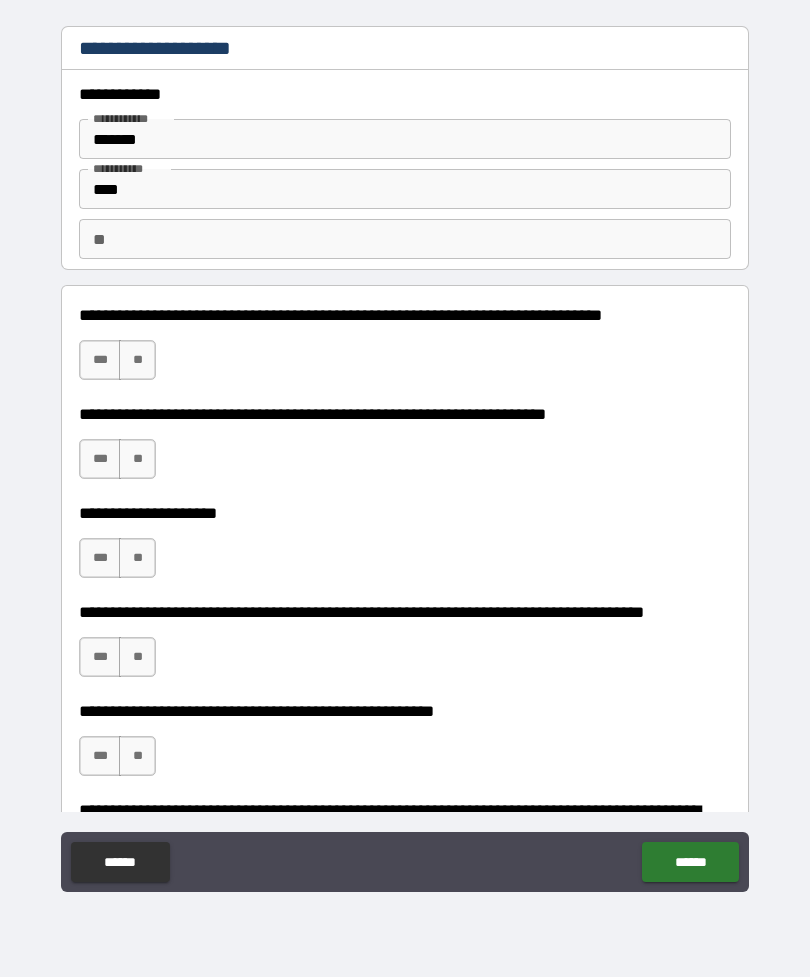click on "**" at bounding box center (405, 239) 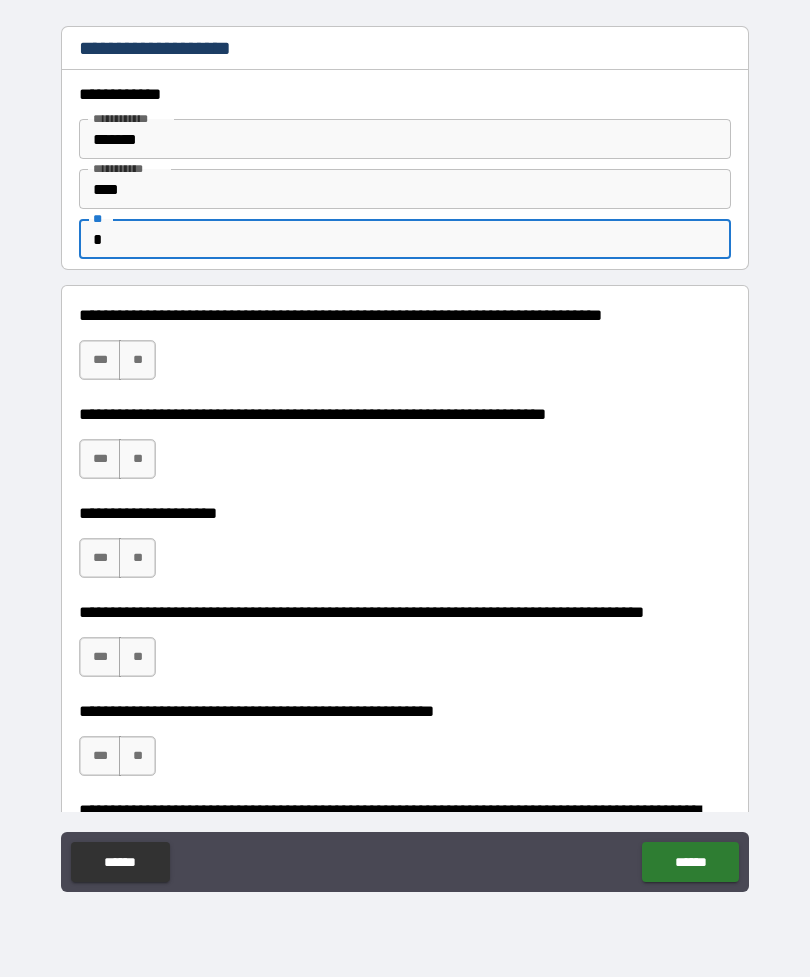 type on "*" 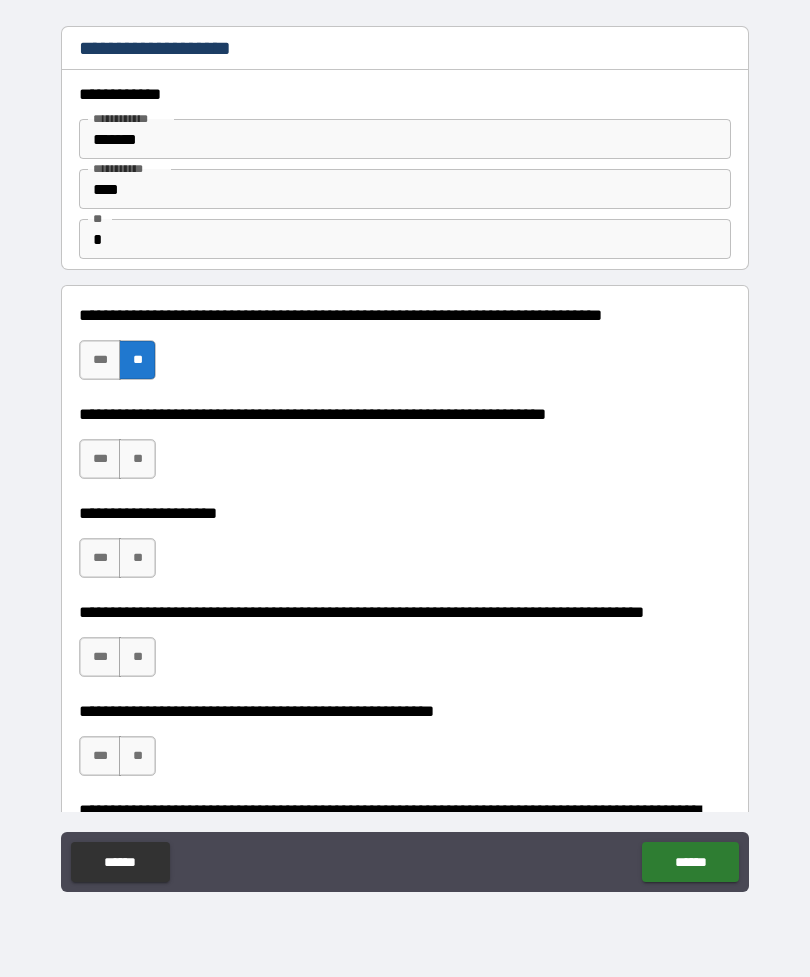 click on "**" at bounding box center [137, 459] 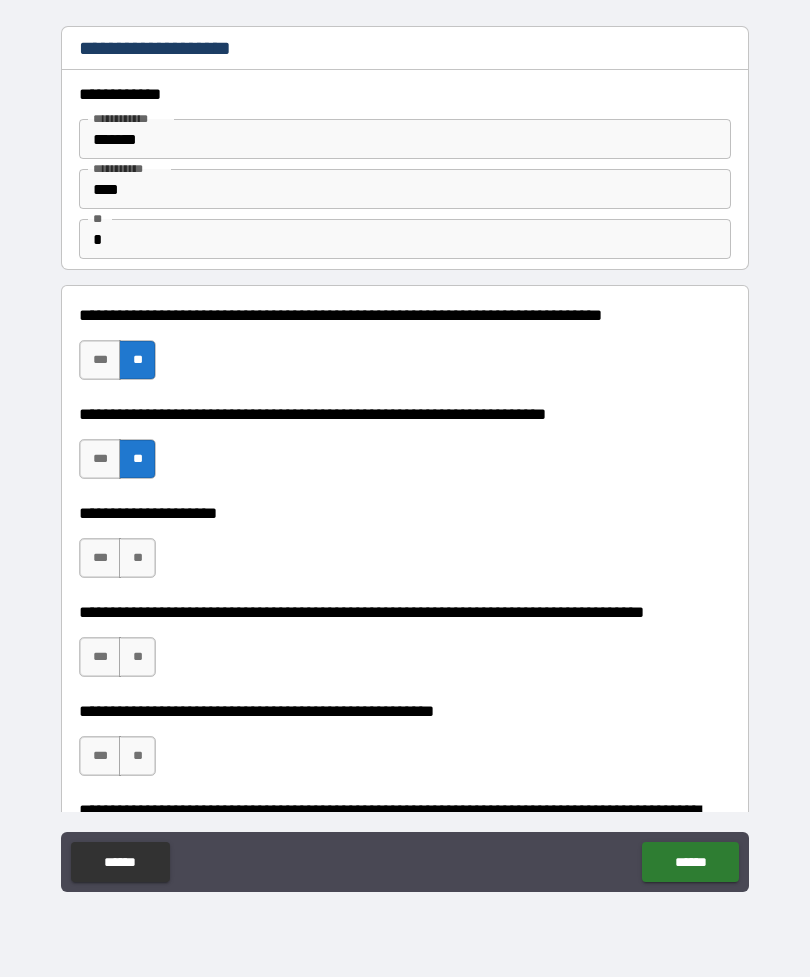 click on "**" at bounding box center (137, 558) 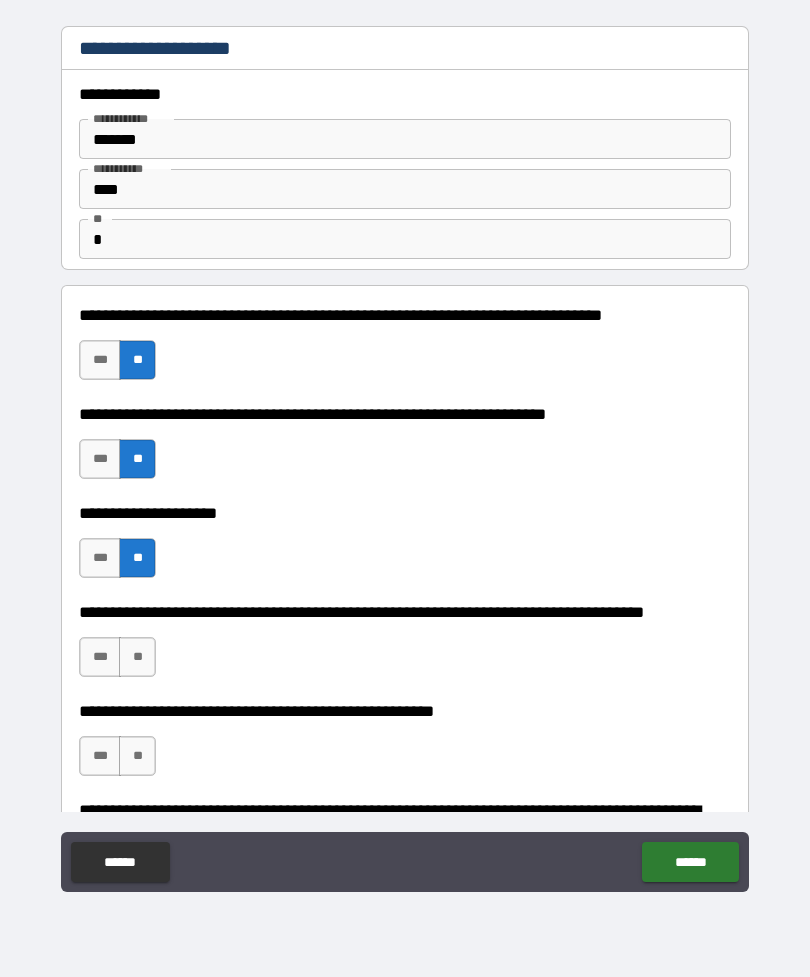 click on "**" at bounding box center [137, 657] 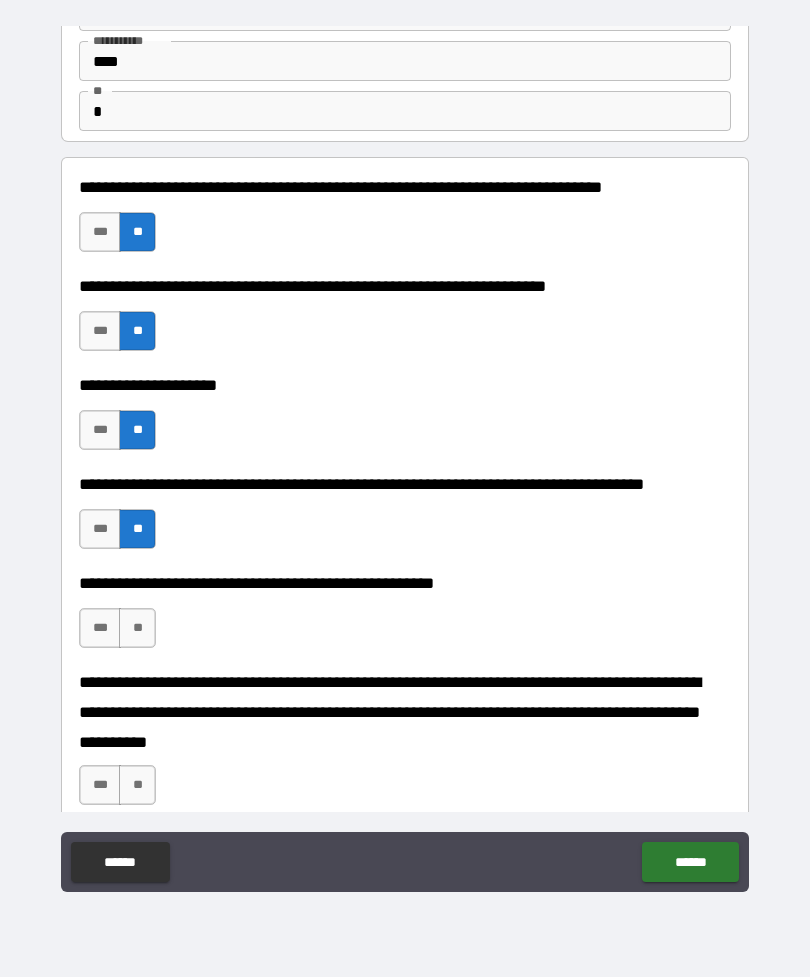 scroll, scrollTop: 143, scrollLeft: 0, axis: vertical 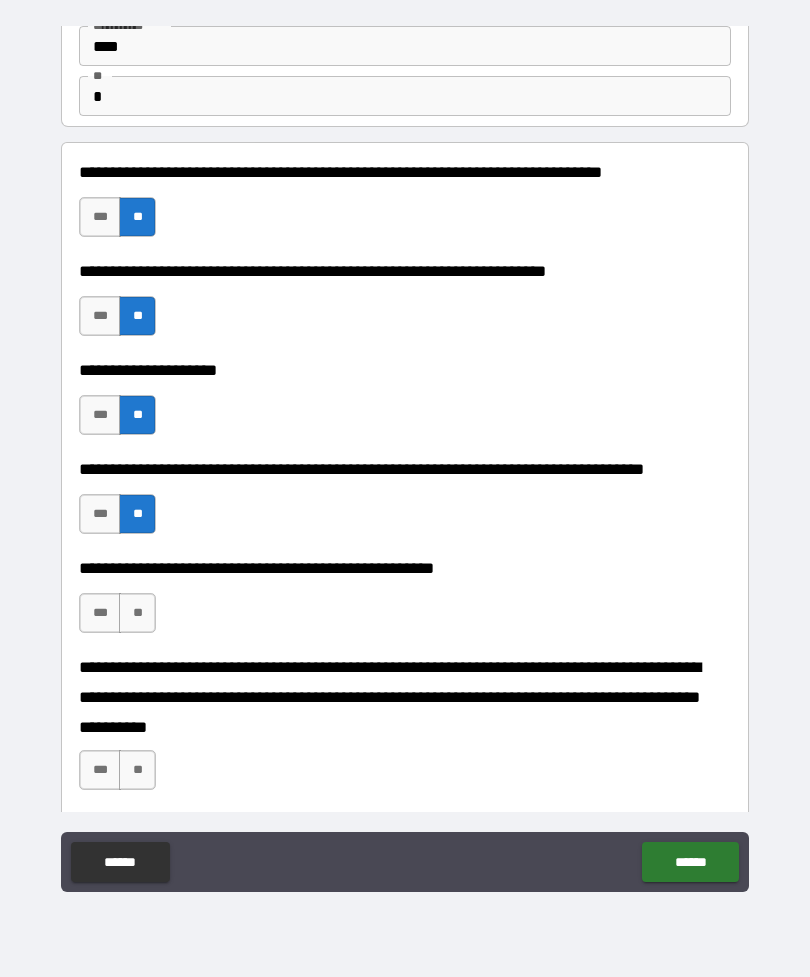 click on "**" at bounding box center (137, 613) 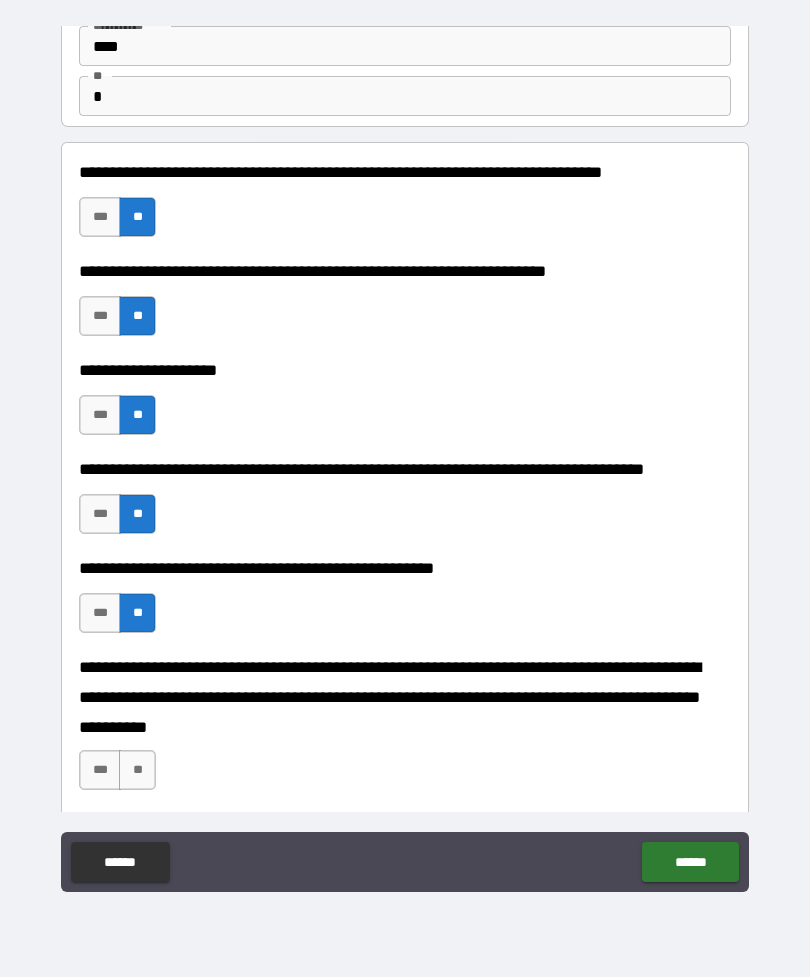 click on "**" at bounding box center (137, 770) 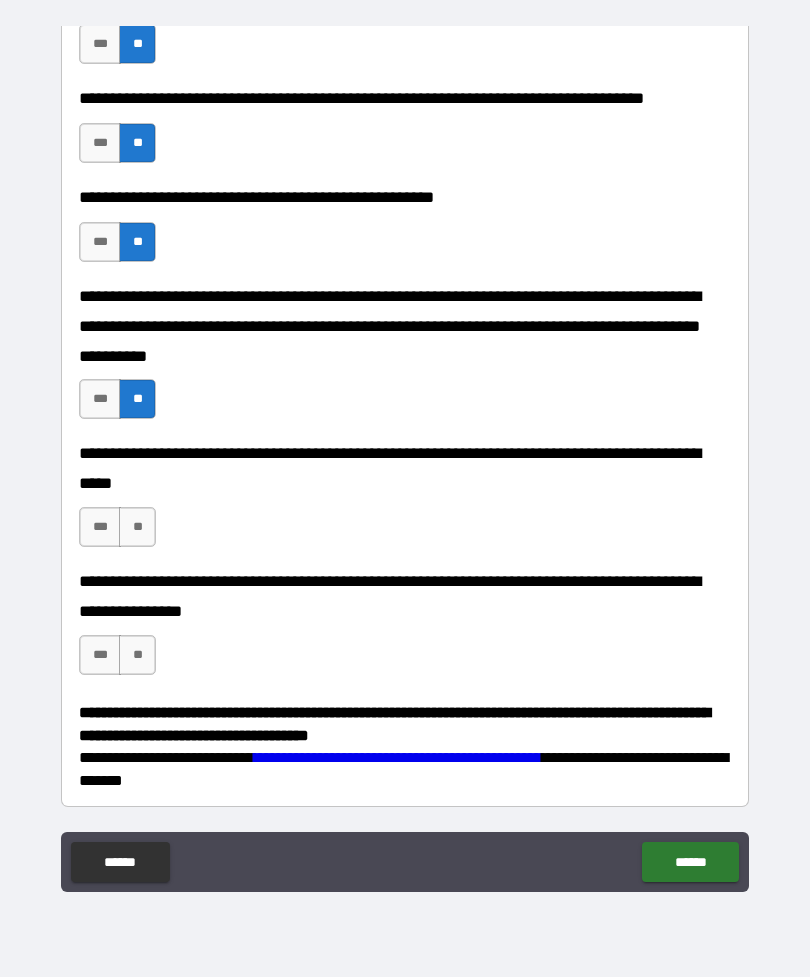 scroll, scrollTop: 513, scrollLeft: 0, axis: vertical 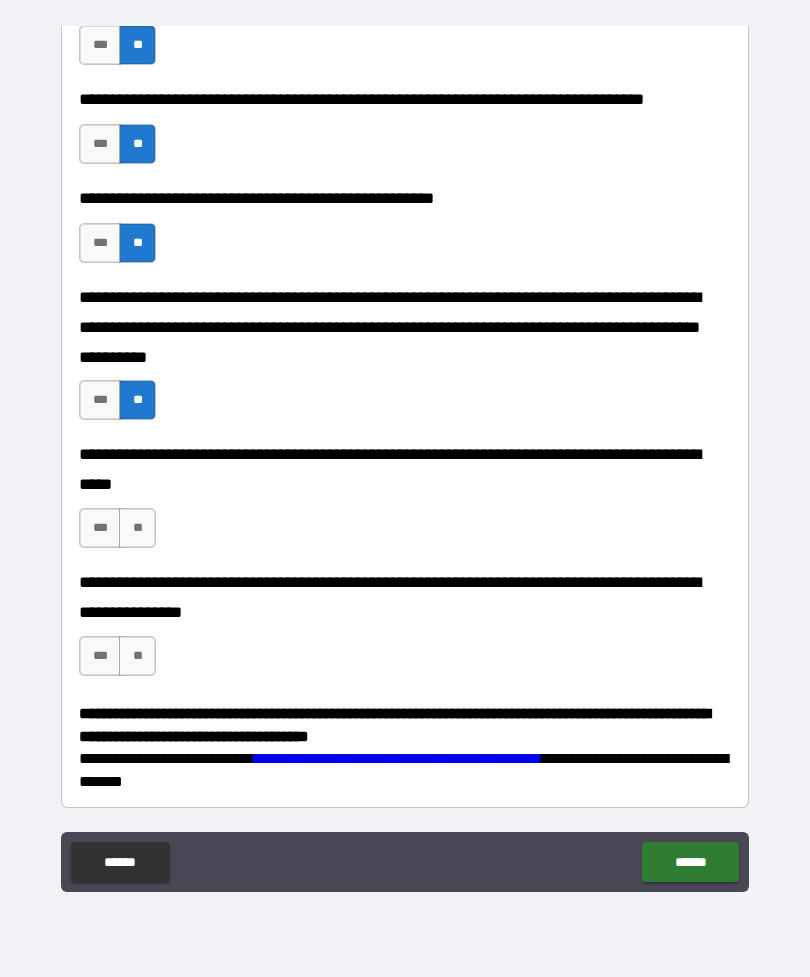 click on "**" at bounding box center (137, 528) 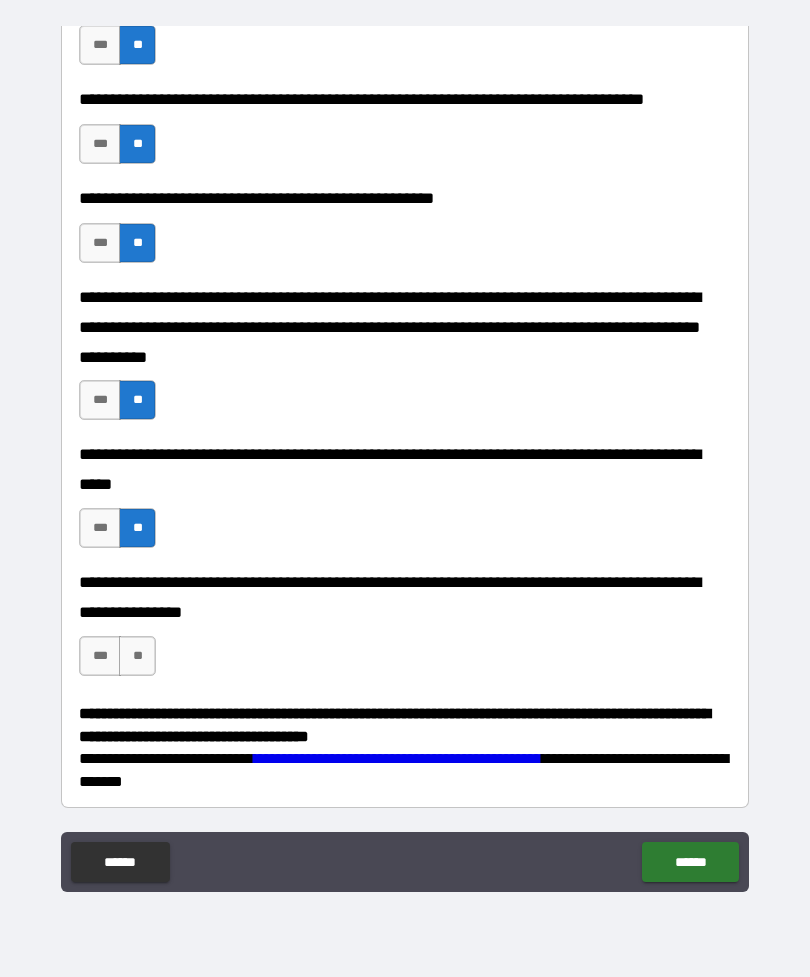 click on "**" at bounding box center (137, 656) 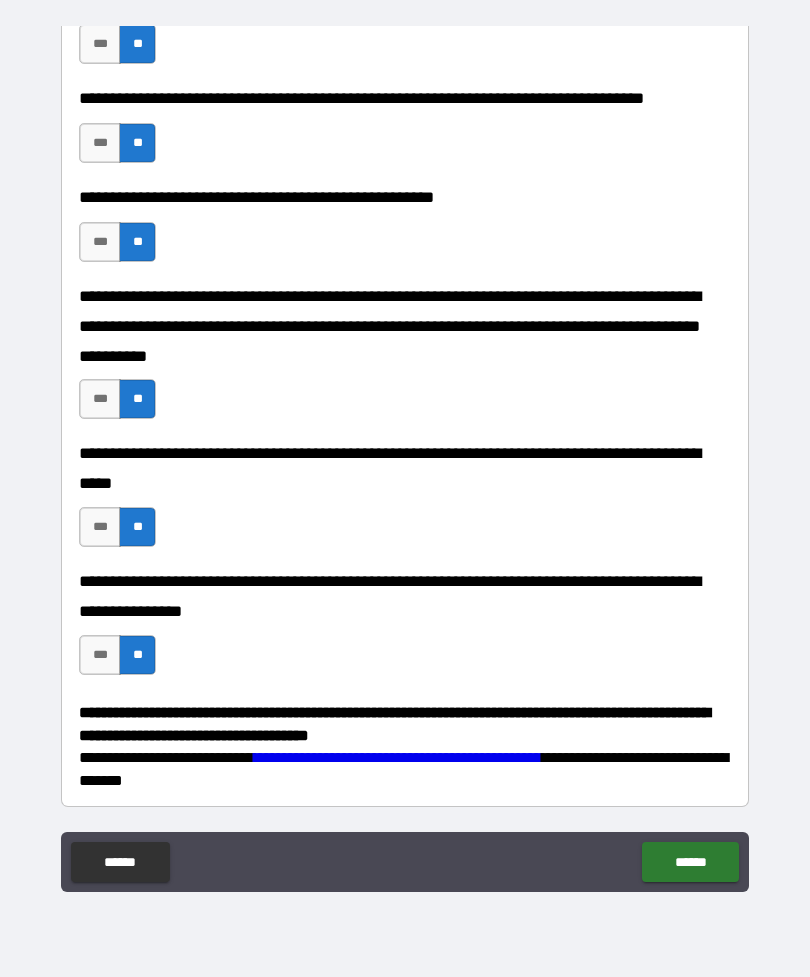 scroll, scrollTop: 513, scrollLeft: 0, axis: vertical 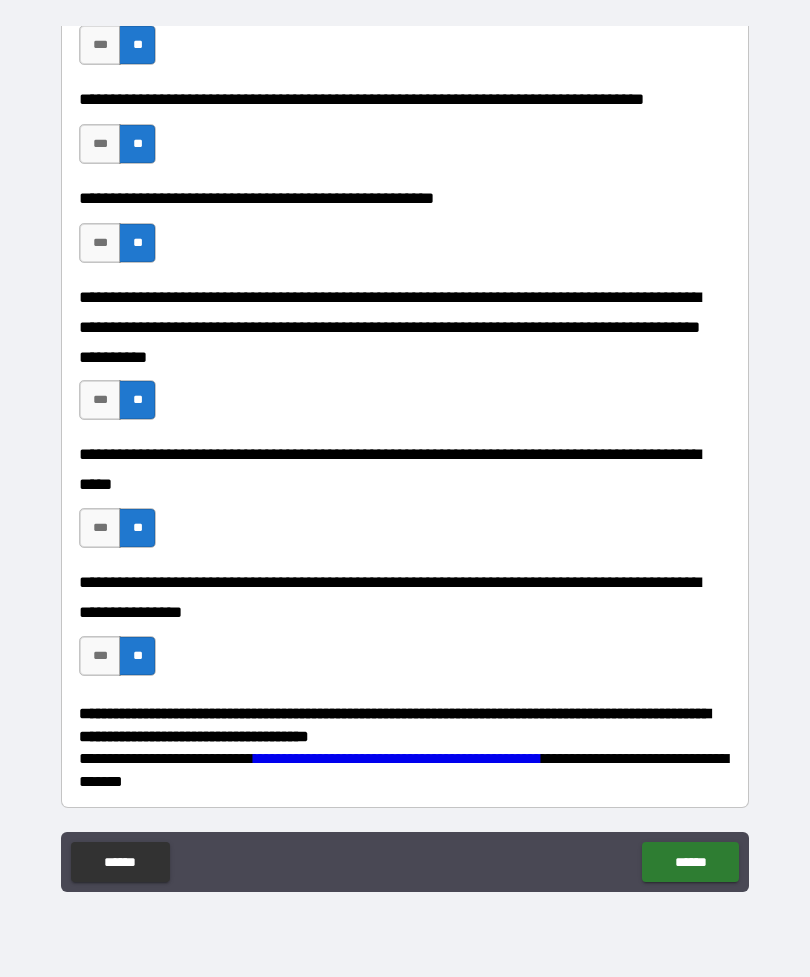 click on "******" at bounding box center [690, 862] 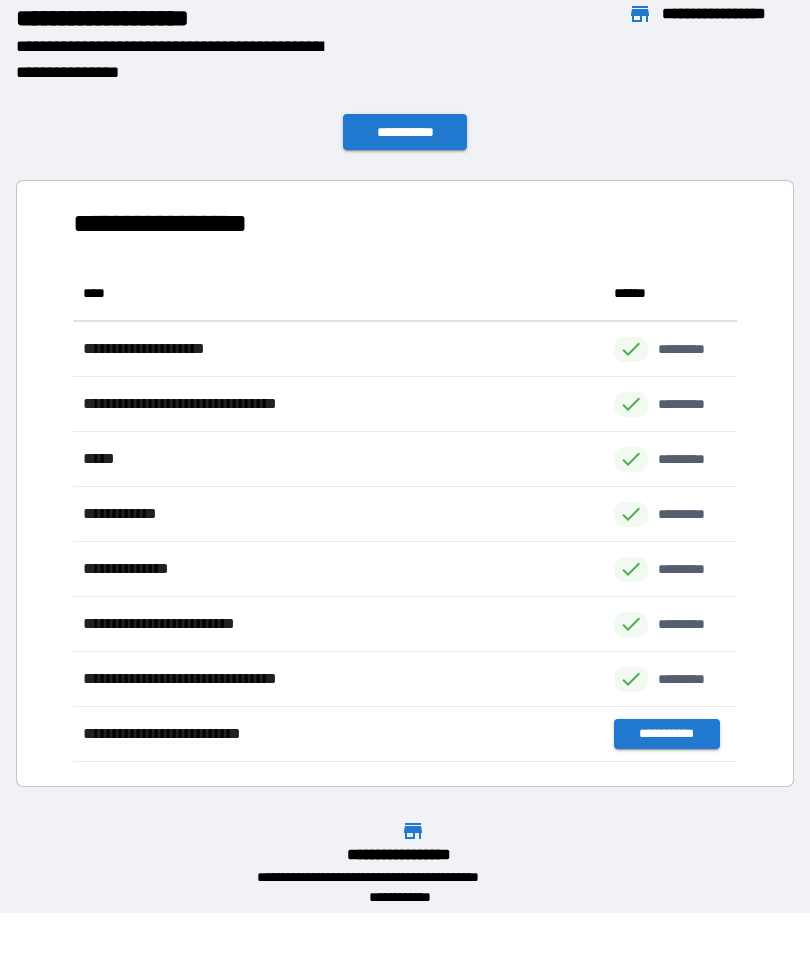 scroll, scrollTop: 1, scrollLeft: 1, axis: both 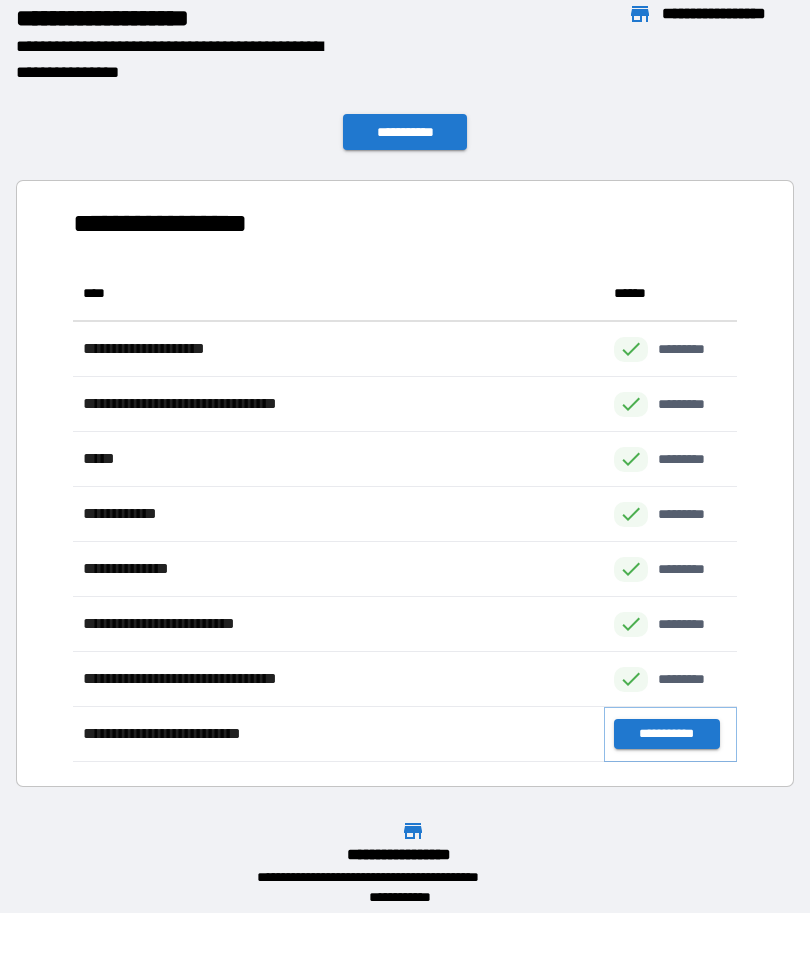 click on "**********" at bounding box center [666, 734] 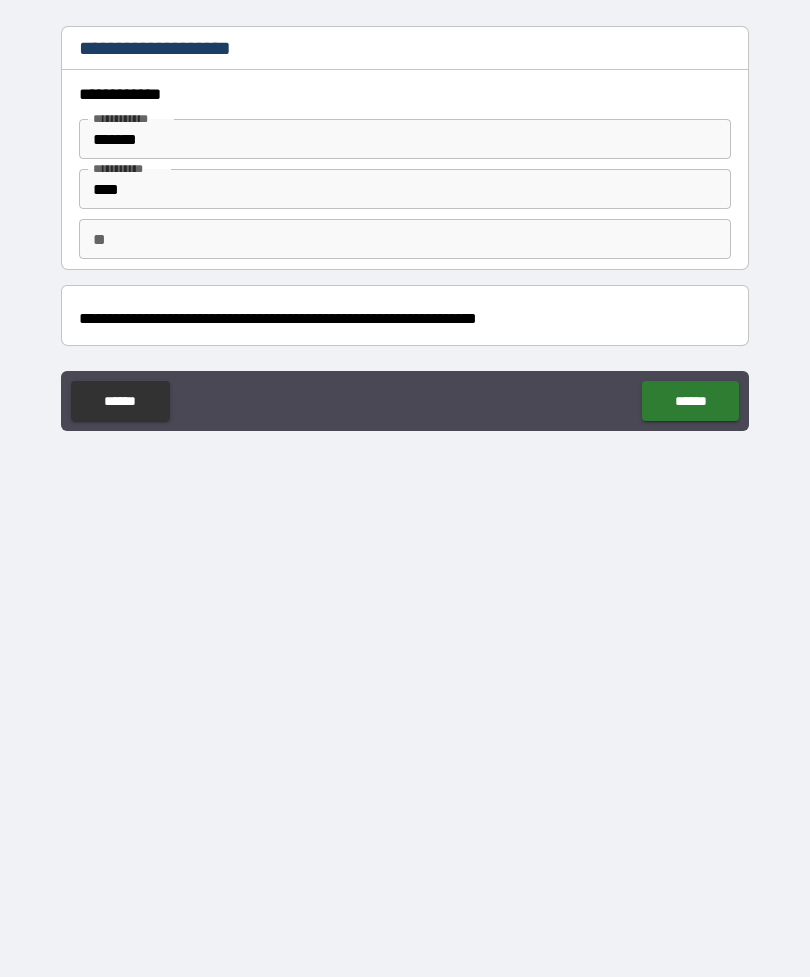 click on "**" at bounding box center [405, 239] 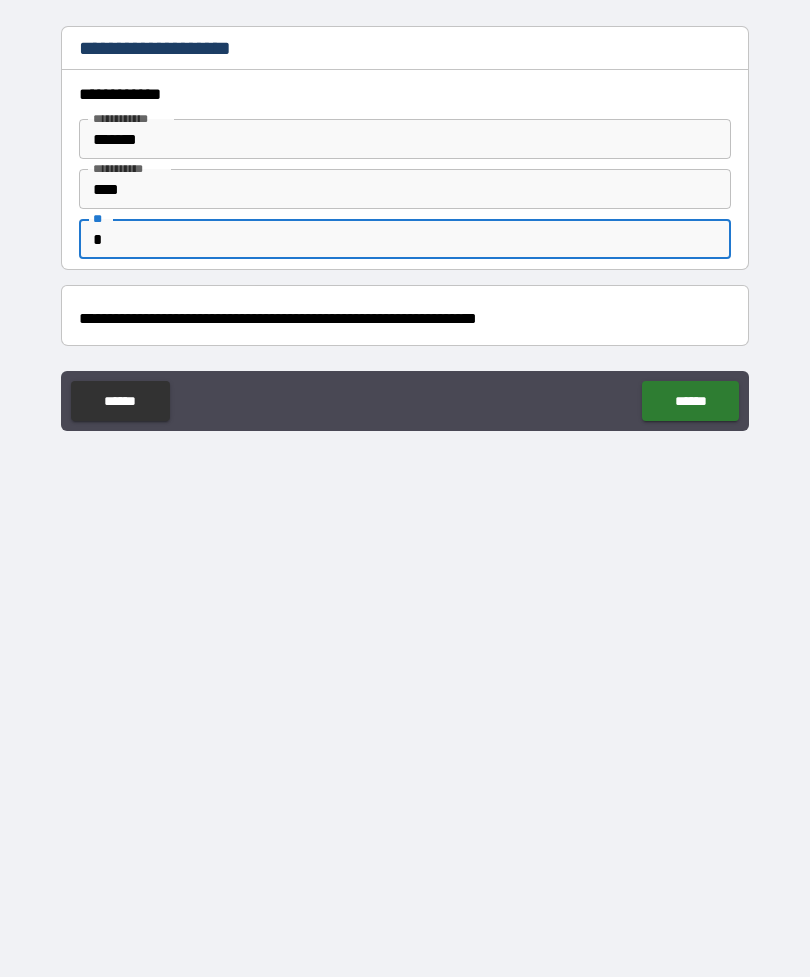 type on "*" 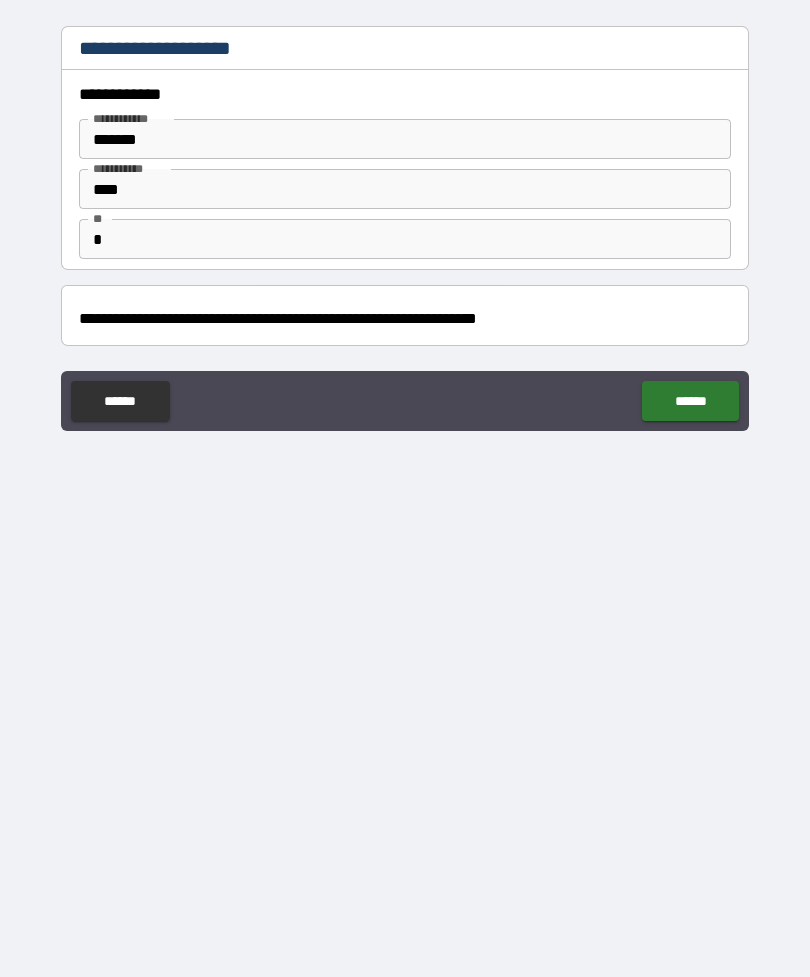 click on "**********" at bounding box center [405, 319] 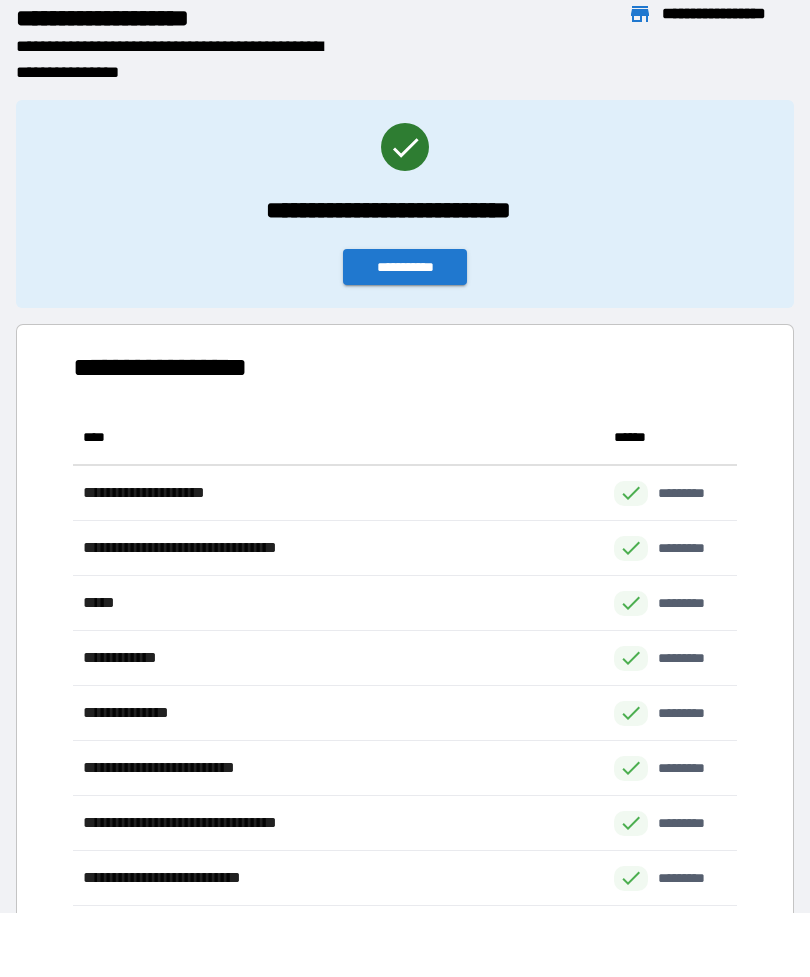 scroll, scrollTop: 496, scrollLeft: 664, axis: both 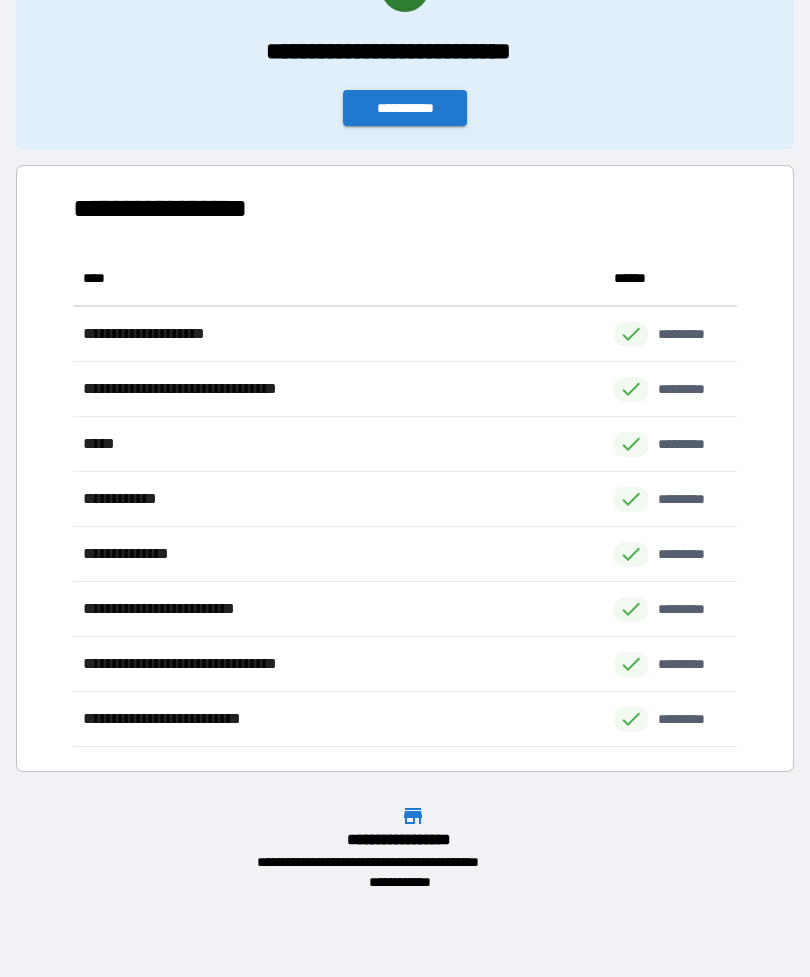 click on "**********" at bounding box center (405, 108) 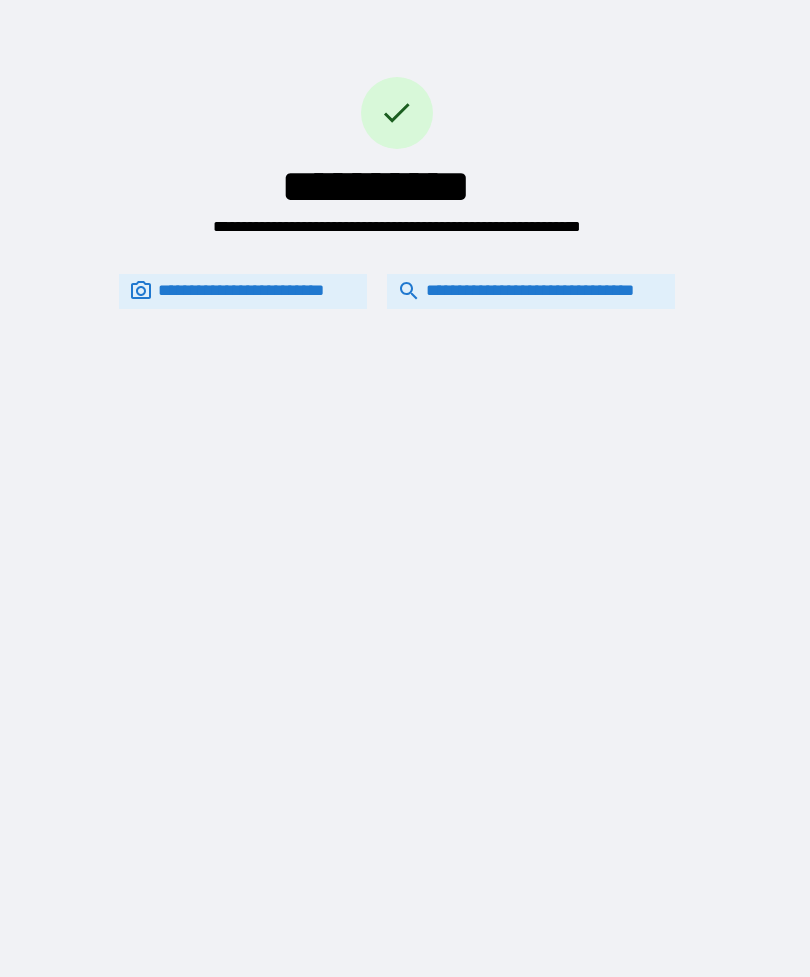 click on "**********" at bounding box center [531, 291] 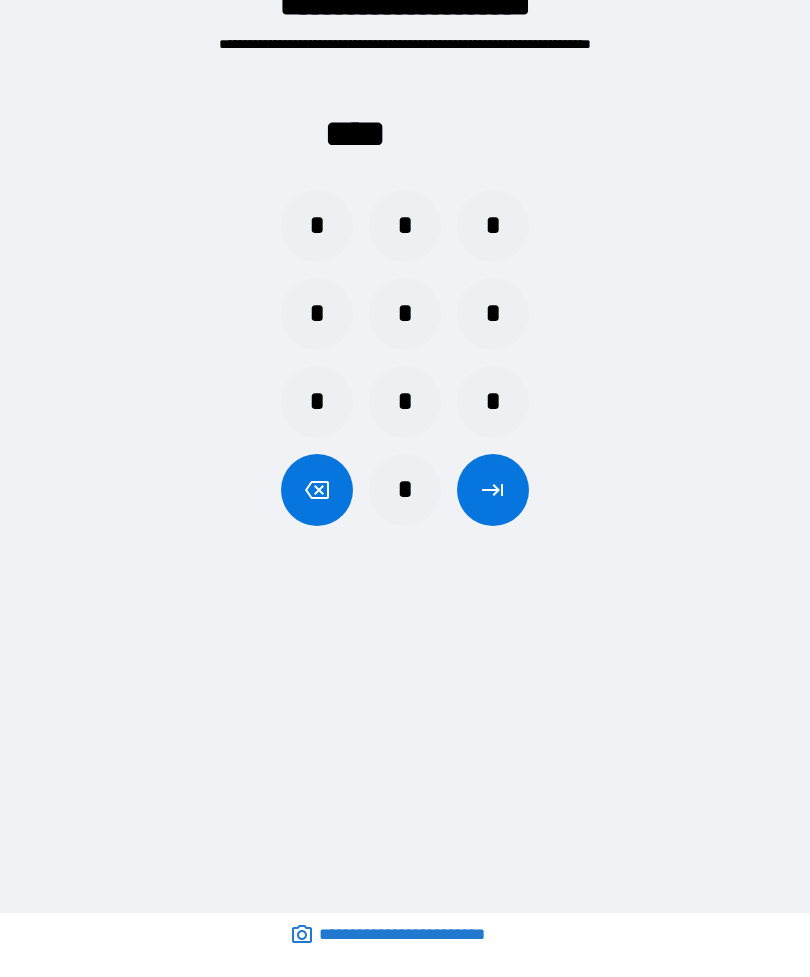 click on "*" at bounding box center [317, 226] 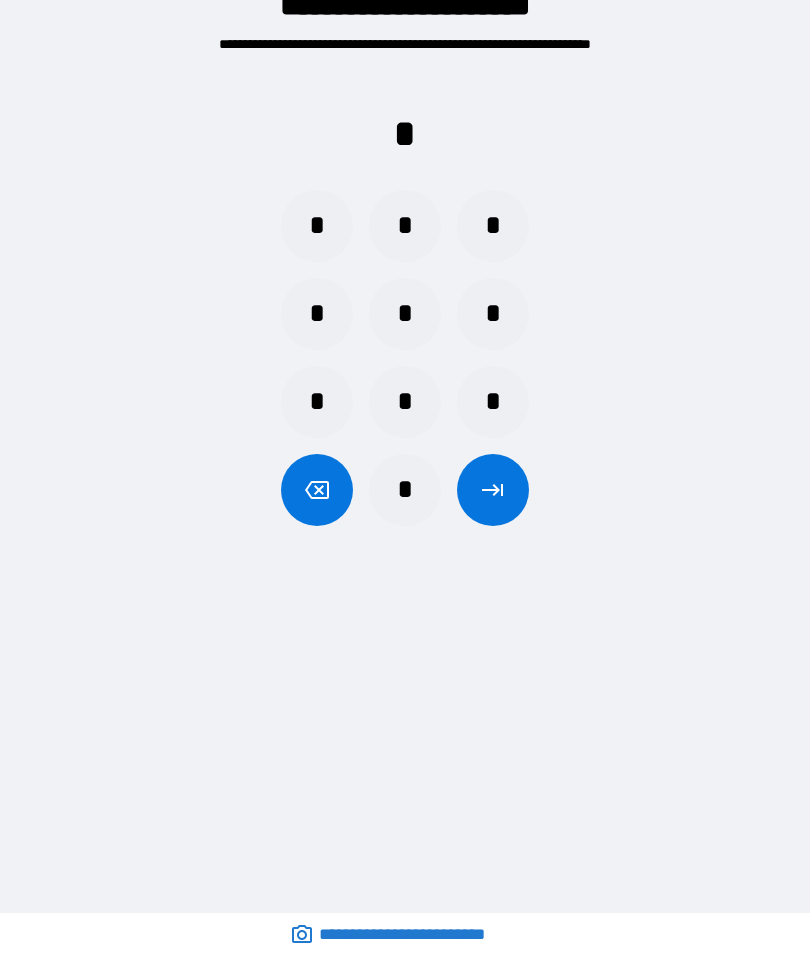 click on "*" at bounding box center (405, 490) 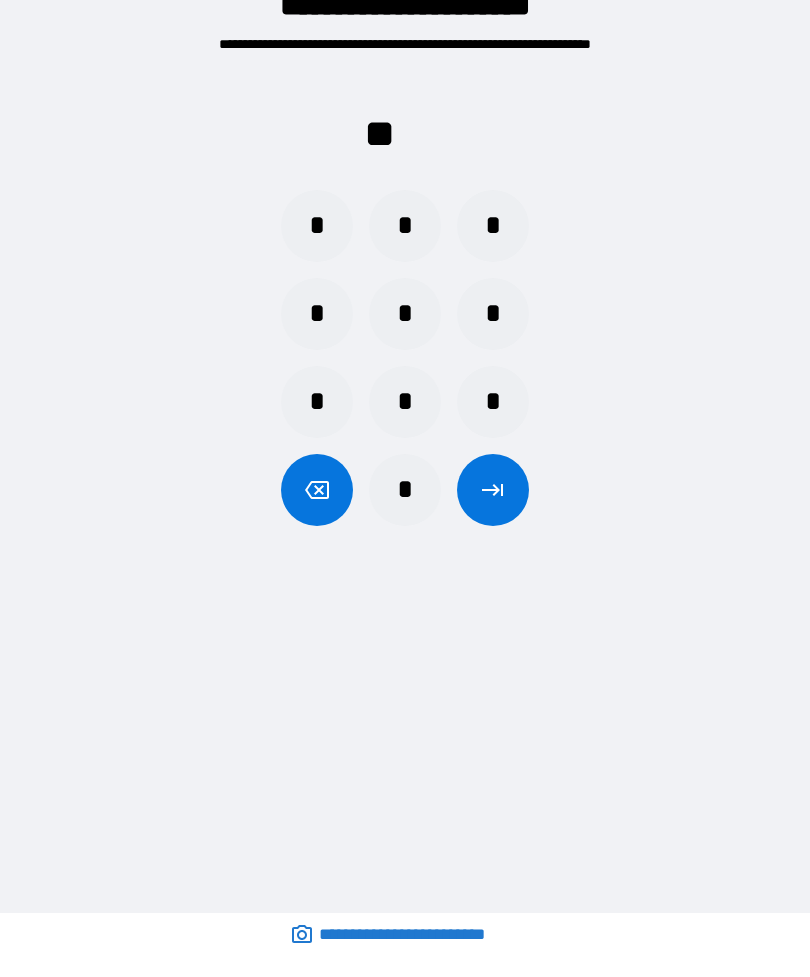 click on "*" at bounding box center [493, 226] 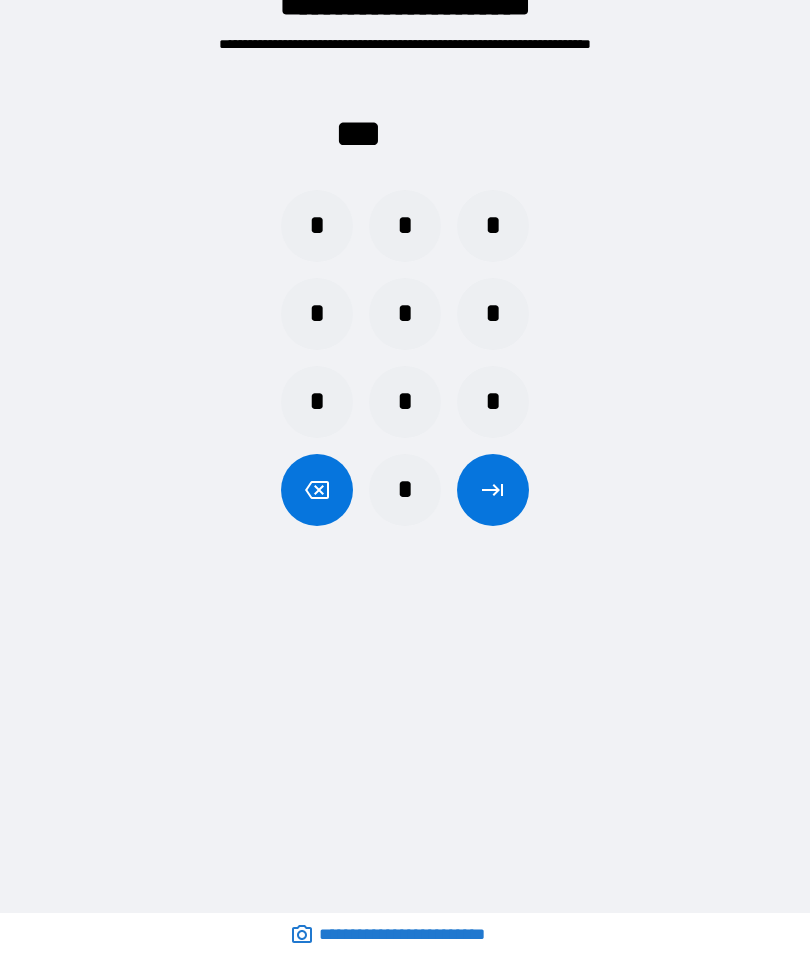 click on "*" at bounding box center (405, 490) 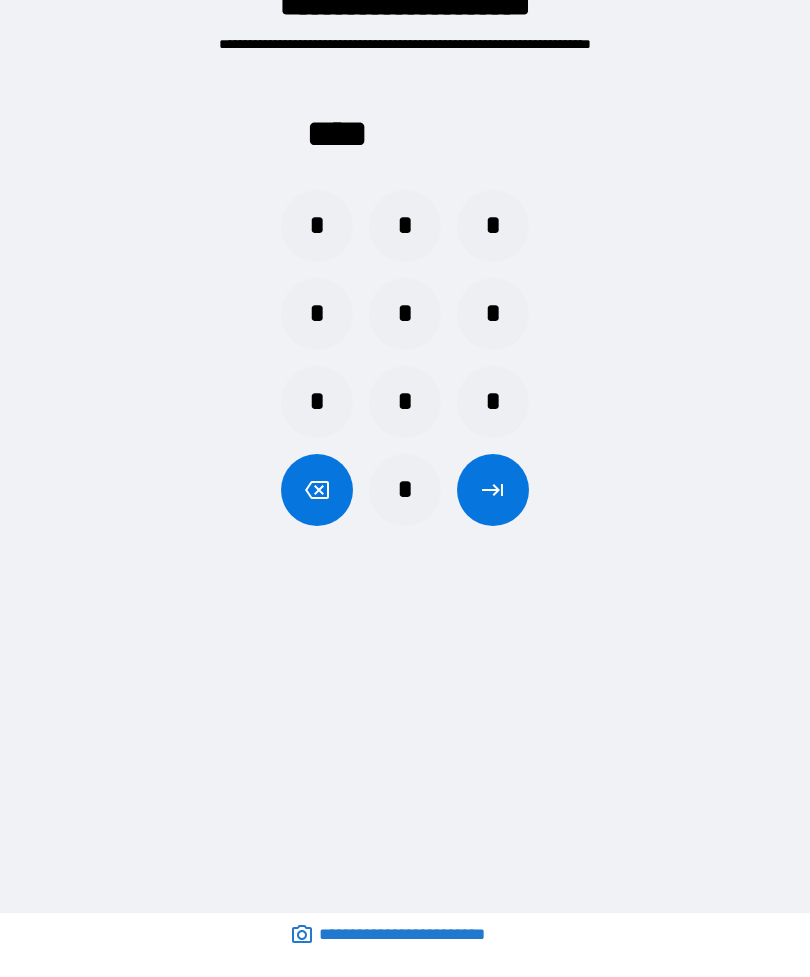 click at bounding box center (493, 490) 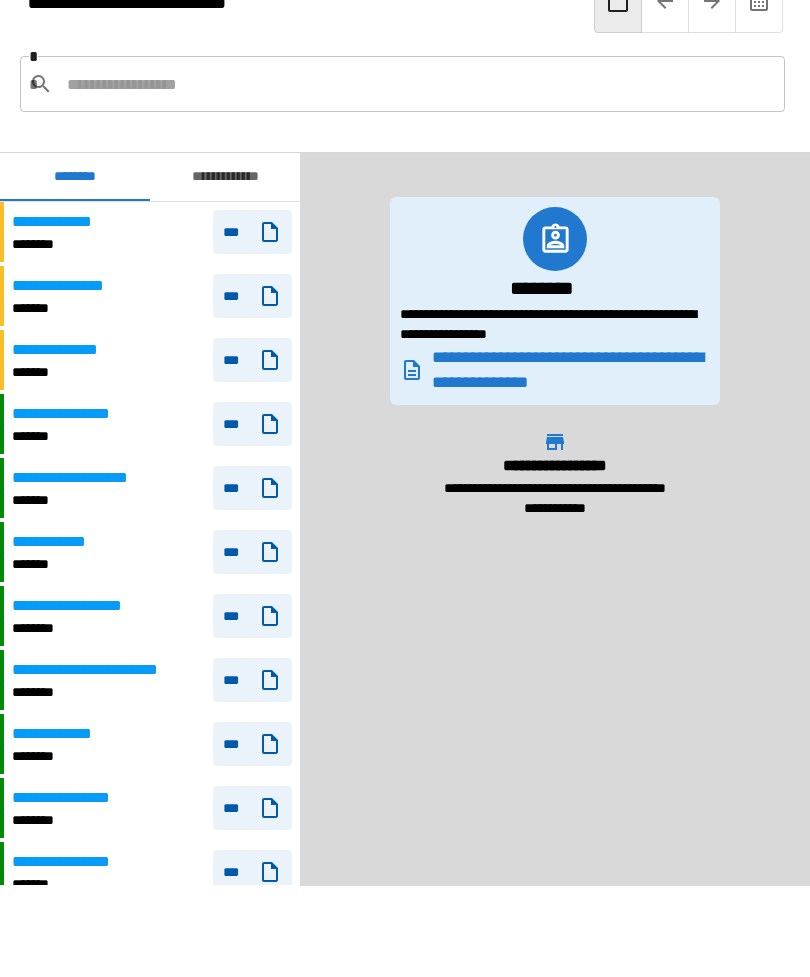 click on "**********" at bounding box center (101, 670) 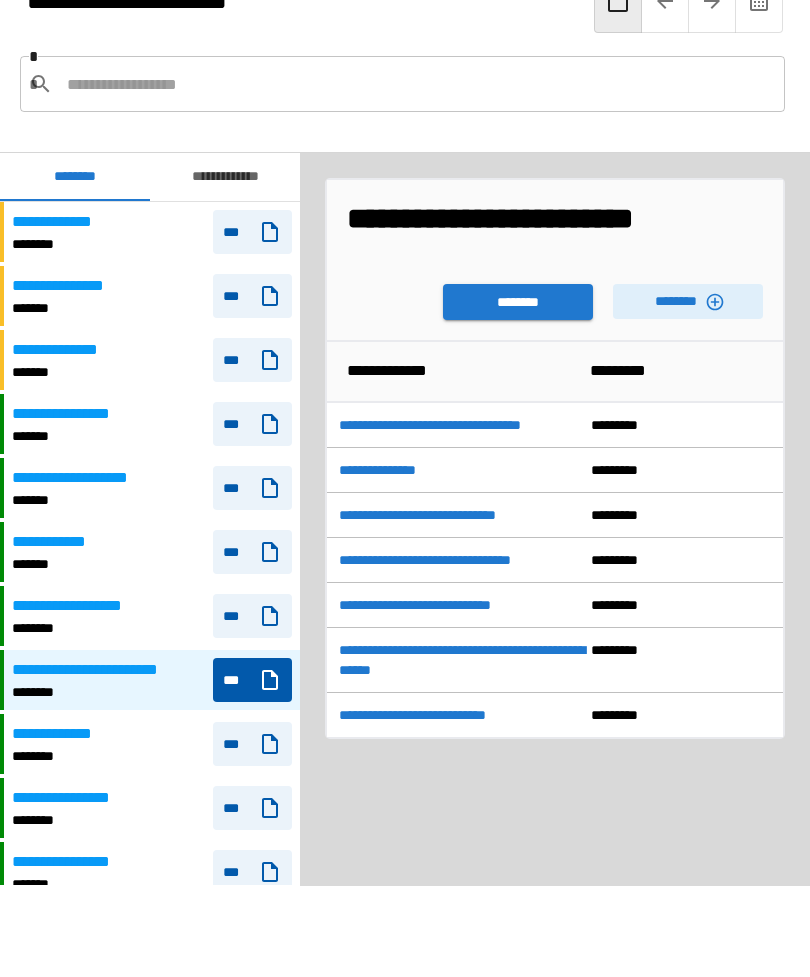click on "********" at bounding box center (688, 301) 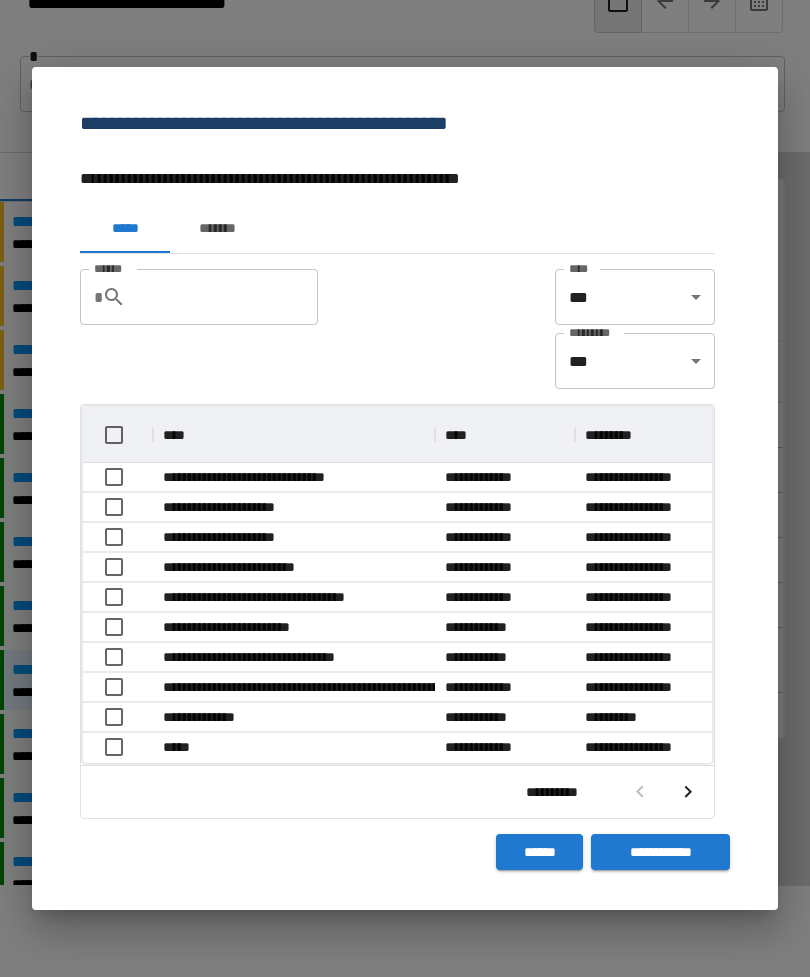 scroll, scrollTop: 1, scrollLeft: 1, axis: both 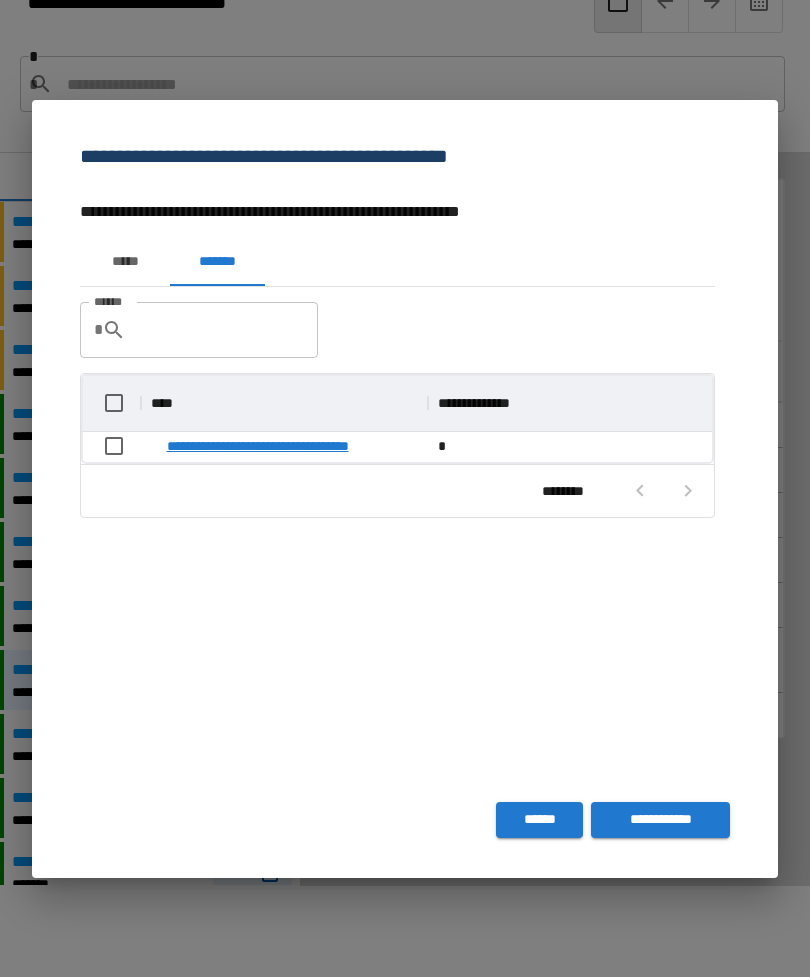 click on "**********" at bounding box center (290, 446) 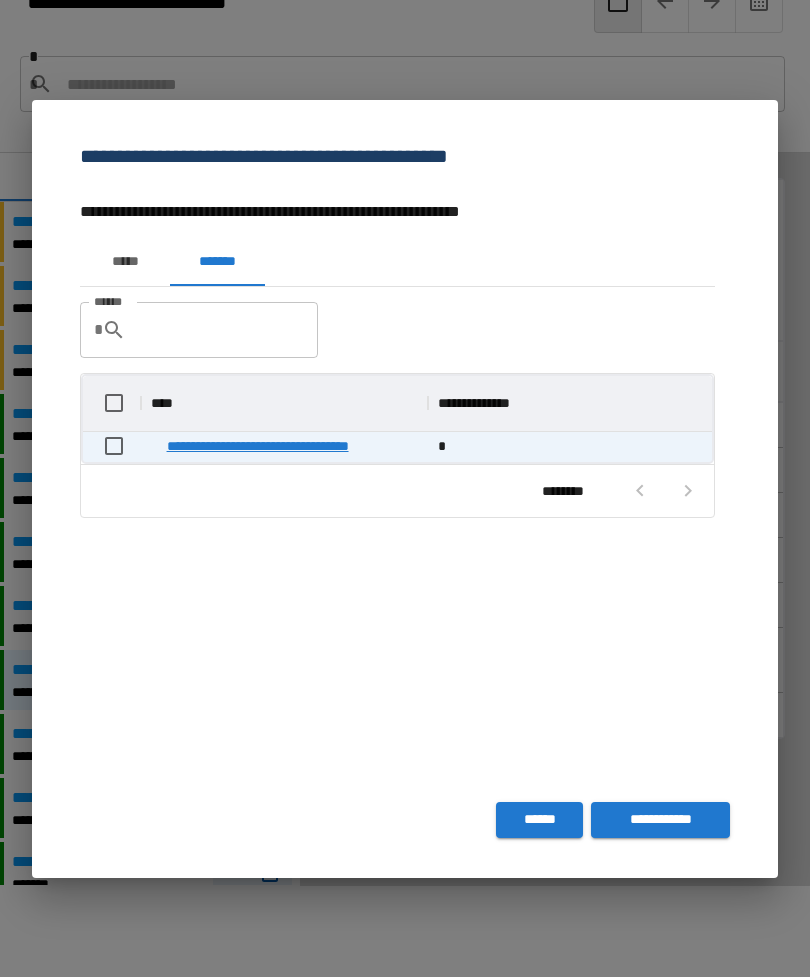click on "******" at bounding box center [539, 820] 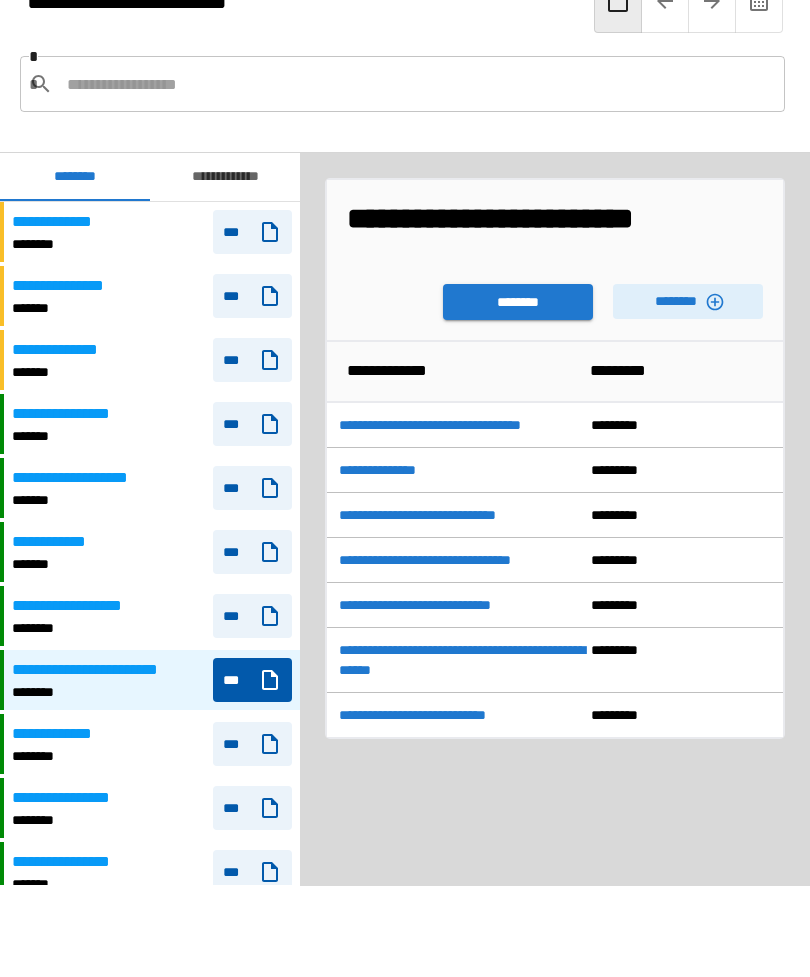 click on "**********" at bounding box center (429, 605) 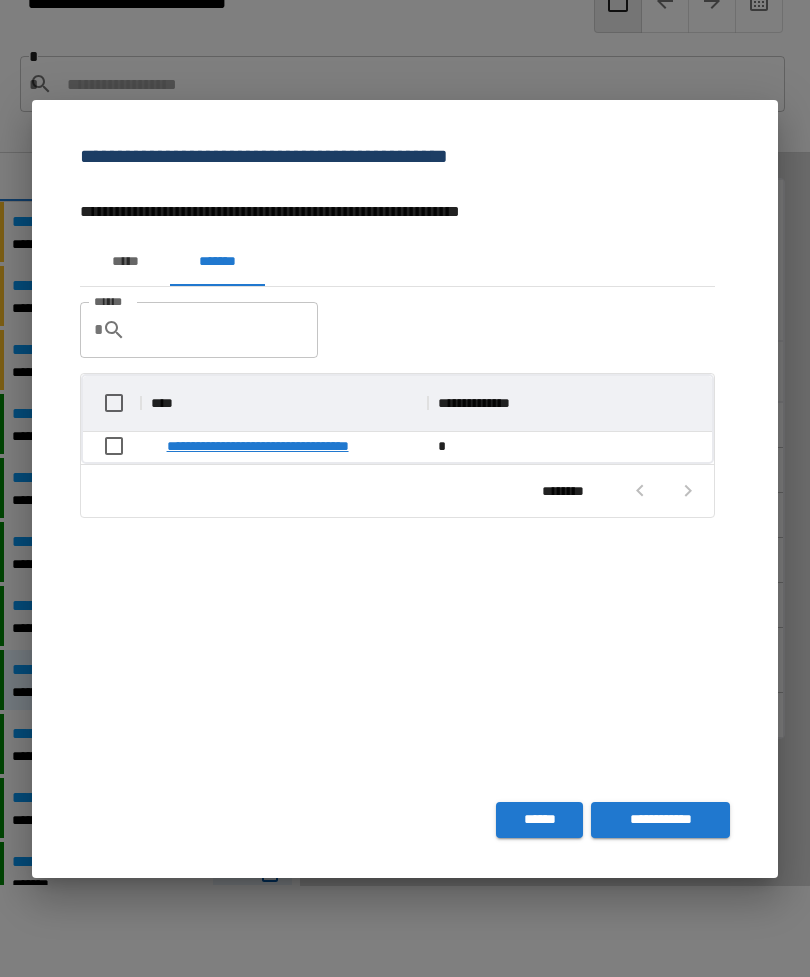 scroll, scrollTop: 1, scrollLeft: 1, axis: both 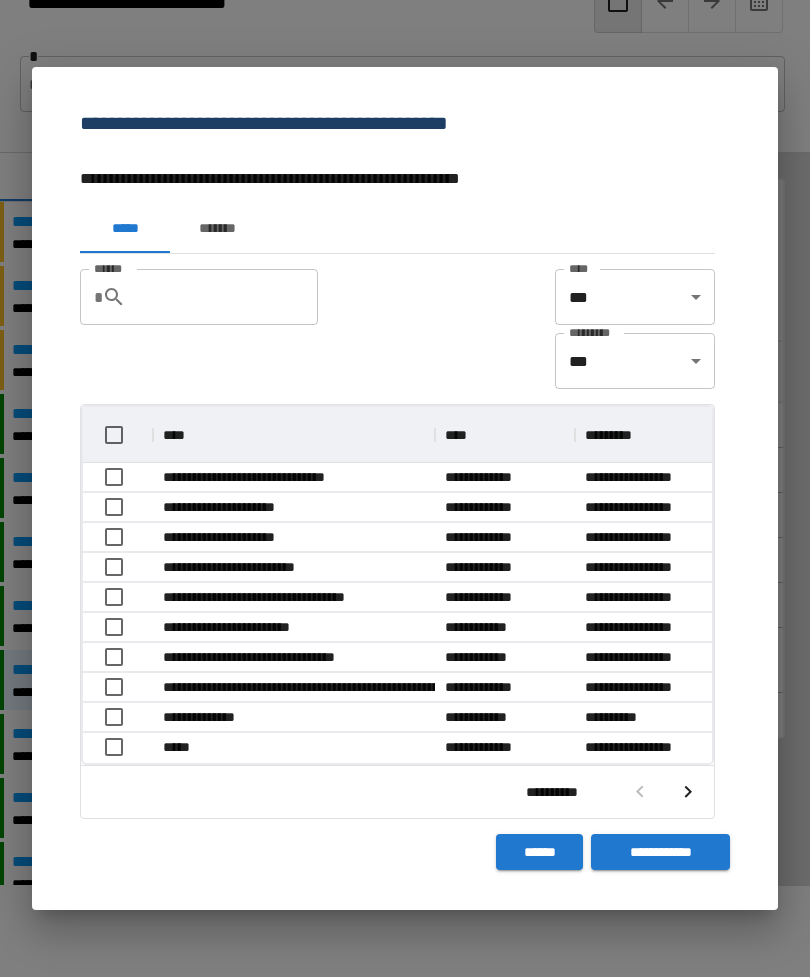 click on "**********" at bounding box center [279, 657] 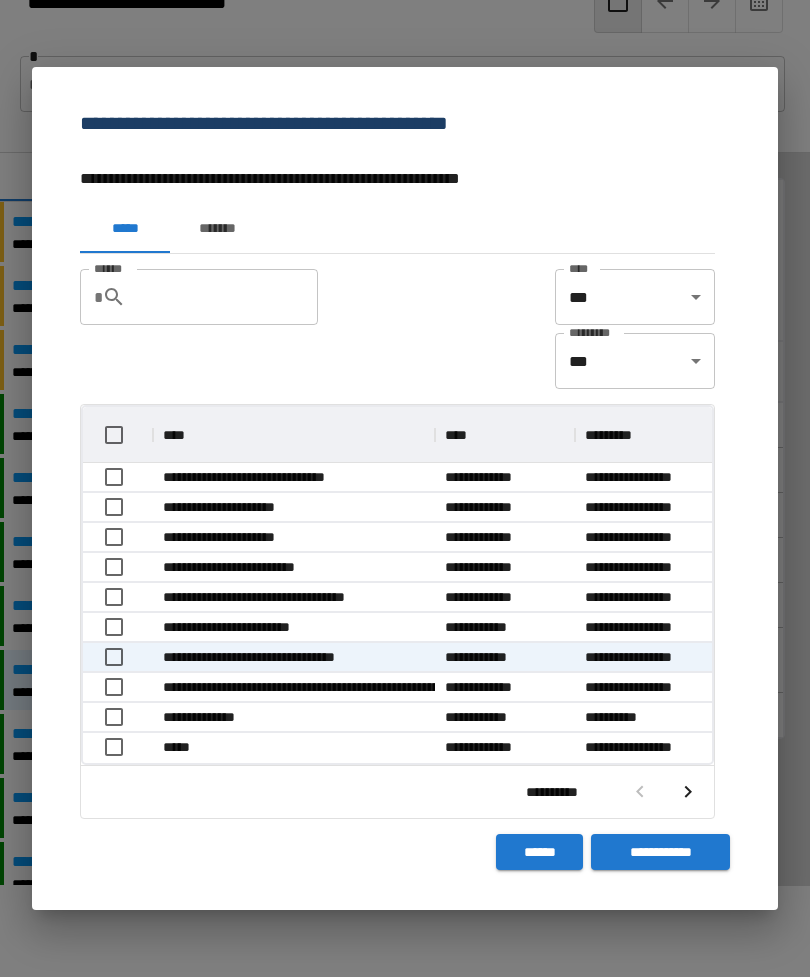click on "**********" at bounding box center [279, 597] 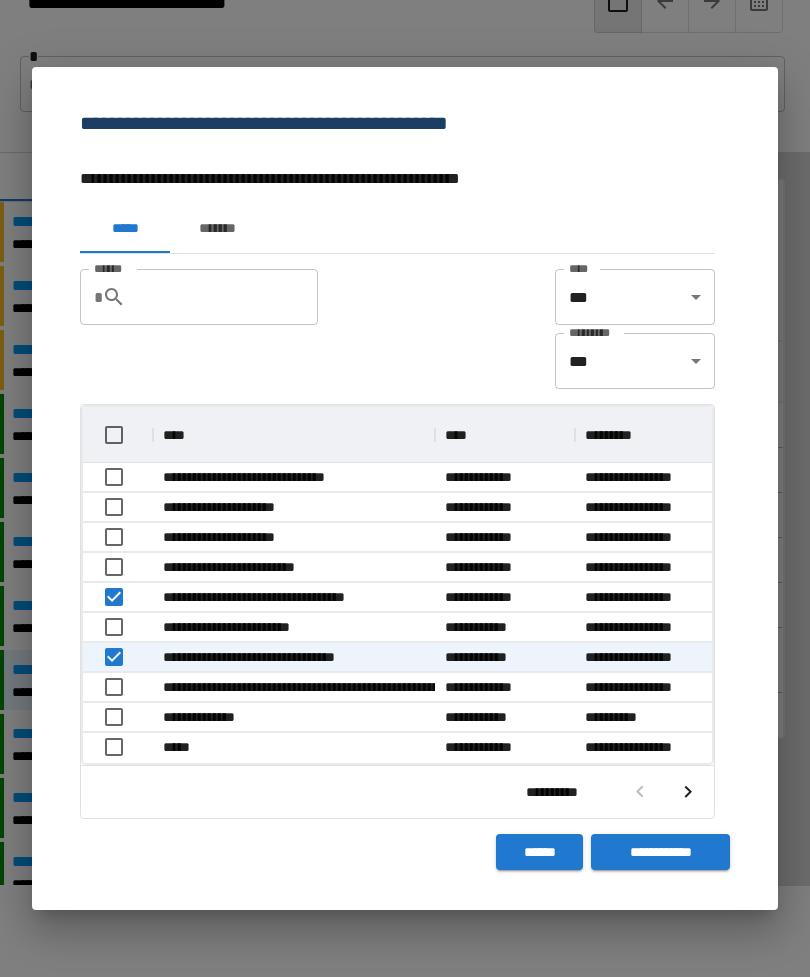 click 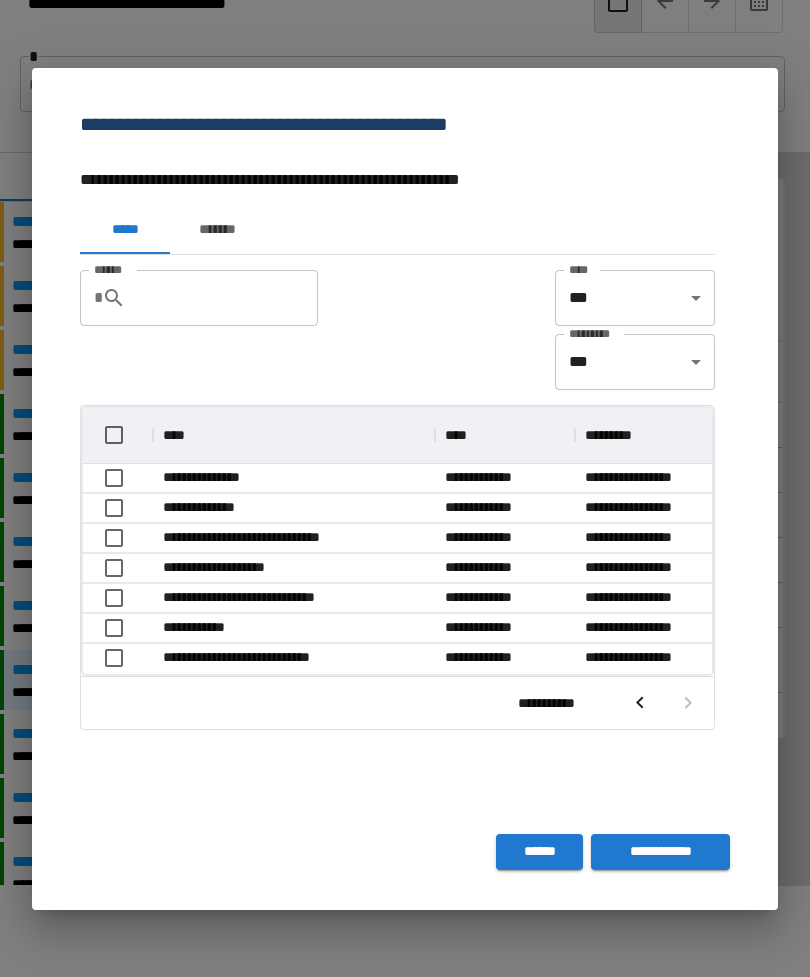 scroll, scrollTop: 266, scrollLeft: 629, axis: both 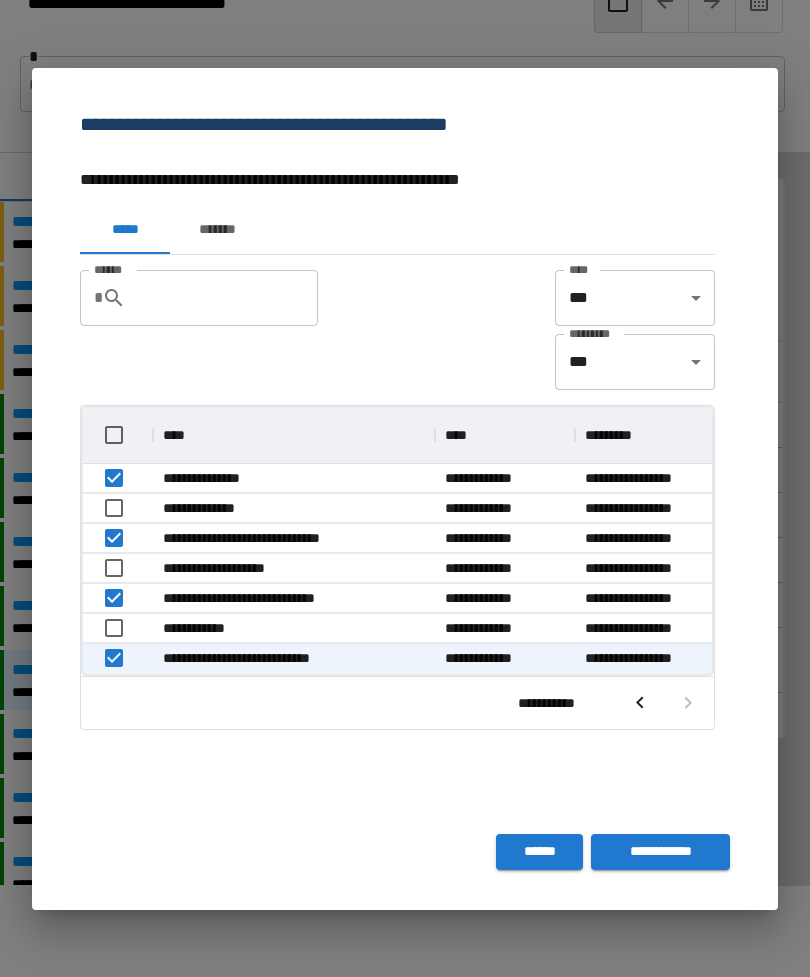 click on "**********" at bounding box center [660, 852] 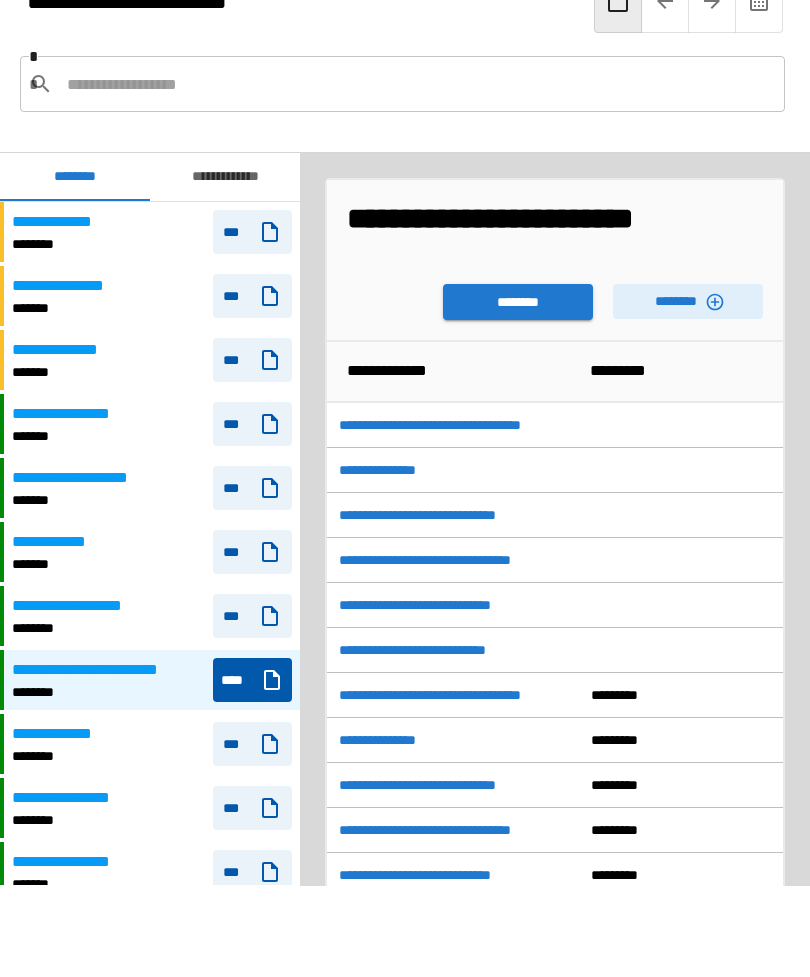 click on "********" at bounding box center [518, 302] 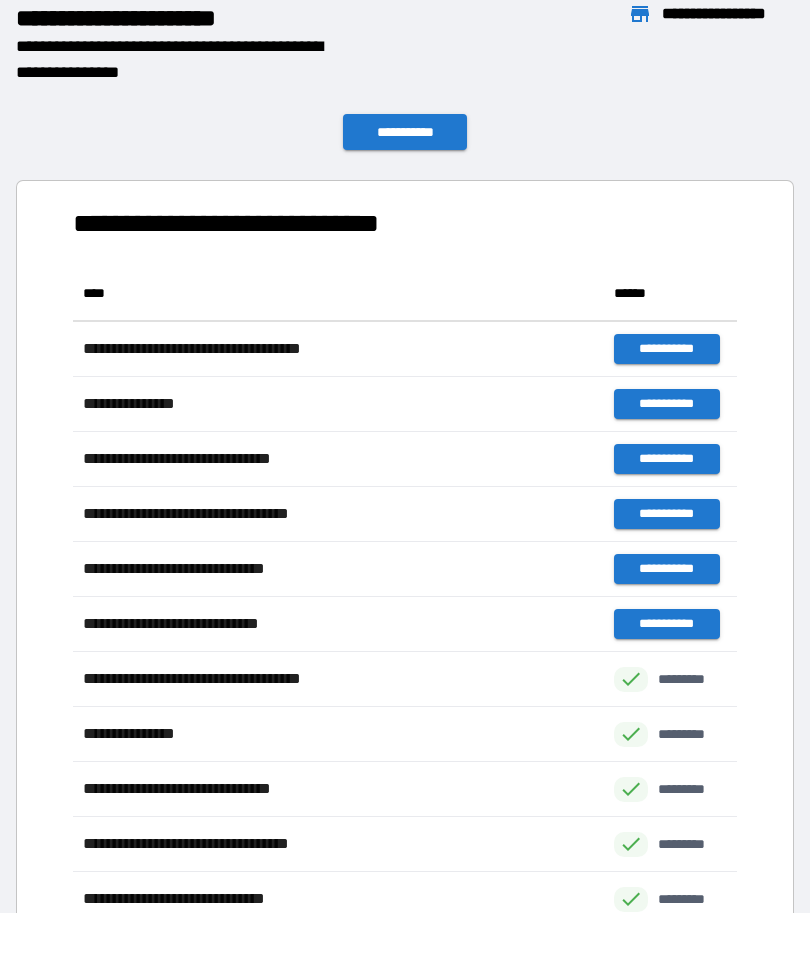 scroll, scrollTop: 1, scrollLeft: 1, axis: both 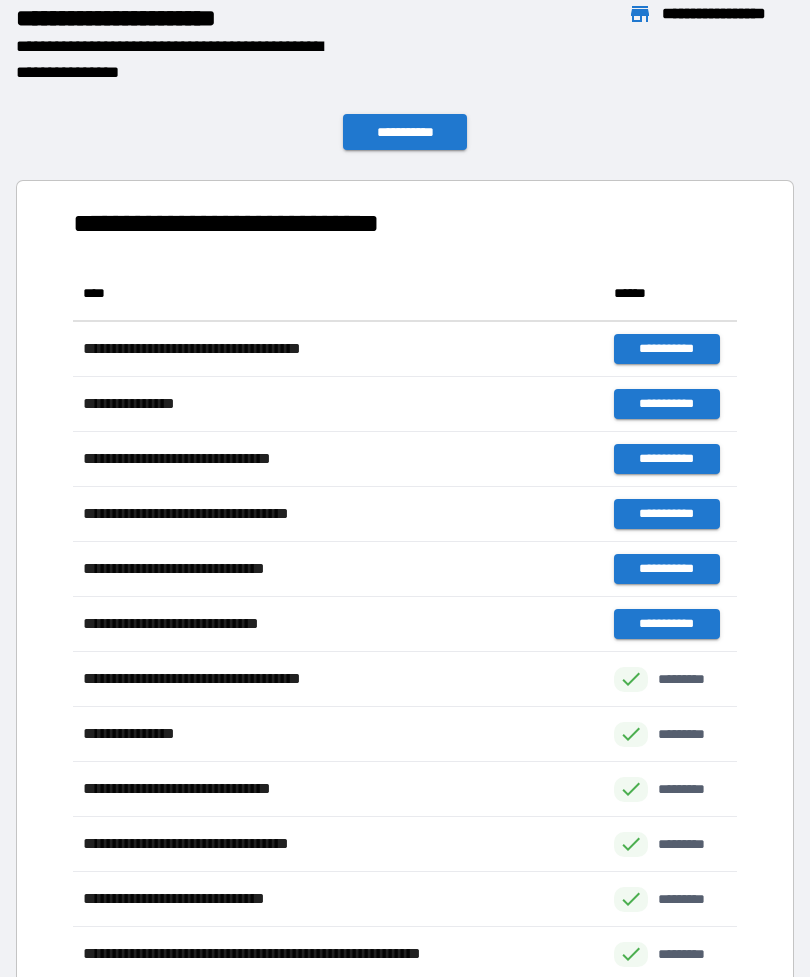click on "**********" at bounding box center (405, 132) 